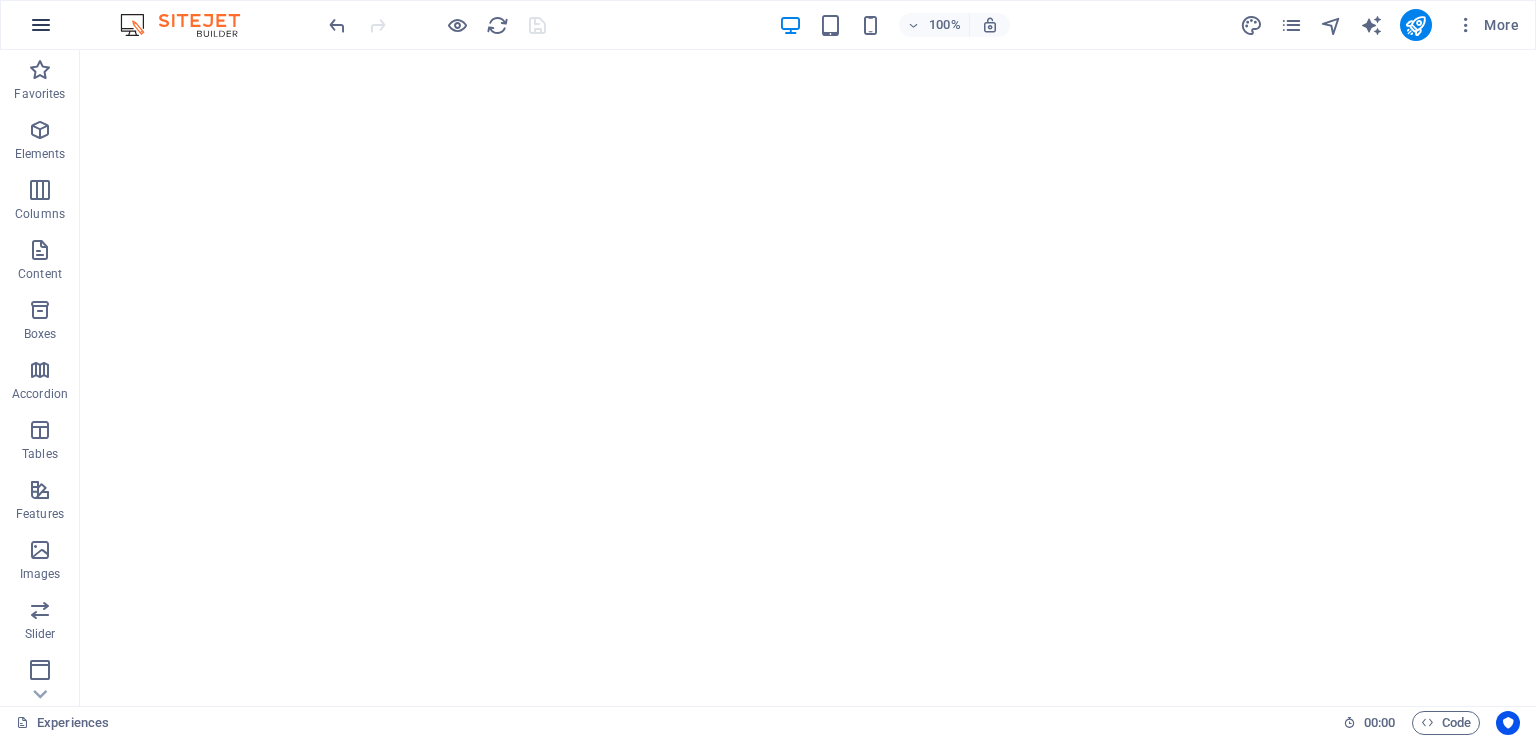 click at bounding box center [41, 25] 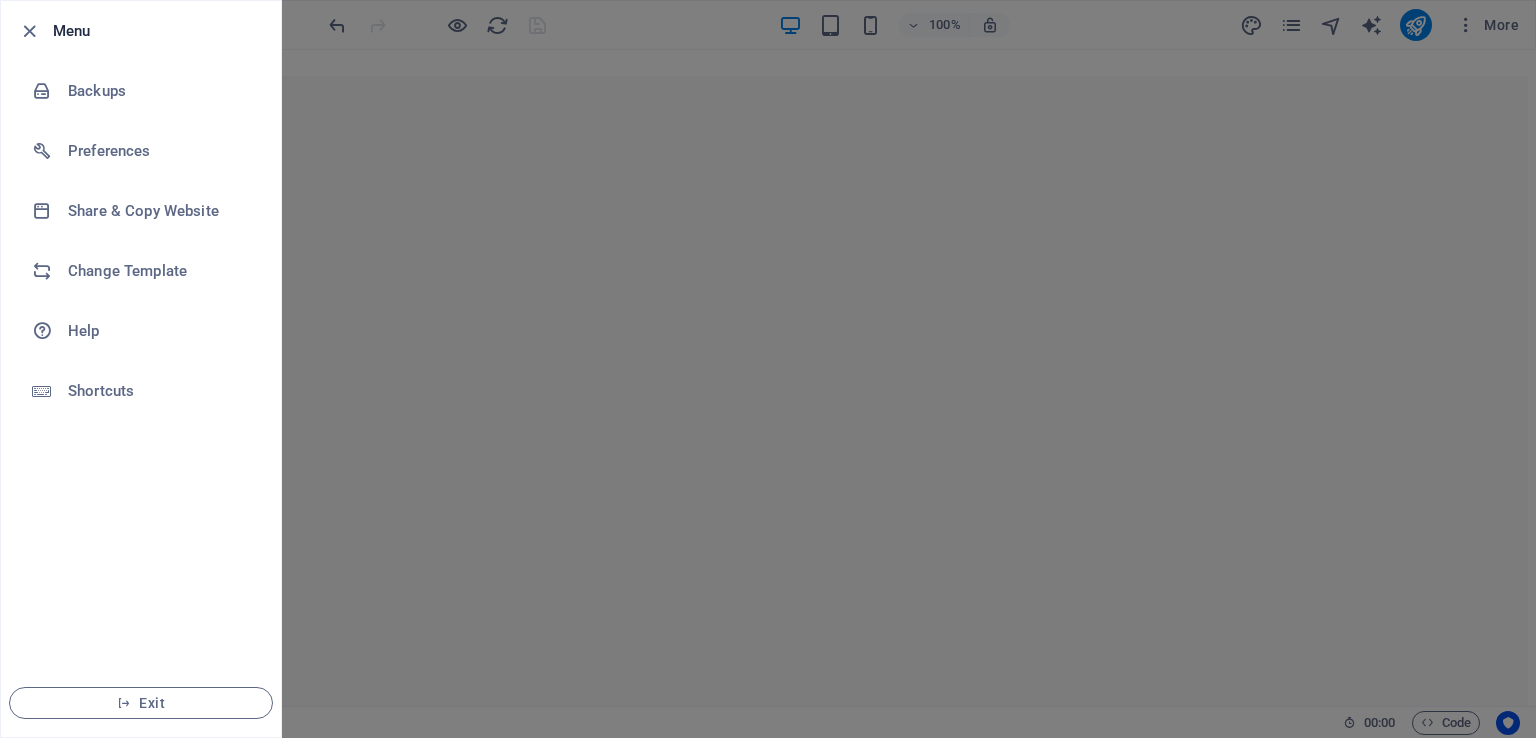 scroll, scrollTop: 0, scrollLeft: 0, axis: both 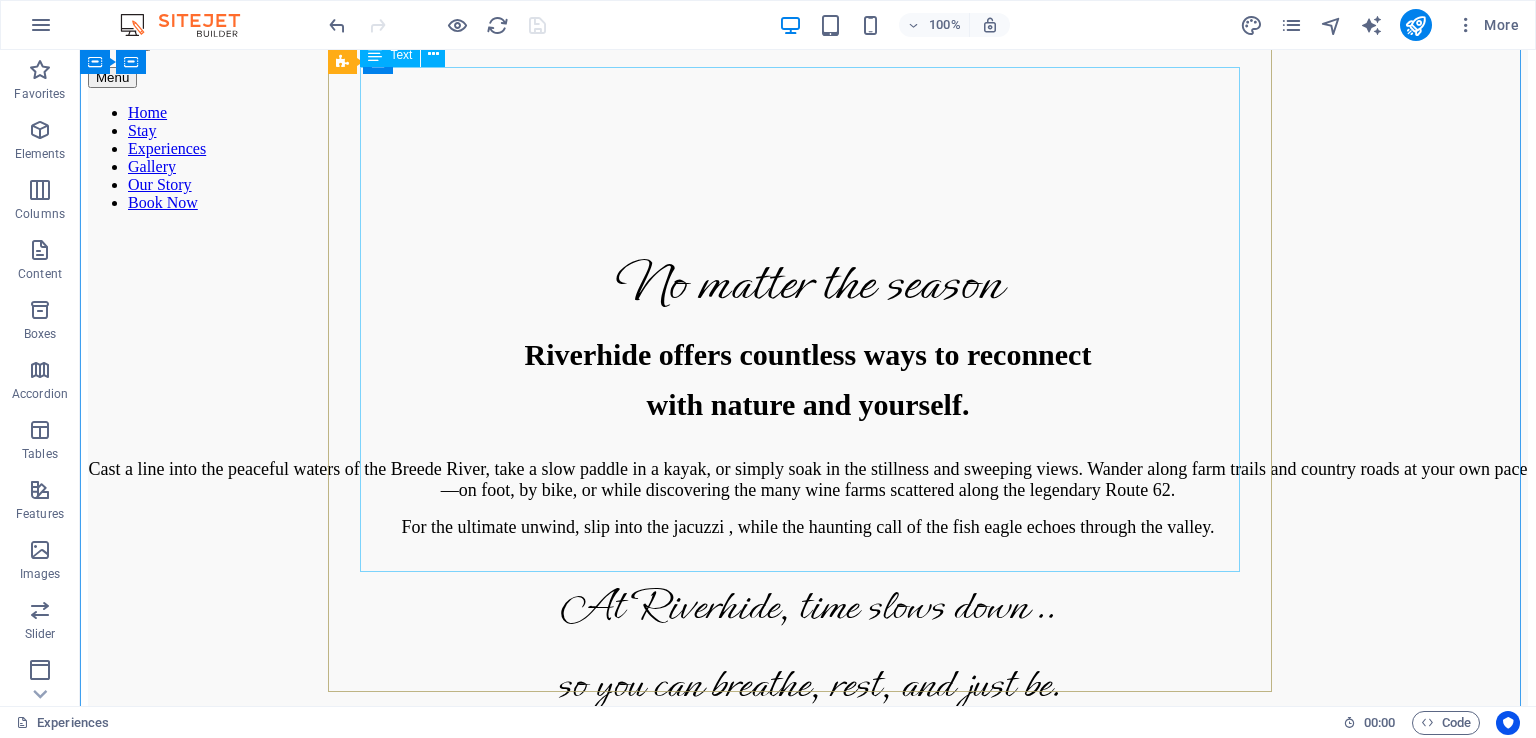 click on "No matter the season   Riverhide offers countless ways to reconnect  with nature and yourself. Cast a line into the peaceful waters of the Breede River, take a slow paddle in a kayak, or simply soak in the stillness and sweeping views. Wander along farm trails and country roads at your own pace—on foot, by bike, or while discovering the many wine farms scattered along the legendary Route 62. For the ultimate unwind, slip into the jacuzzi , while the haunting call of the fish eagle echoes through the valley. At Riverhide, time slows down .. so you can breathe, rest, and just be." at bounding box center (808, 479) 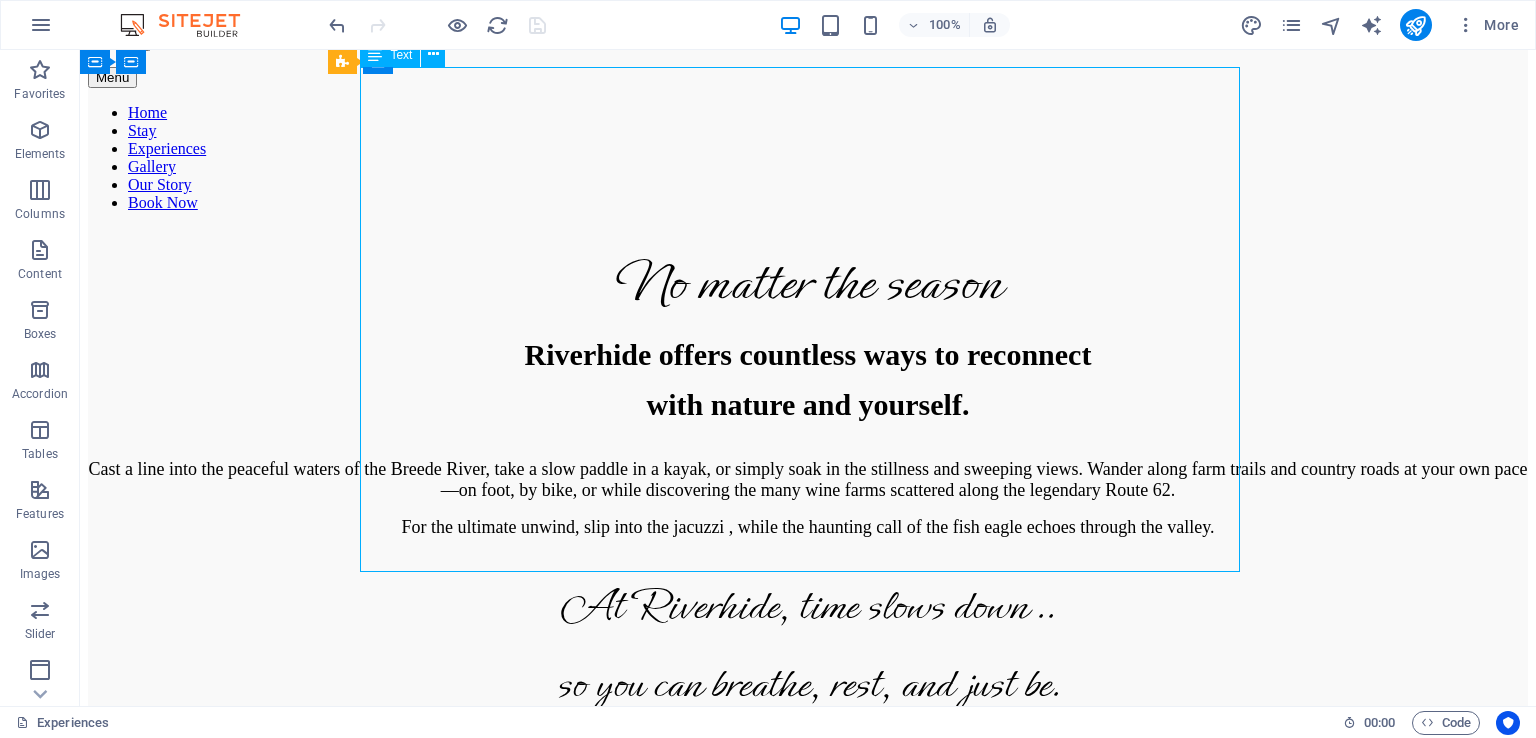 click on "No matter the season   Riverhide offers countless ways to reconnect  with nature and yourself. Cast a line into the peaceful waters of the Breede River, take a slow paddle in a kayak, or simply soak in the stillness and sweeping views. Wander along farm trails and country roads at your own pace—on foot, by bike, or while discovering the many wine farms scattered along the legendary Route 62. For the ultimate unwind, slip into the jacuzzi , while the haunting call of the fish eagle echoes through the valley. At Riverhide, time slows down .. so you can breathe, rest, and just be." at bounding box center (808, 479) 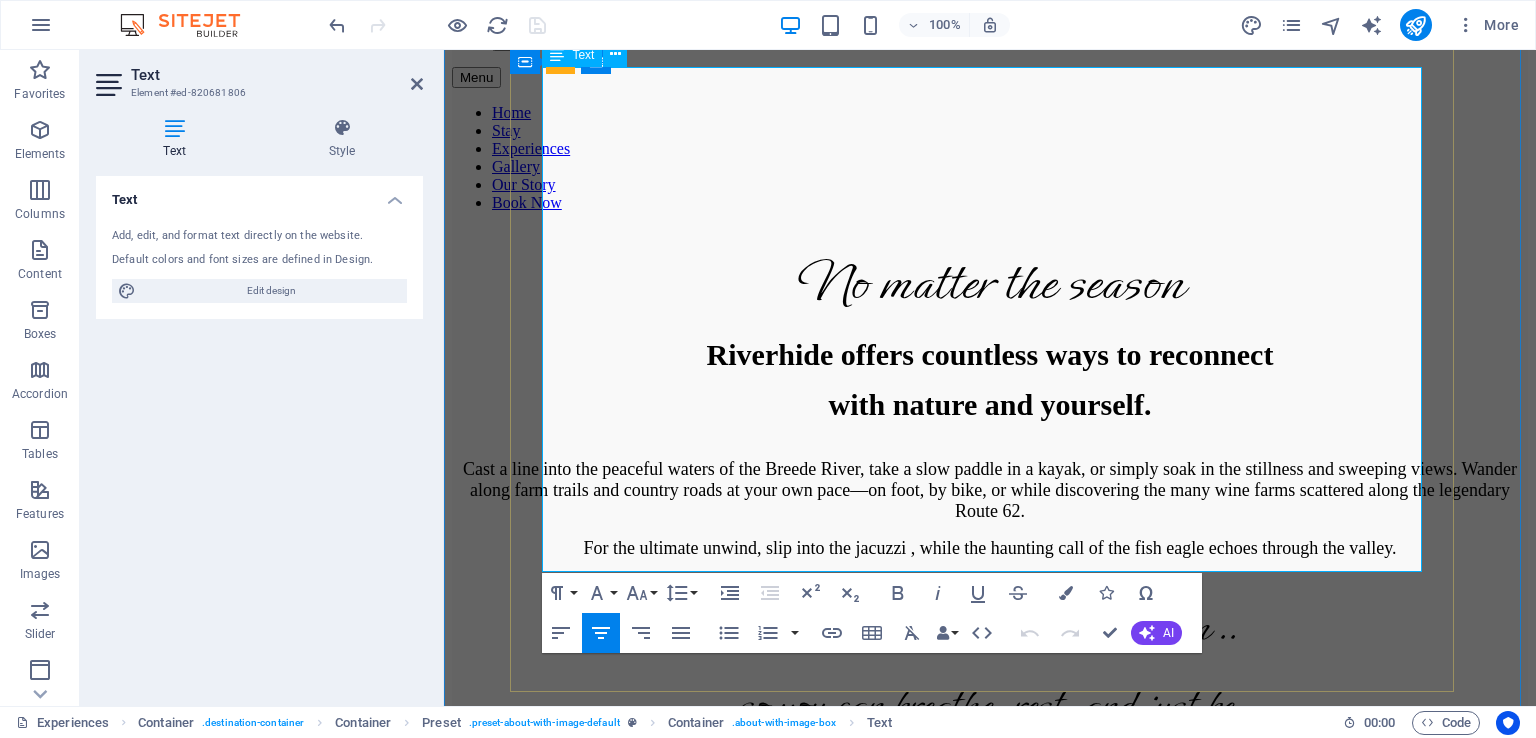 click on "Cast a line into the peaceful waters of the Breede River, take a slow paddle in a kayak, or simply soak in the stillness and sweeping views. Wander along farm trails and country roads at your own pace—on foot, by bike, or while discovering the many wine farms scattered along the legendary Route 62." at bounding box center (990, 490) 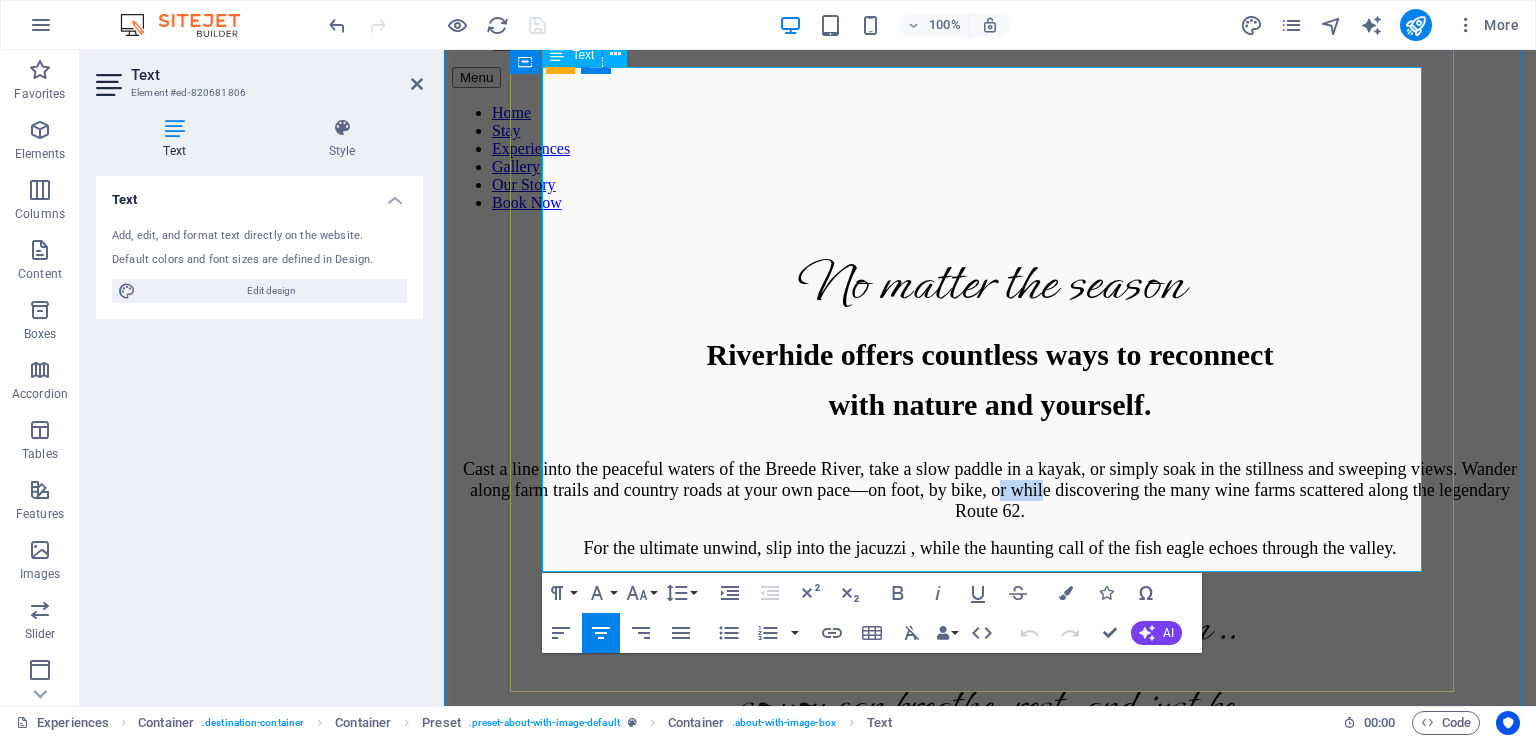 drag, startPoint x: 683, startPoint y: 338, endPoint x: 736, endPoint y: 336, distance: 53.037724 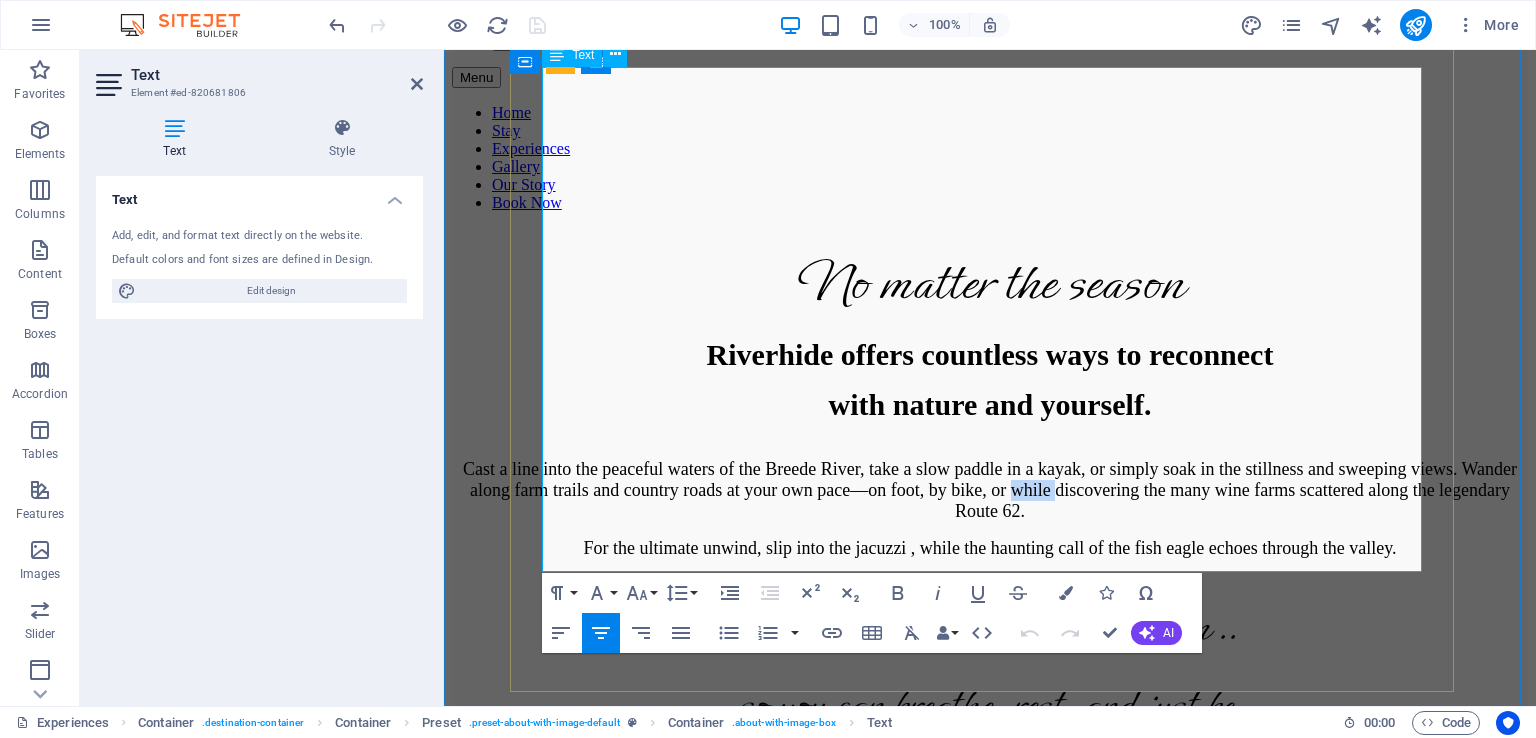 drag, startPoint x: 703, startPoint y: 337, endPoint x: 745, endPoint y: 337, distance: 42 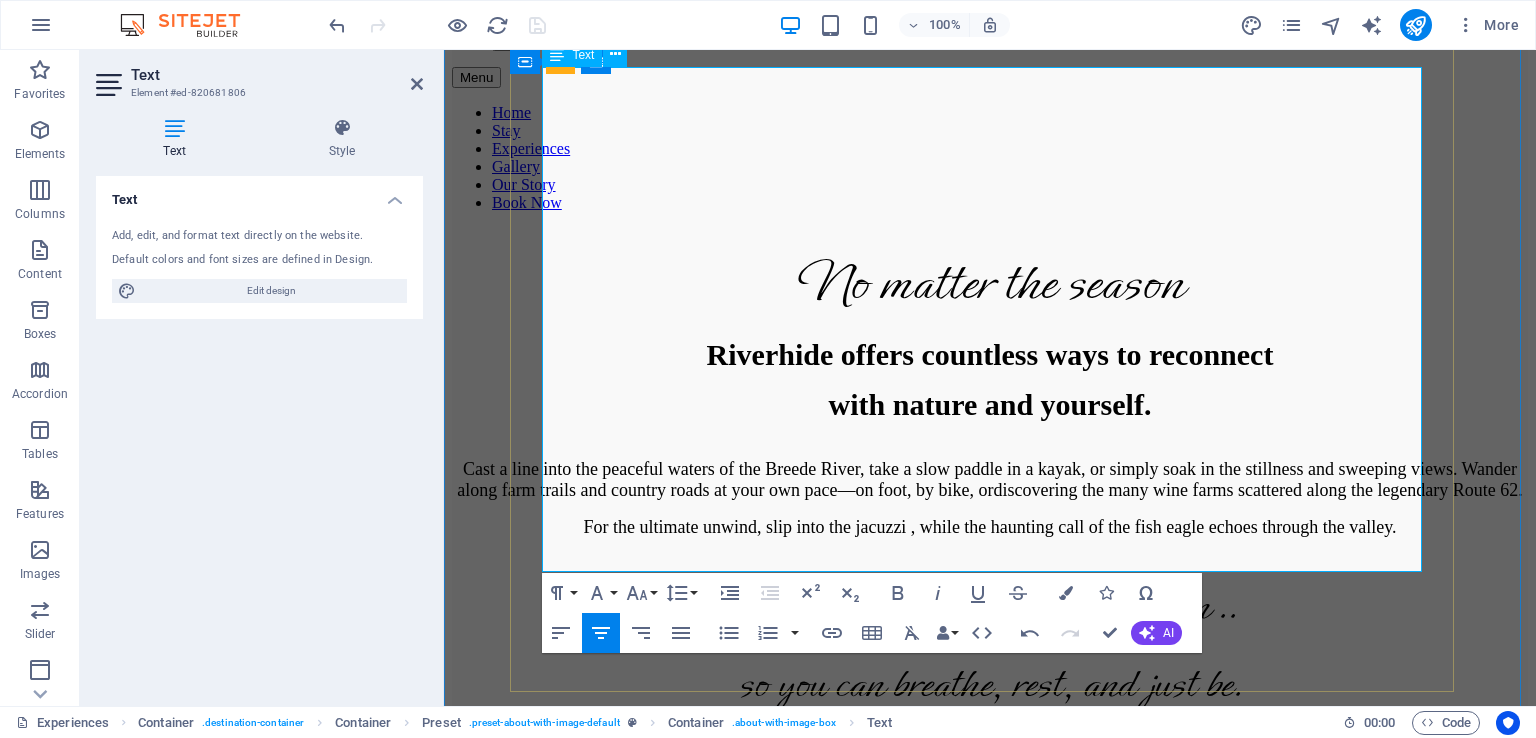 type 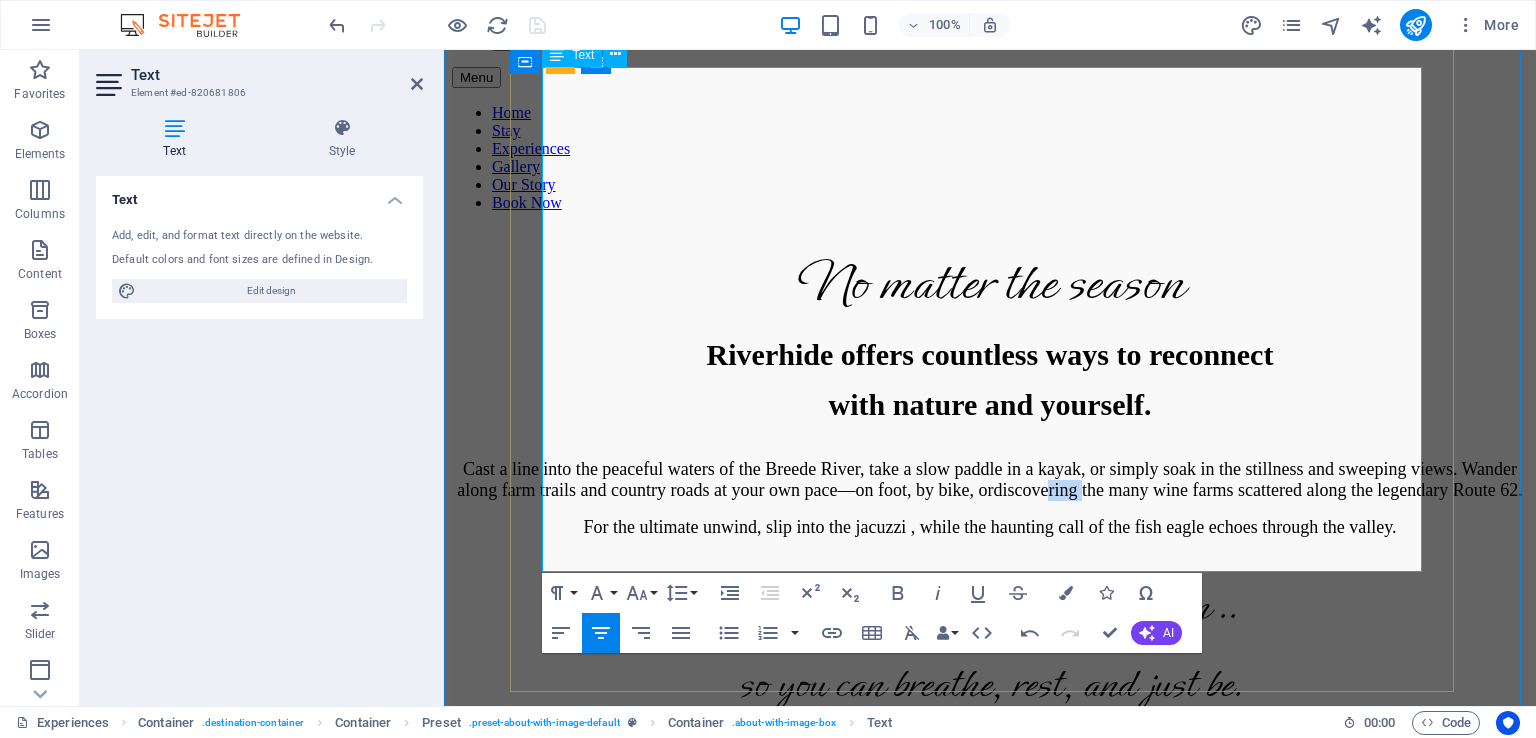 drag, startPoint x: 788, startPoint y: 338, endPoint x: 823, endPoint y: 337, distance: 35.014282 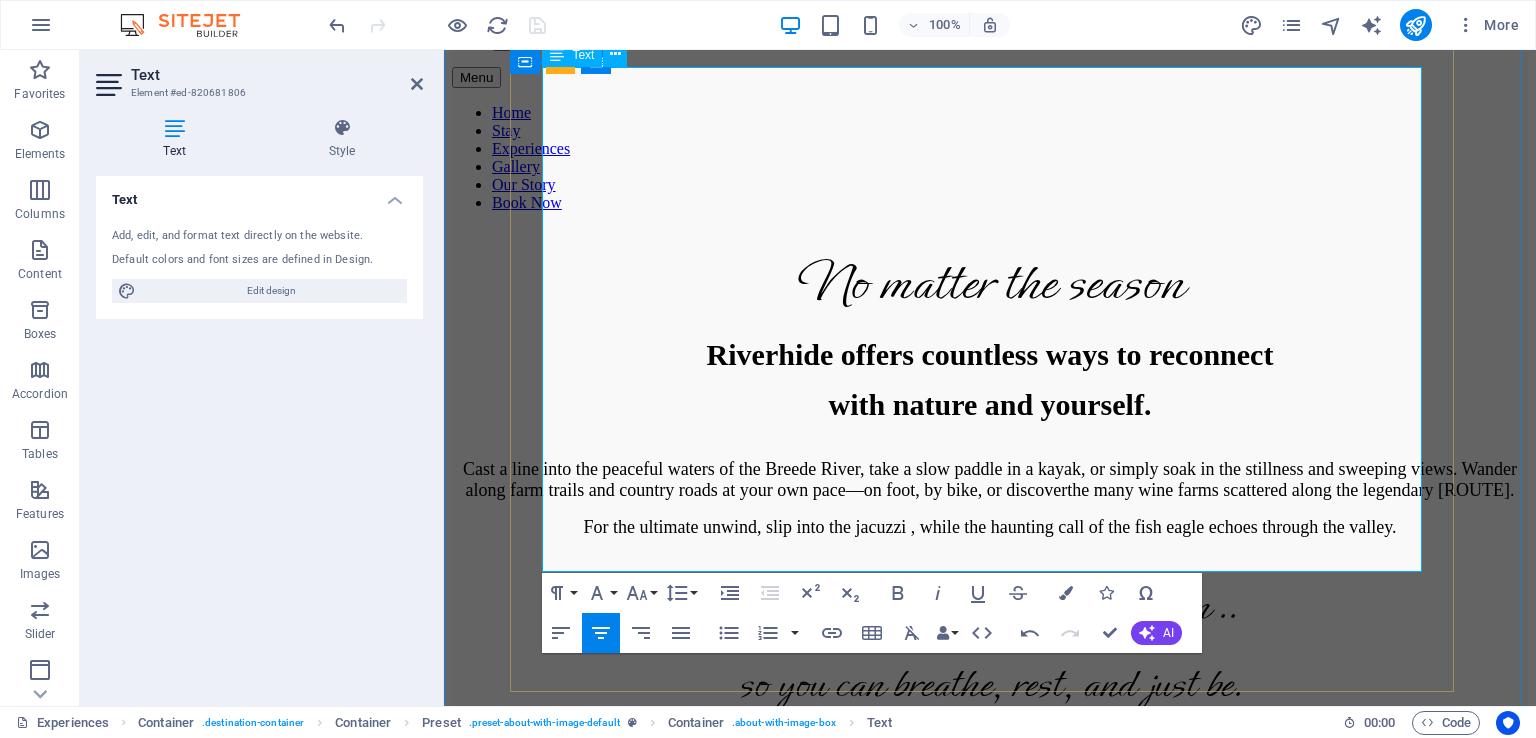 click on "Cast a line into the peaceful waters of the Breede River, take a slow paddle in a kayak, or simply soak in the stillness and sweeping views. Wander along farm trails and country roads at your own pace—on foot, by bike, or discover  the many wine farms scattered along the legendary Route 62." at bounding box center (990, 479) 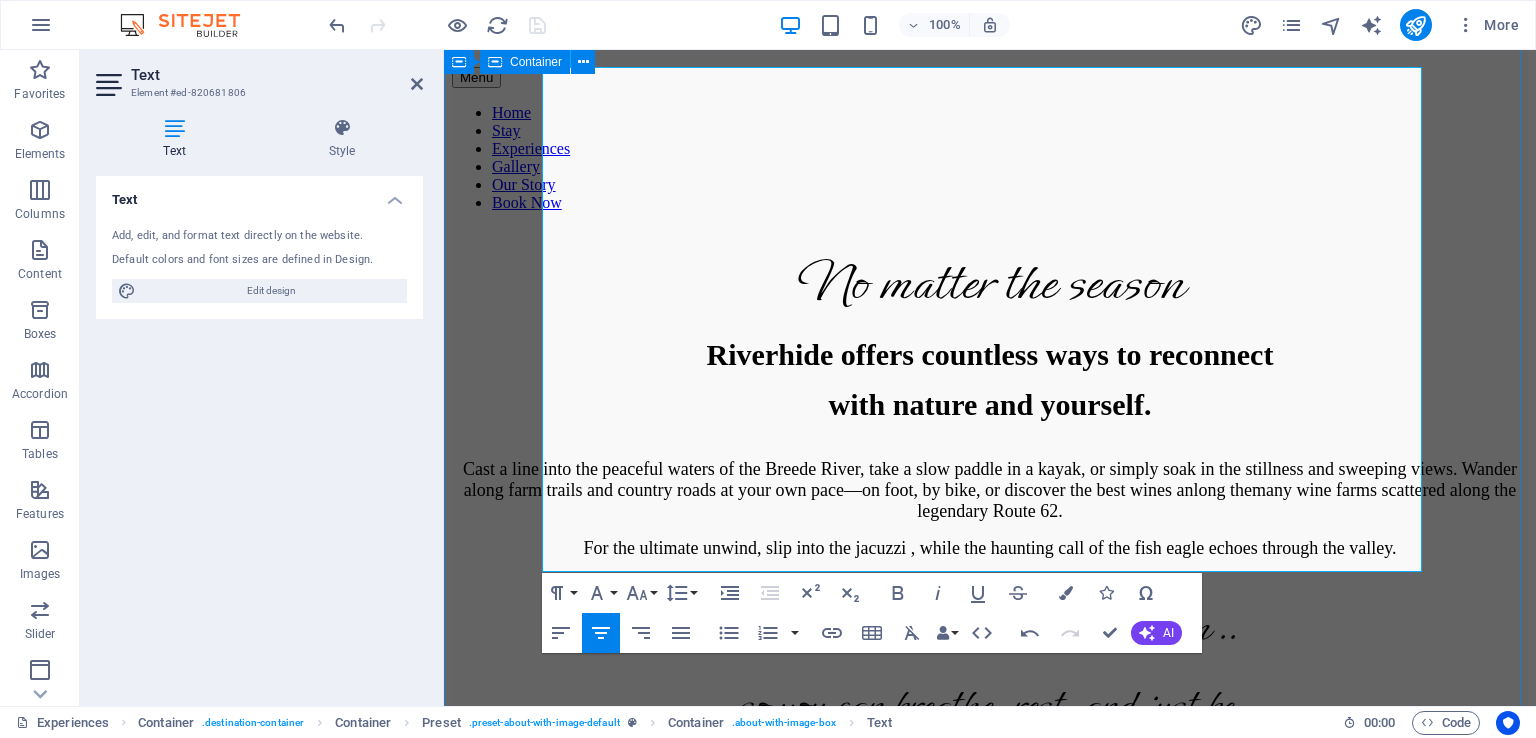 click on "No matter the season   Riverhide offers countless ways to reconnect  with nature and yourself. Cast a line into the peaceful waters of the Breede River, take a slow paddle in a kayak, or simply soak in the stillness and sweeping views. Wander along farm trails and country roads at your own pace—on foot, by bike, or discover the best wines  and eateries along the many wine farms scattered along the legendary Route 62. For the ultimate unwind, slip into the jacuzzi , while the haunting call of the fish eagle echoes through the valley. At Riverhide, time slows down .. so you can breathe, rest, and just be. Book now Things to Do at Riverhide Hiking  & Biking Trails Venture into  350 hectares of pristine Renosterveld . Walk or cycle through veld trails or  explore via 4x4s or confident 2x4 SUVs. Gravel Road Cycling The surrounding  gravel farm roads  are ideal for scenic cycling. River Activities Fish in the tranquil Breede River- rods available on request . Or take the  inflatable kayak  for a peaceful paddle.  jacuzzi ." at bounding box center [990, 2512] 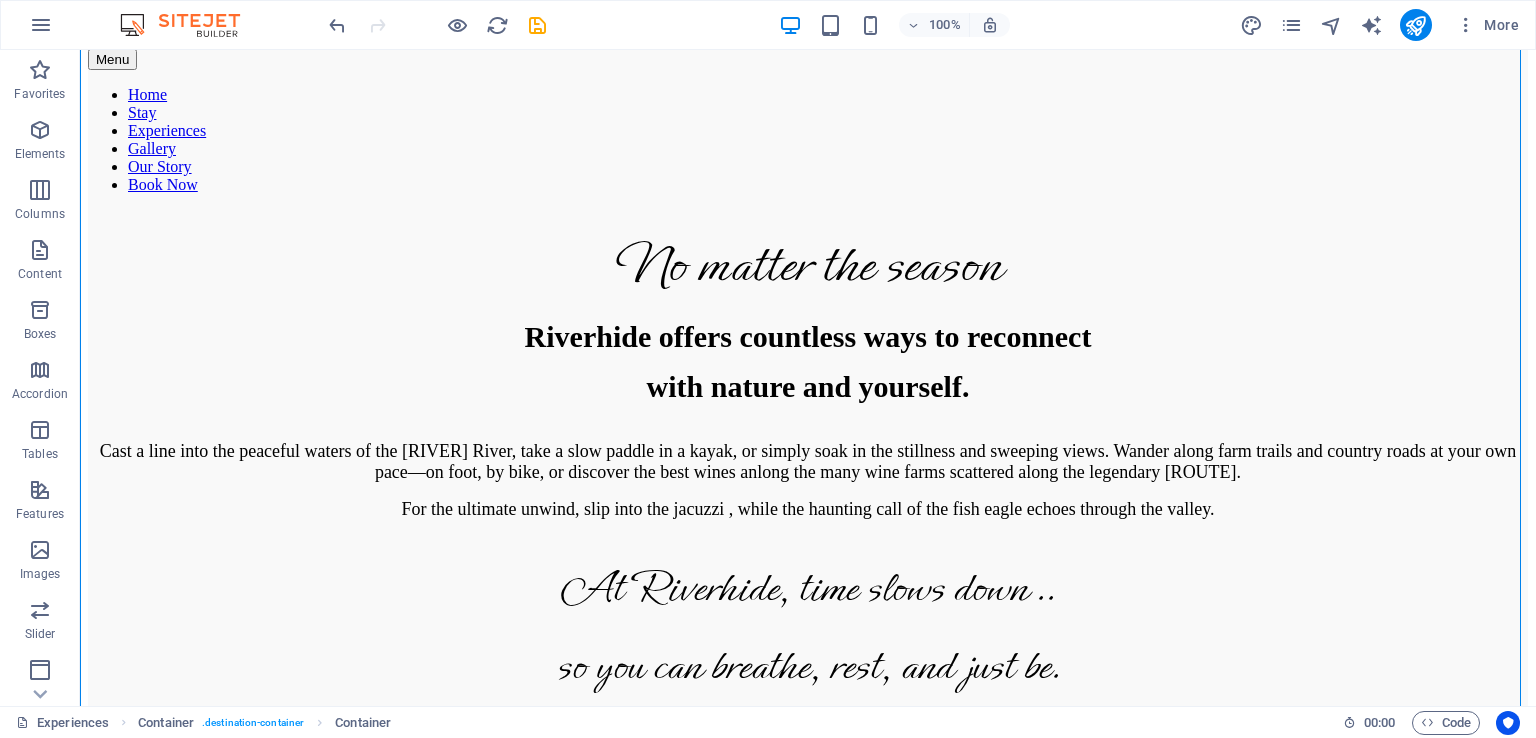 scroll, scrollTop: 866, scrollLeft: 0, axis: vertical 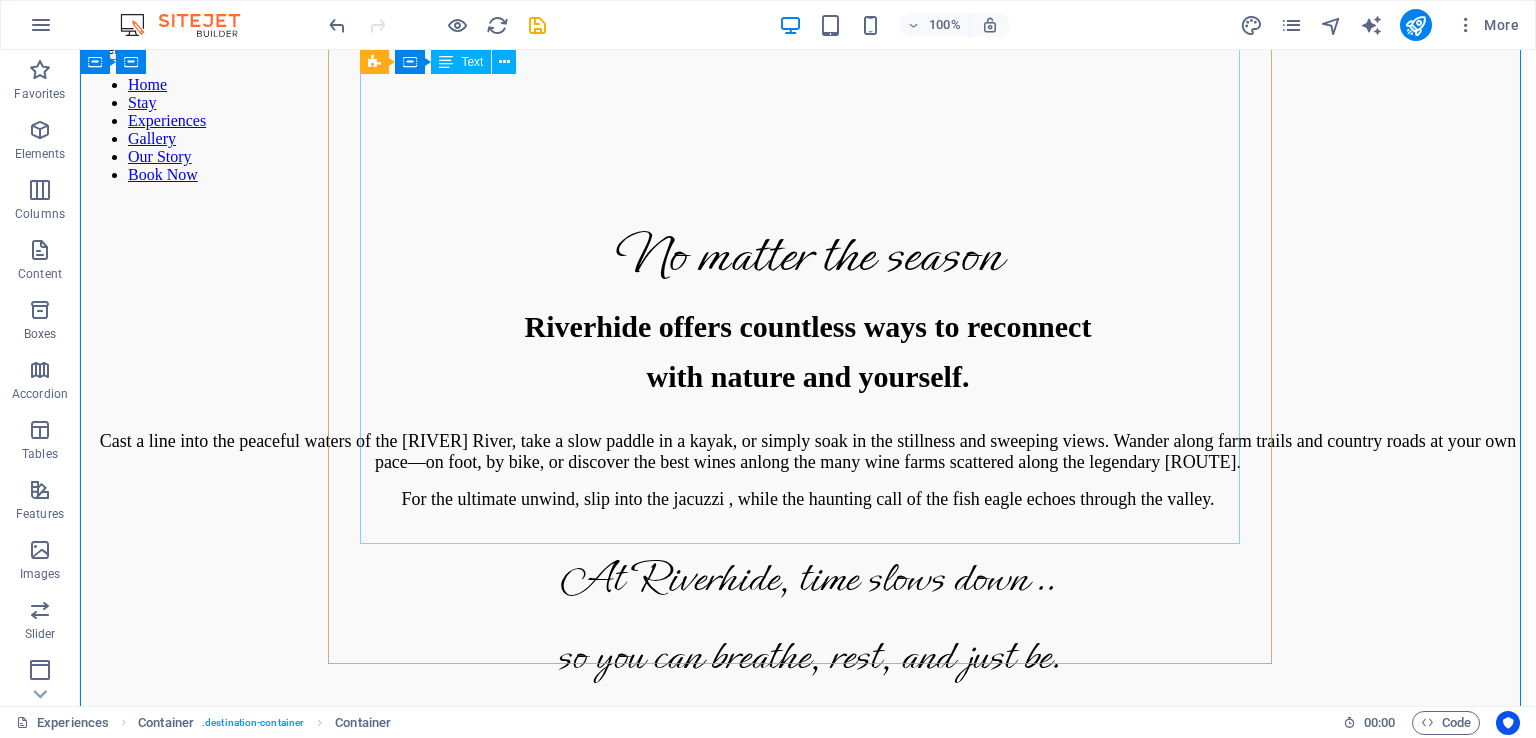 click on "No matter the season   Riverhide offers countless ways to reconnect  with nature and yourself. Cast a line into the peaceful waters of the Breede River, take a slow paddle in a kayak, or simply soak in the stillness and sweeping views. Wander along farm trails and country roads at your own pace—on foot, by bike, or discover the best wines anlong the many wine farms scattered along the legendary Route 62. For the ultimate unwind, slip into the jacuzzi , while the haunting call of the fish eagle echoes through the valley. At Riverhide, time slows down .. so you can breathe, rest, and just be." at bounding box center [808, 451] 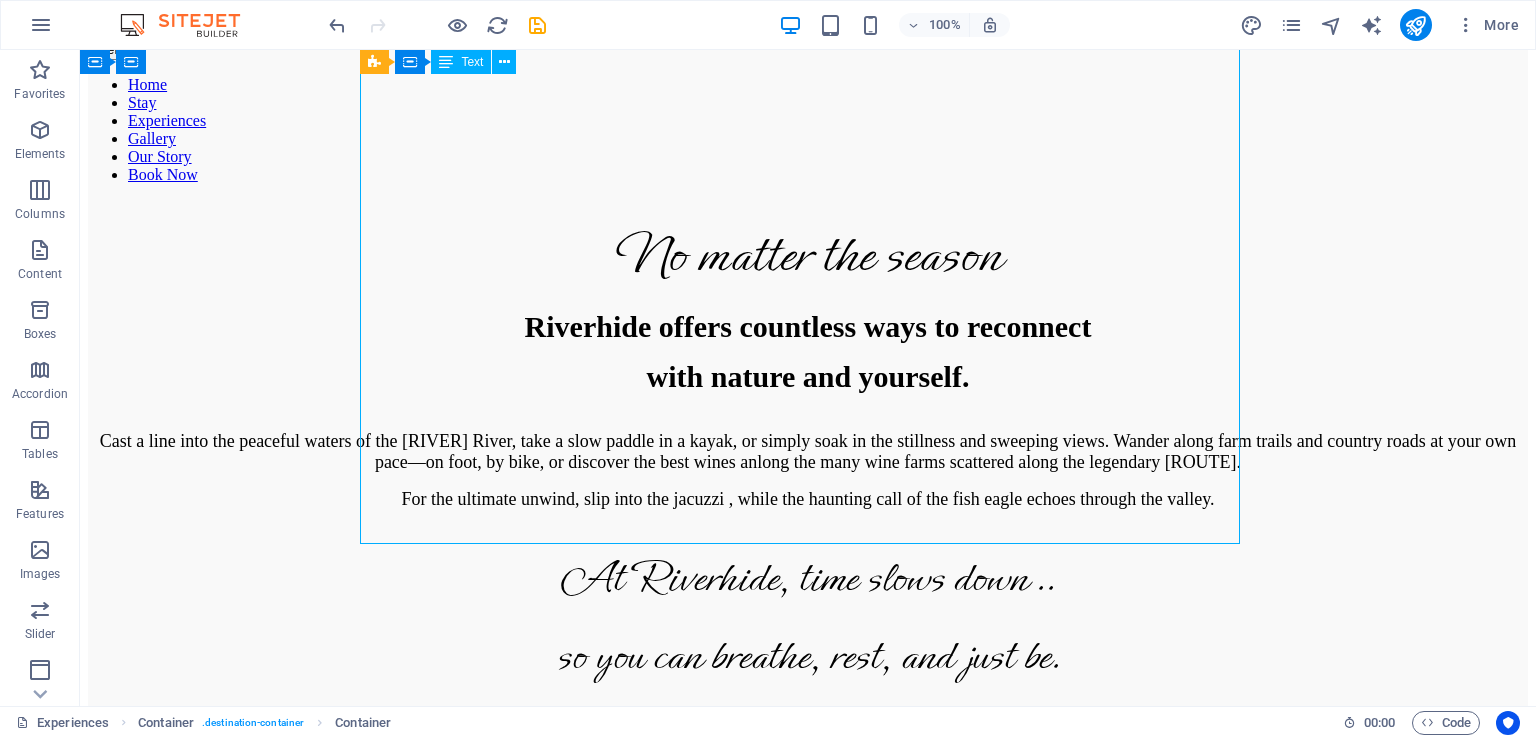 click on "No matter the season   Riverhide offers countless ways to reconnect  with nature and yourself. Cast a line into the peaceful waters of the Breede River, take a slow paddle in a kayak, or simply soak in the stillness and sweeping views. Wander along farm trails and country roads at your own pace—on foot, by bike, or discover the best wines anlong the many wine farms scattered along the legendary Route 62. For the ultimate unwind, slip into the jacuzzi , while the haunting call of the fish eagle echoes through the valley. At Riverhide, time slows down .. so you can breathe, rest, and just be." at bounding box center (808, 451) 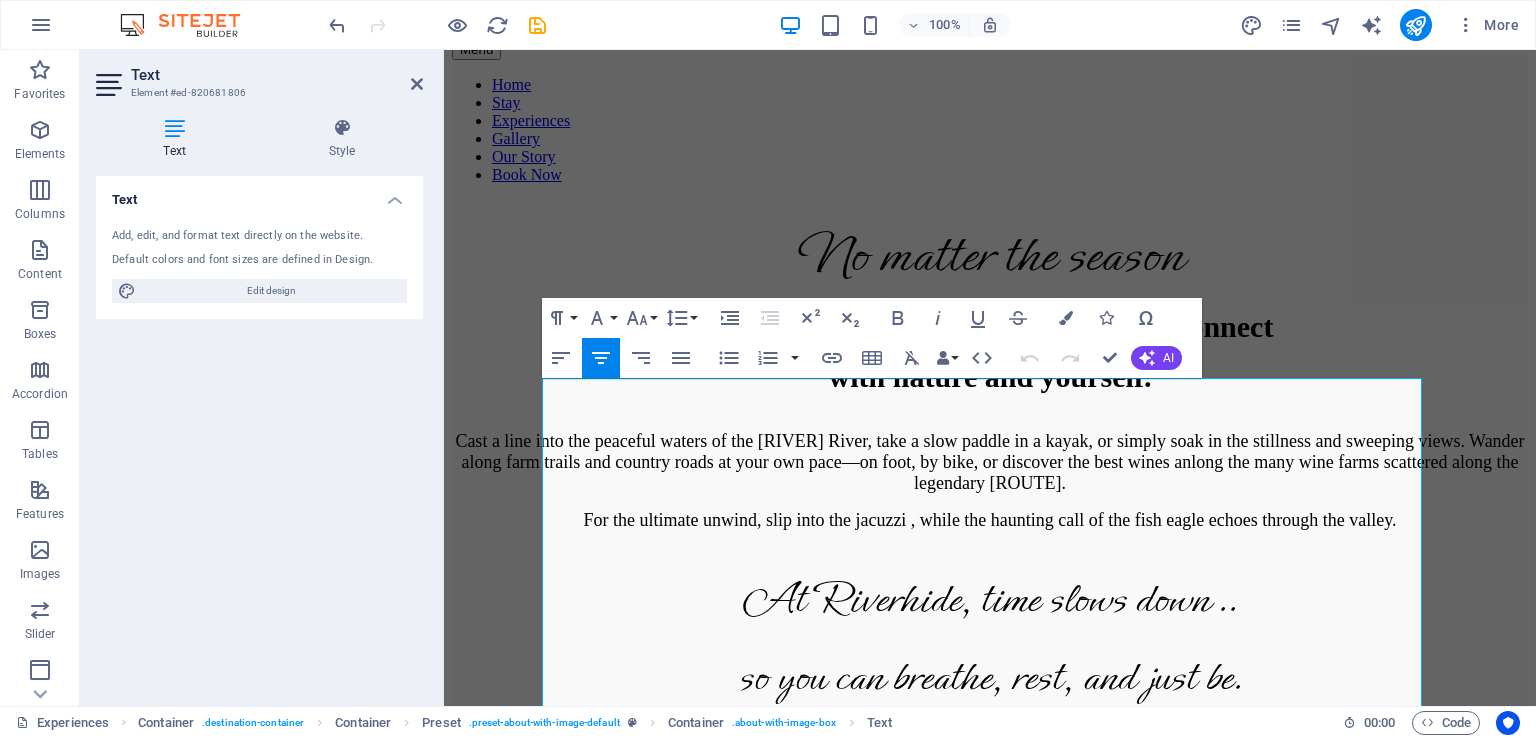 scroll, scrollTop: 527, scrollLeft: 0, axis: vertical 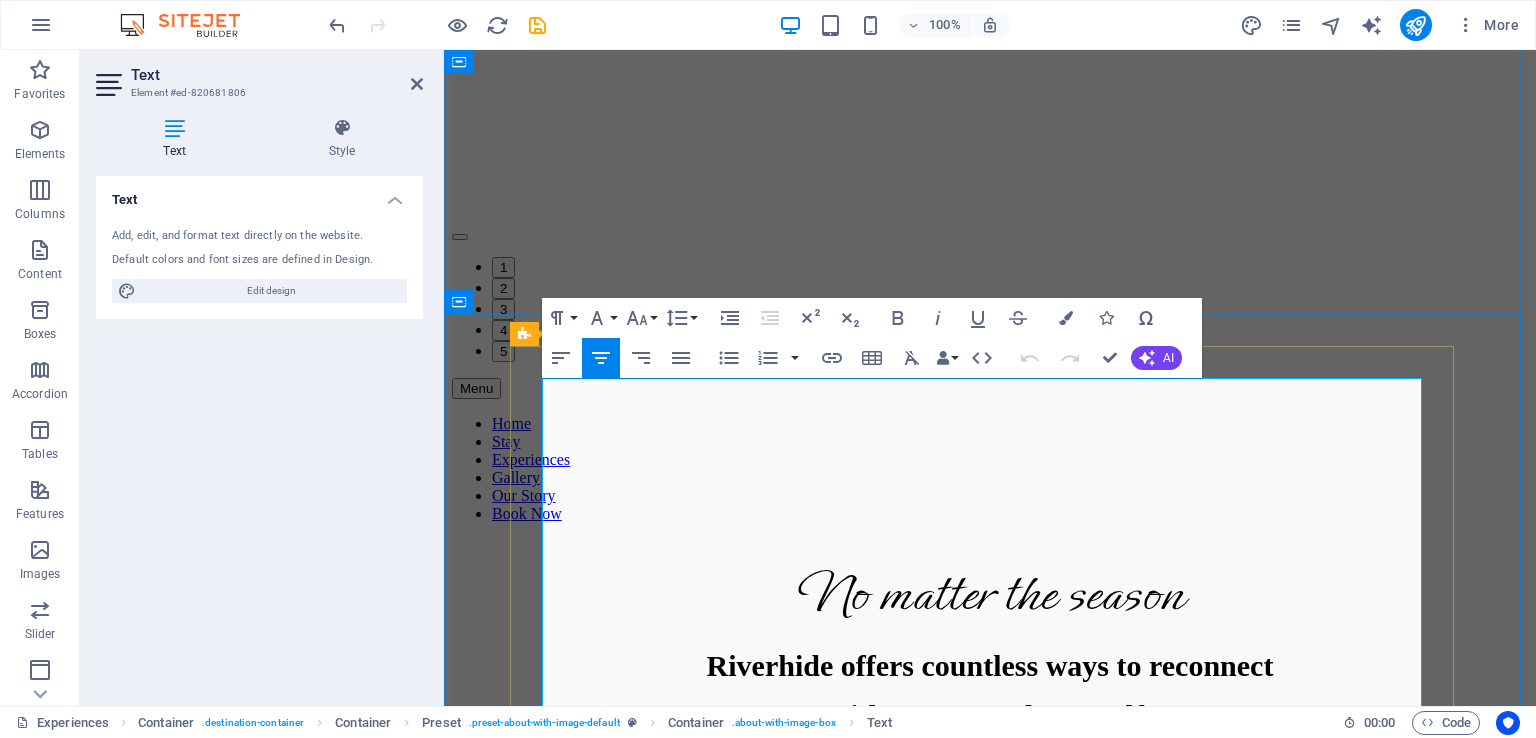 click on "Cast a line into the peaceful waters of the [RIVER] River, take a slow paddle in a kayak, or simply soak in the stillness and sweeping views. Wander along farm trails and country roads at your own pace—on foot, by bike, or discover the best wines anlong the many wine farms scattered along the legendary [ROUTE]." at bounding box center (990, 791) 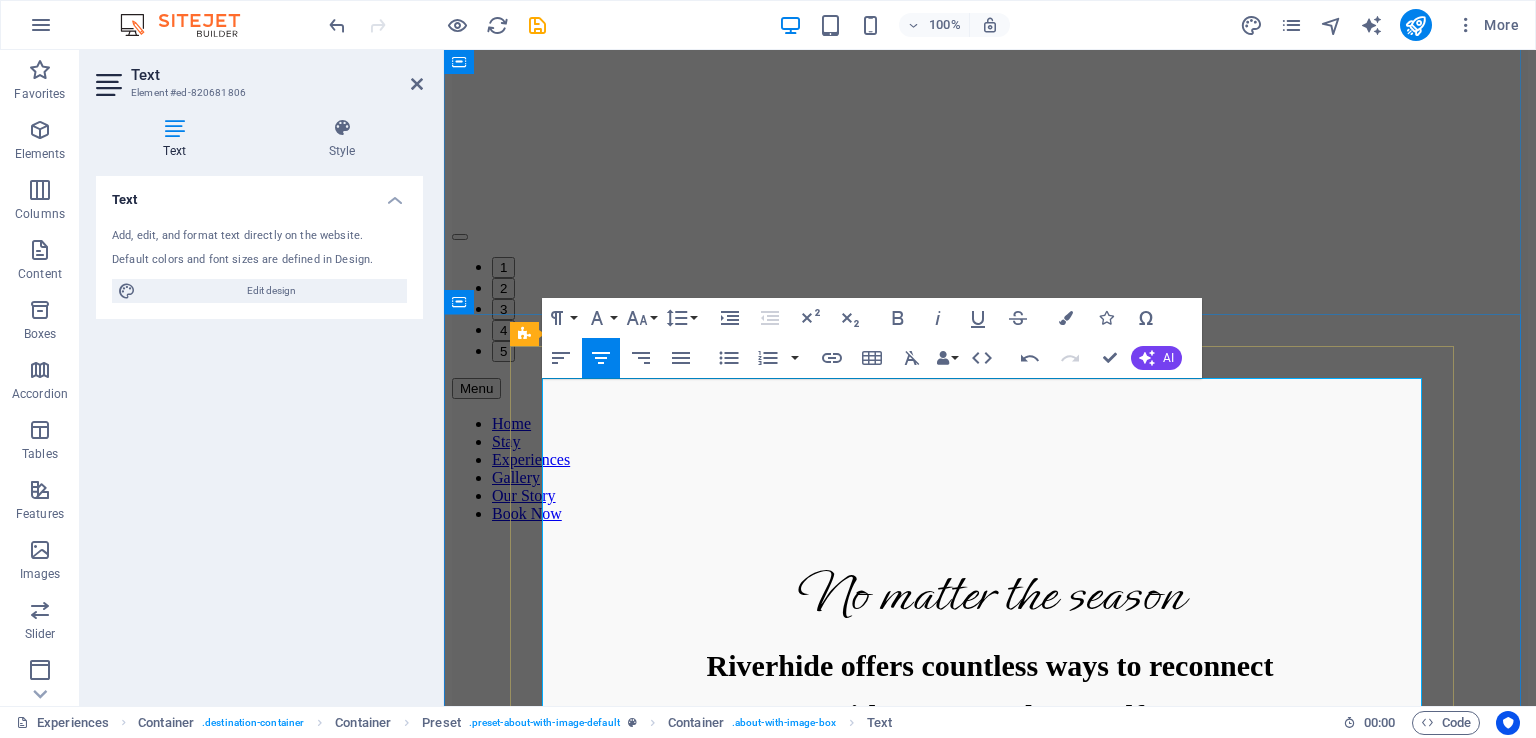 click on "Cast a line into the peaceful waters of the Breede River, take a slow paddle in a kayak, or simply soak in the stillness and sweeping views. Wander along farm trails and country roads at your own pace—on foot, by bike, or discover the best wines along the many wine farms scattered along the legendary Route 62." at bounding box center [990, 801] 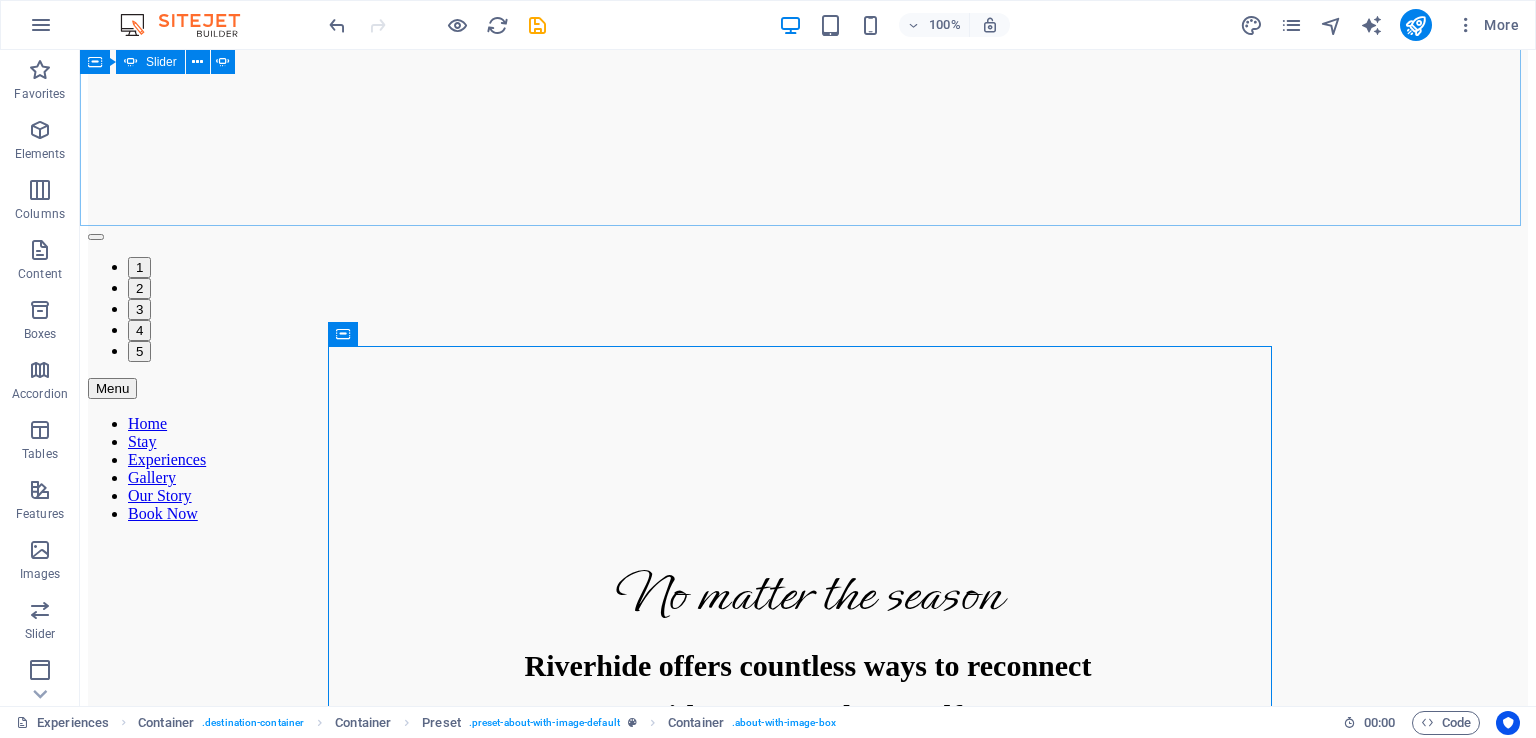 scroll, scrollTop: 532, scrollLeft: 0, axis: vertical 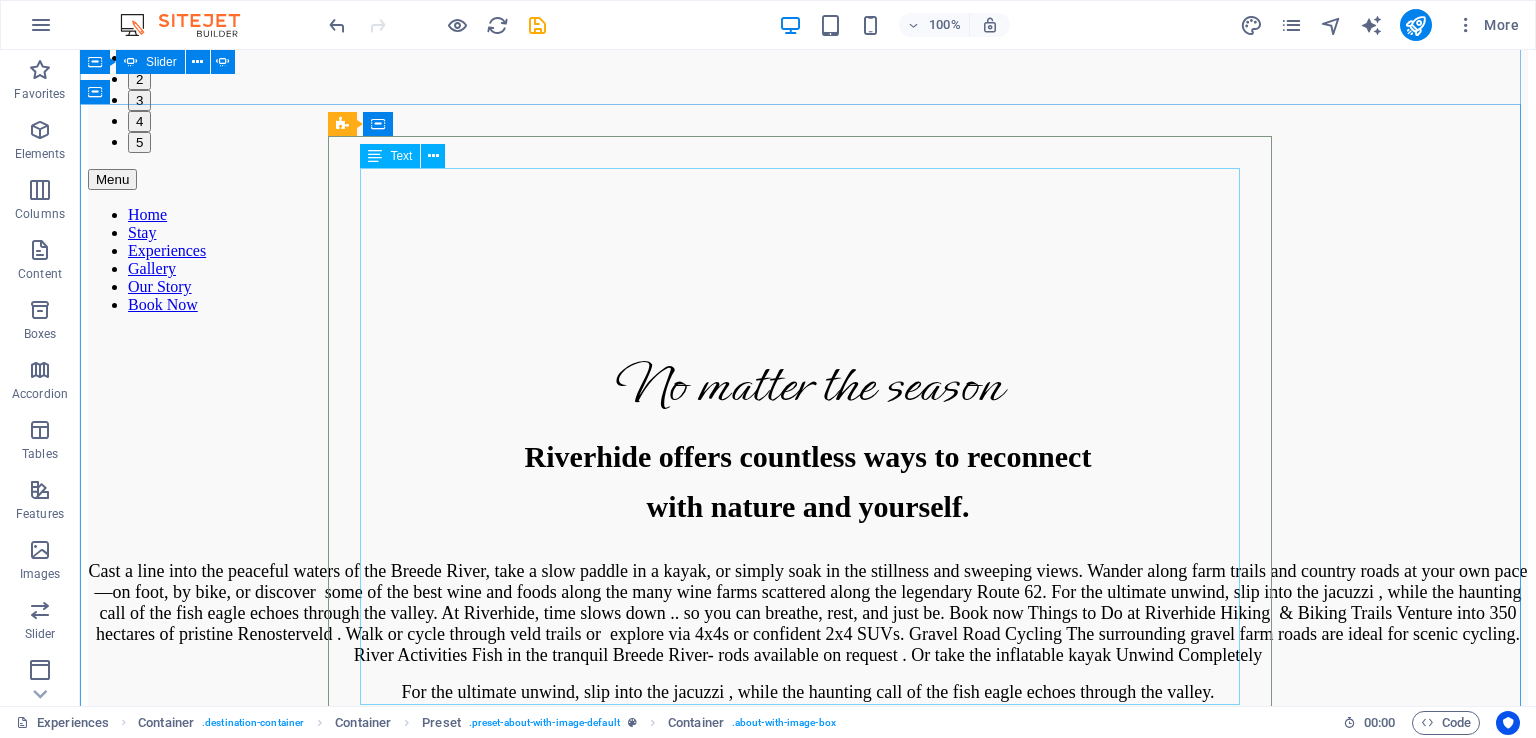 click on "No matter the season   Riverhide offers countless ways to reconnect  with nature and yourself. Cast a line into the peaceful waters of the Breede River, take a slow paddle in a kayak, or simply soak in the stillness and sweeping views. Wander along farm trails and country roads at your own pace—on foot, by bike, or discover the best wines  and eateries along the many wine farms scattered along the legendary Route 62. For the ultimate unwind, slip into the jacuzzi , while the haunting call of the fish eagle echoes through the valley. At Riverhide, time slows down .. so you can breathe, rest, and just be. Book now Things to Do at Riverhide Hiking  & Biking Trails Venture into  350 hectares of pristine Renosterveld . Walk or cycle through veld trails or  explore via 4x4s or confident 2x4 SUVs. Gravel Road Cycling The surrounding  gravel farm roads  are ideal for scenic cycling. River Activities Fish in the tranquil Breede River- rods available on request . Or take the  inflatable kayak  for a peaceful paddle.  jacuzzi ." at bounding box center (808, 613) 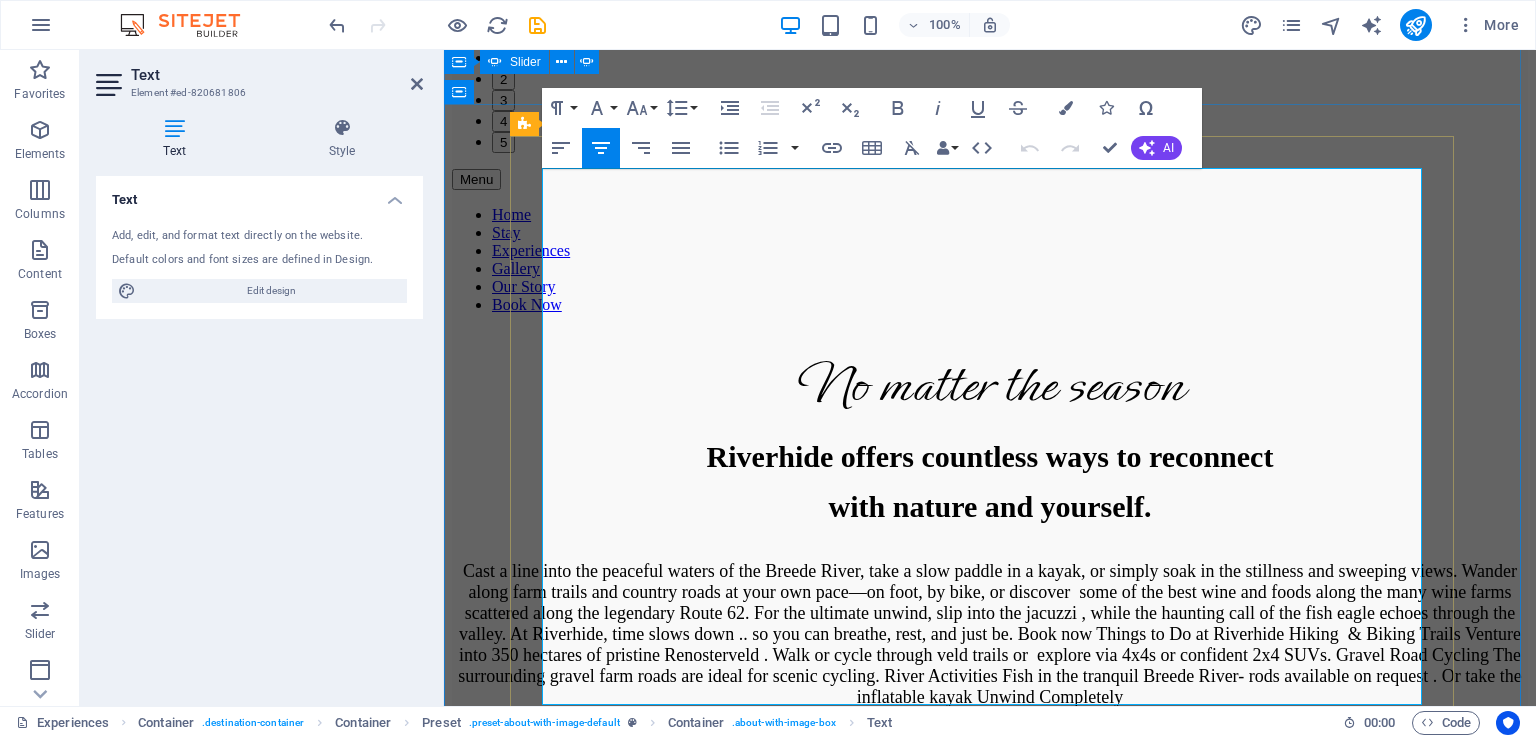 click on "Cast a line into the peaceful waters of the Breede River, take a slow paddle in a kayak, or simply soak in the stillness and sweeping views. Wander along farm trails and country roads at your own pace—on foot, by bike, or discover  some of the best wine and foods  along the many wine farms scattered along the legendary Route 62. For the ultimate unwind, slip into the jacuzzi , while the haunting call of the fish eagle echoes through the valley. At Riverhide, time slows down .. so you can breathe, rest, and just be. Book now Things to Do at Riverhide Hiking  & Biking Trails Venture into  350 hectares of pristine Renosterveld . Walk or cycle through veld trails or  explore via 4x4s or confident 2x4 SUVs. Gravel Road Cycling The surrounding  gravel farm roads  are ideal for scenic cycling. River Activities Fish in the tranquil Breede River- rods available on request . Or take the  inflatable kayak Unwind Completely" at bounding box center [990, 624] 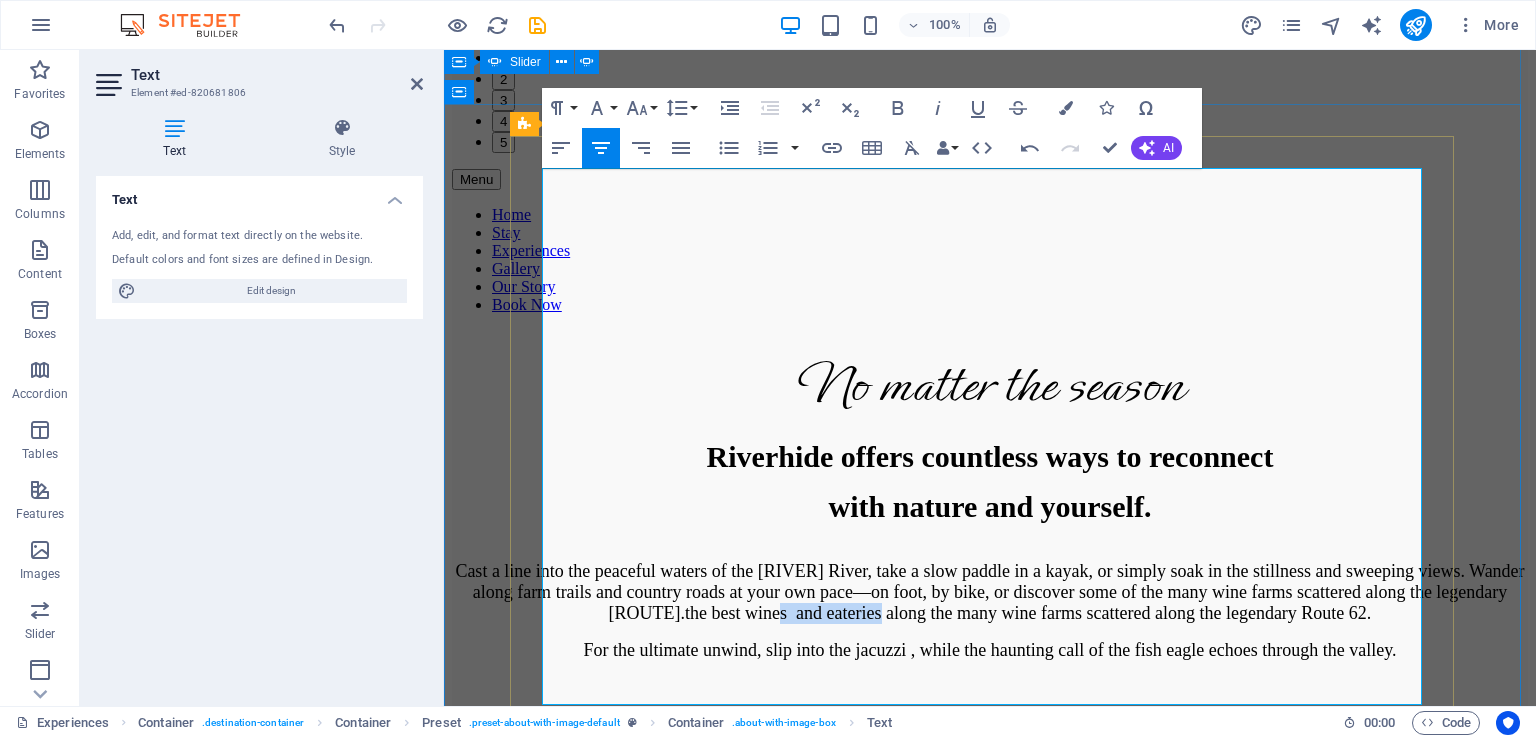 drag, startPoint x: 902, startPoint y: 441, endPoint x: 1024, endPoint y: 441, distance: 122 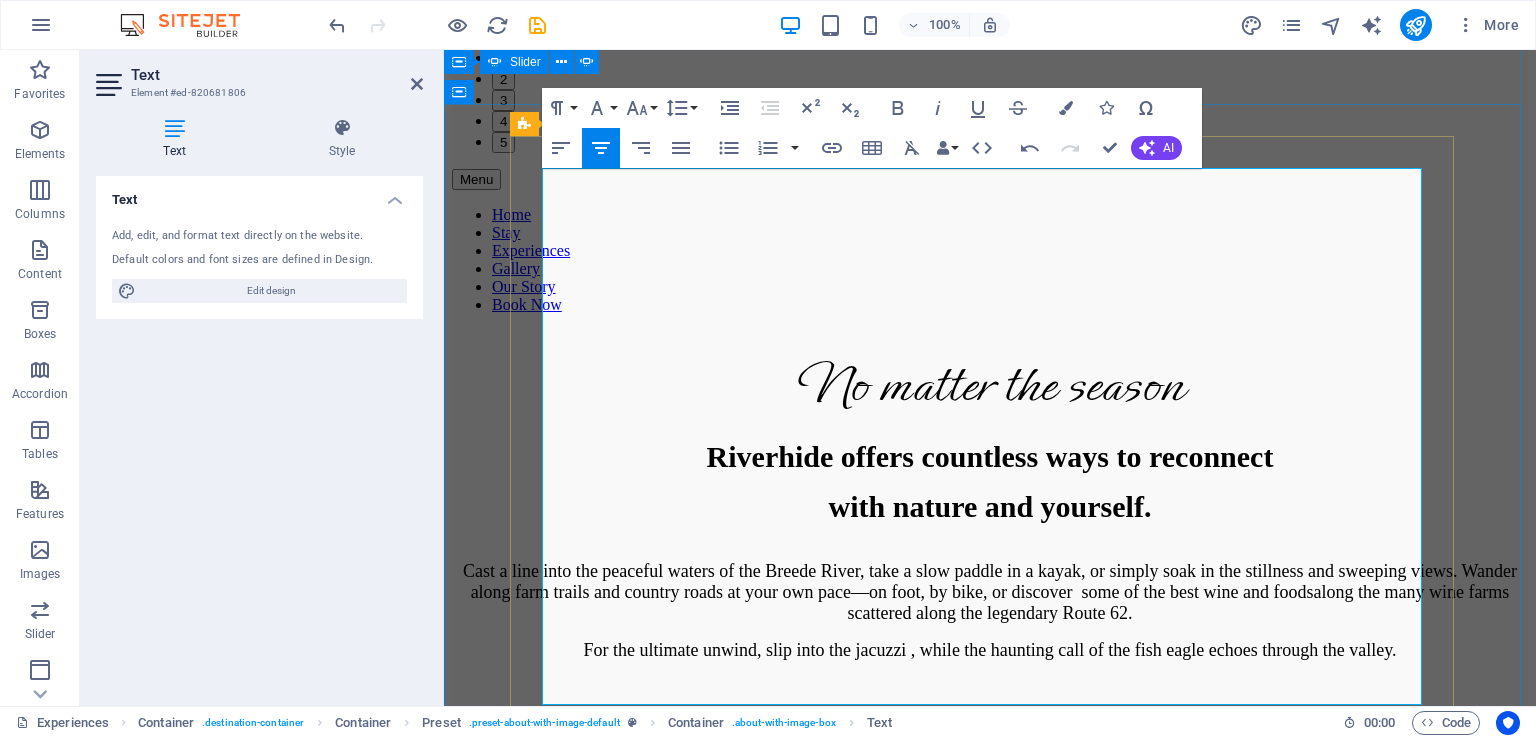 click on "Cast a line into the peaceful waters of the Breede River, take a slow paddle in a kayak, or simply soak in the stillness and sweeping views. Wander along farm trails and country roads at your own pace—on foot, by bike, or discover  some of the best wine and foods  along the many wine farms scattered along the legendary Route 62." at bounding box center [990, 592] 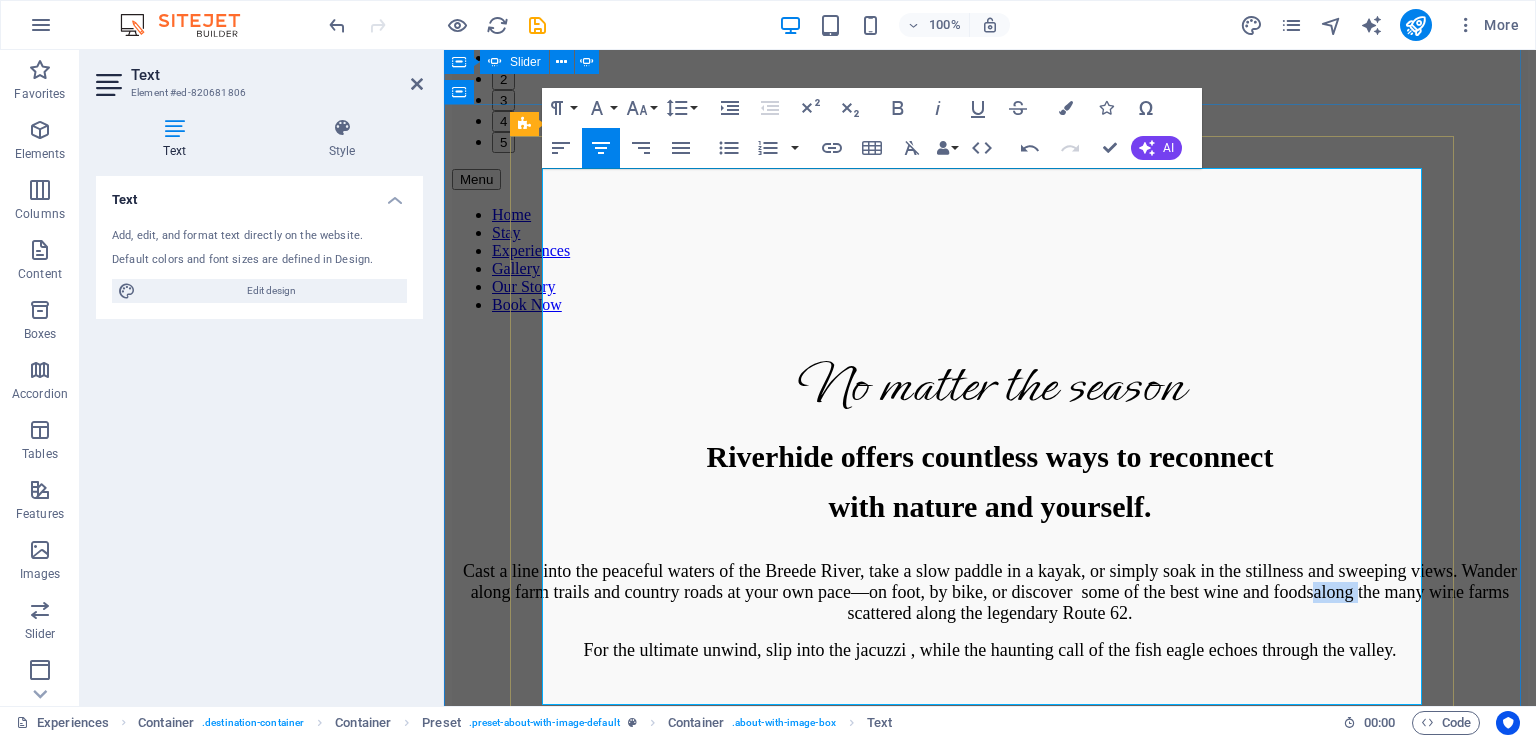 click on "Cast a line into the peaceful waters of the Breede River, take a slow paddle in a kayak, or simply soak in the stillness and sweeping views. Wander along farm trails and country roads at your own pace—on foot, by bike, or discover  some of the best wine and foods  along the many wine farms scattered along the legendary Route 62." at bounding box center (990, 592) 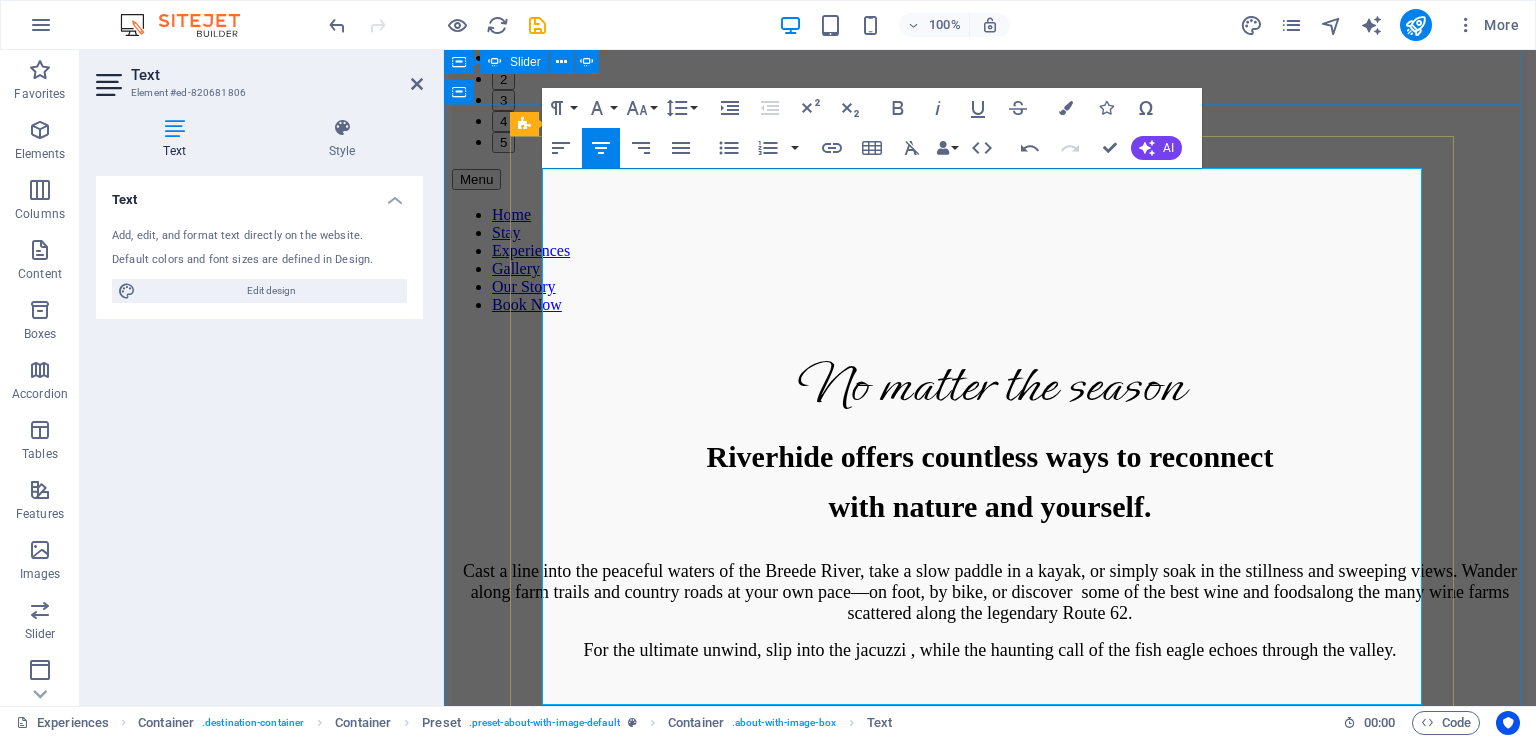 click on "Cast a line into the peaceful waters of the Breede River, take a slow paddle in a kayak, or simply soak in the stillness and sweeping views. Wander along farm trails and country roads at your own pace—on foot, by bike, or discover  some of the best wine and foods  along the many wine farms scattered along the legendary Route 62." at bounding box center (990, 582) 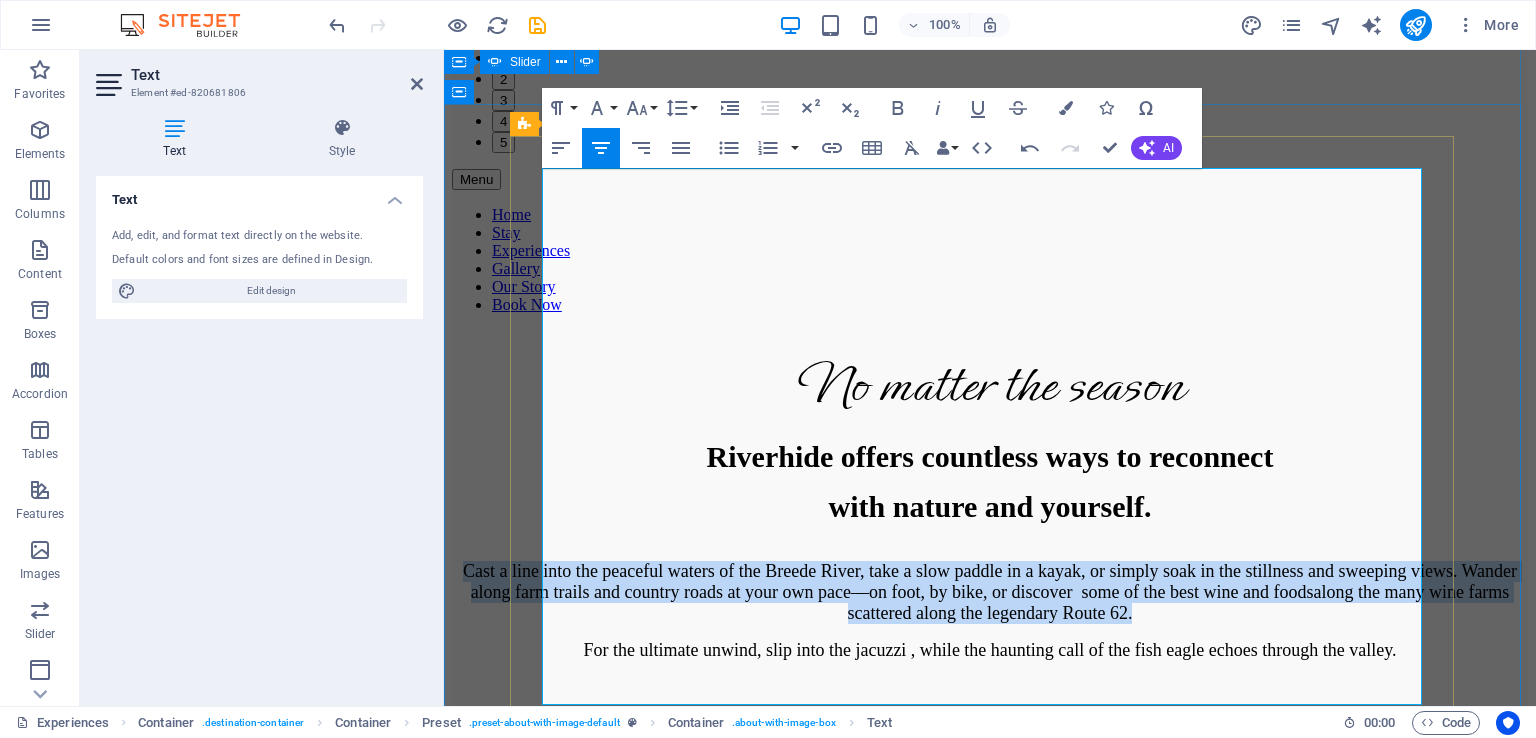 click on "Cast a line into the peaceful waters of the Breede River, take a slow paddle in a kayak, or simply soak in the stillness and sweeping views. Wander along farm trails and country roads at your own pace—on foot, by bike, or discover  some of the best wine and foods  along the many wine farms scattered along the legendary Route 62." at bounding box center (990, 582) 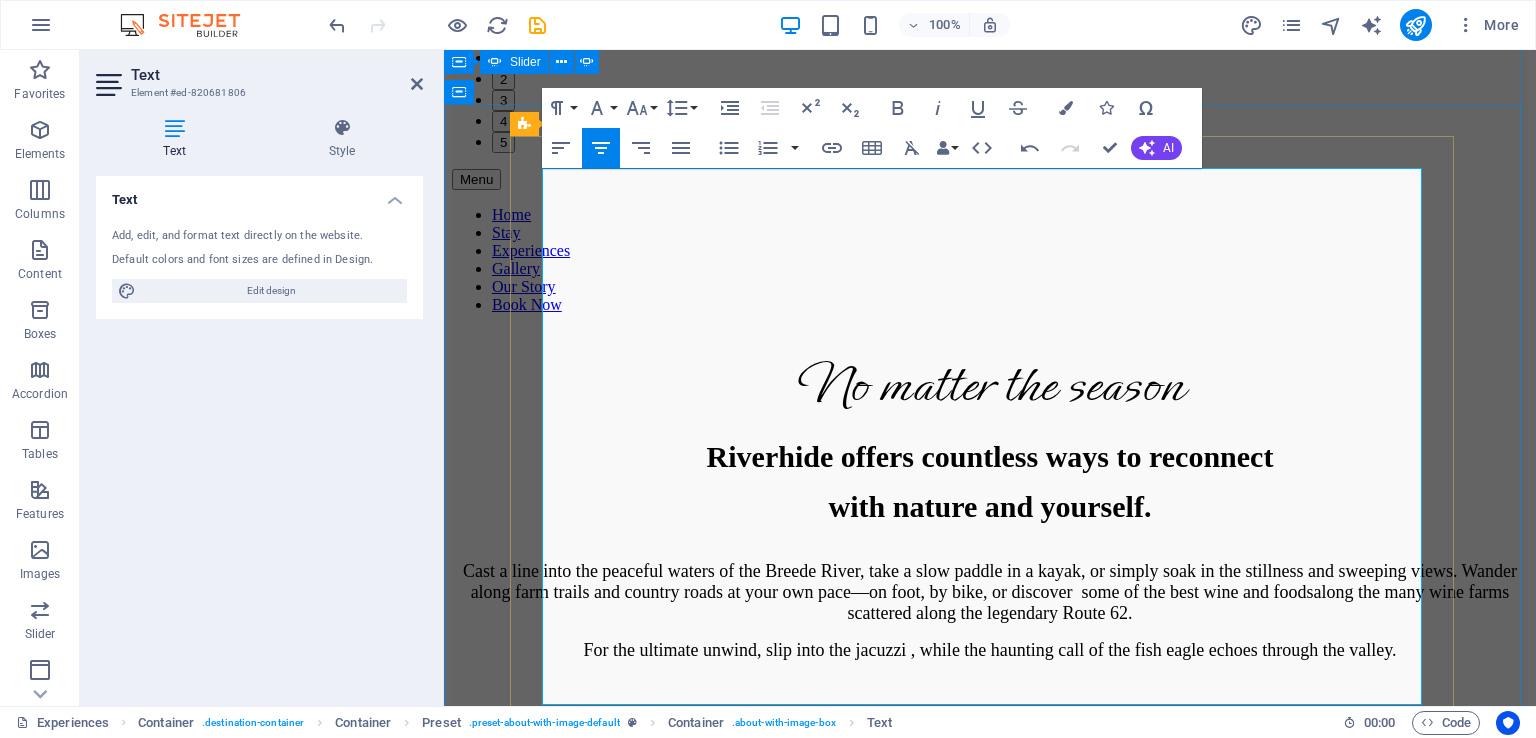 click on "Cast a line into the peaceful waters of the Breede River, take a slow paddle in a kayak, or simply soak in the stillness and sweeping views. Wander along farm trails and country roads at your own pace—on foot, by bike, or discover  some of the best wine and foods  along the many wine farms scattered along the legendary Route 62." at bounding box center [990, 582] 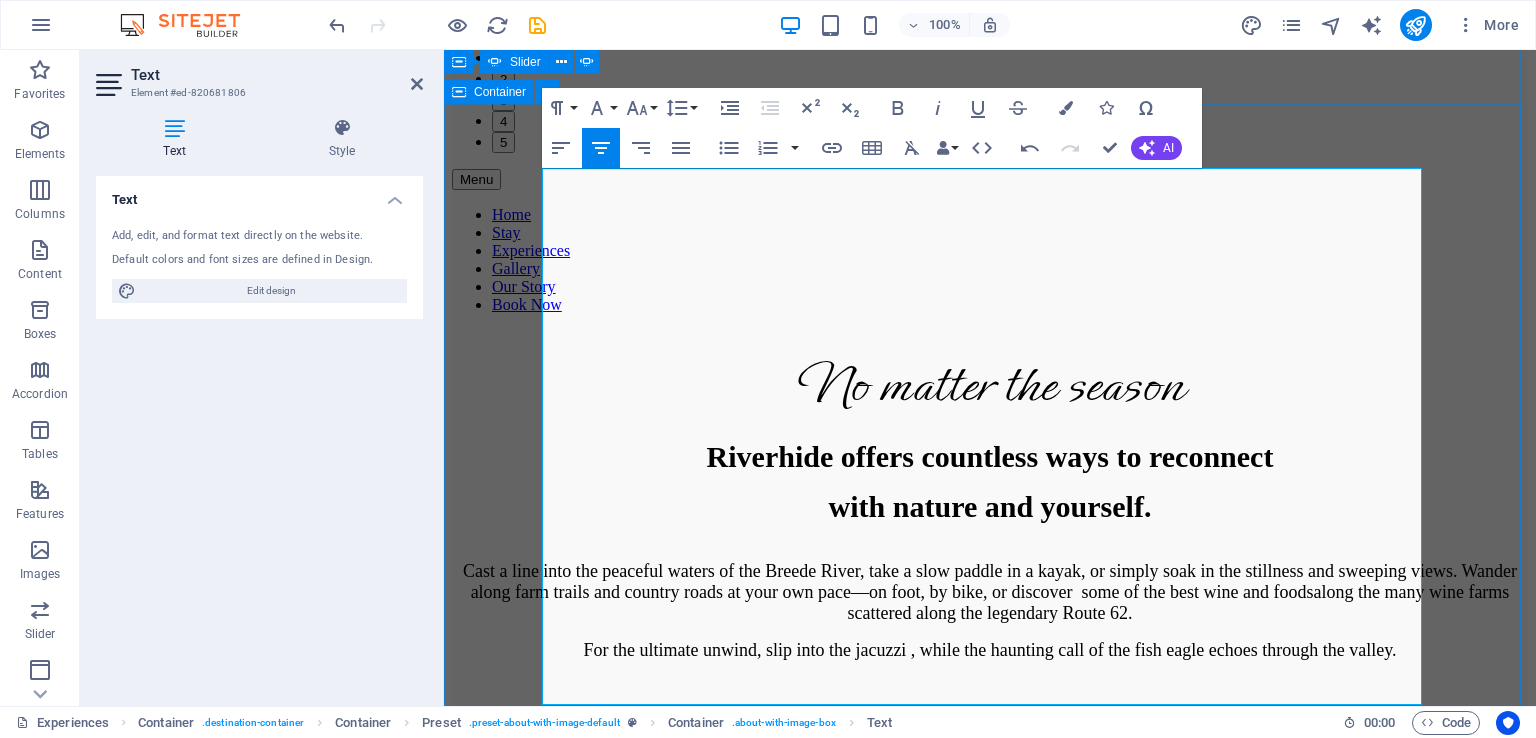 click on "No matter the season Riverhide offers countless ways to reconnect with nature and yourself. Cast a line into the peaceful waters of the Breede River, take a slow paddle in a kayak, or simply soak in the stillness and sweeping views. Wander along farm trails and country roads at your own pace—on foot, by bike, or discover  some of the best wine and foods  along the many wine farms scattered along the legendary Route 62. For the ultimate unwind, slip into the jacuzzi , while the haunting call of the fish eagle echoes through the valley. At Riverhide, time slows down .. so you can breathe, rest, and just be. Book now Things to Do at Riverhide Hiking  & Biking Trails Venture into  350 hectares of pristine Renosterveld . Walk or cycle through veld trails or  explore via 4x4s or confident 2x4 SUVs. Gravel Road Cycling The surrounding  gravel farm roads  are ideal for scenic cycling. River Activities Fish in the tranquil Breede River- rods available on request . Or take the  inflatable kayak Unwind Completely" at bounding box center [990, 2614] 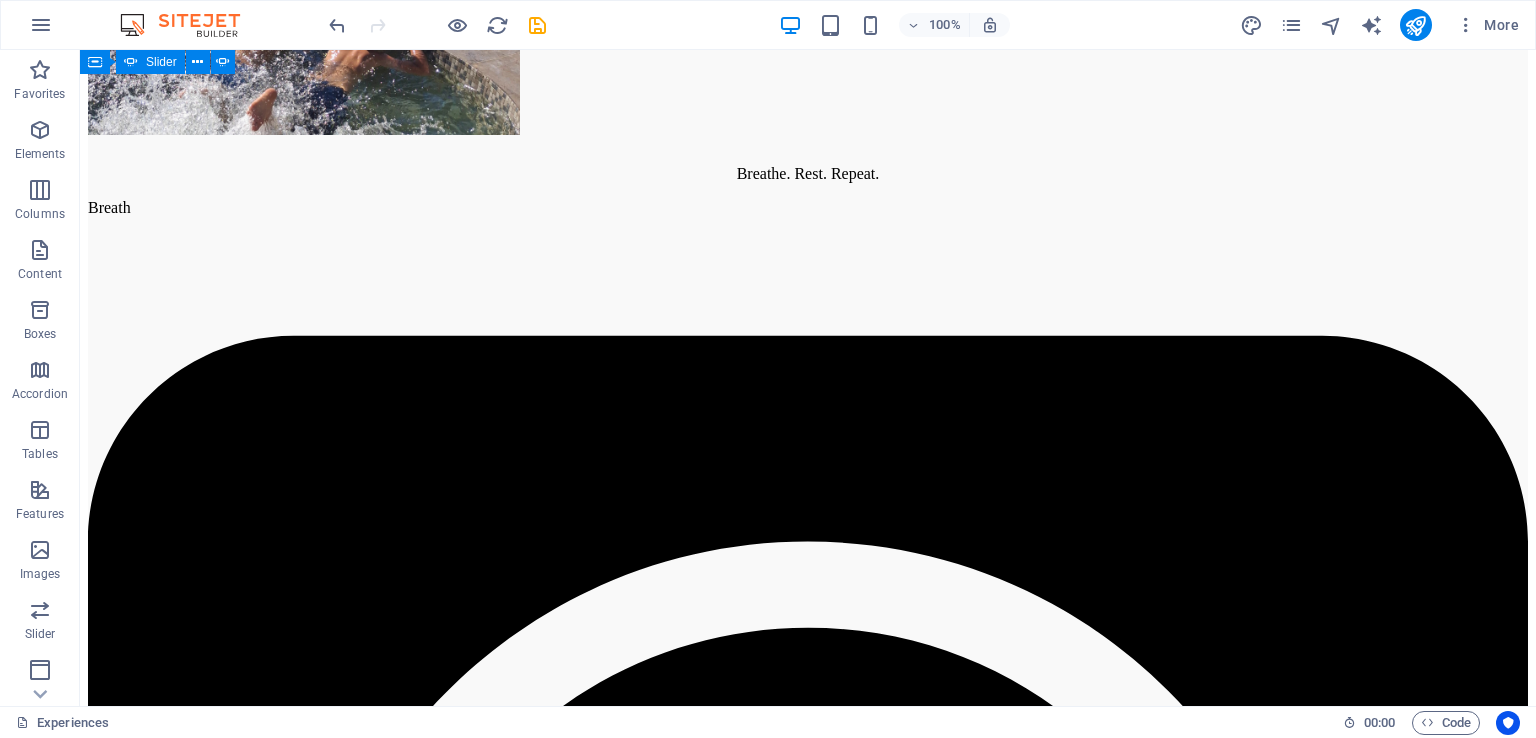 scroll, scrollTop: 5780, scrollLeft: 0, axis: vertical 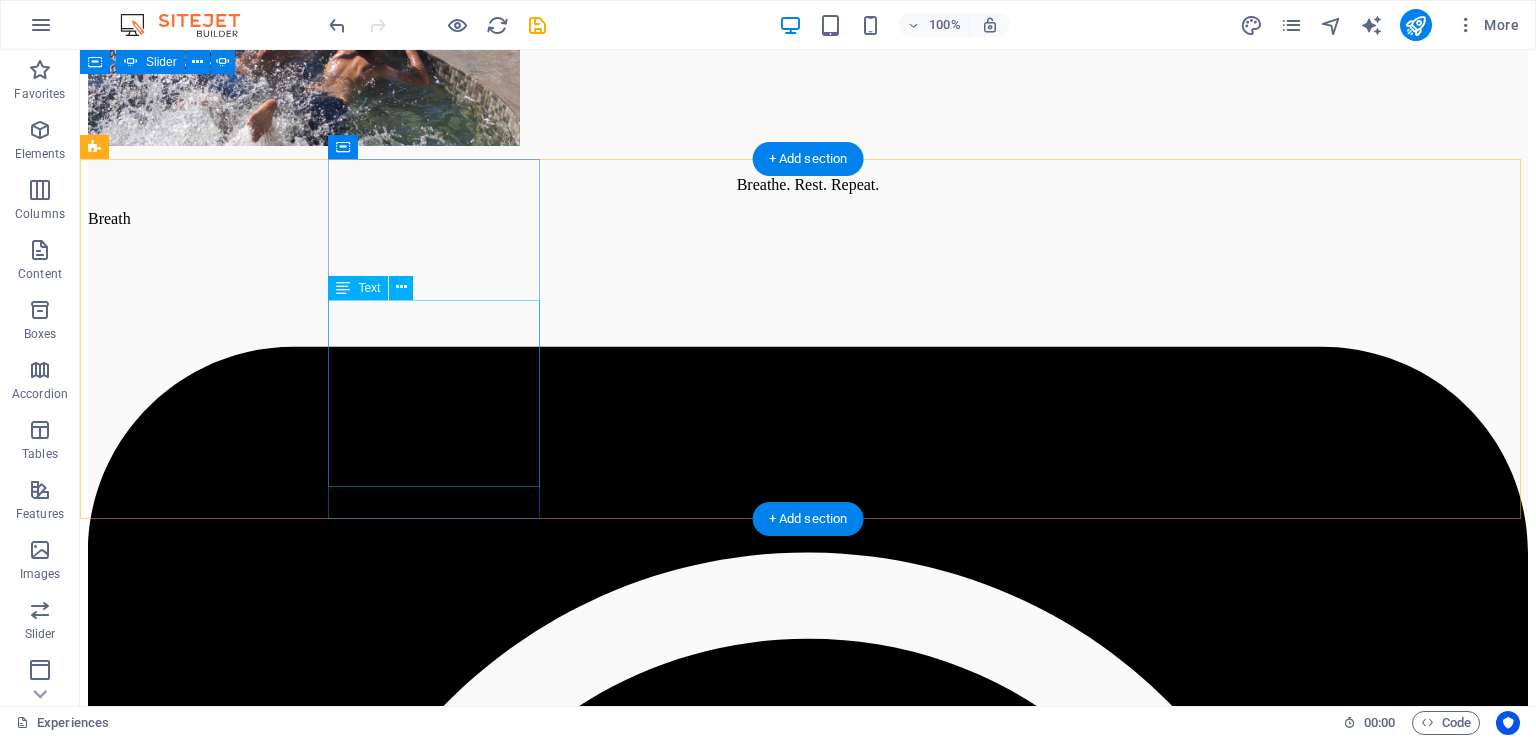 click on "[CITY]   [TIME] [DISTANCE] [CITY], [CITY], [CITY]" at bounding box center [808, 9429] 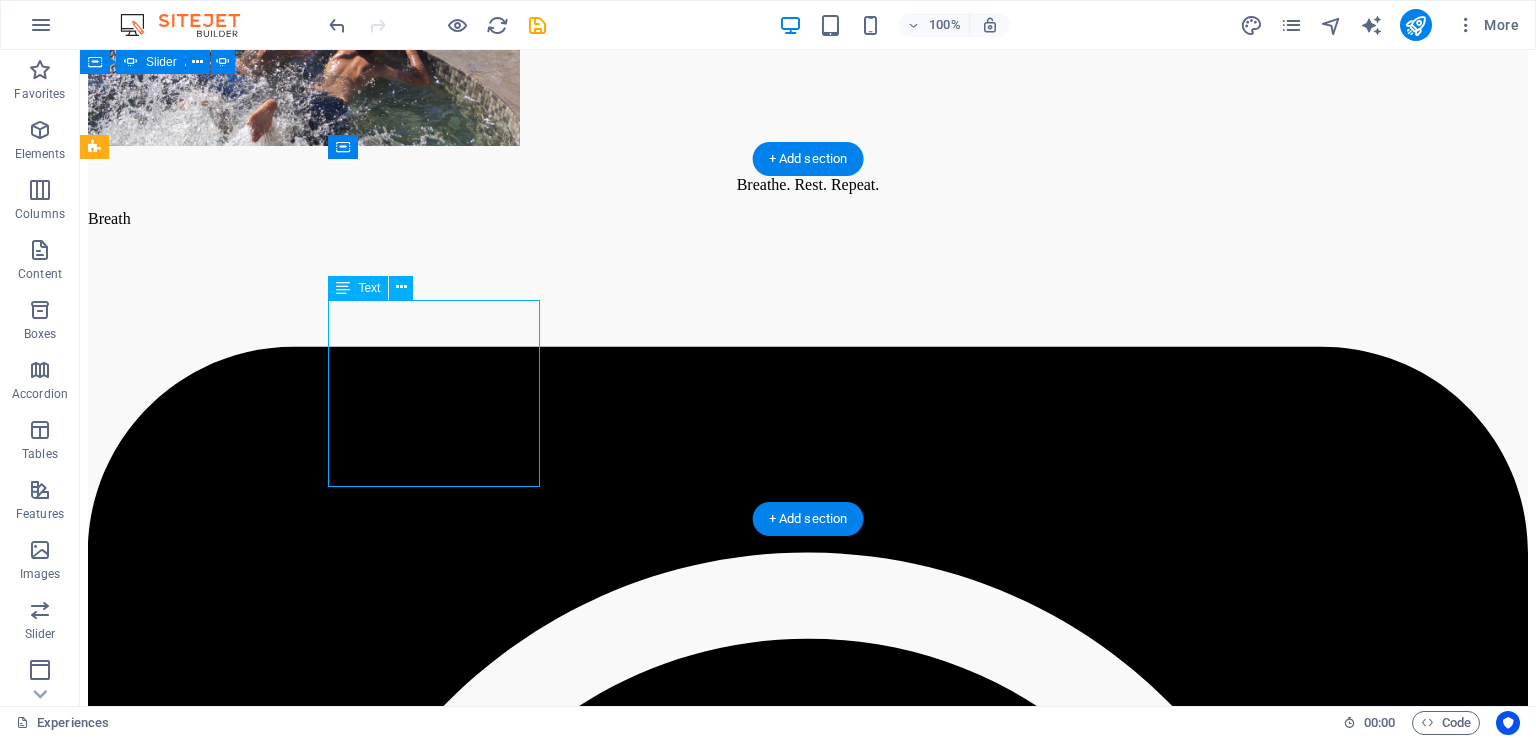 click on "[CITY]   [TIME] [DISTANCE] [CITY], [CITY], [CITY]" at bounding box center (808, 9429) 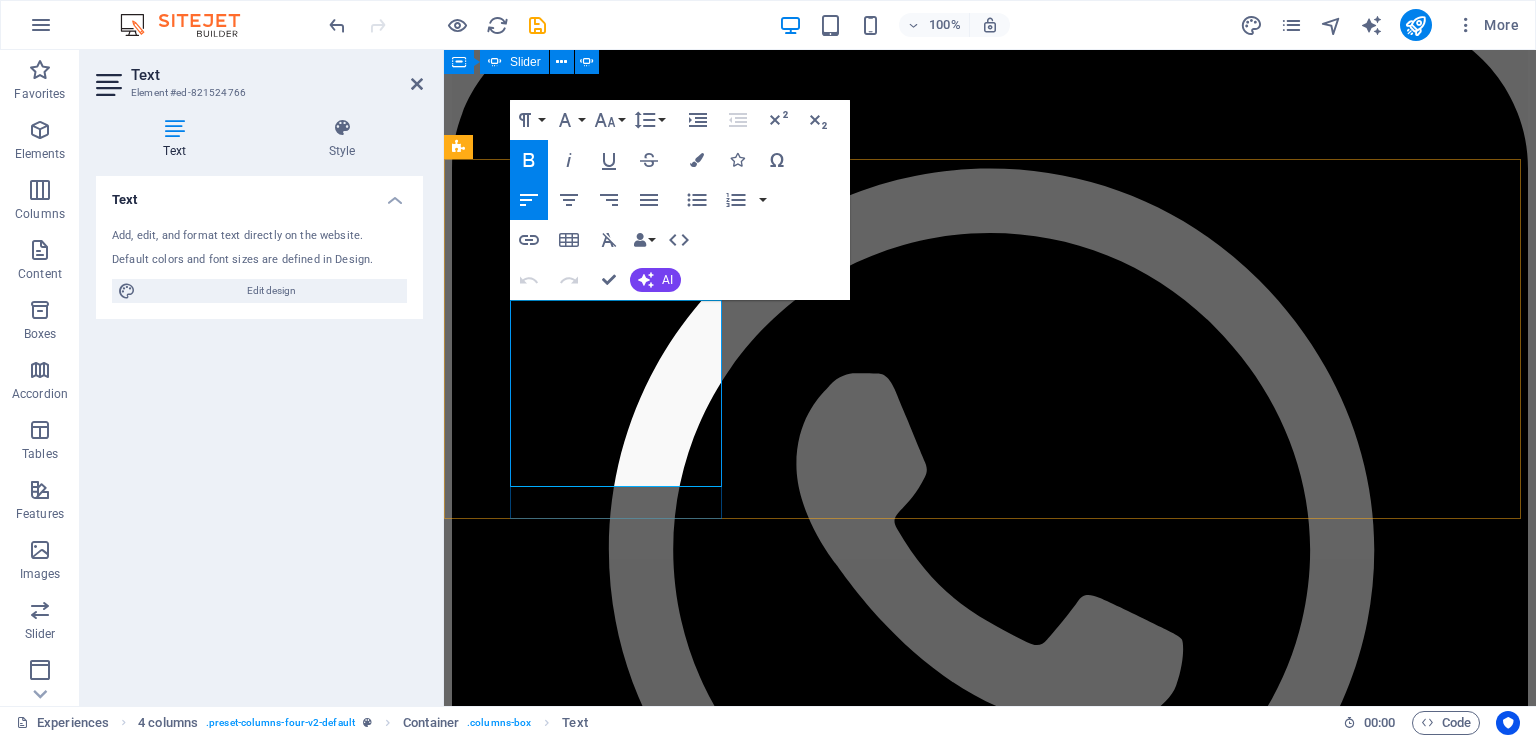 click on "[TIME] ([DISTANCE]) Tranquil village, wine farms, yoga and wellness retreats" at bounding box center (990, 7748) 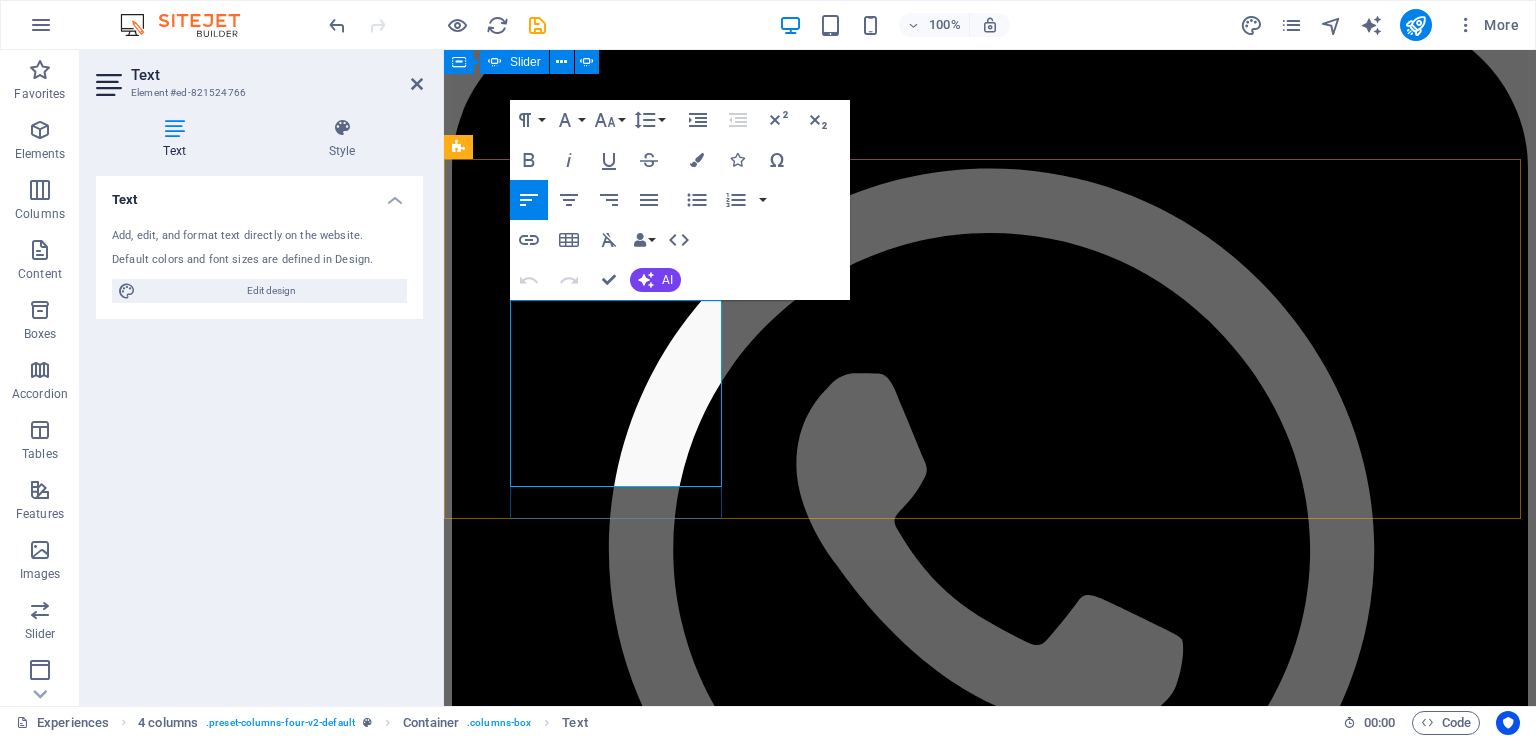 drag, startPoint x: 647, startPoint y: 407, endPoint x: 649, endPoint y: 465, distance: 58.034473 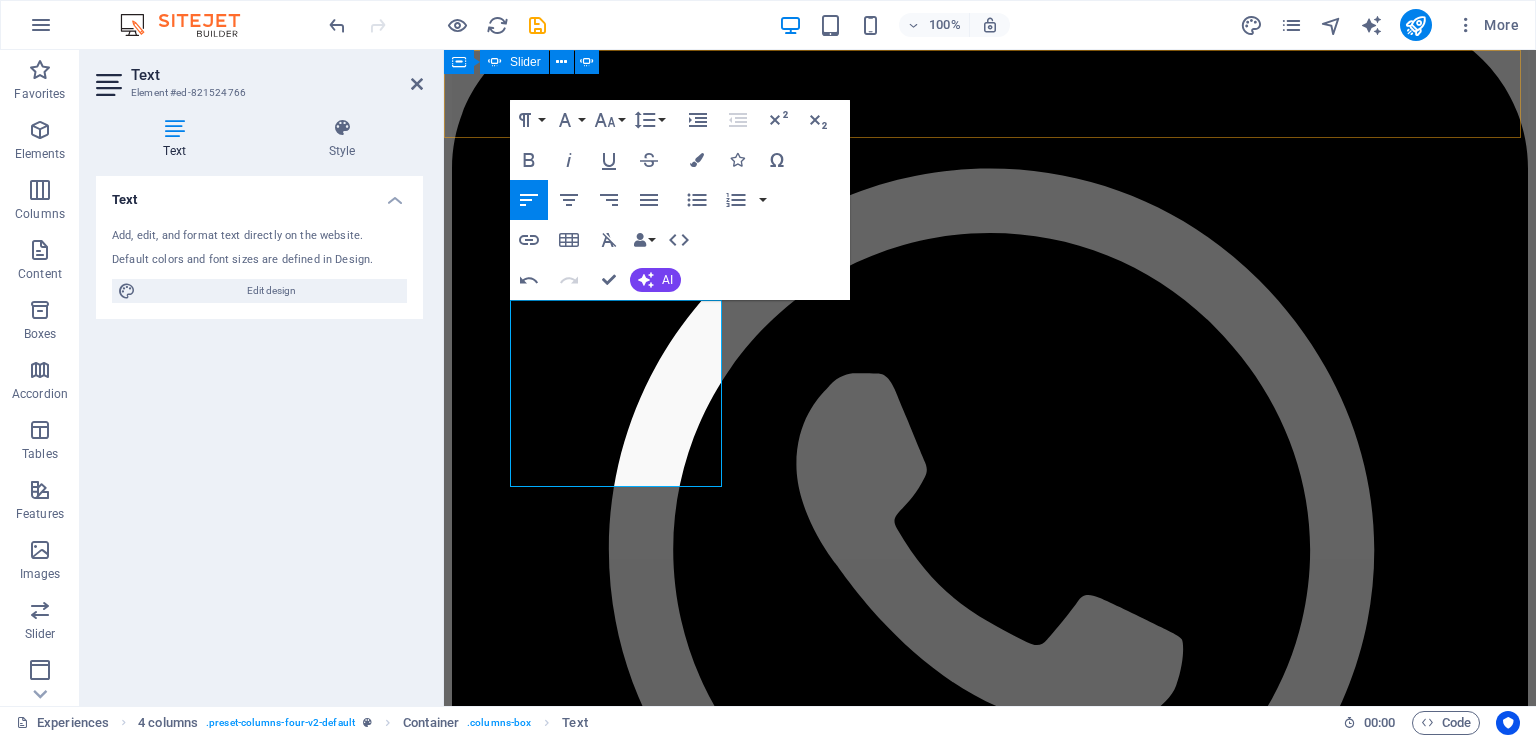 scroll, scrollTop: 148, scrollLeft: 12, axis: both 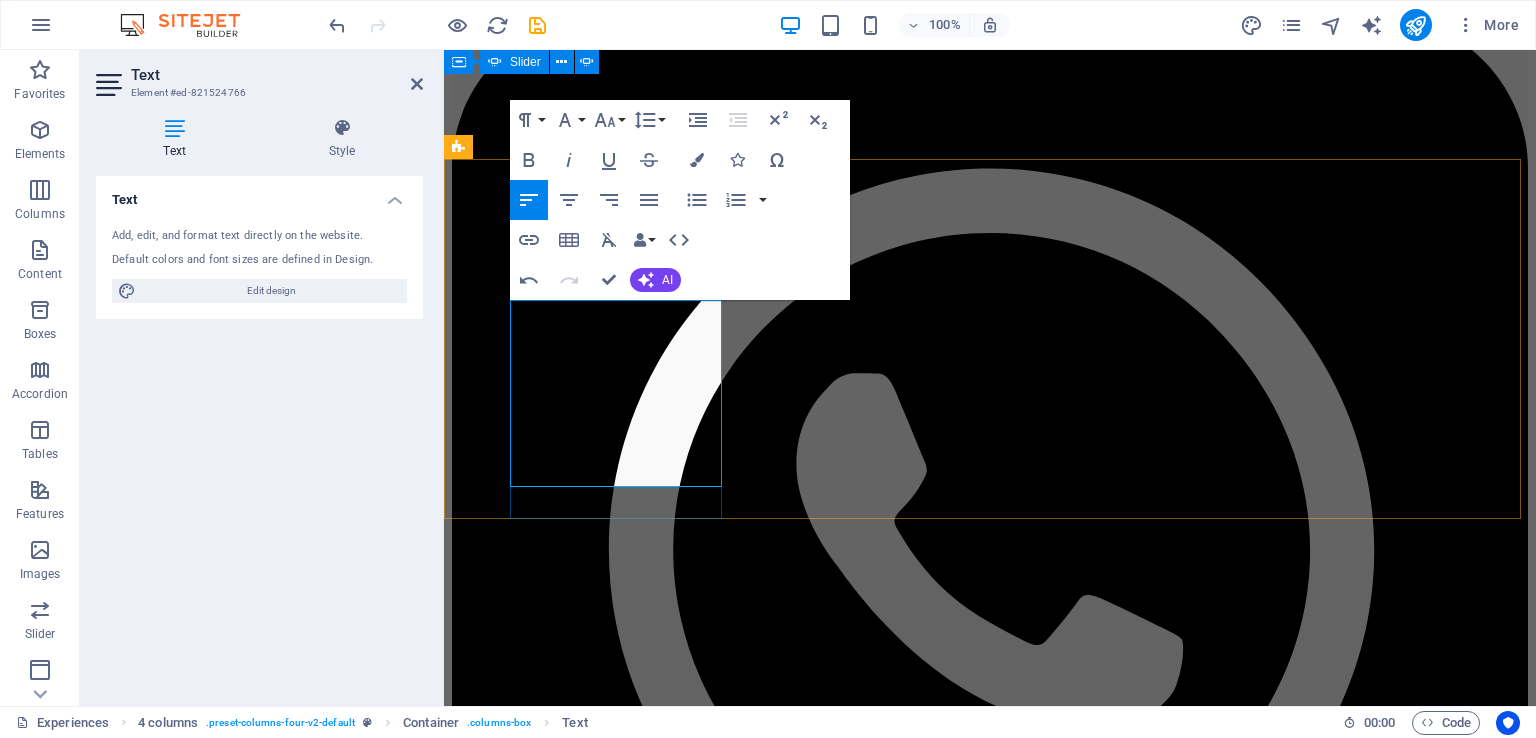 type 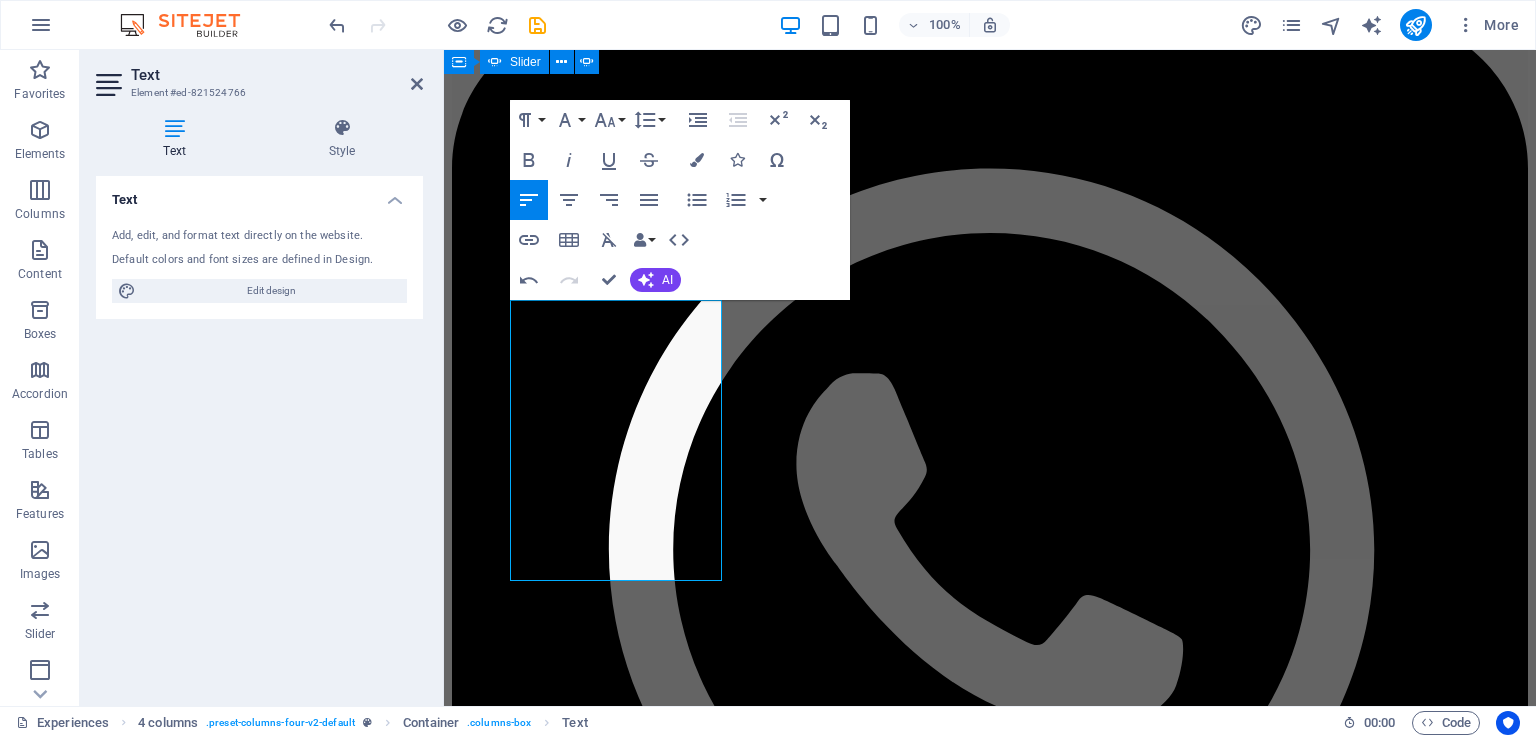 scroll, scrollTop: 687, scrollLeft: 4, axis: both 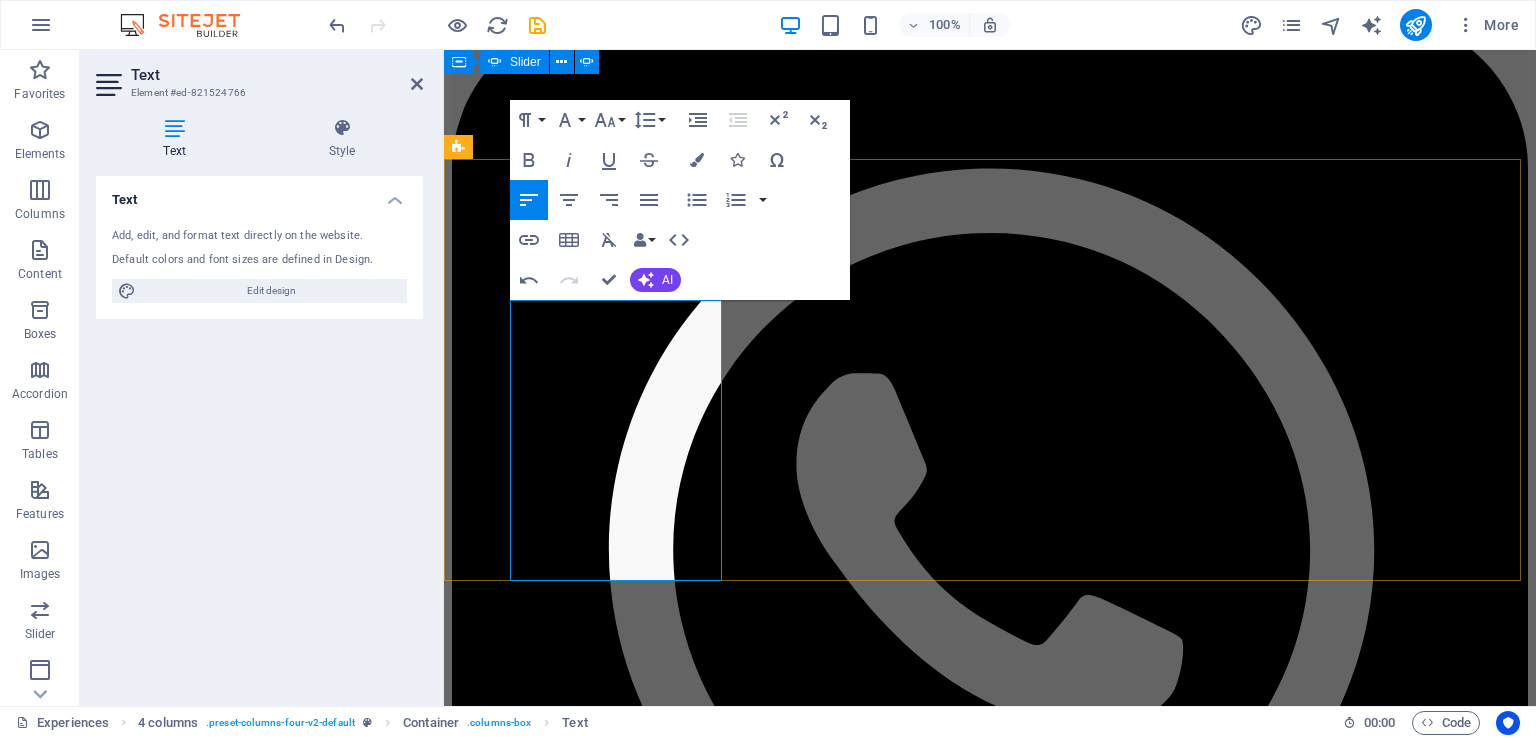click on "[DISTANCE] ([DISTANCE]) [GENERAL_TERM], [GENERAL_TERM], [GENERAL_TERM], [GENERAL_TERM] from [CITY] to [CITY]." at bounding box center (990, 7748) 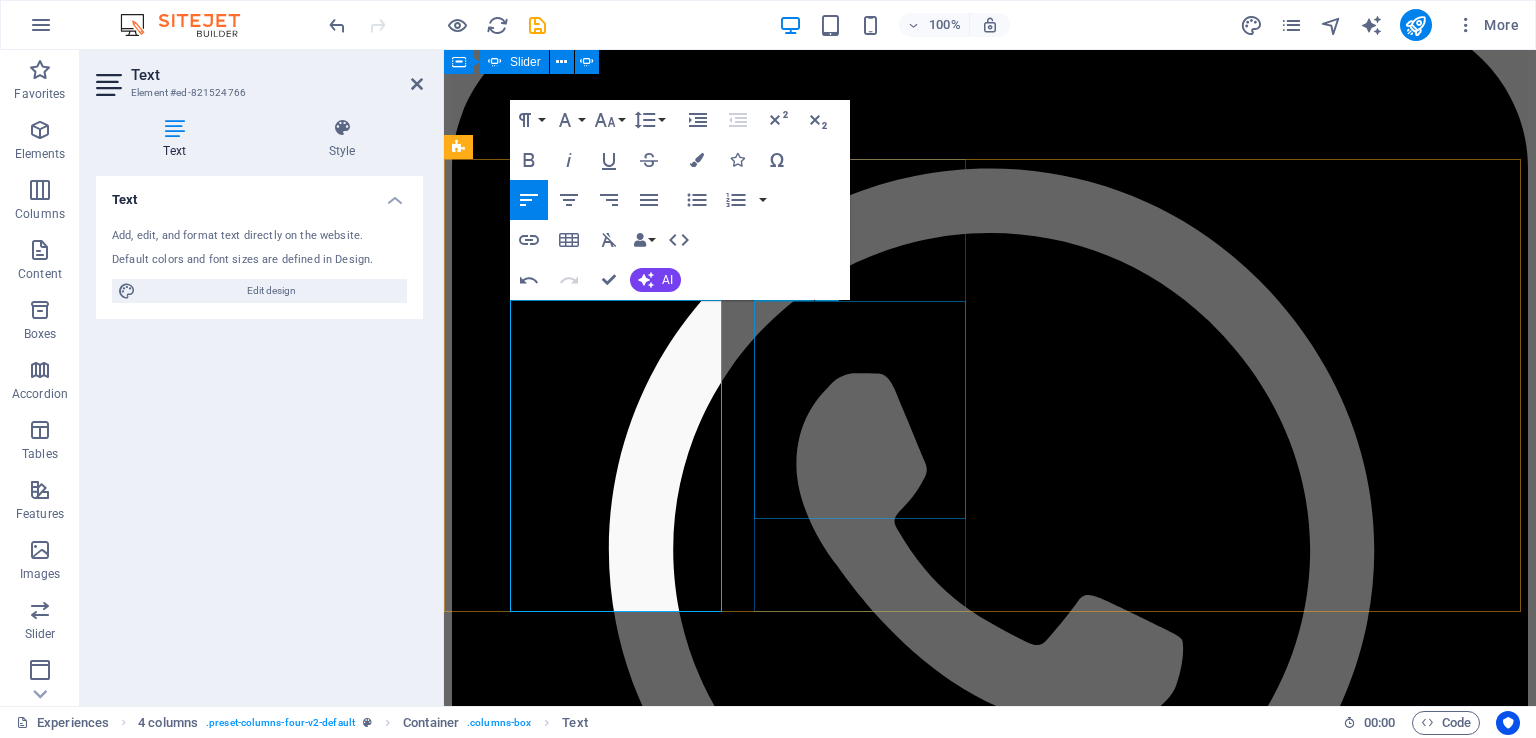 click on "[CITY] [TIME] ([DISTANCE]) [GENERAL_TERM] with [GENERAL_TERM], [GENERAL_TERM], [GENERAL_TERM] [DINER_BRAND]" at bounding box center [990, 7982] 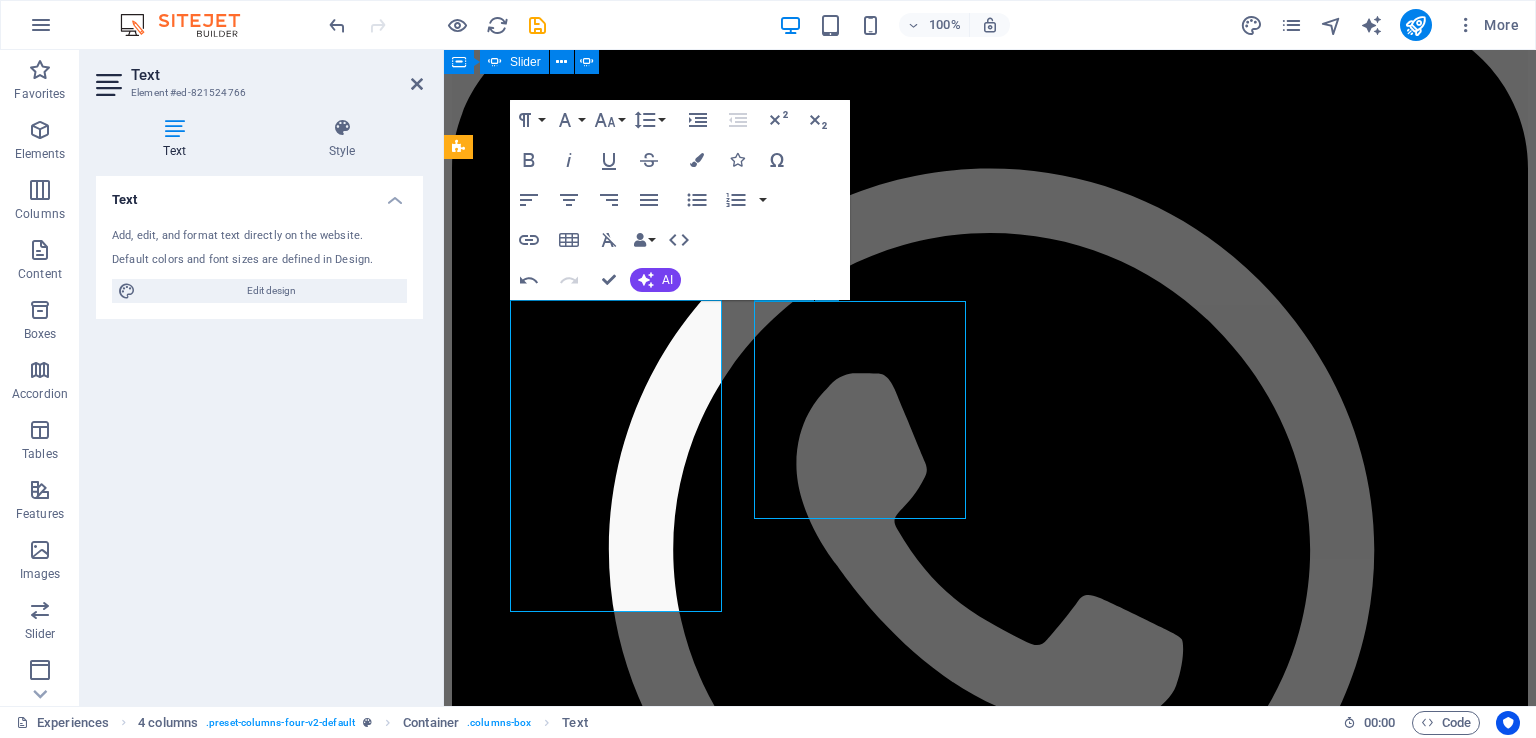 click on "[CITY] [TIME] ([DISTANCE]) [GENERAL_TERM] with [GENERAL_TERM], [GENERAL_TERM], [GENERAL_TERM] [DINER_BRAND]" at bounding box center [990, 7982] 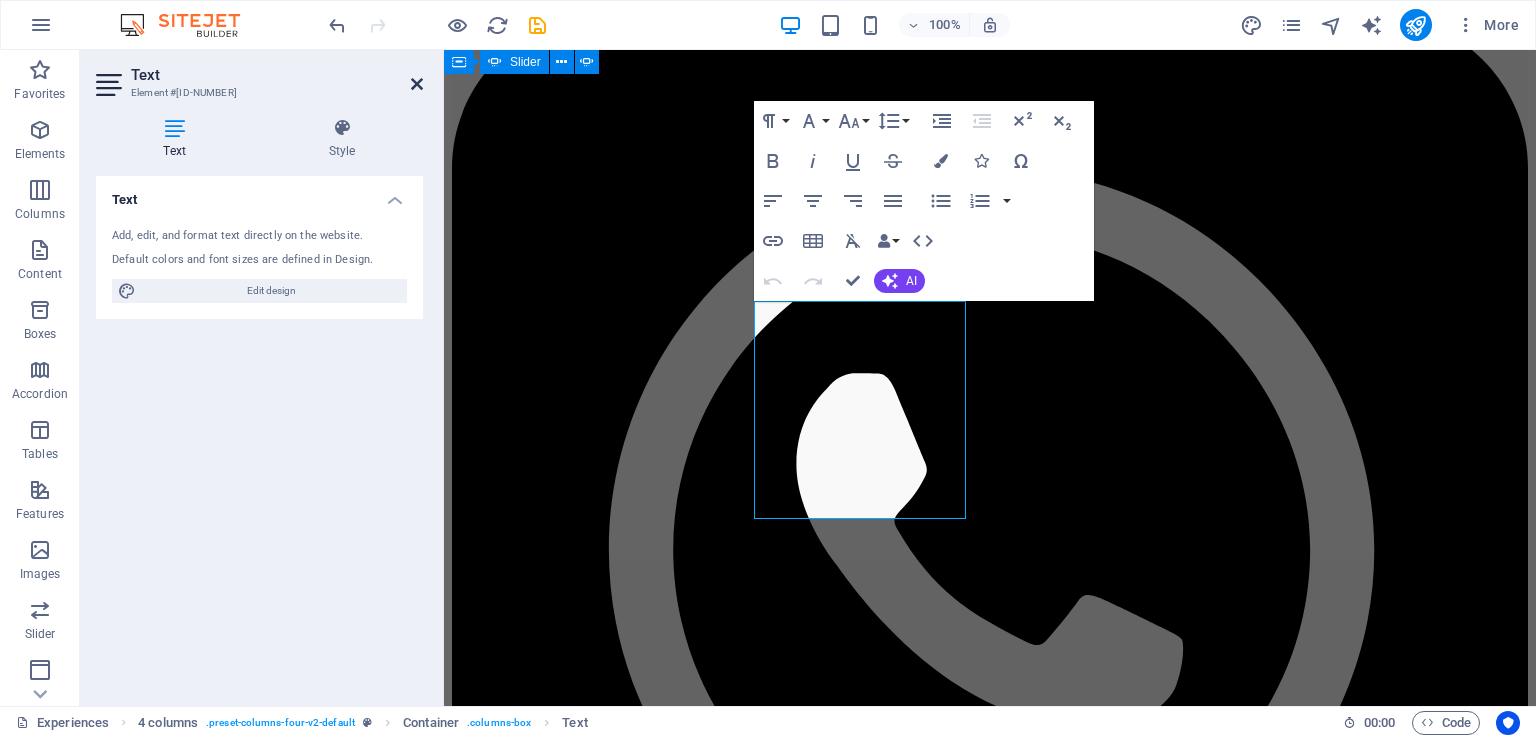 drag, startPoint x: 416, startPoint y: 88, endPoint x: 567, endPoint y: 19, distance: 166.01807 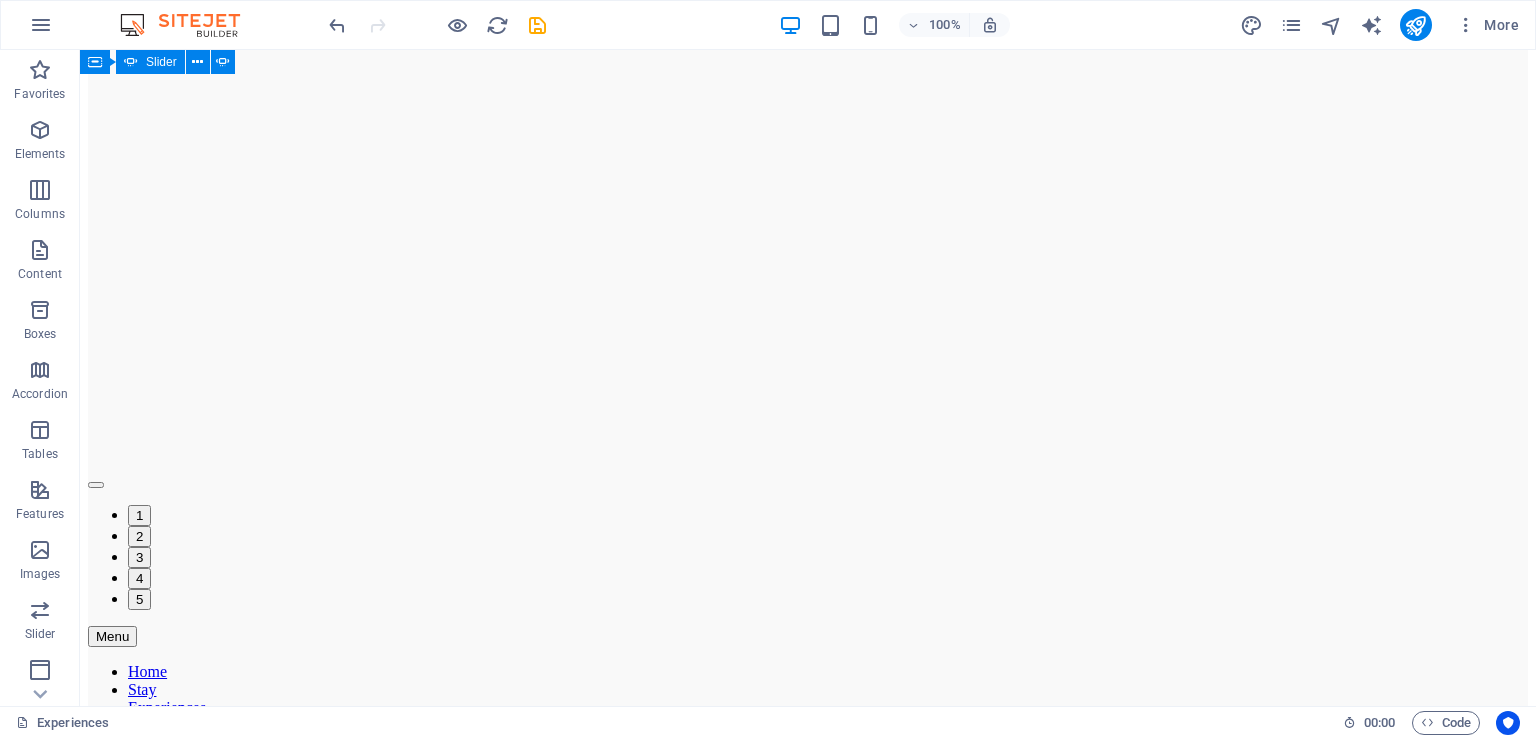 scroll, scrollTop: 248, scrollLeft: 0, axis: vertical 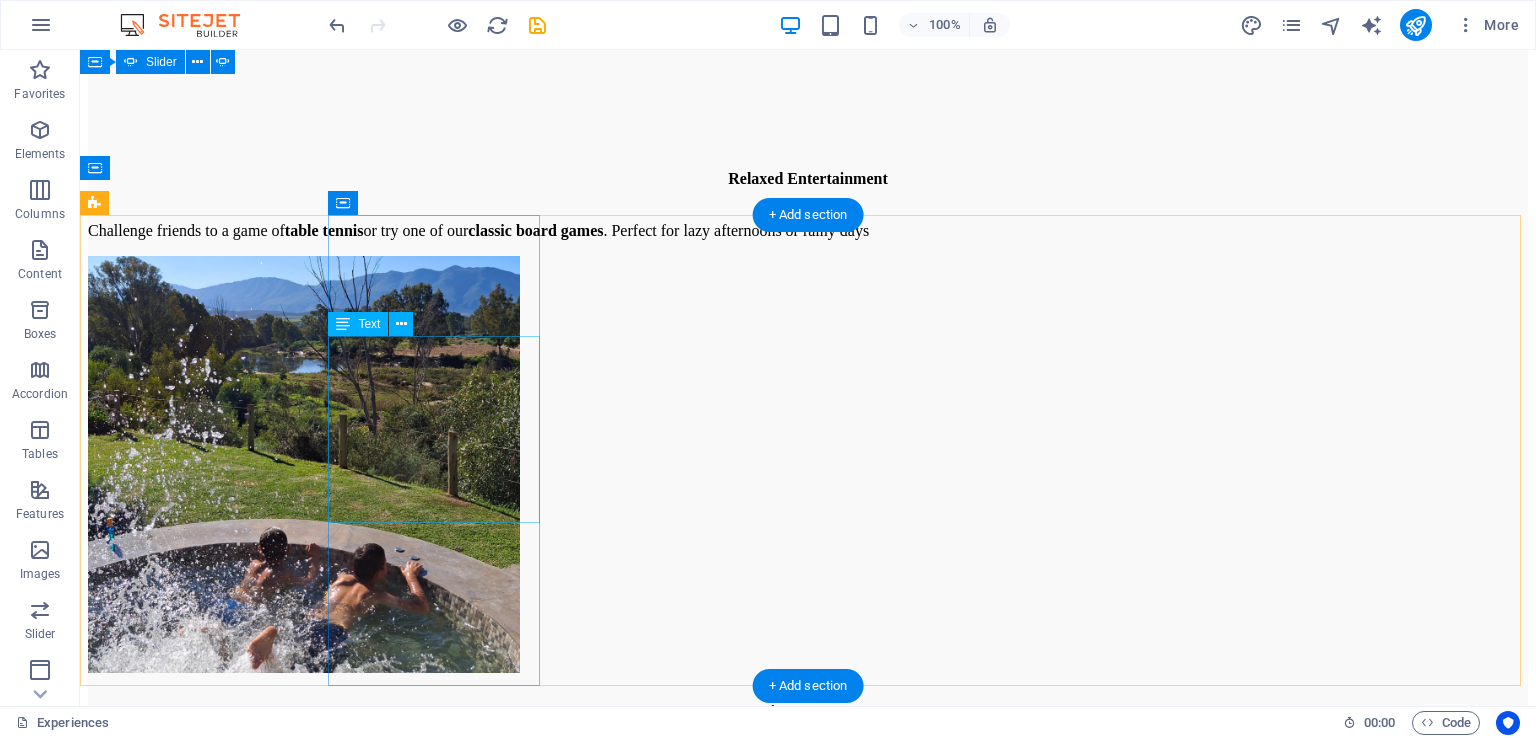 click on "Bonnievale   [TIME] ([DISTANCE]) Wine estates, underground cellar tour, cheese tasting." at bounding box center [808, 7792] 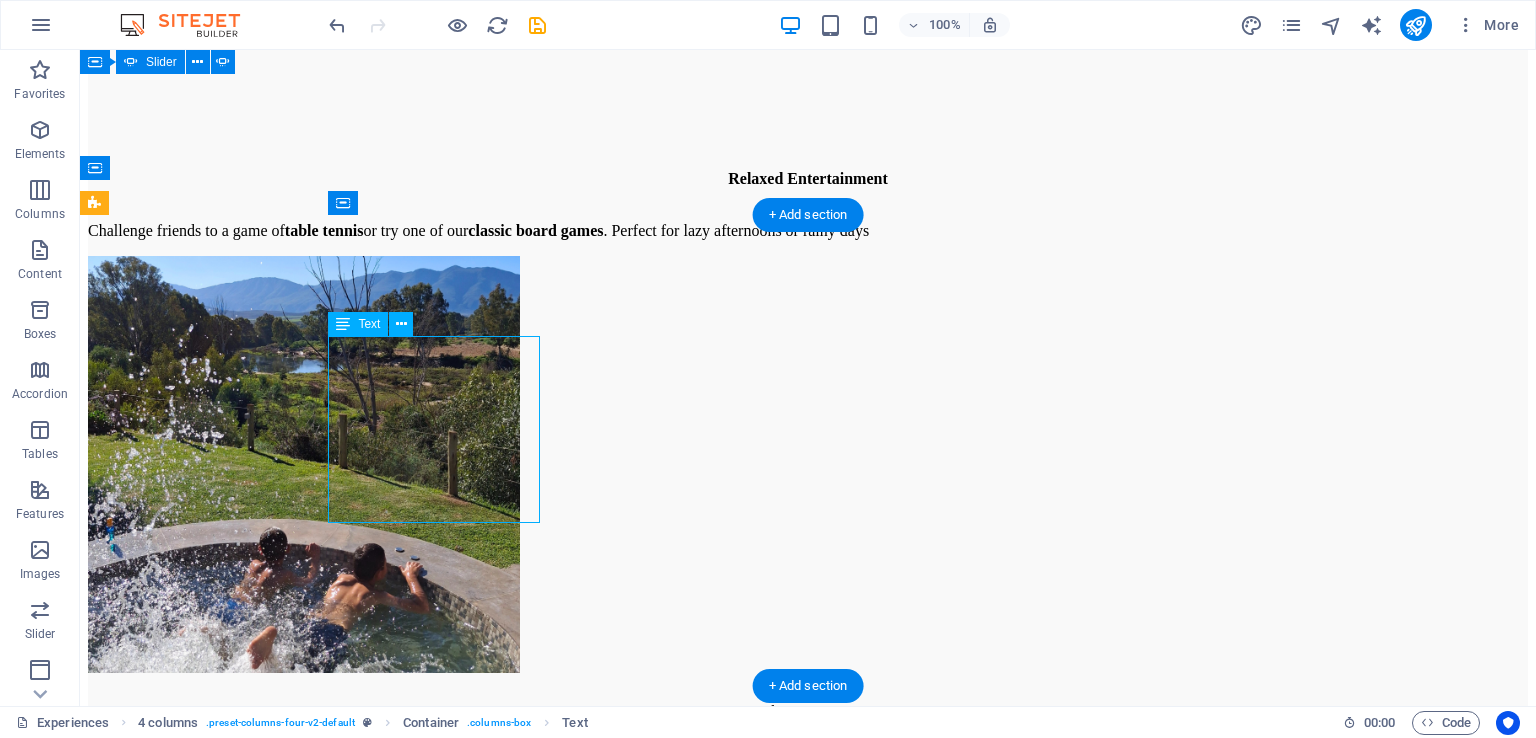 click on "Bonnievale   [TIME] ([DISTANCE]) Wine estates, underground cellar tour, cheese tasting." at bounding box center [808, 7792] 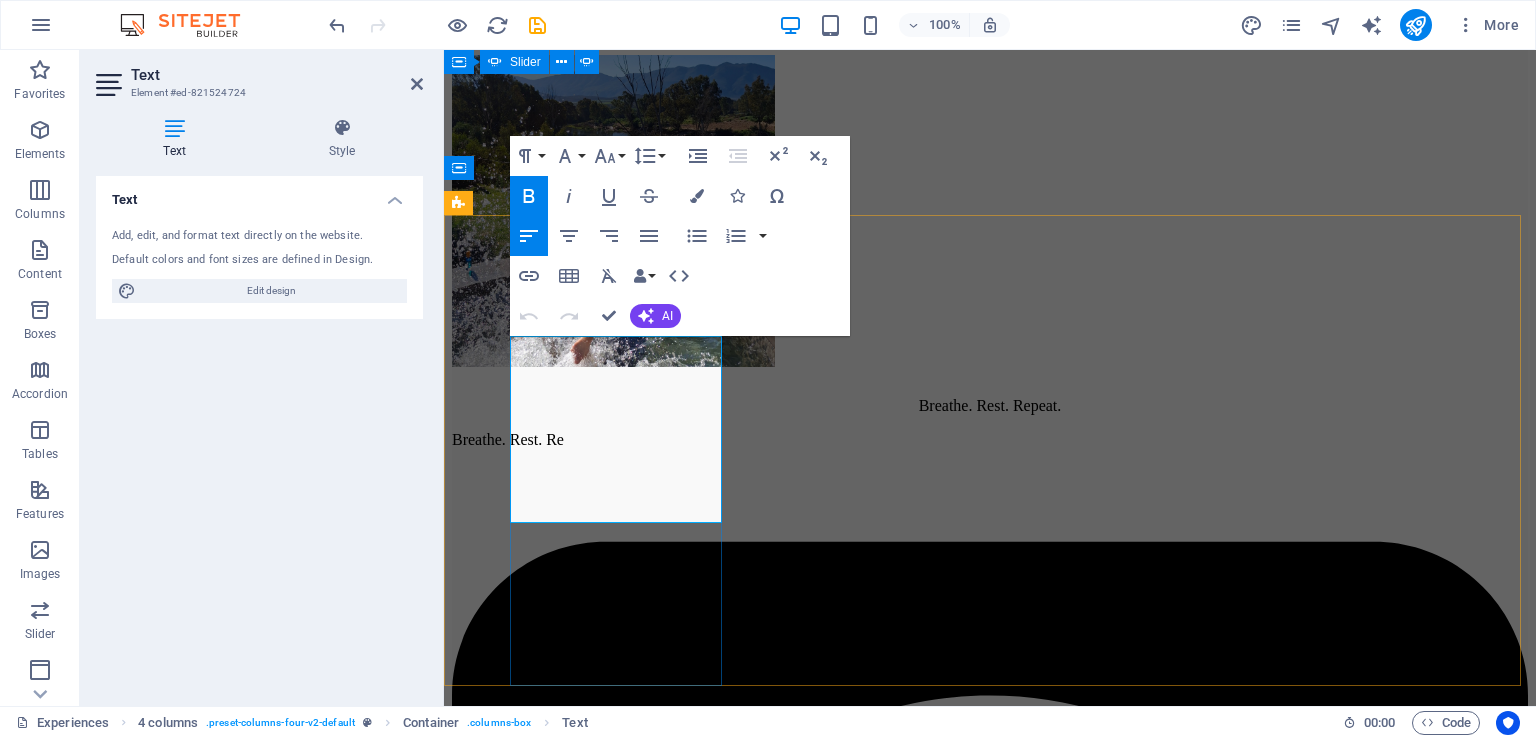click on "[TIME] ([DISTANCE]) [GENERAL_TERM], [GENERAL_TERM], [GENERAL_TERM]." at bounding box center (990, 6111) 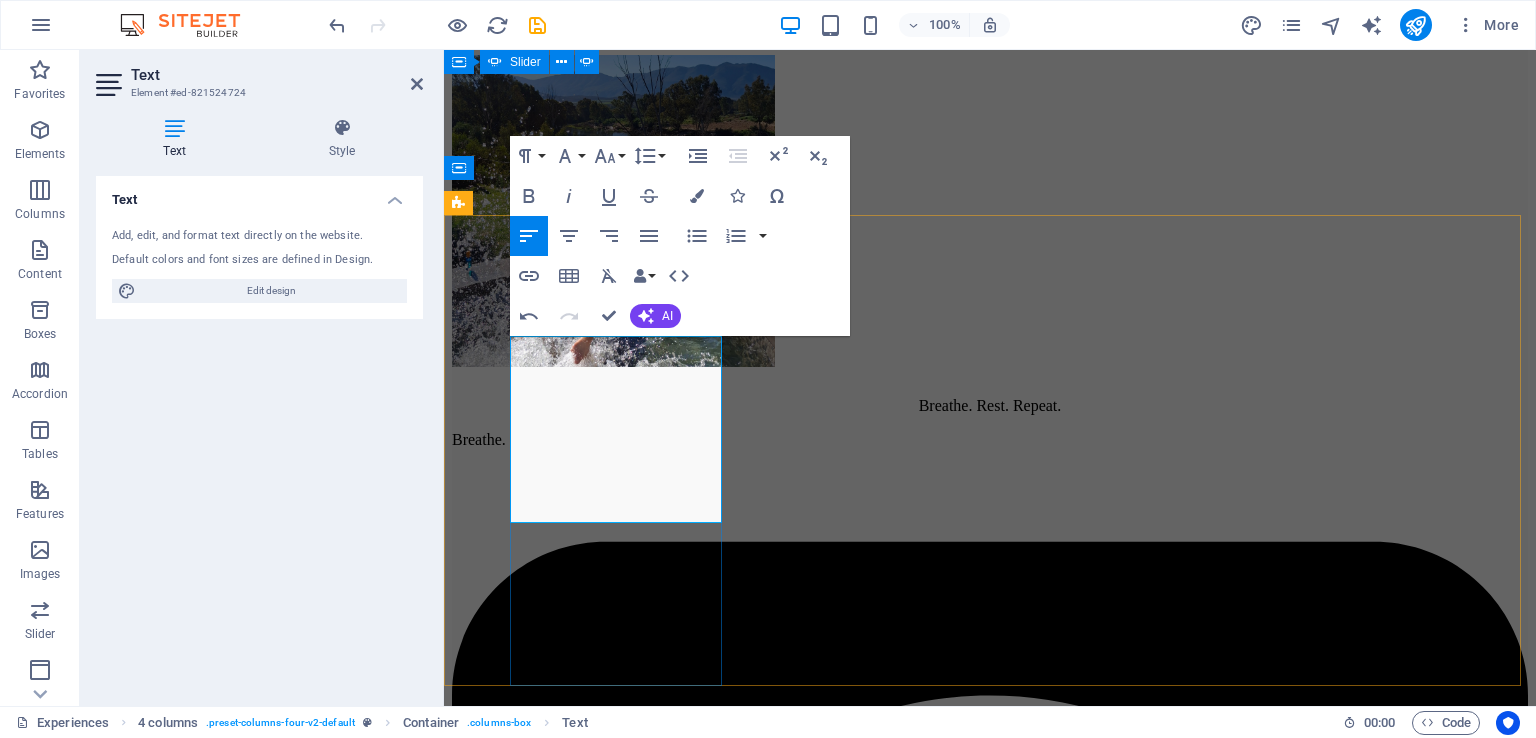 type 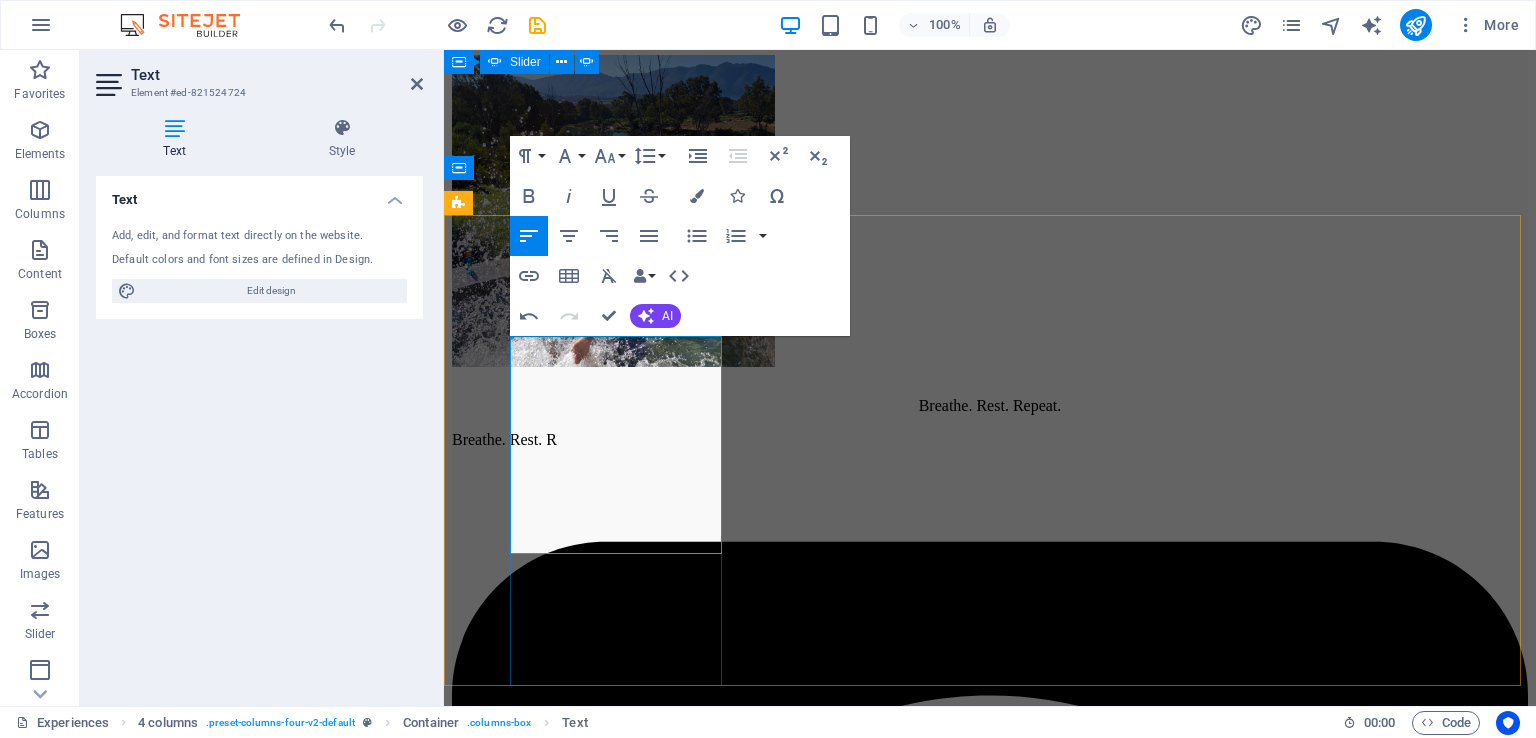 click on "±17 min (17.1 km) Wine estates, underground cellar tour, cheese tasting, breederiver goose" at bounding box center (990, 6111) 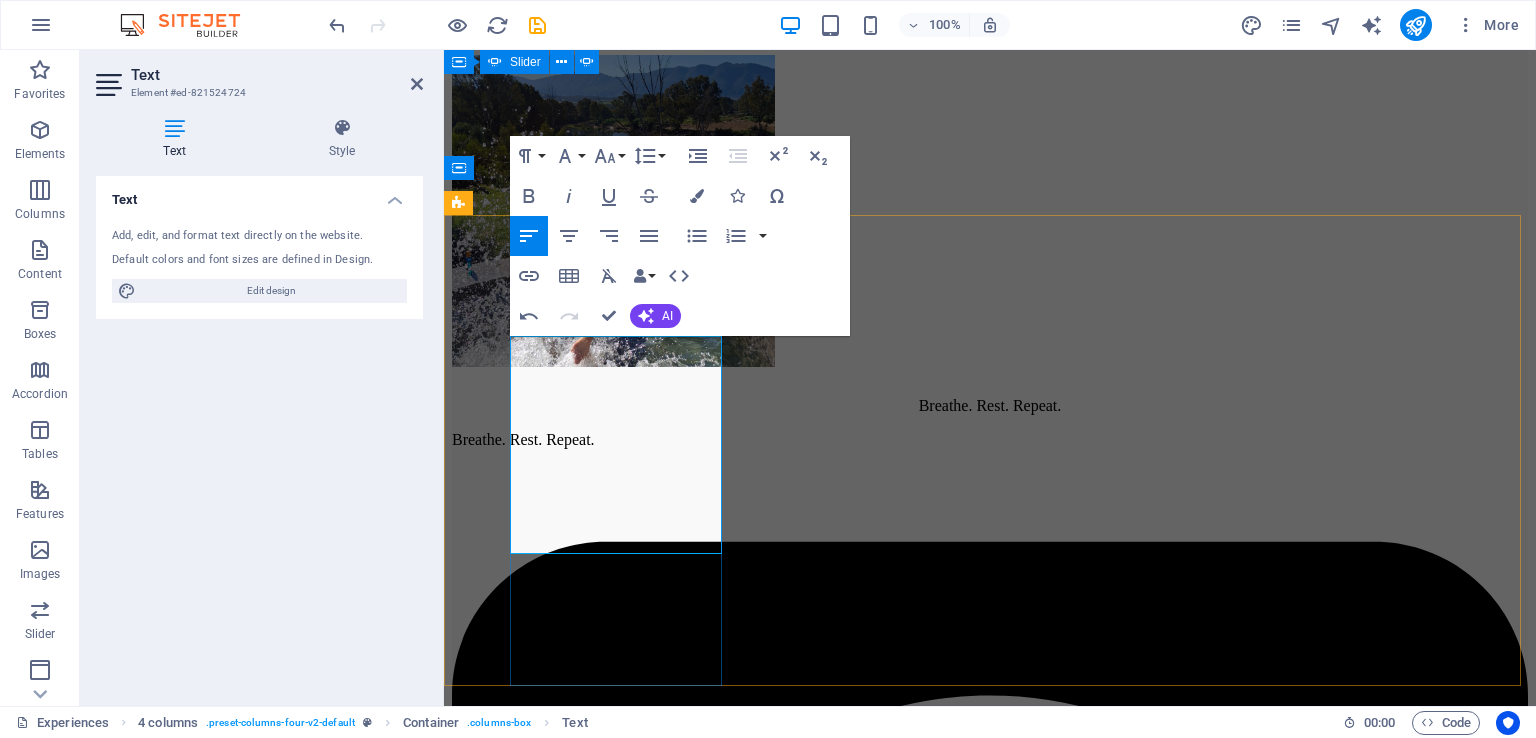 click on "±17 min (17.1 km) Wine estates, underground cellar tour, cheese tasting, breederiver goose" at bounding box center (990, 6111) 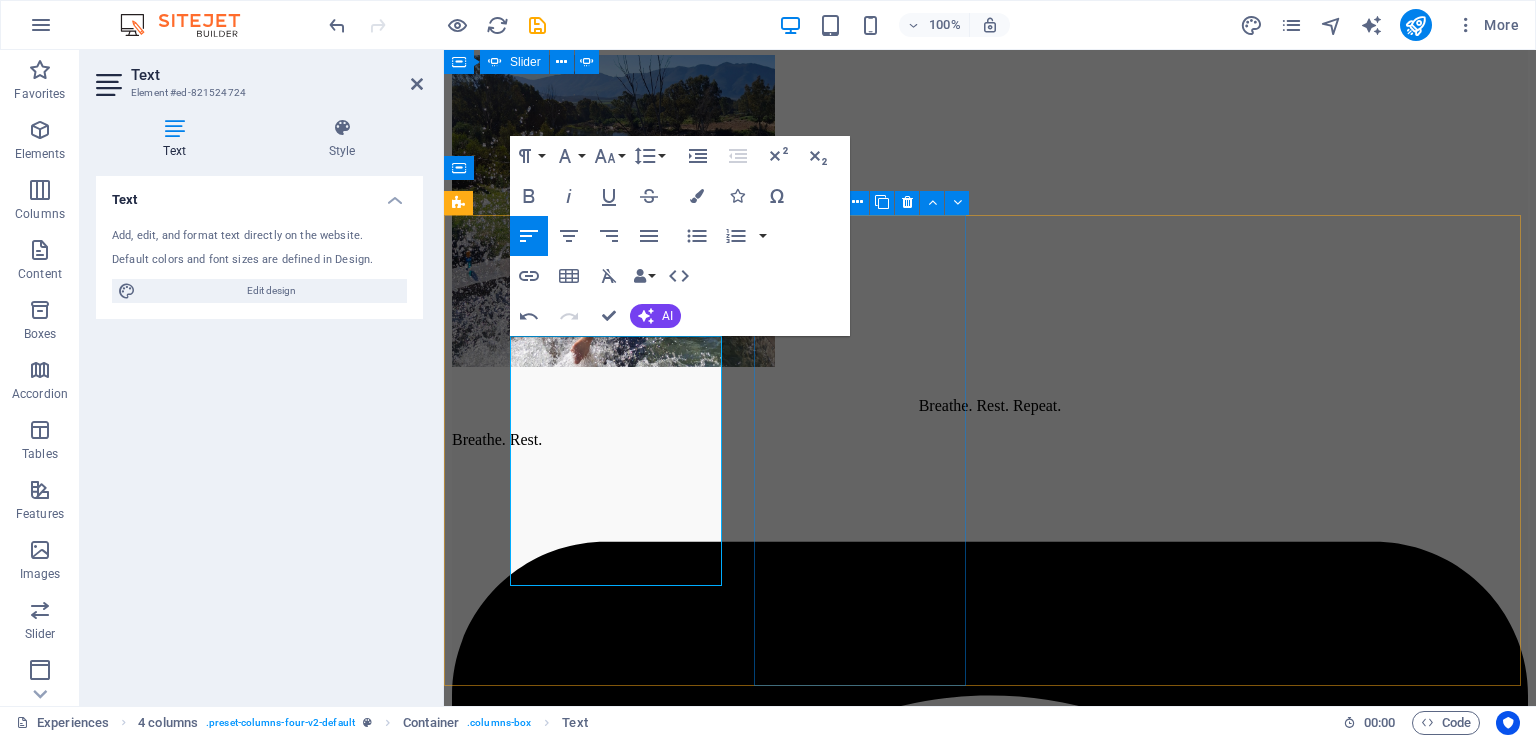 click on "[CITY]   [TIME] ([DISTANCE]) [GENERAL_TERM], [GENERAL_TERM] [NATIONAL_PARK], [GENERAL_TERM]" at bounding box center [990, 6262] 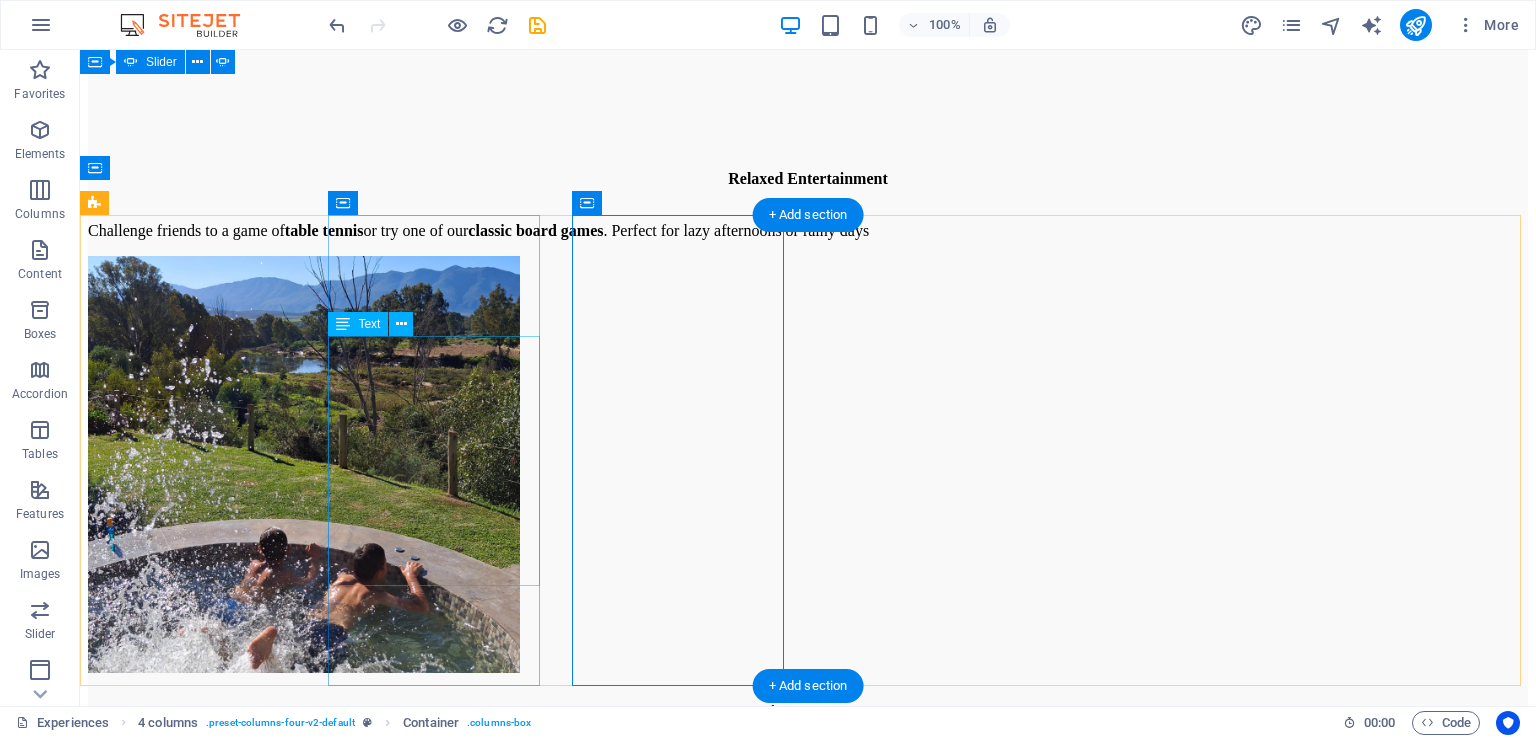 click on "[CITY]   [TIME] ([DISTANCE]) [GENERAL_TERM], [GENERAL_TERM], [GENERAL_TERM], [GENERAL_TERM]." at bounding box center (808, 7792) 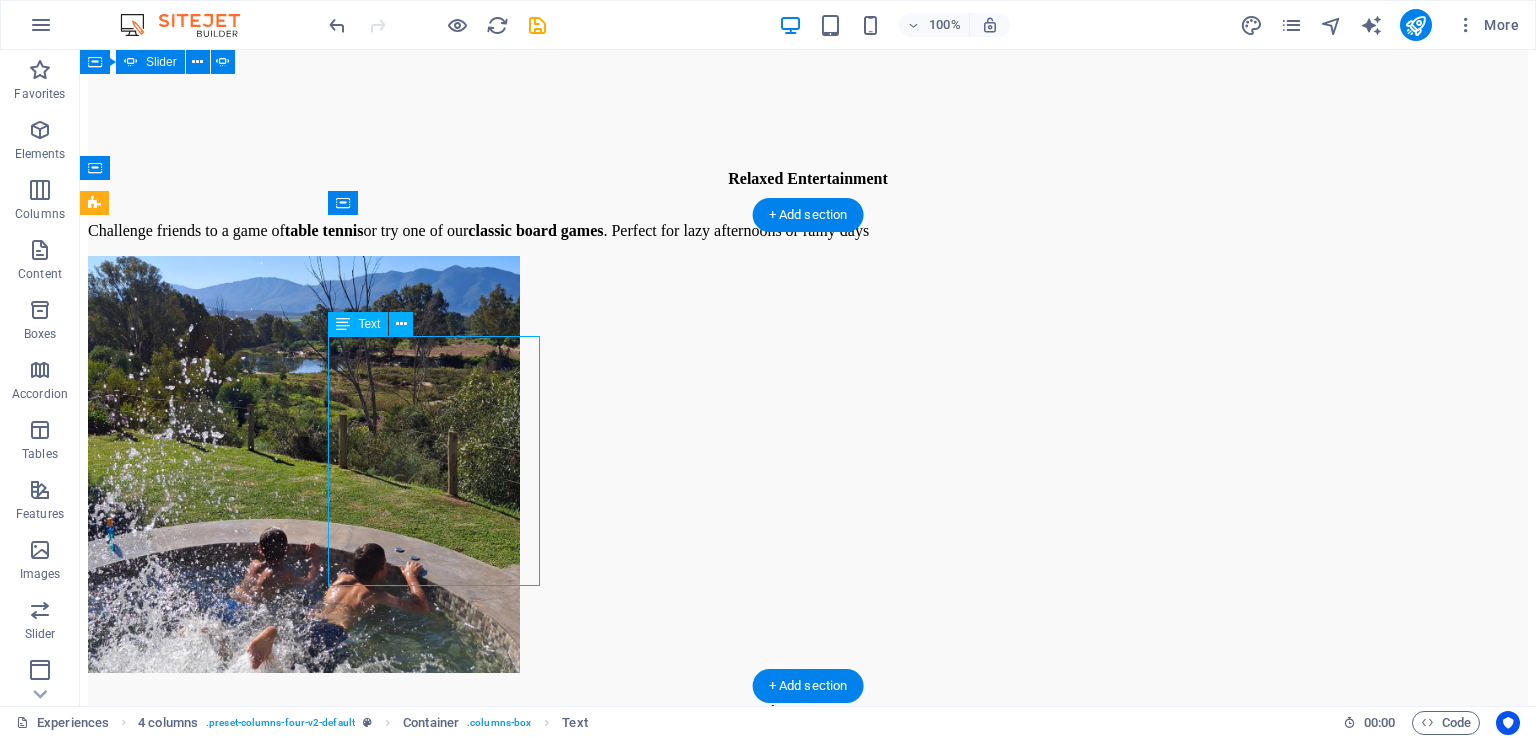 click on "[CITY]   [TIME] ([DISTANCE]) [GENERAL_TERM], [GENERAL_TERM], [GENERAL_TERM], [GENERAL_TERM]." at bounding box center (808, 7792) 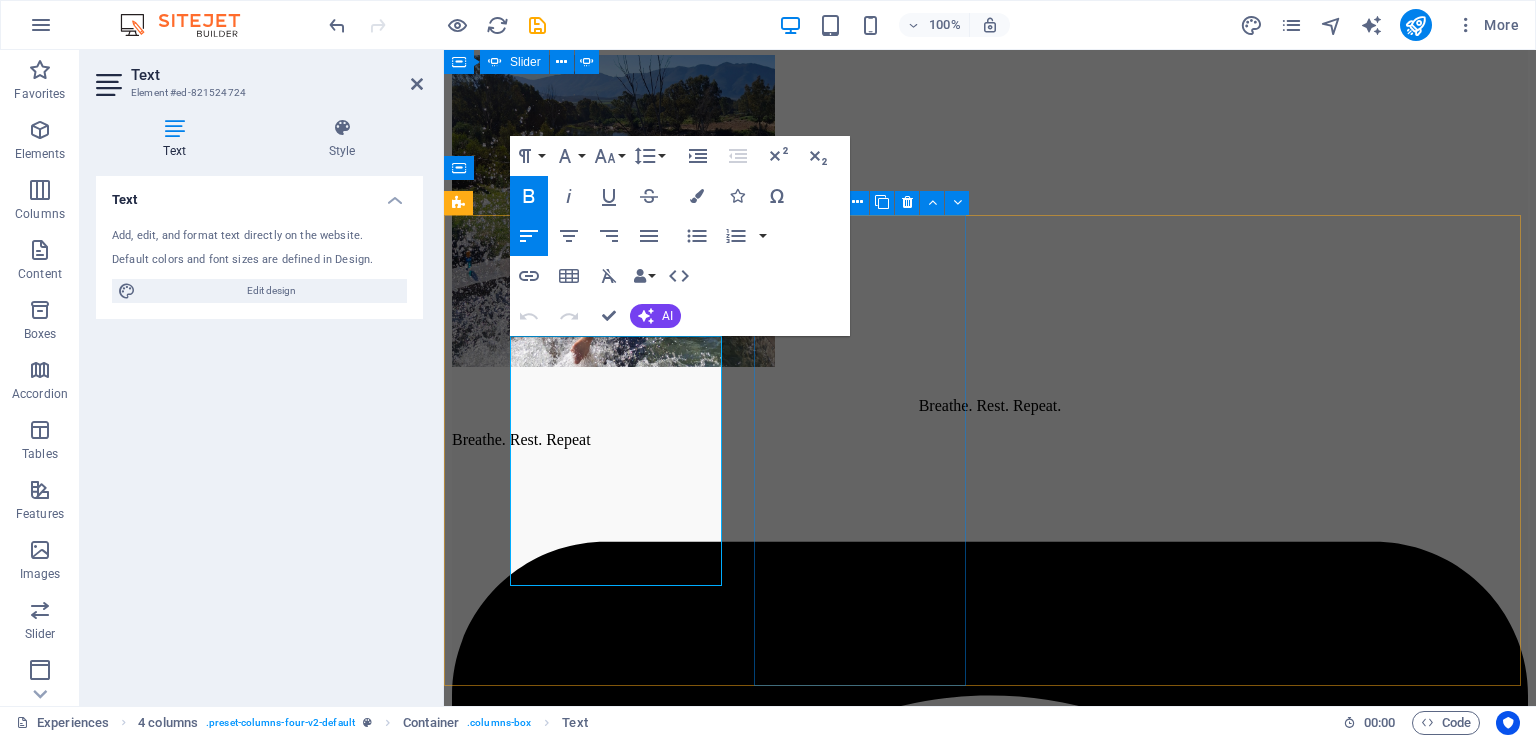 click on "[CITY]   [TIME] ([DISTANCE]) [GENERAL_TERM], [GENERAL_TERM] [NATIONAL_PARK], [GENERAL_TERM]" at bounding box center (990, 6262) 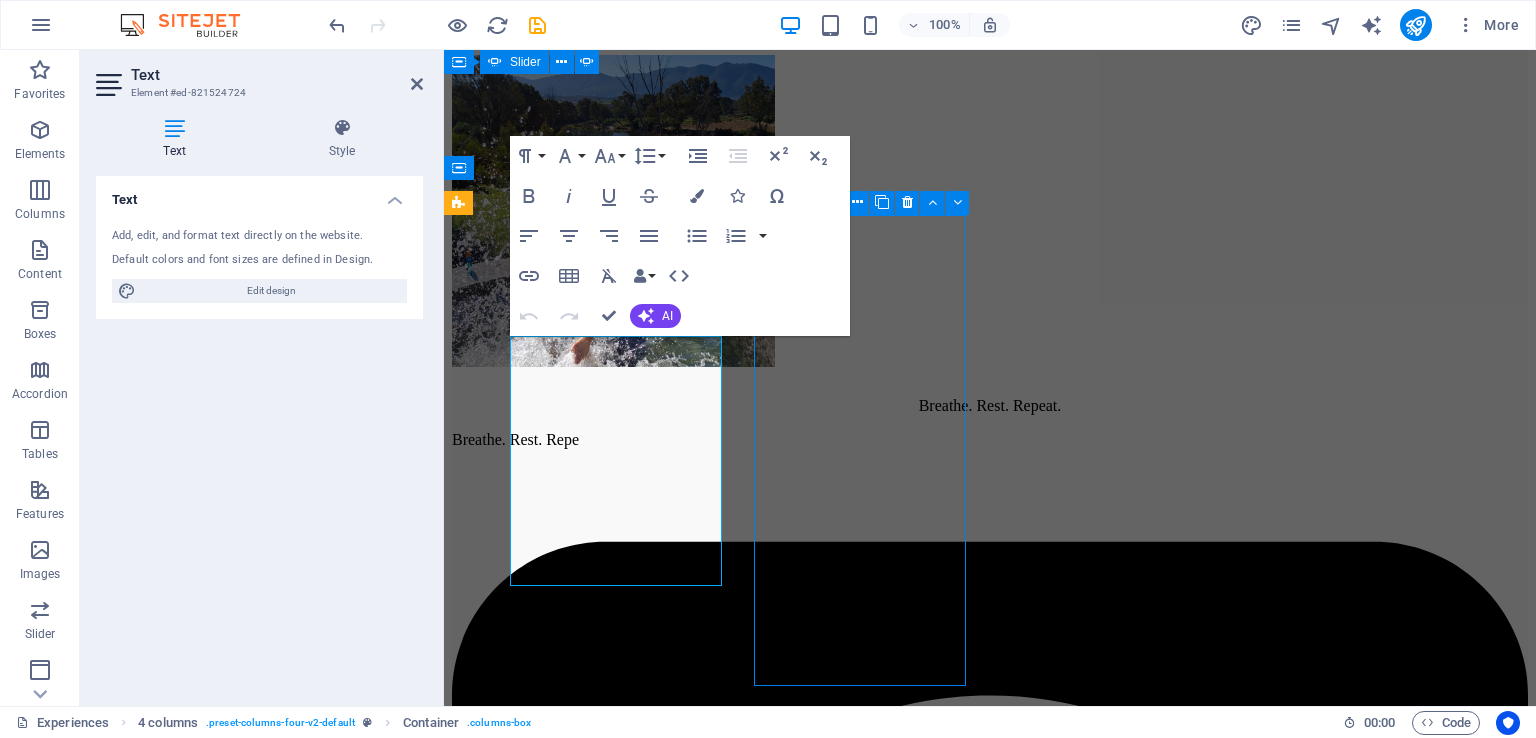 click on "[CITY]   [TIME] ([DISTANCE]) [GENERAL_TERM], [GENERAL_TERM] [NATIONAL_PARK], [GENERAL_TERM]" at bounding box center [990, 6262] 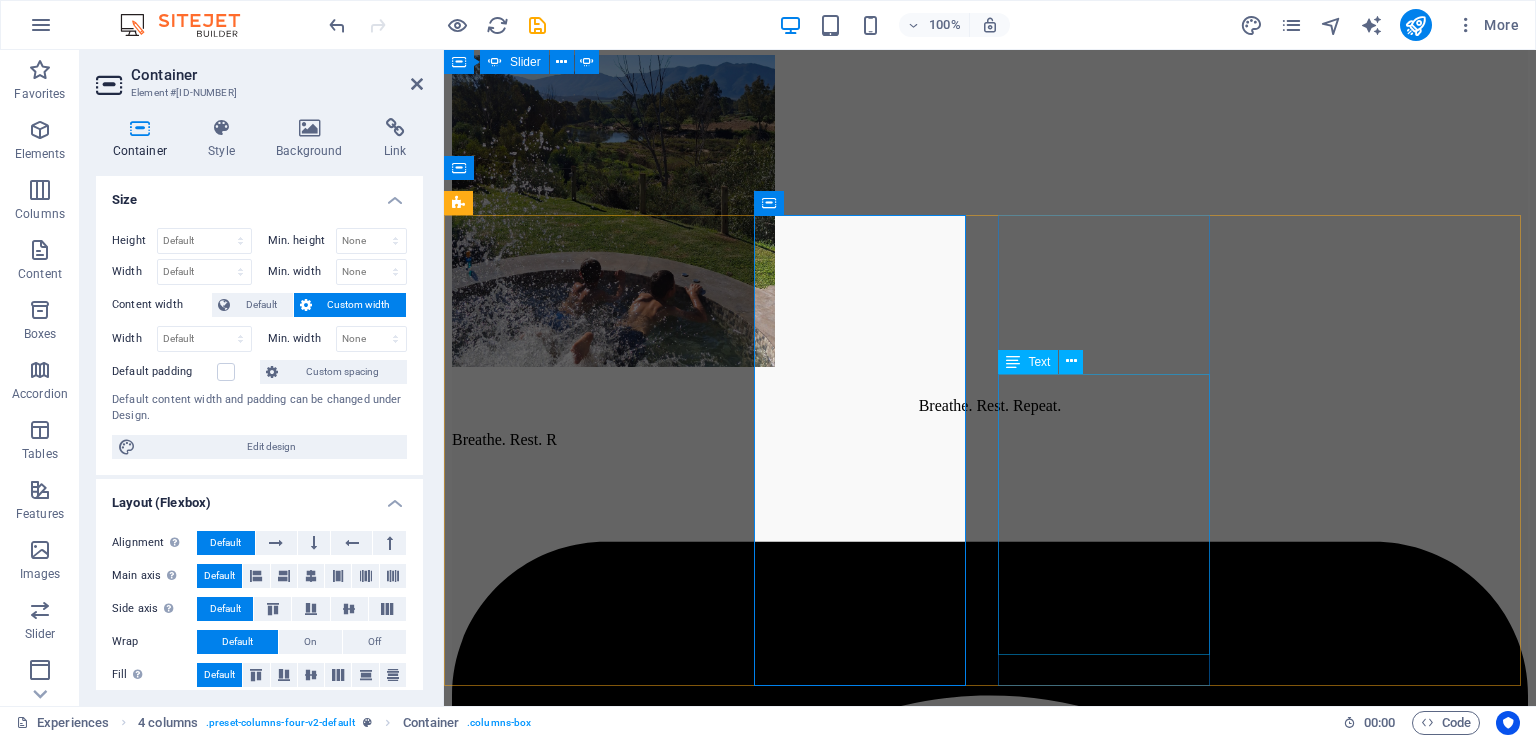 click on "[CITY] [TIME] ([DISTANCE]) [GENERAL_TERM], [GENERAL_TERM], [GENERAL_TERM] on the [GENERAL_TERM]" at bounding box center (990, 6833) 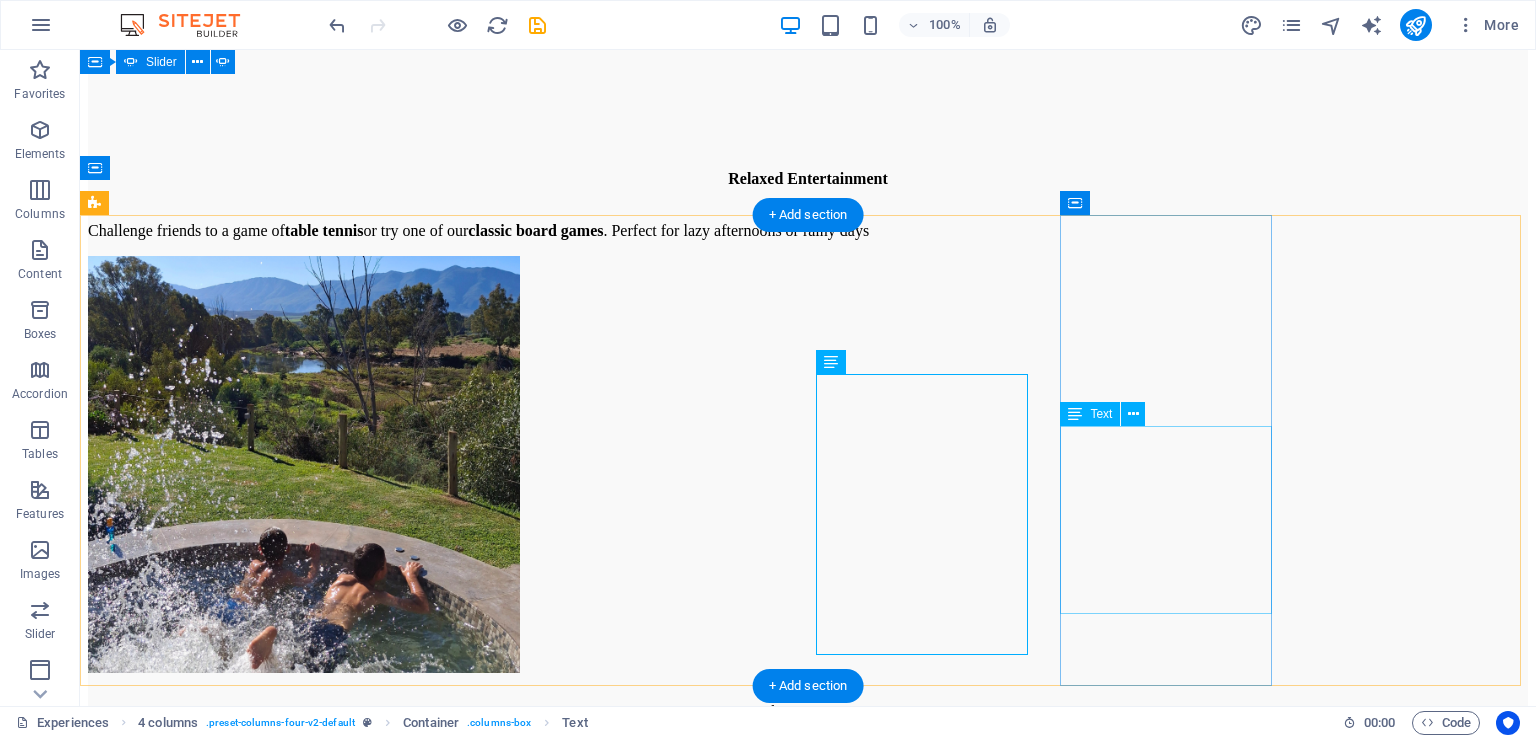 click on "Montagu   31 min (37.9 km) Hot springs, climbing, historic streets, dried fruit" at bounding box center [808, 9689] 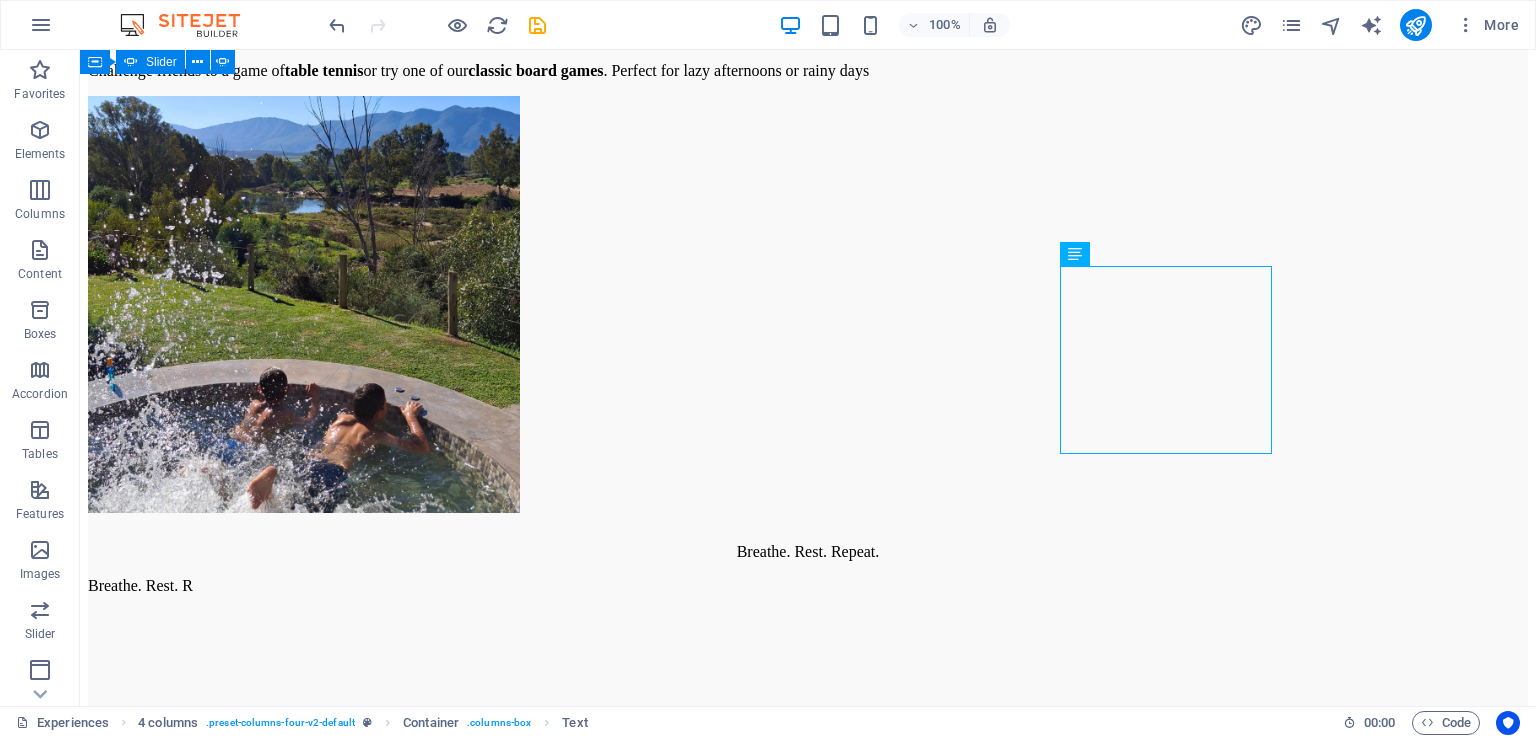 scroll, scrollTop: 5507, scrollLeft: 0, axis: vertical 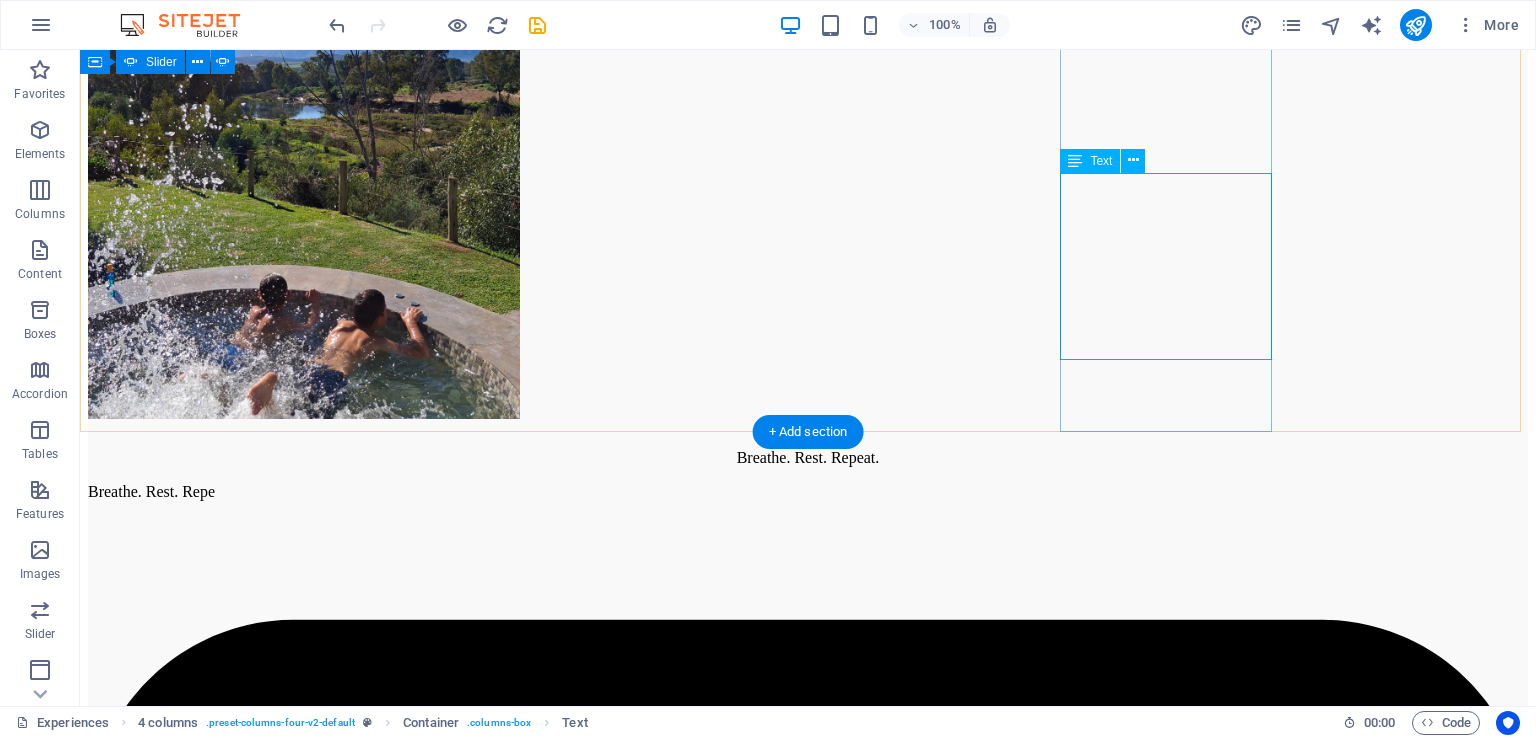 click on "Montagu   31 min (37.9 km) Hot springs, climbing, historic streets, dried fruit" at bounding box center [808, 9435] 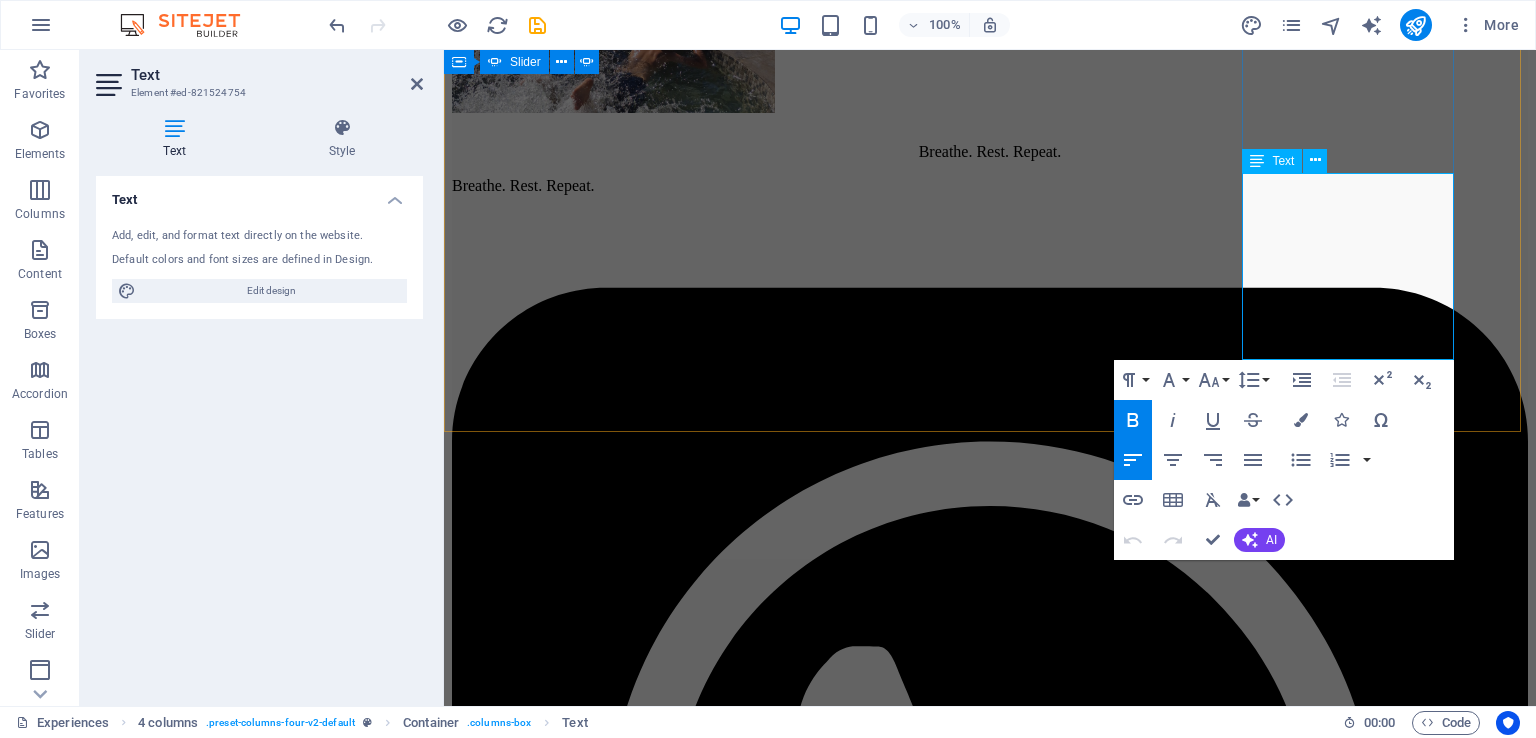 drag, startPoint x: 1338, startPoint y: 279, endPoint x: 1242, endPoint y: 257, distance: 98.48858 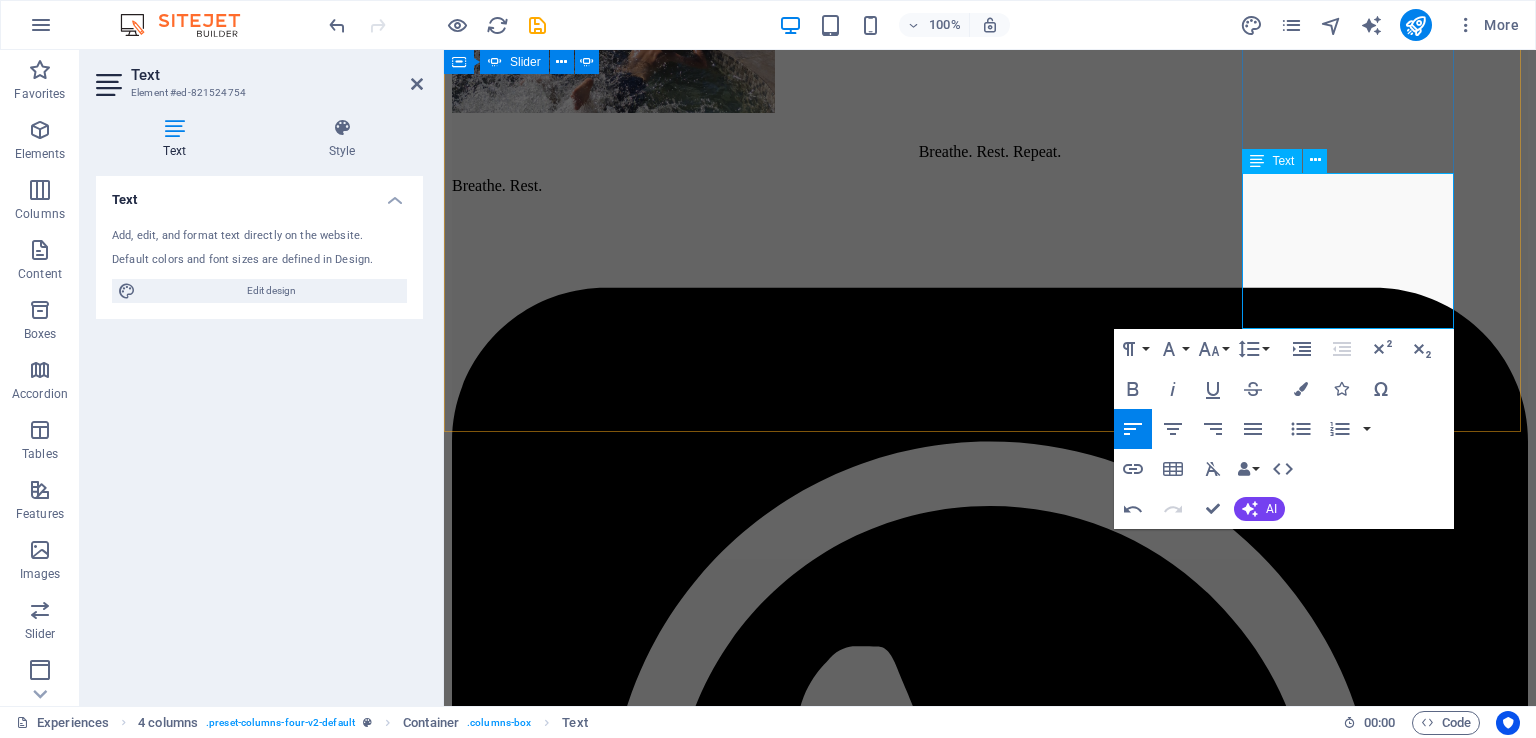 type 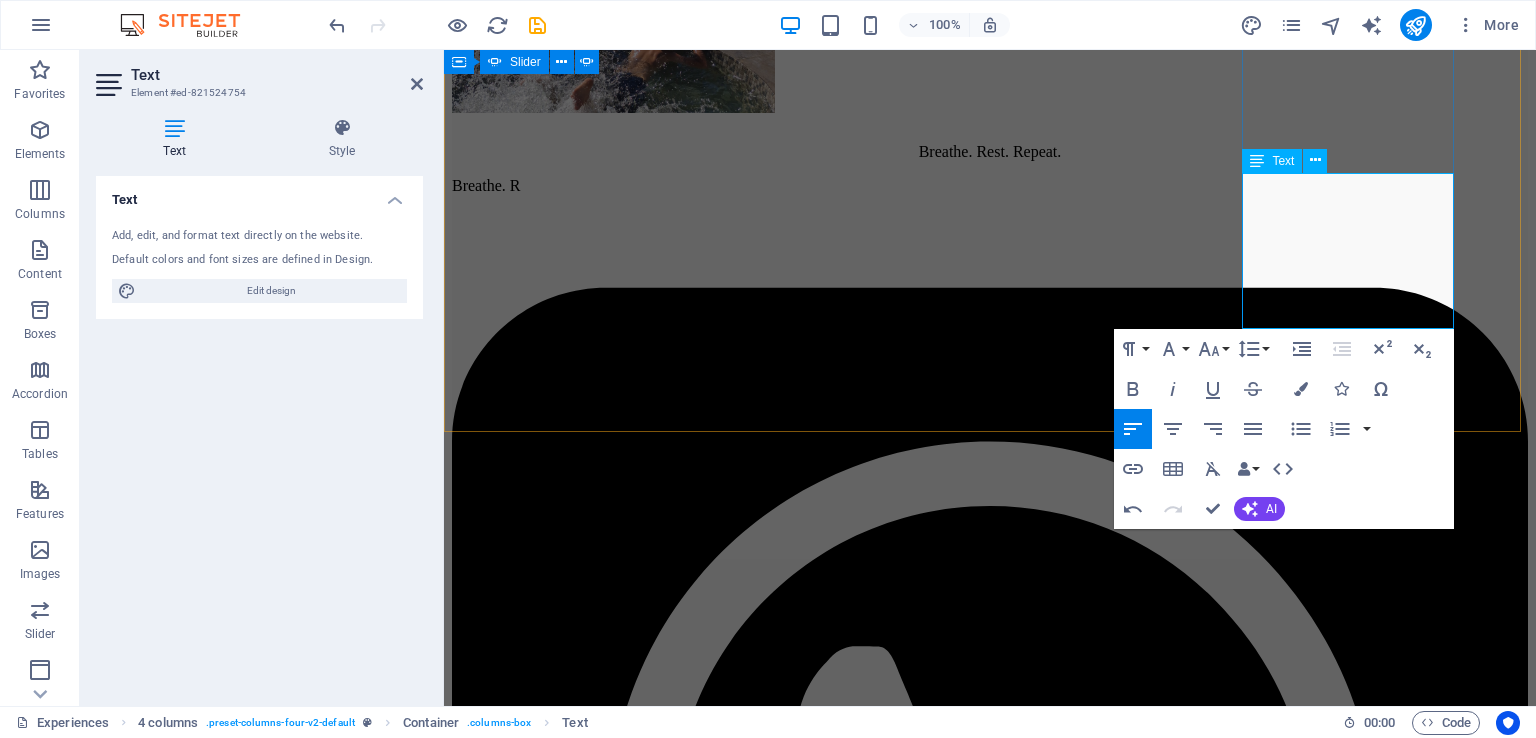 click on "[TIME] ([DISTANCE]) Historic streets, dried fruit" at bounding box center [990, 7737] 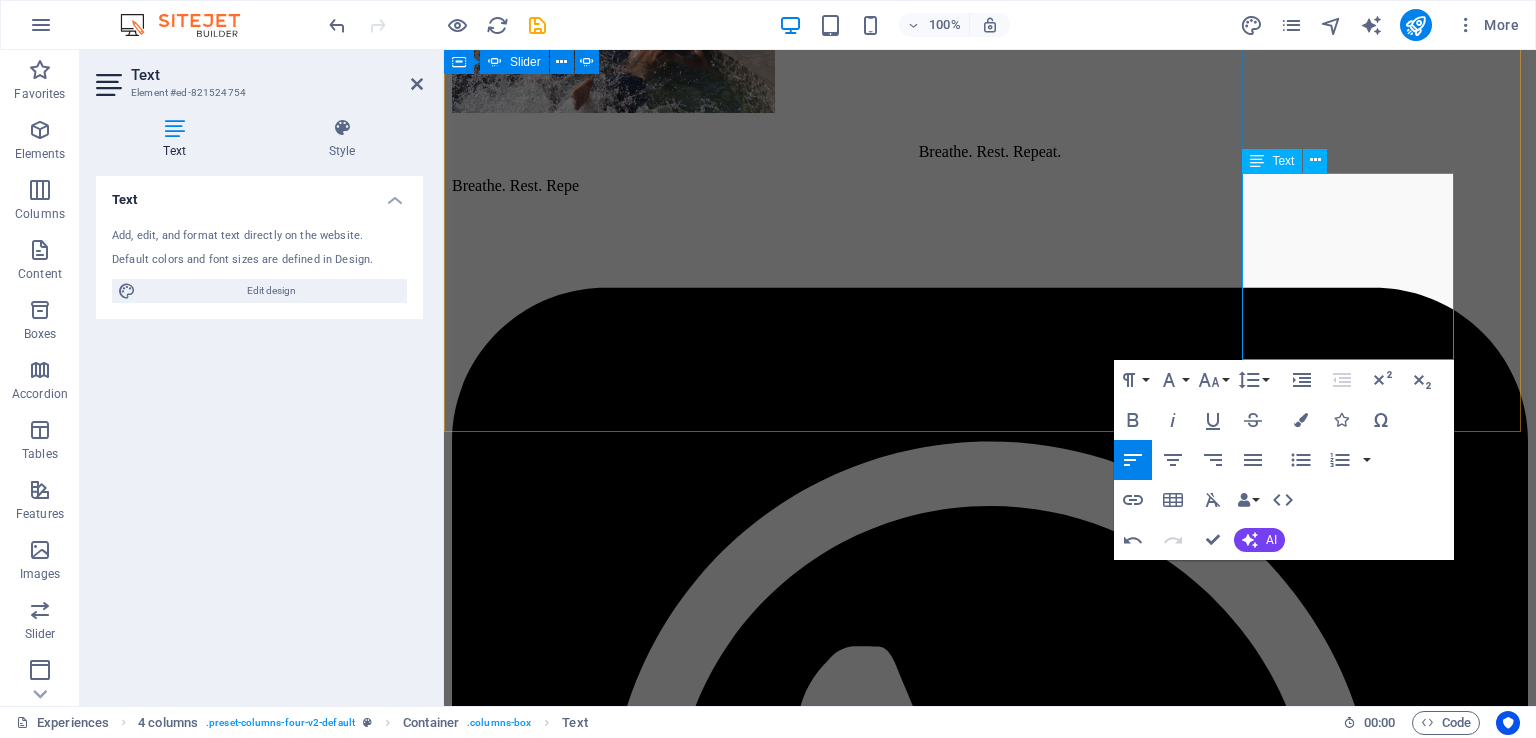 click on "31 min (37.9 km) Historic streets, rock climbing  dried fruit" at bounding box center (990, 7737) 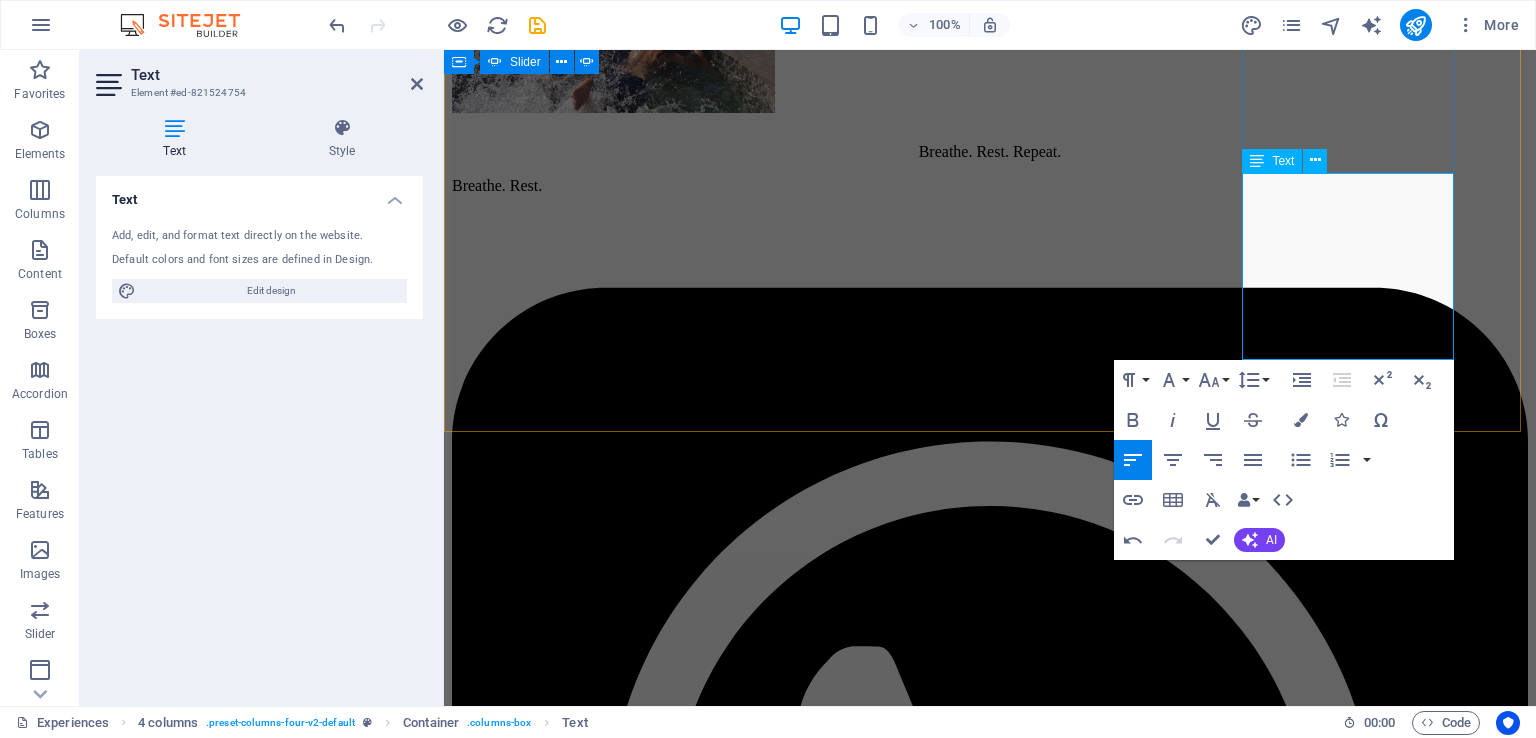 click on "[TIME] ([DISTANCE]) Historic streets, rock climbing dried fruit" at bounding box center (990, 7737) 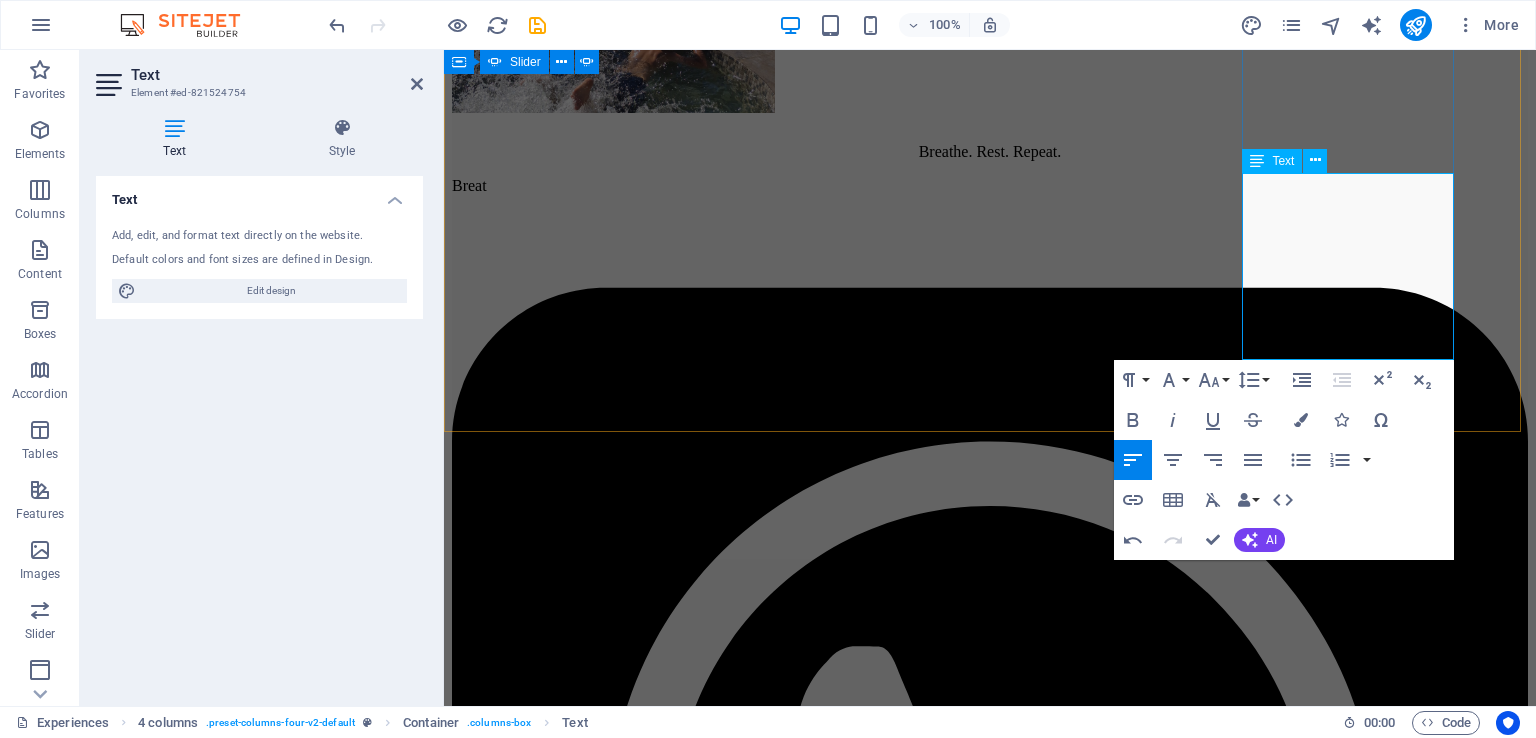 click on "31 min (37.9 km) Historic streets, rock climbing, dried fruit" at bounding box center (990, 7737) 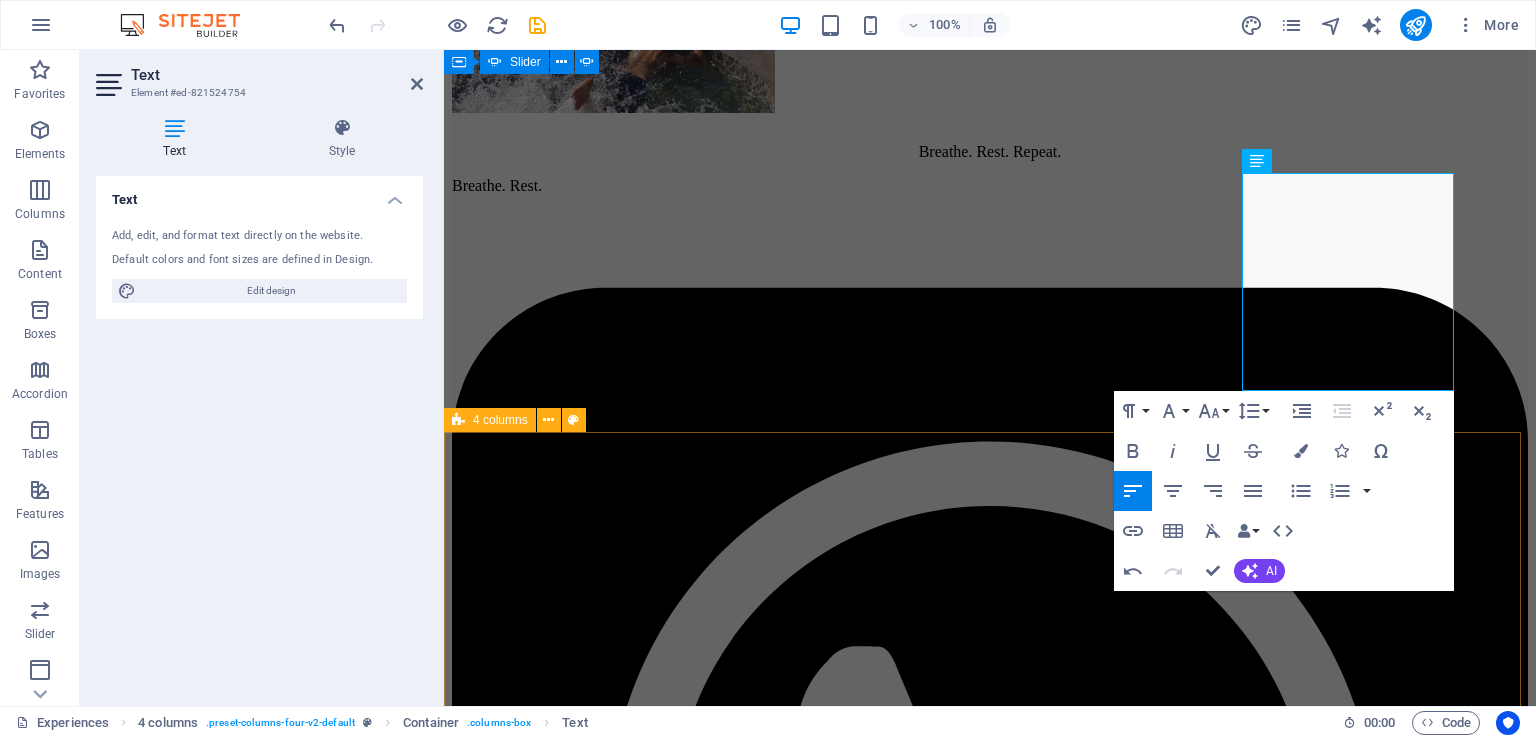 click on "[CITY] [TIME] ([DISTANCE]) [GENERAL_TERM], [GENERAL_TERM], [GENERAL_TERM], [GENERAL_TERM] from [CITY] to [CITY]. [CITY] [TIME] ([DISTANCE]) [GENERAL_TERM] with [GENERAL_TERM], [GENERAL_TERM], [GENERAL_TERM] [CITY] [TIME] ([DISTANCE]) [GENERAL_TERM], [GENERAL_TERM], [GENERAL_TERM], [GENERAL_TERM] [CITY] [TIME] ([DISTANCE]) [GENERAL_TERM] for [GENERAL_TERM], [GENERAL_TERM], [GENERAL_TERM] and [GENERAL_TERM]" at bounding box center (990, 8300) 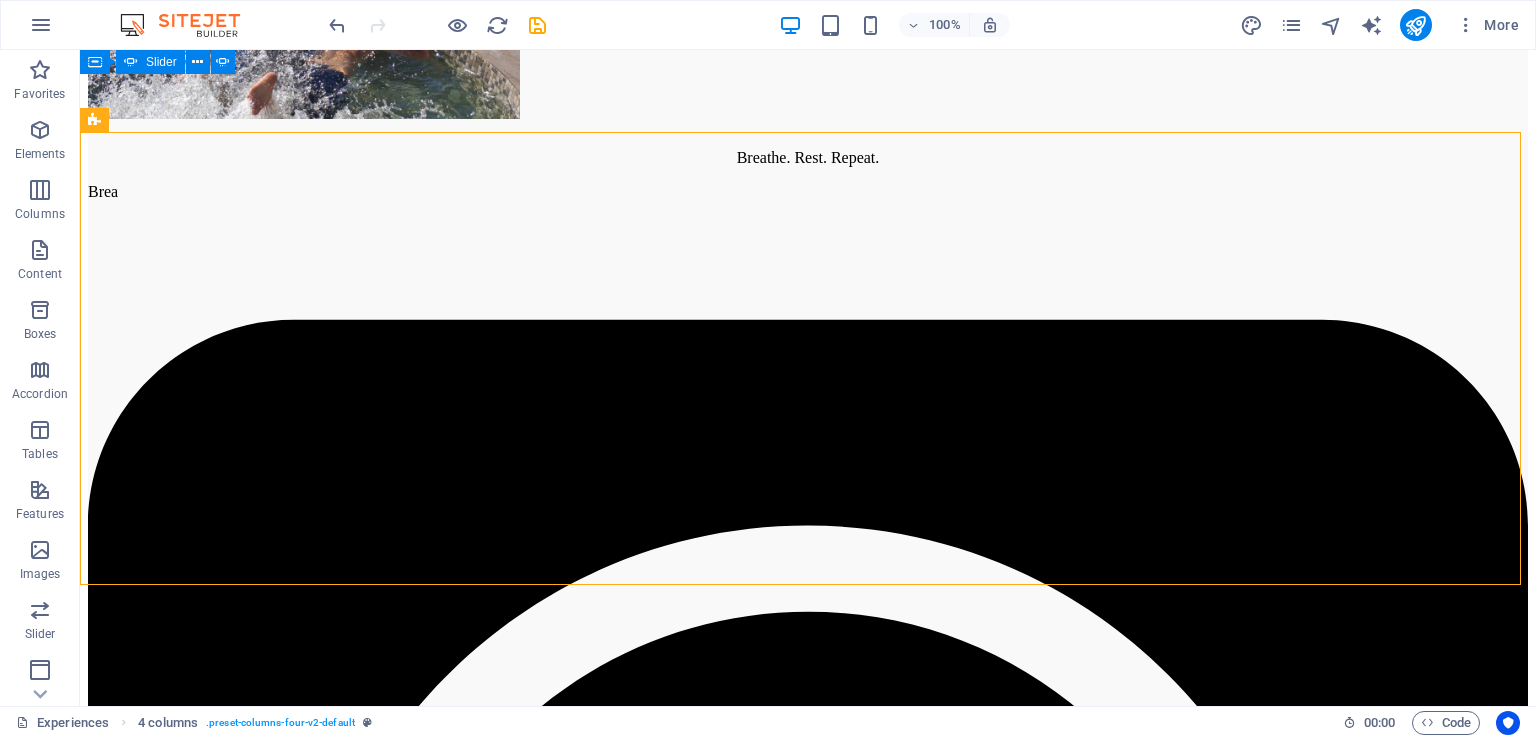scroll, scrollTop: 5817, scrollLeft: 0, axis: vertical 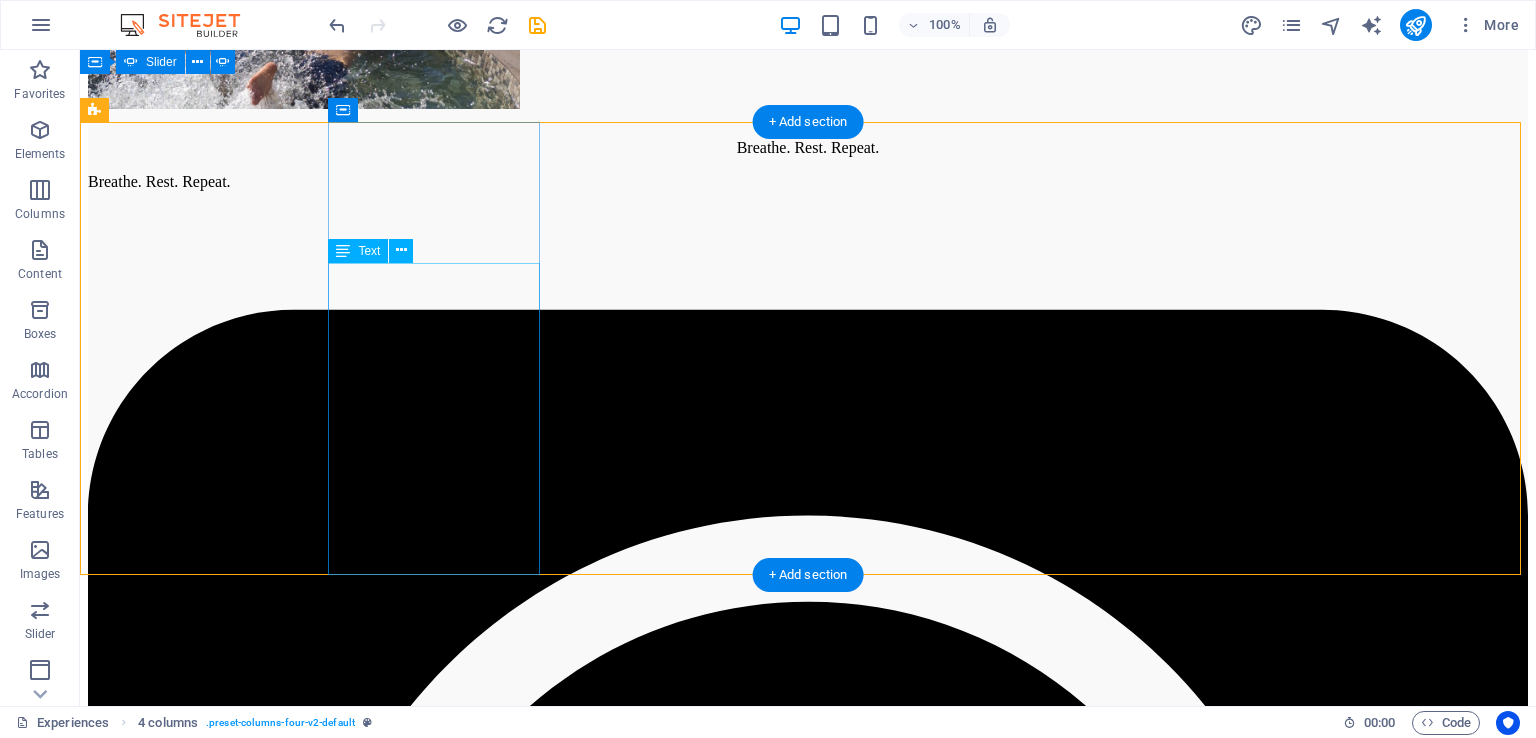 click on "[CITY] [TIME] ([DISTANCE]) [GENERAL_TERM], [GENERAL_TERM], [GENERAL_TERM], [GENERAL_TERM] from [CITY] to [CITY]." at bounding box center (808, 9392) 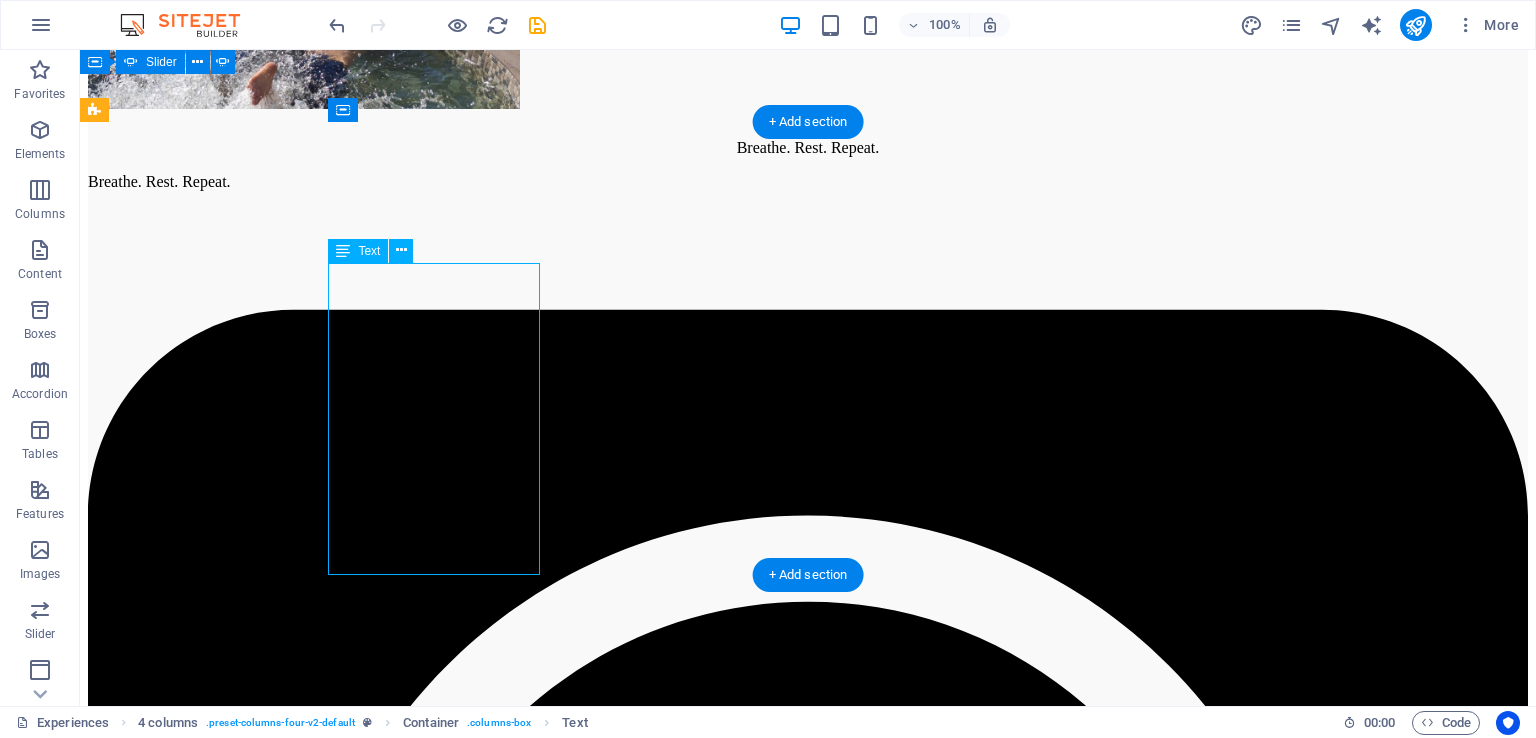 click on "[CITY] [TIME] ([DISTANCE]) [GENERAL_TERM], [GENERAL_TERM], [GENERAL_TERM], [GENERAL_TERM] from [CITY] to [CITY]." at bounding box center (808, 9392) 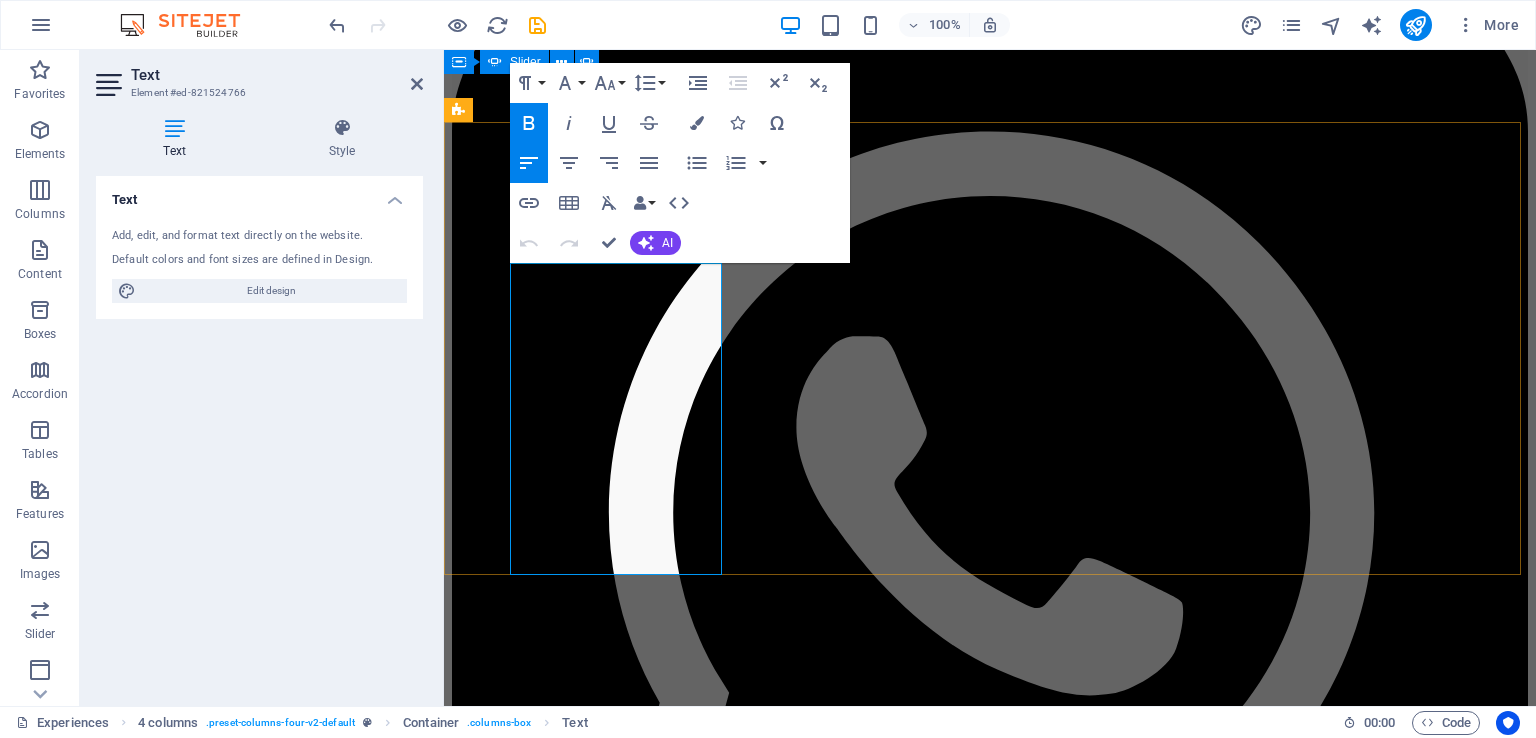 click on "[DISTANCE] ([DISTANCE]) [GENERAL_TERM], [GENERAL_TERM], [GENERAL_TERM], [GENERAL_TERM] from [CITY] to [CITY]." at bounding box center [990, 7711] 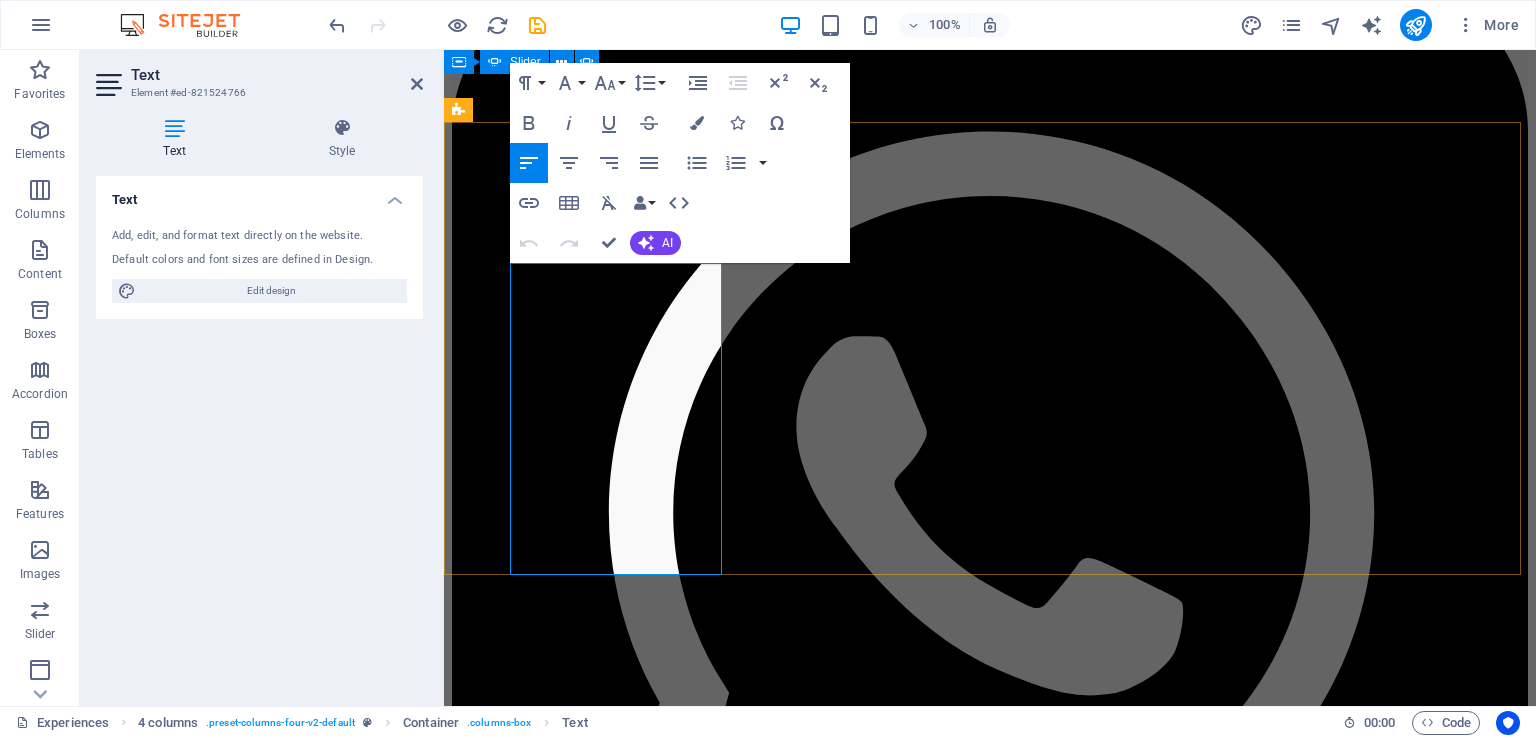 click on "[DISTANCE] ([DISTANCE]) [GENERAL_TERM], [GENERAL_TERM], [GENERAL_TERM], [GENERAL_TERM] from [CITY] to [CITY]." at bounding box center [990, 7711] 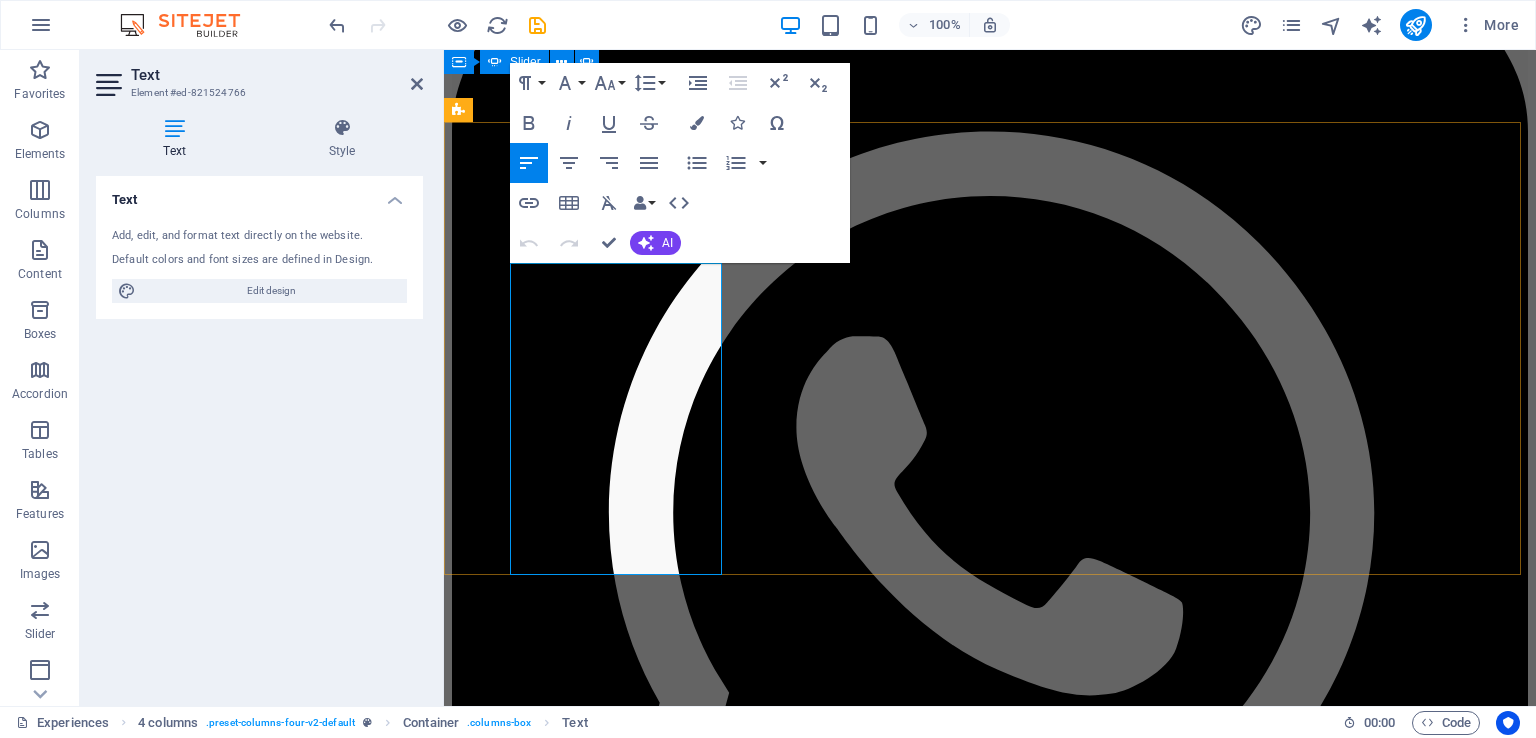 type 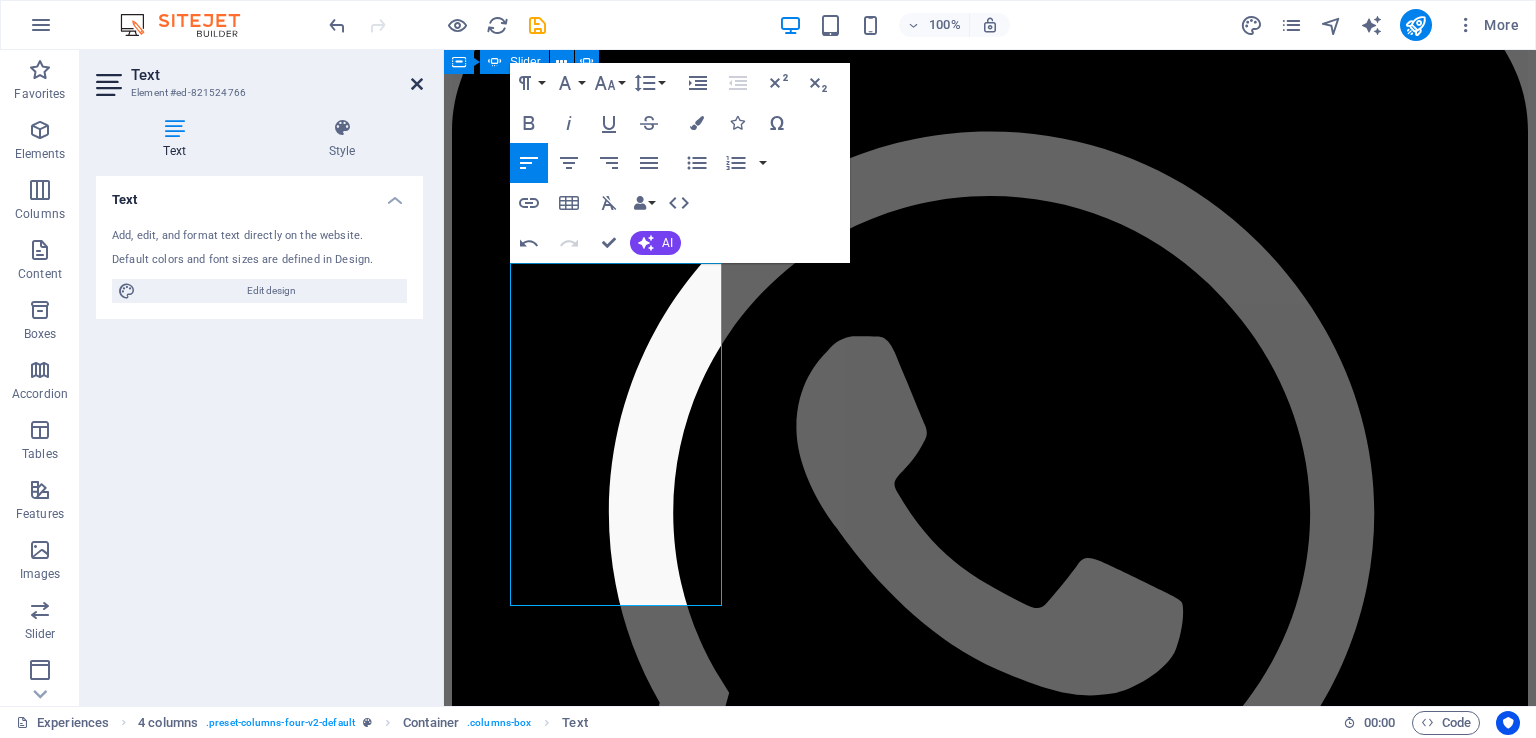 drag, startPoint x: 420, startPoint y: 81, endPoint x: 340, endPoint y: 33, distance: 93.29523 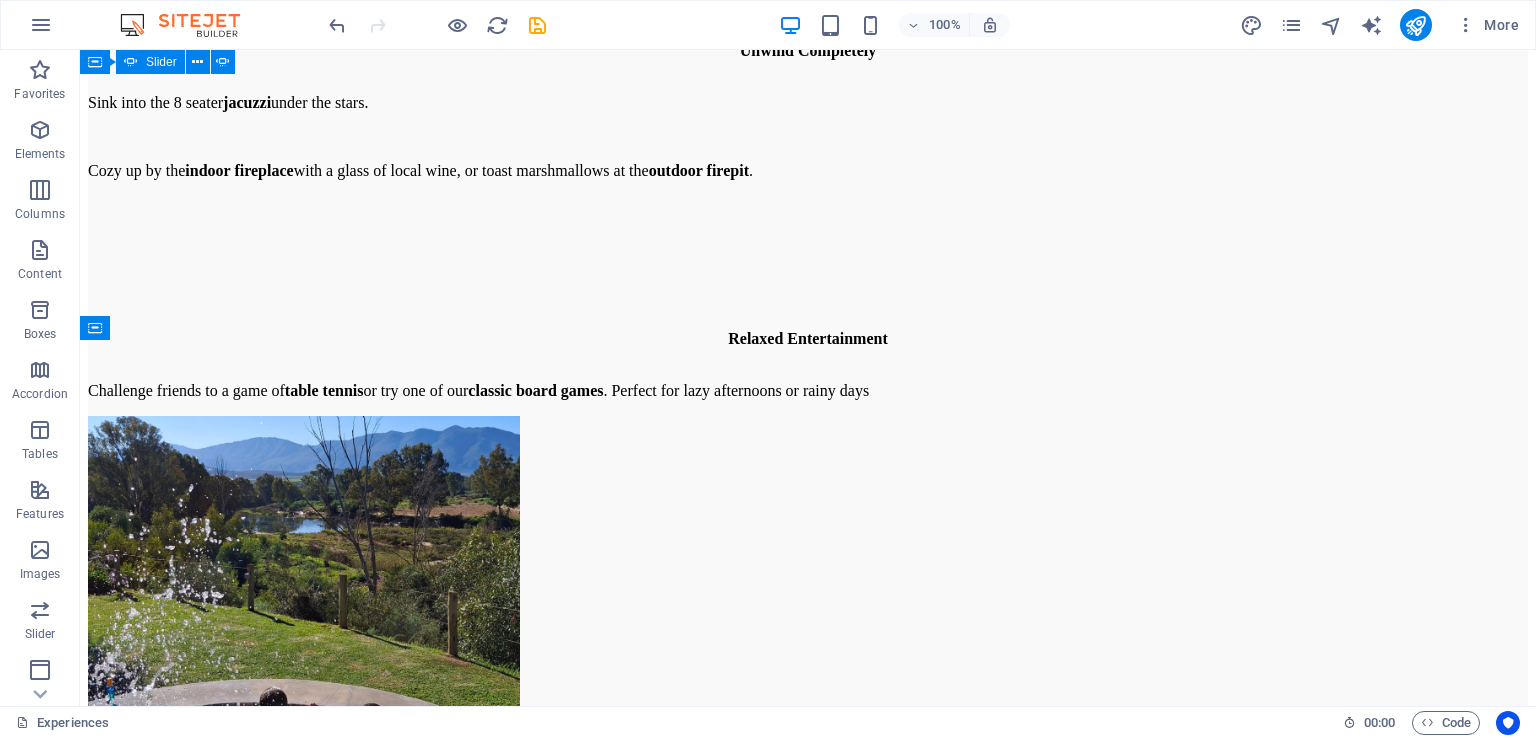 scroll, scrollTop: 5104, scrollLeft: 0, axis: vertical 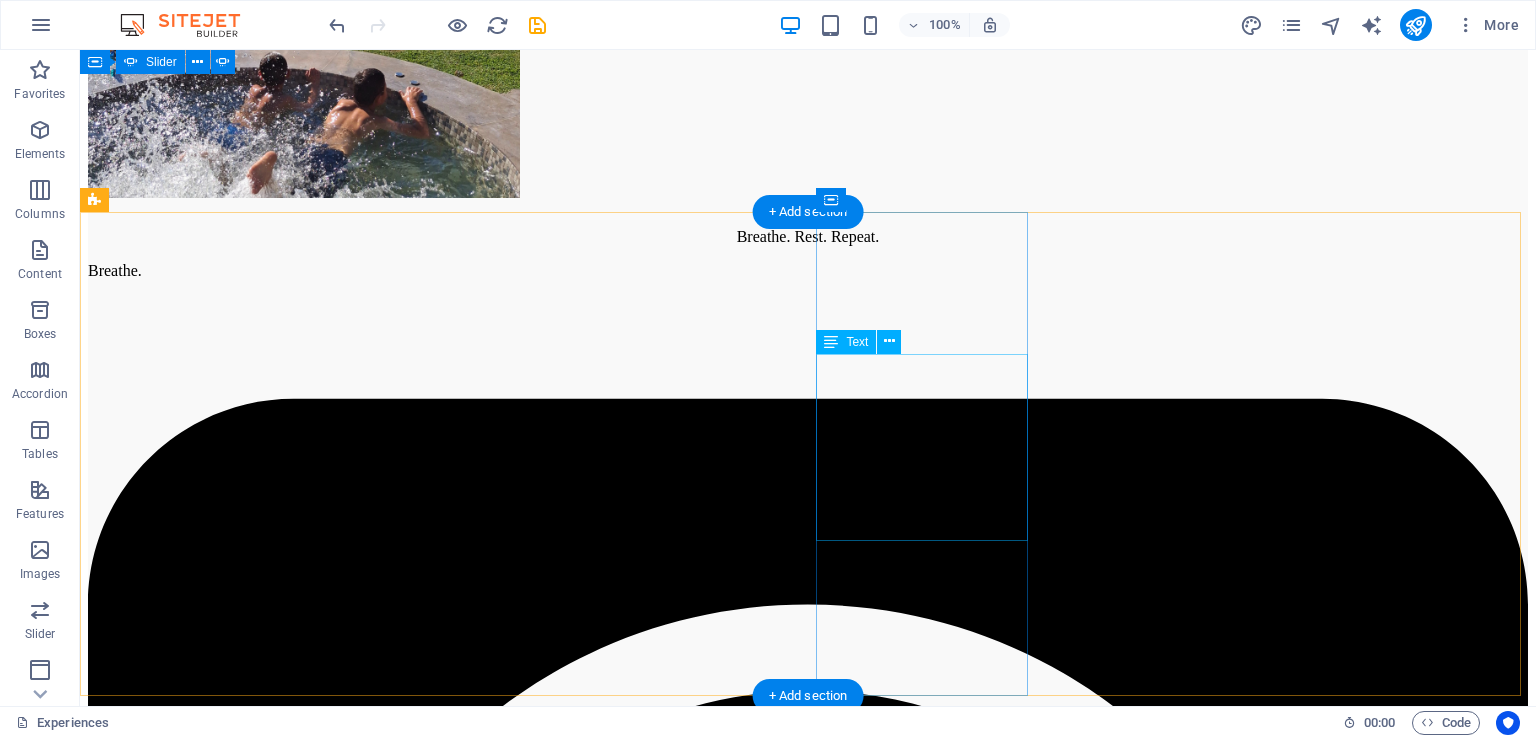 click on "[CITY] [TIME] ([DISTANCE]) [GENERAL_TERM], [GENERAL_TERM], [GENERAL_TERM], [GENERAL_TERM]" at bounding box center [808, 9983] 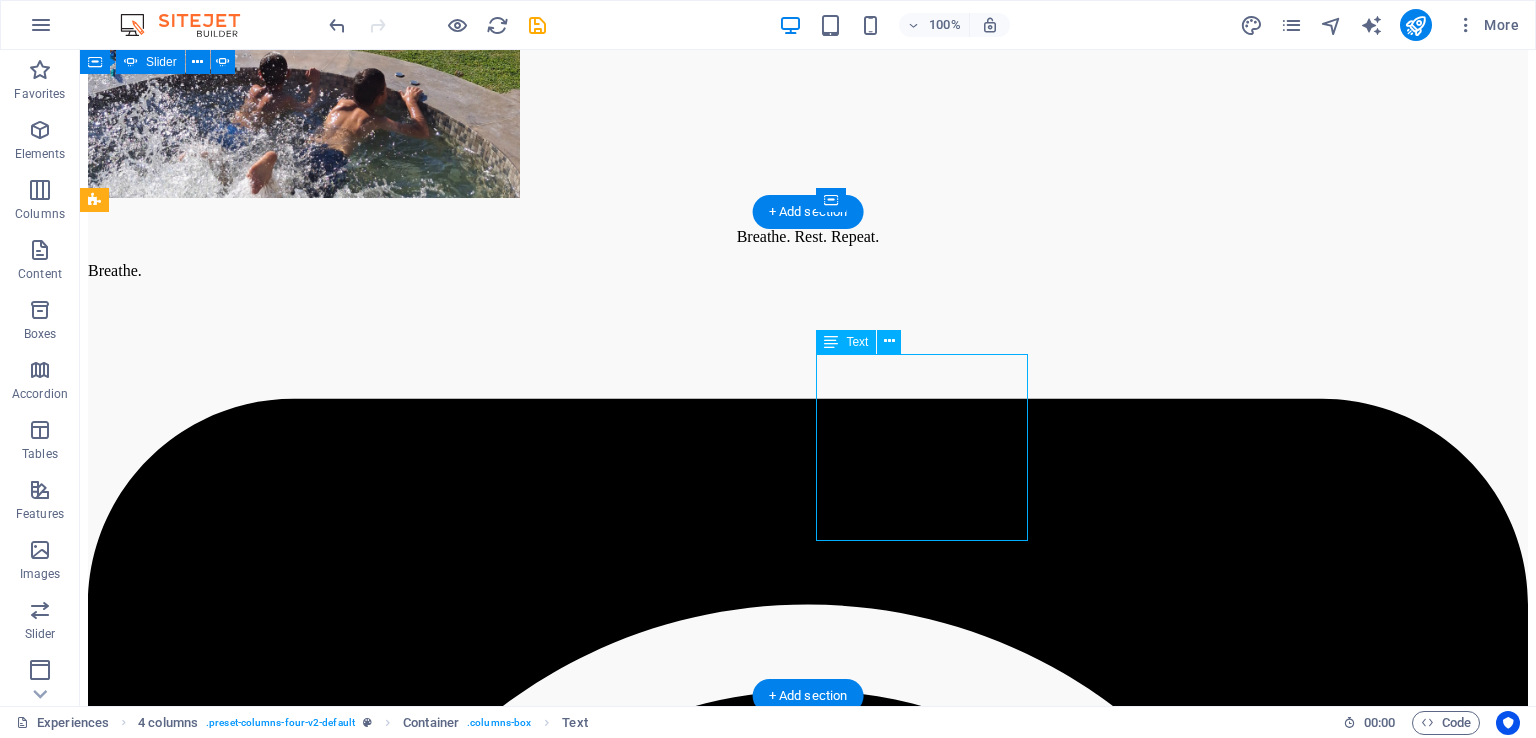 click on "[CITY] [TIME] ([DISTANCE]) [GENERAL_TERM], [GENERAL_TERM], [GENERAL_TERM], [GENERAL_TERM]" at bounding box center (808, 9983) 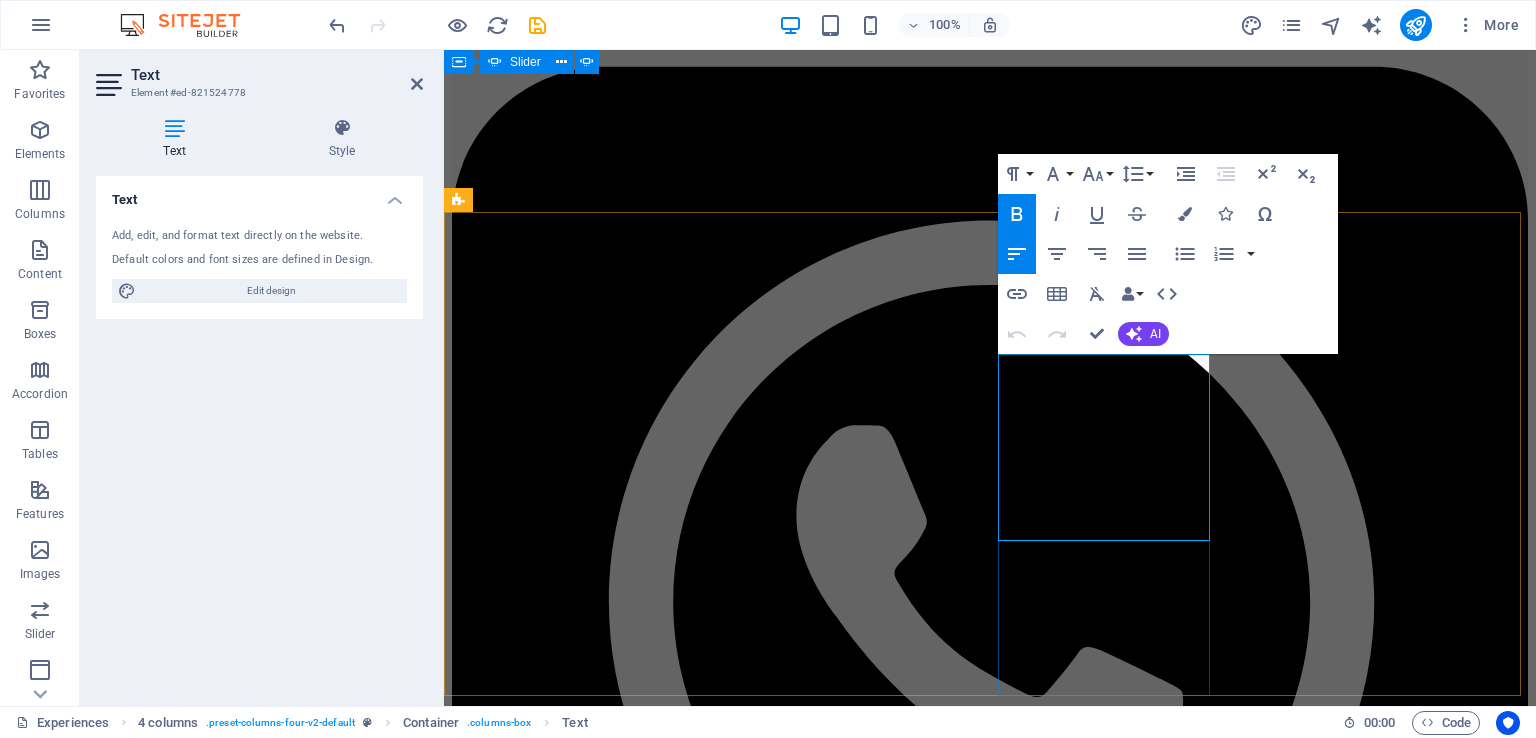 click on "[TIME] ([DISTANCE]) [GENERAL_TERM], [GENERAL_TERM], [GENERAL_TERM], [GENERAL_TERM]" at bounding box center [990, 8302] 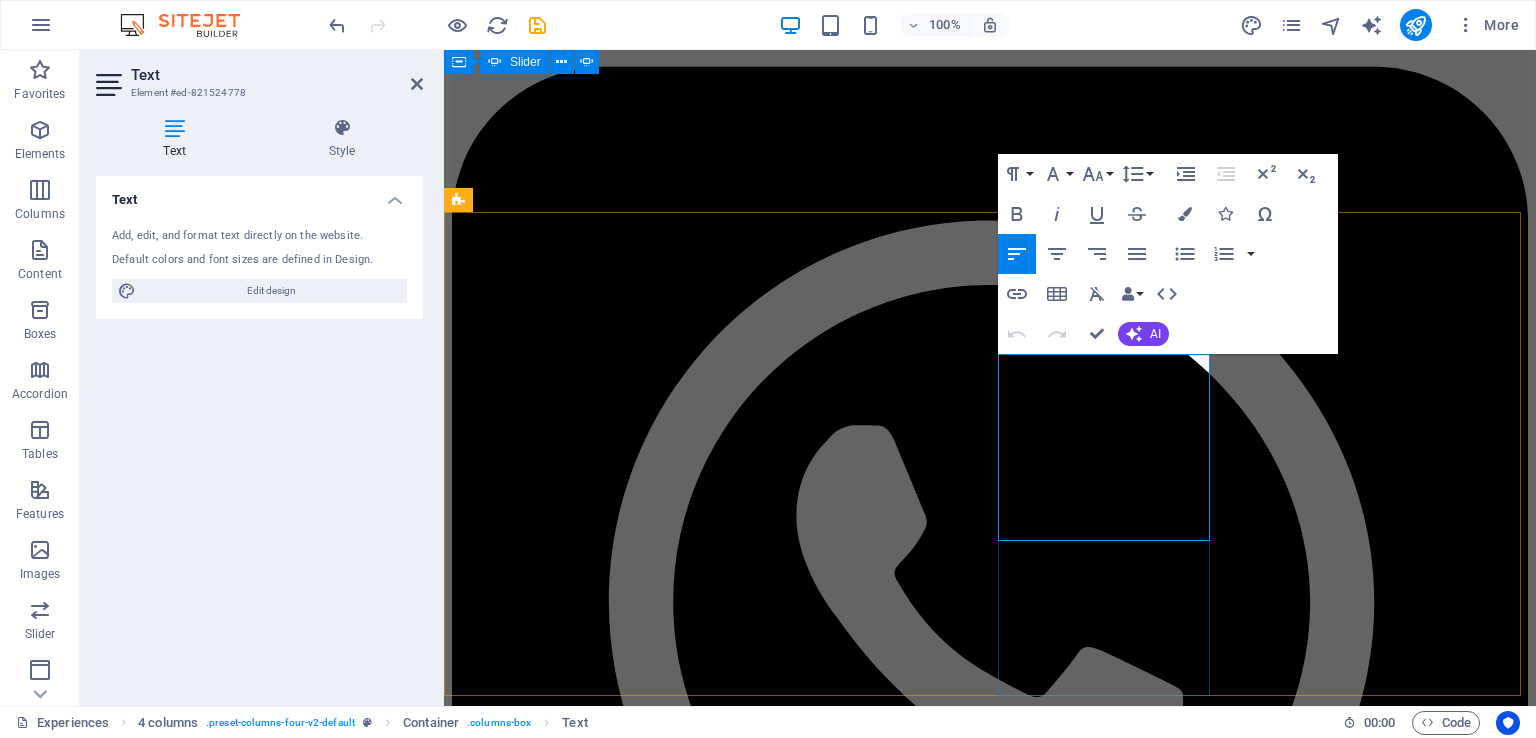 click on "[TIME] ([DISTANCE]) [GENERAL_TERM], [GENERAL_TERM], [GENERAL_TERM], [GENERAL_TERM]" at bounding box center (990, 8302) 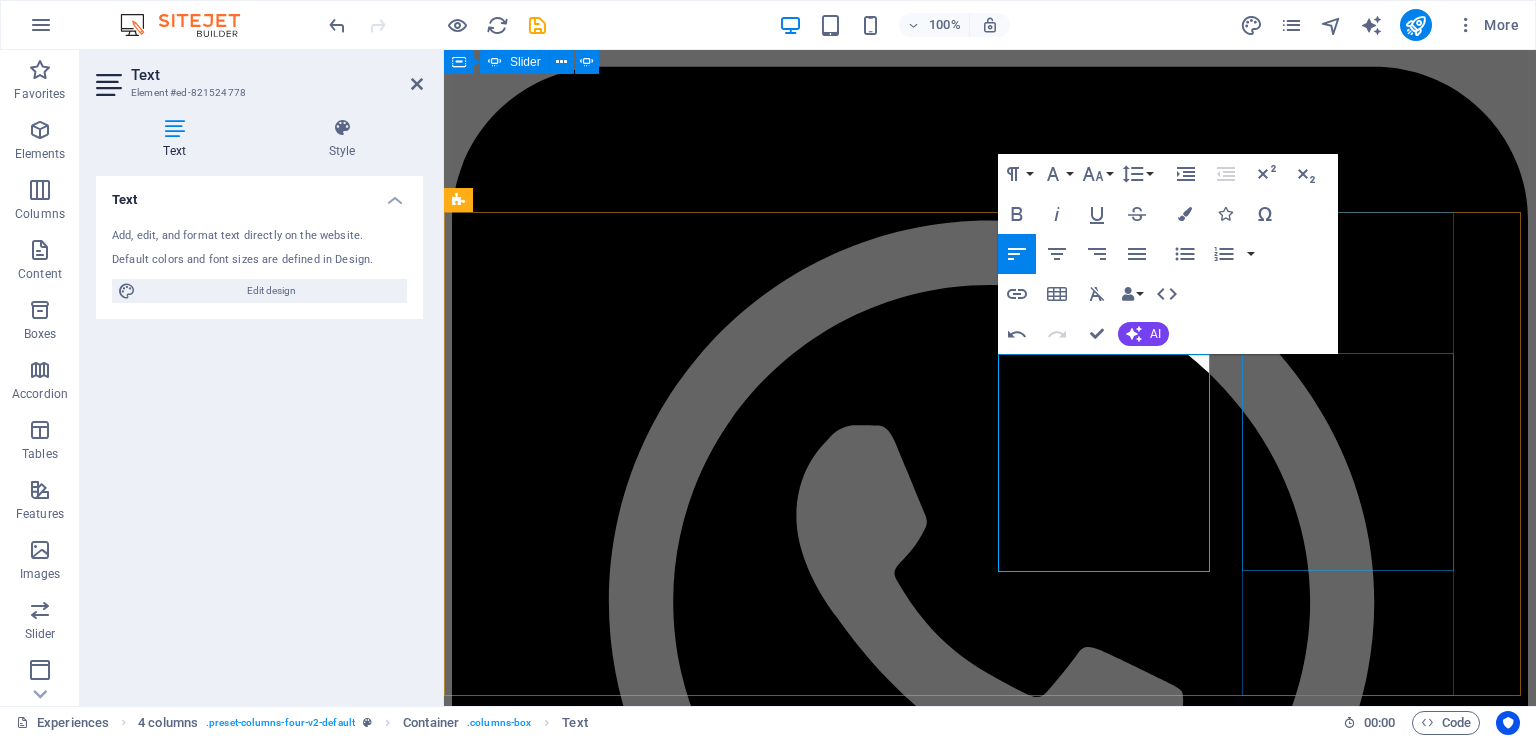 click on "Hermanus   [TIME] ([DISTANCE]) World-renowned for whale watching, cliff walks, art and food scene" at bounding box center (990, 8535) 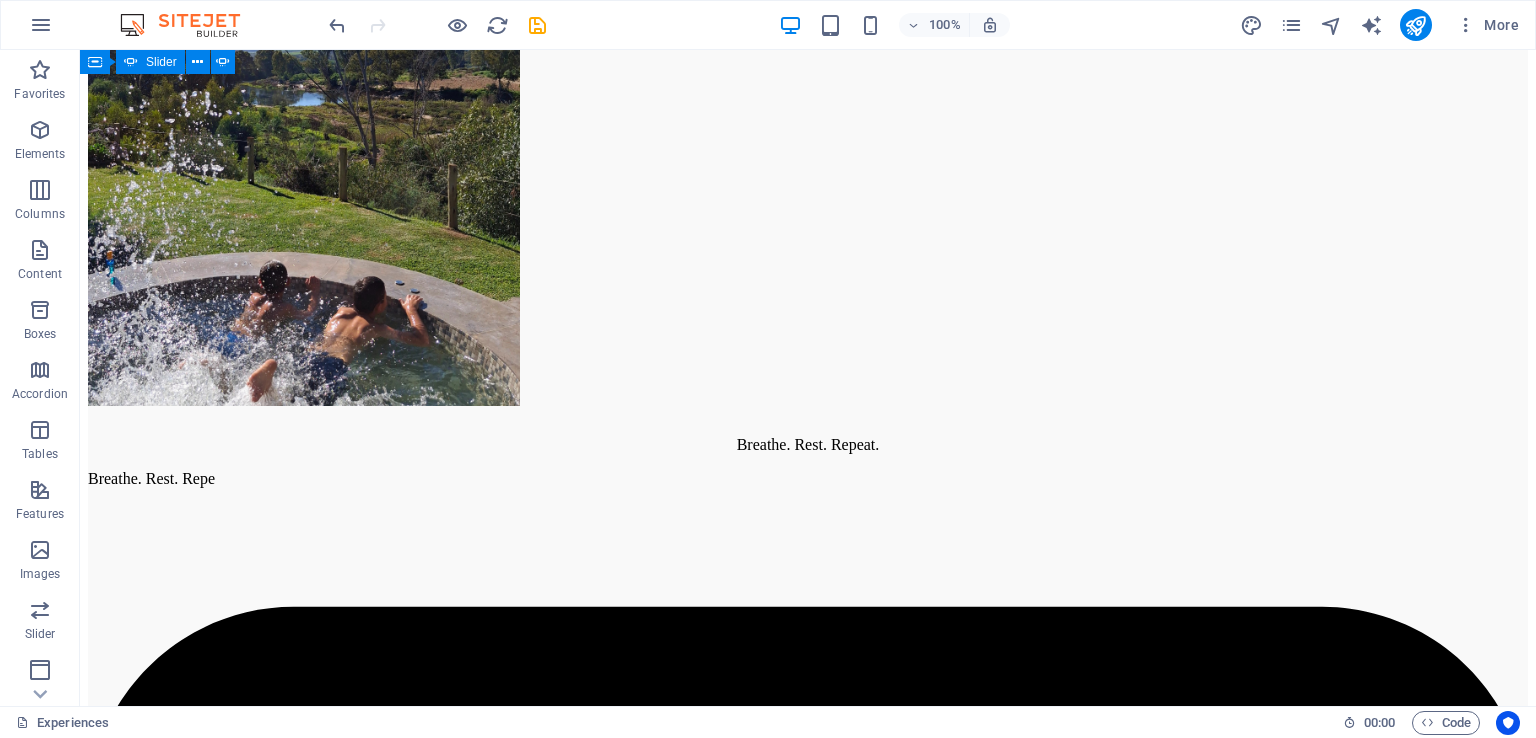 scroll, scrollTop: 5447, scrollLeft: 0, axis: vertical 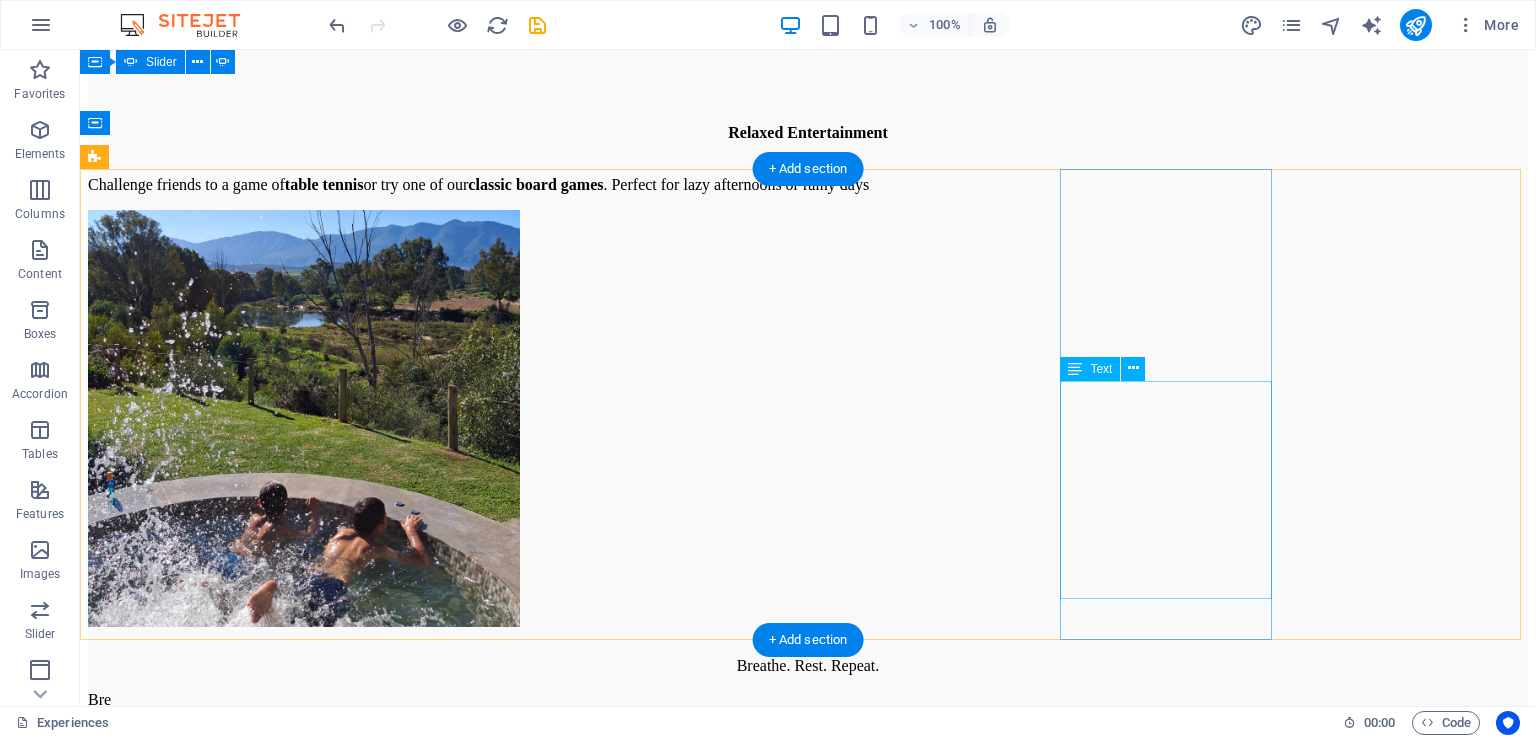 click on "Montagu   [TIME] ([DISTANCE]) Historic streets, rock climbing, dried fruit & nuts. Guano caves" at bounding box center [808, 9643] 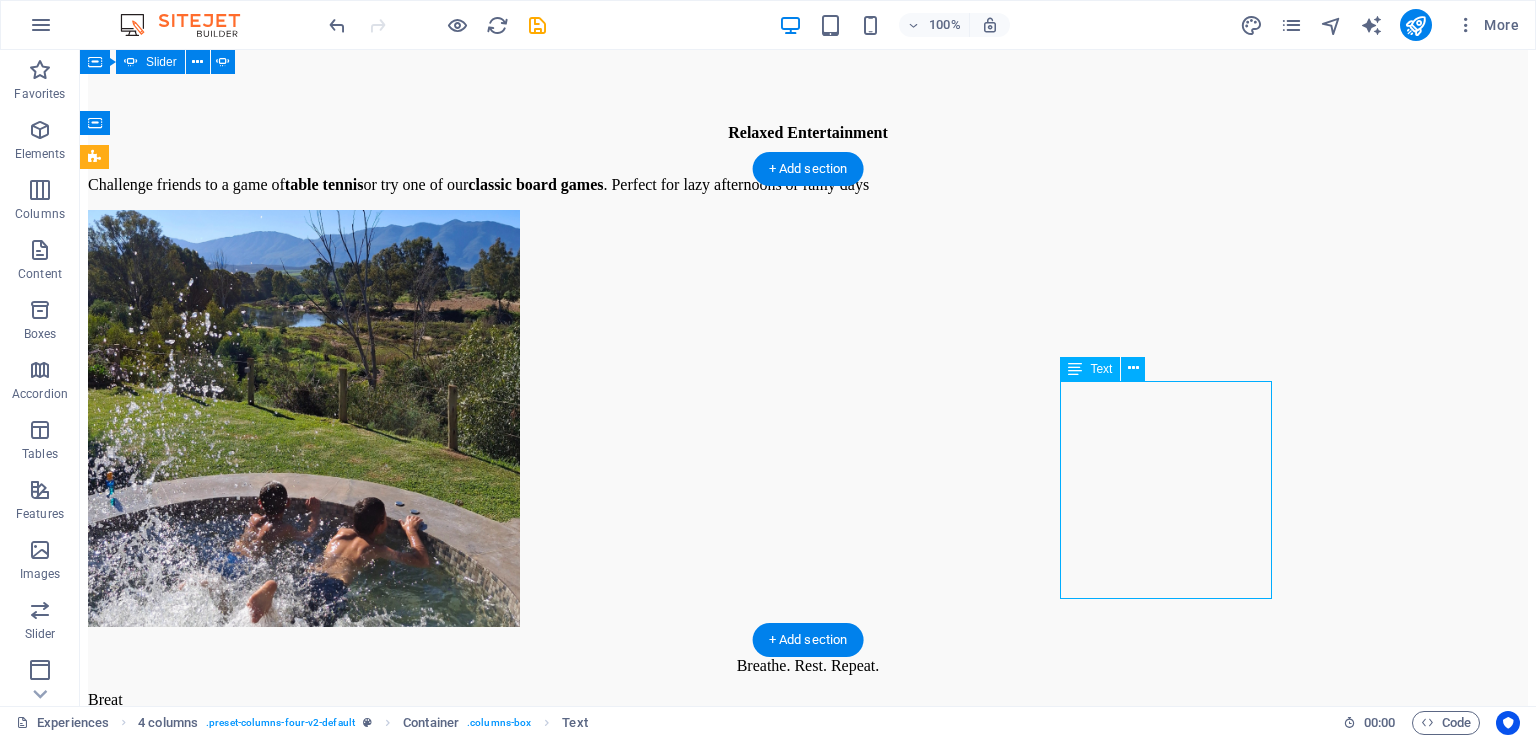 click on "Montagu   [TIME] ([DISTANCE]) Historic streets, rock climbing, dried fruit & nuts. Guano caves" at bounding box center [808, 9643] 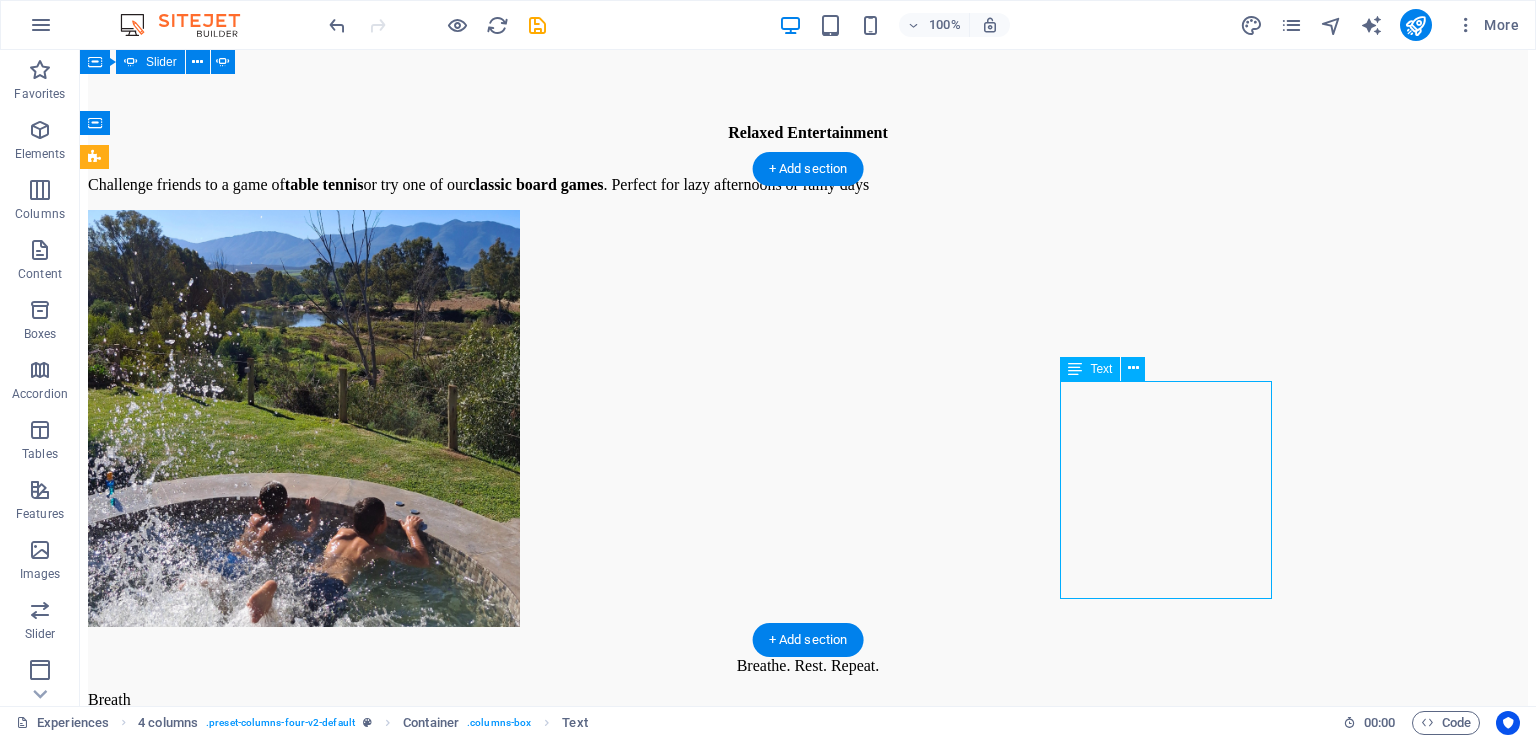 click on "Montagu   [TIME] ([DISTANCE]) Historic streets, rock climbing, dried fruit & nuts. Guano caves" at bounding box center (808, 9643) 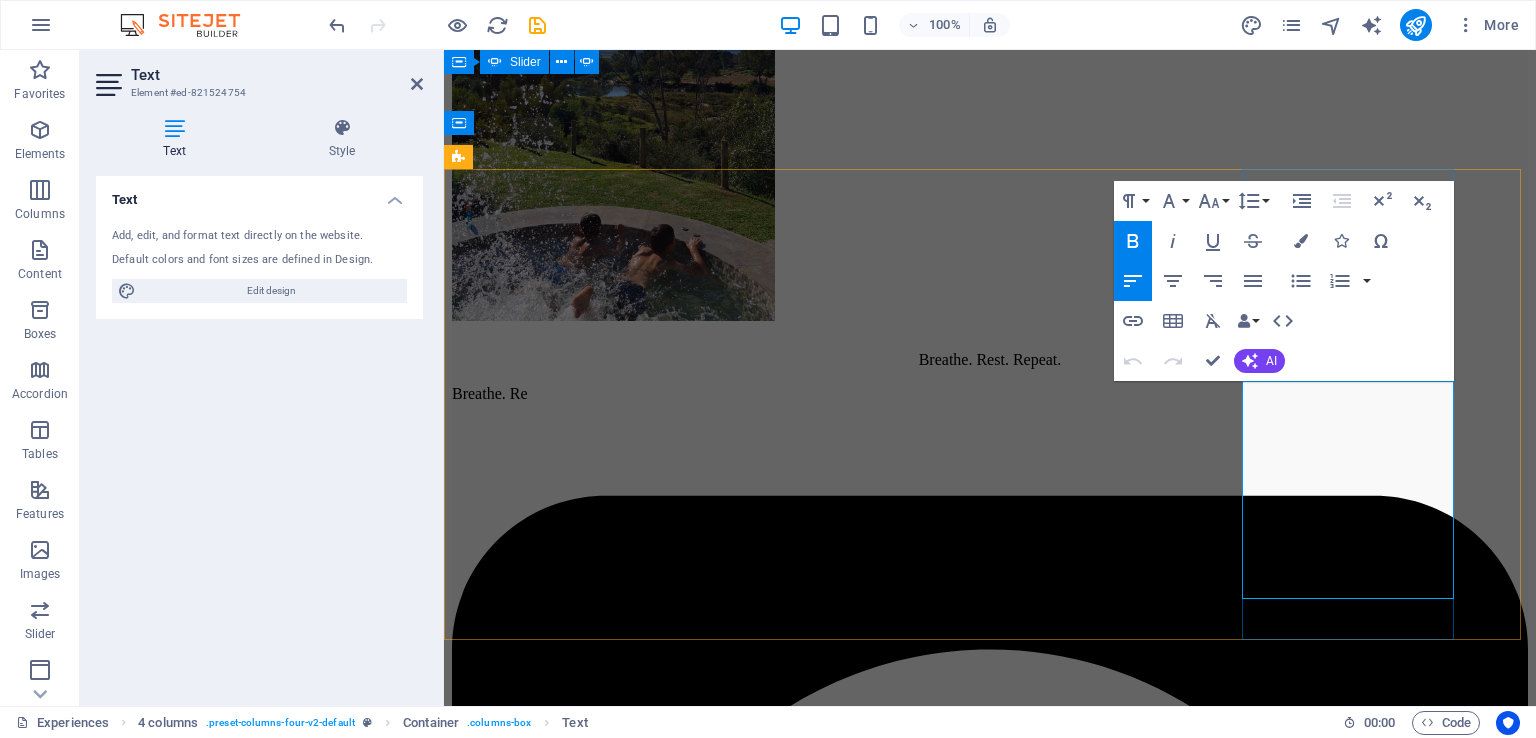 click on "31 min (37.9 km) Historic streets, rock climbing, dried fruit & nuts. Guano caves" at bounding box center (990, 7945) 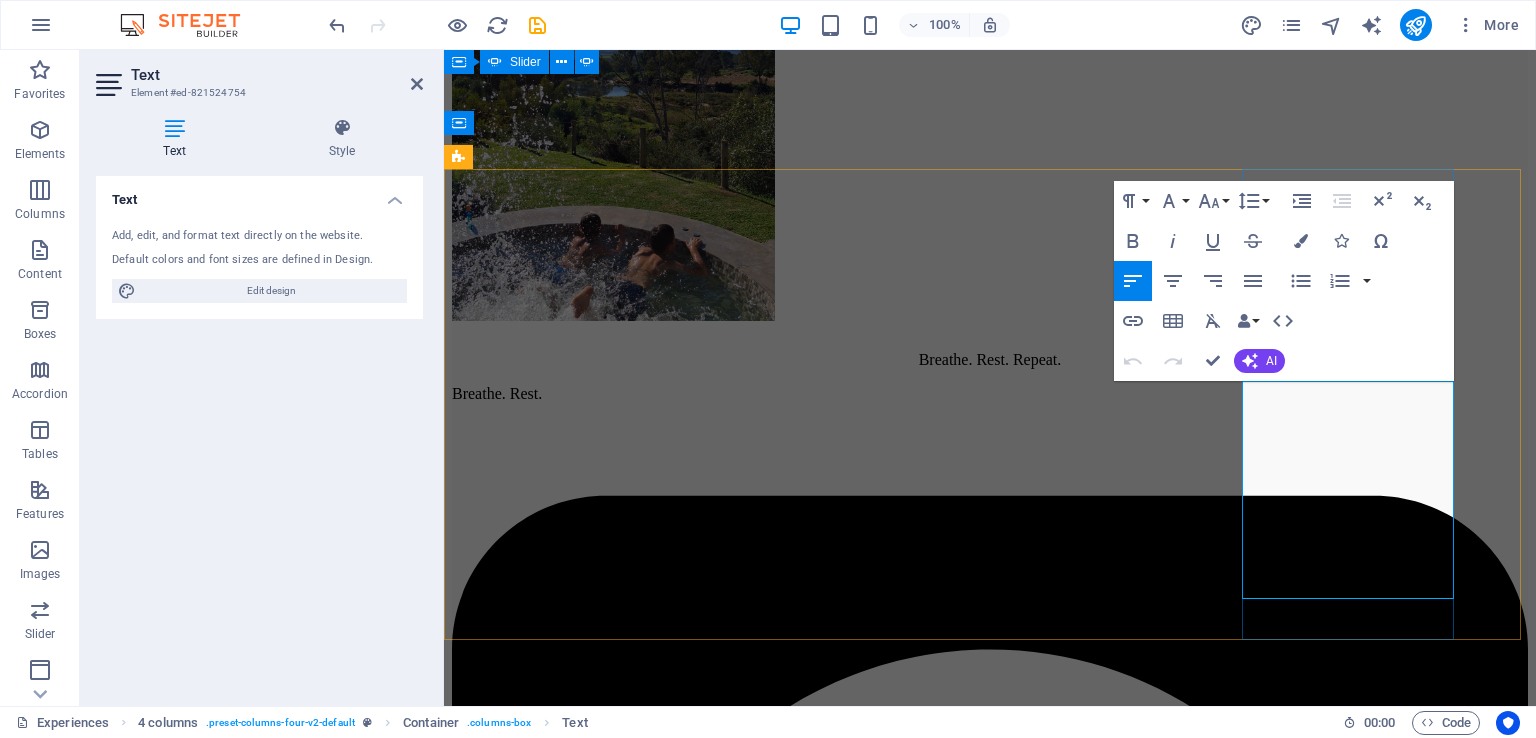 type 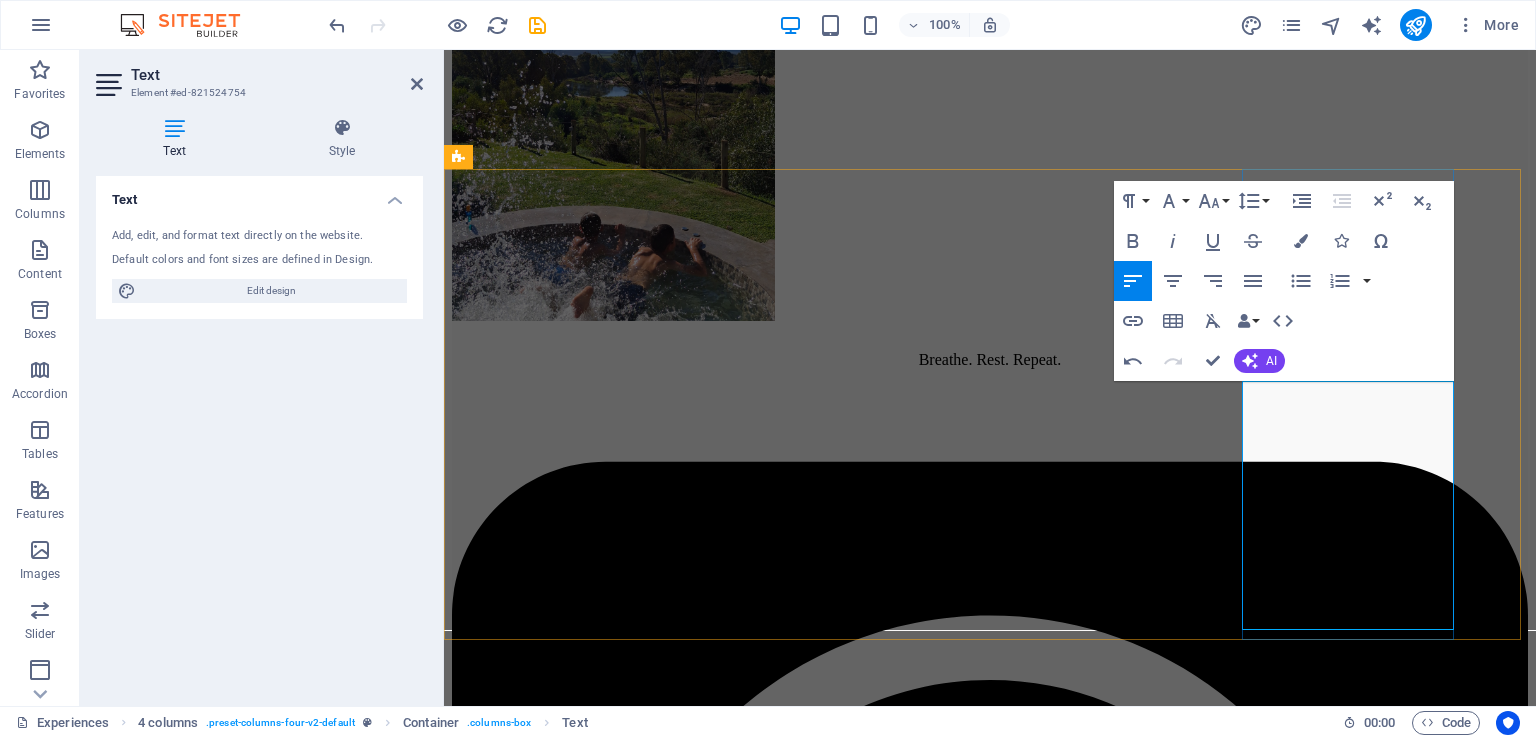 click on "31 min (37.9 km) Historic streets, rock climbing, dried fruit & nuts. Guano caves, the famouse" at bounding box center [990, 7910] 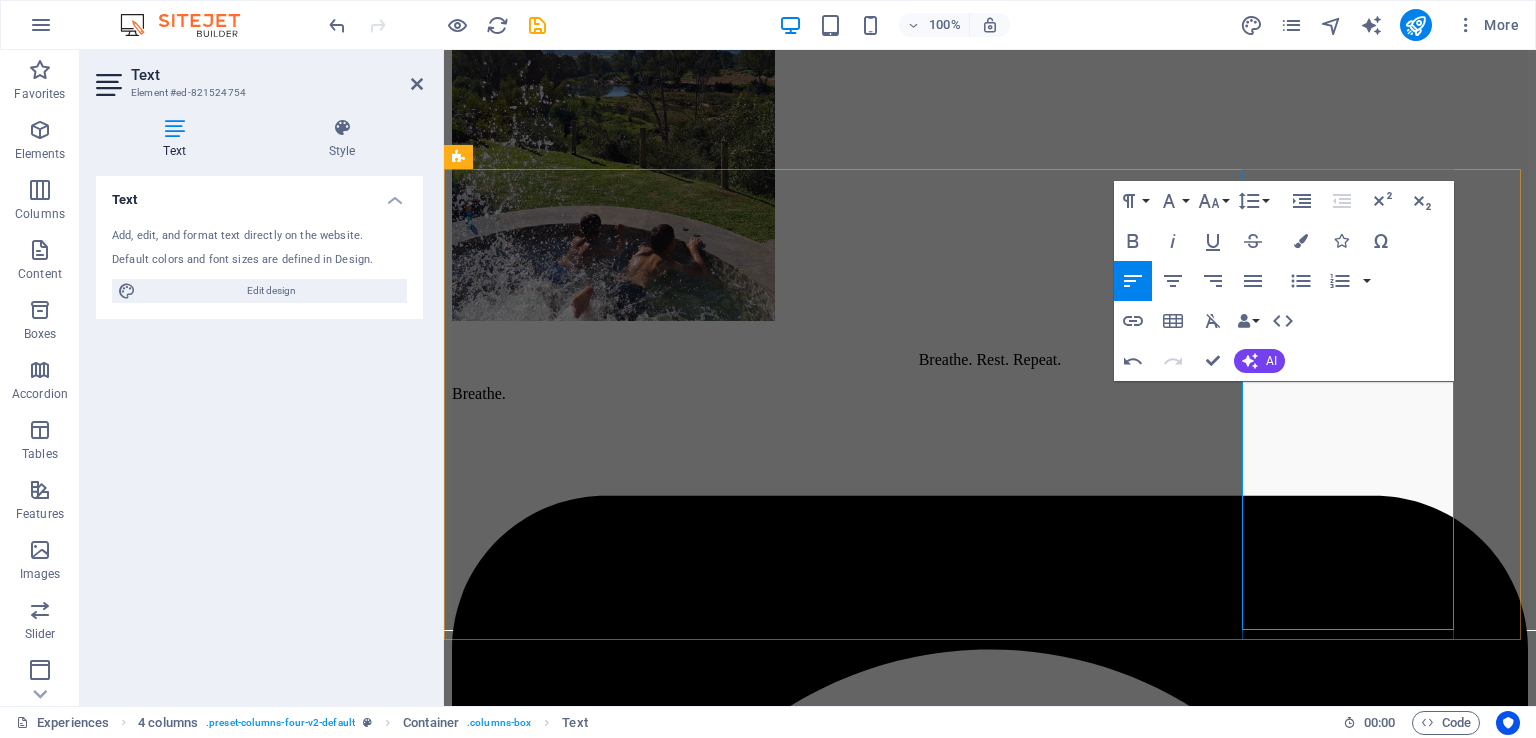 drag, startPoint x: 1345, startPoint y: 580, endPoint x: 1331, endPoint y: 577, distance: 14.3178215 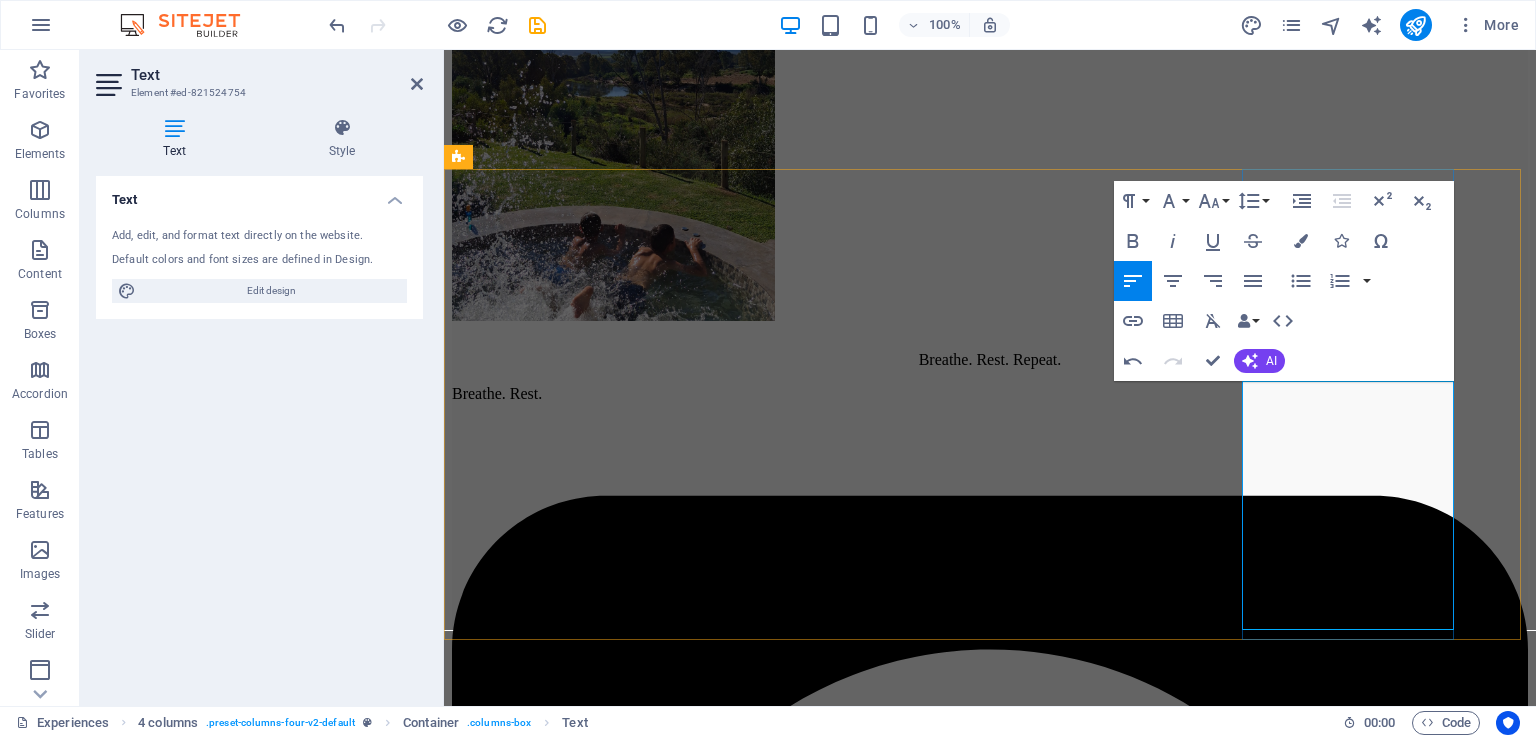 drag, startPoint x: 1392, startPoint y: 555, endPoint x: 1400, endPoint y: 572, distance: 18.788294 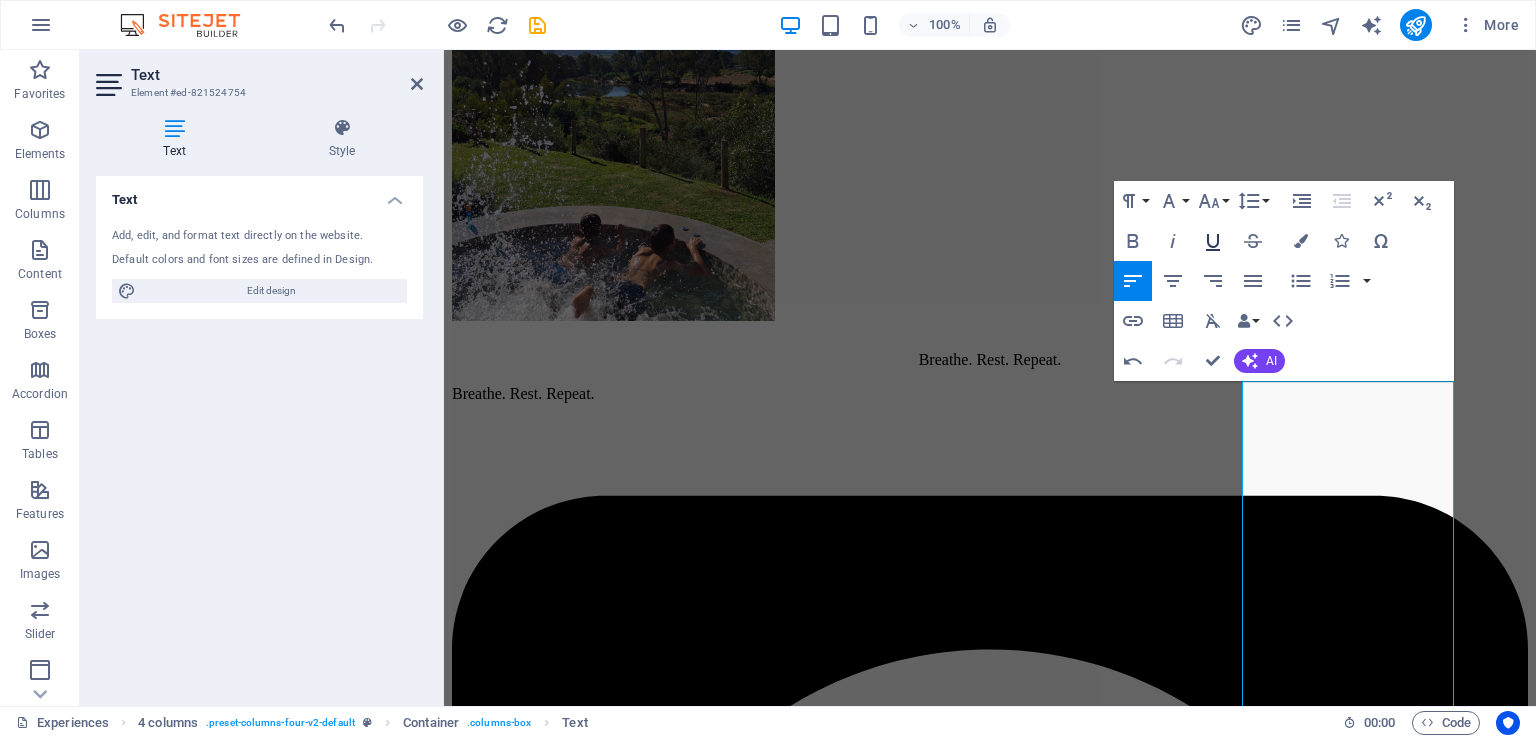 scroll, scrollTop: 585, scrollLeft: 12, axis: both 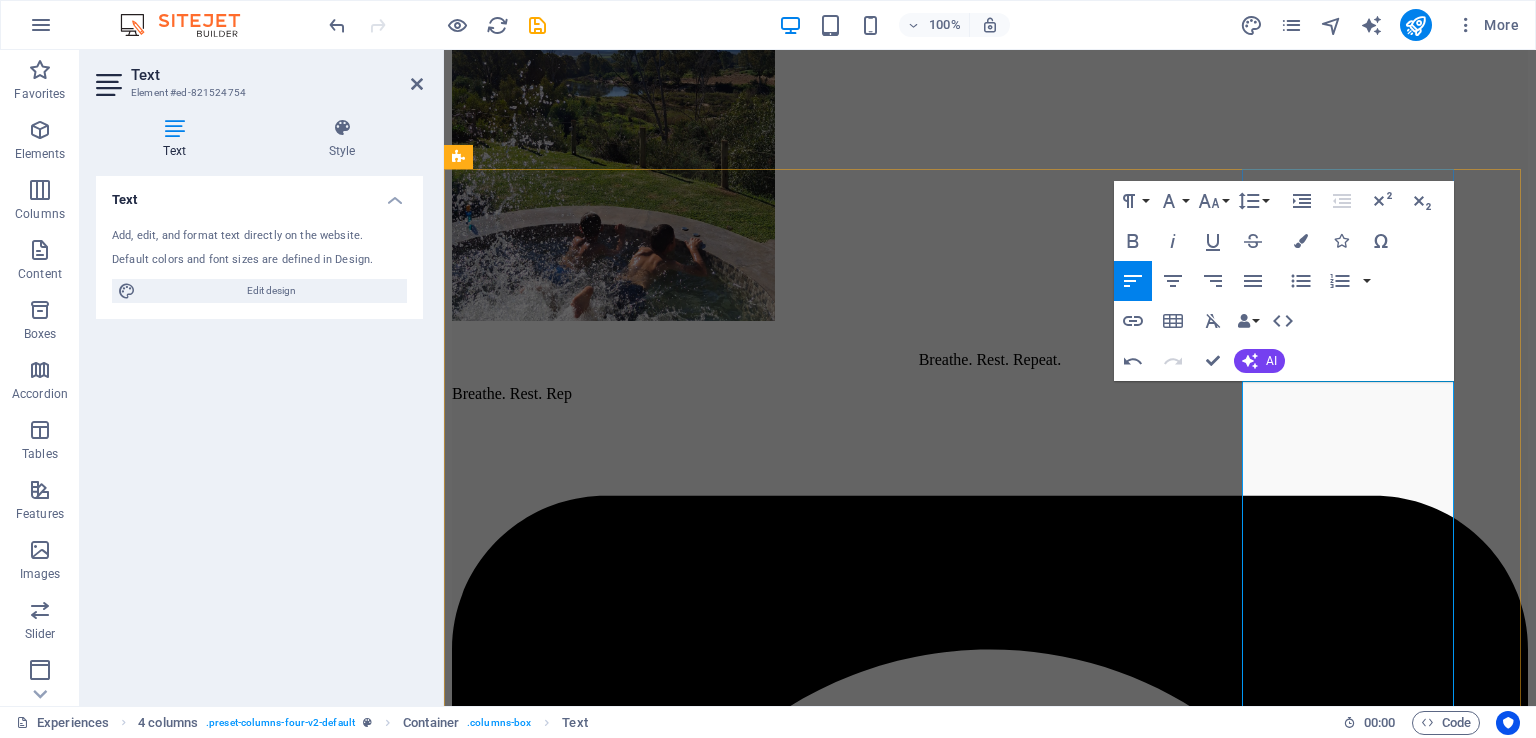 click on "31 min (37.9 km) Historic streets, rock climbing, dried fruit & nuts. Guano caves, journey up the majestic Langeberg Mountain" at bounding box center (990, 7945) 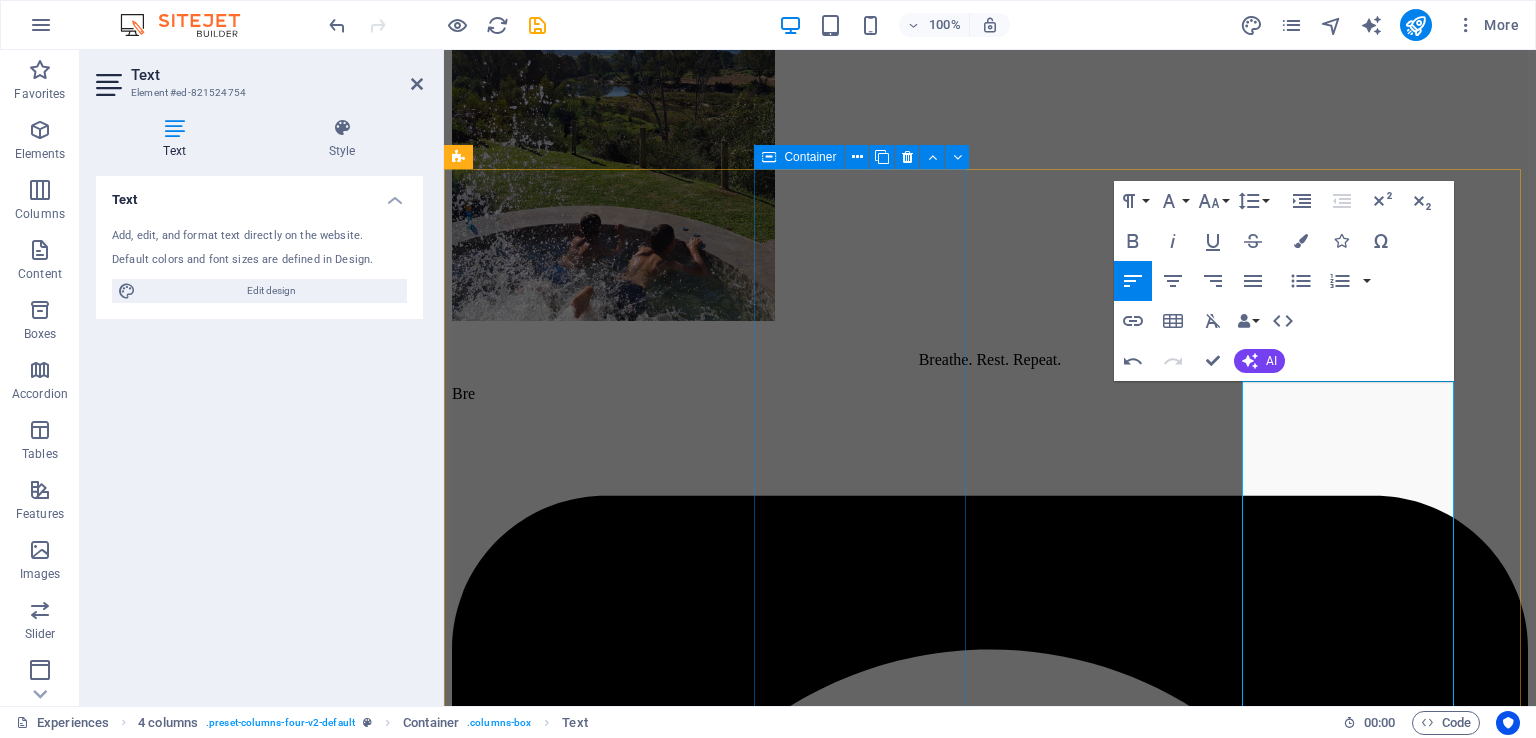 click on "[CITY]   [TIME] ([DISTANCE]) [GENERAL_TERM], [GENERAL_TERM] [NATIONAL_PARK], [GENERAL_TERM]" at bounding box center [990, 6216] 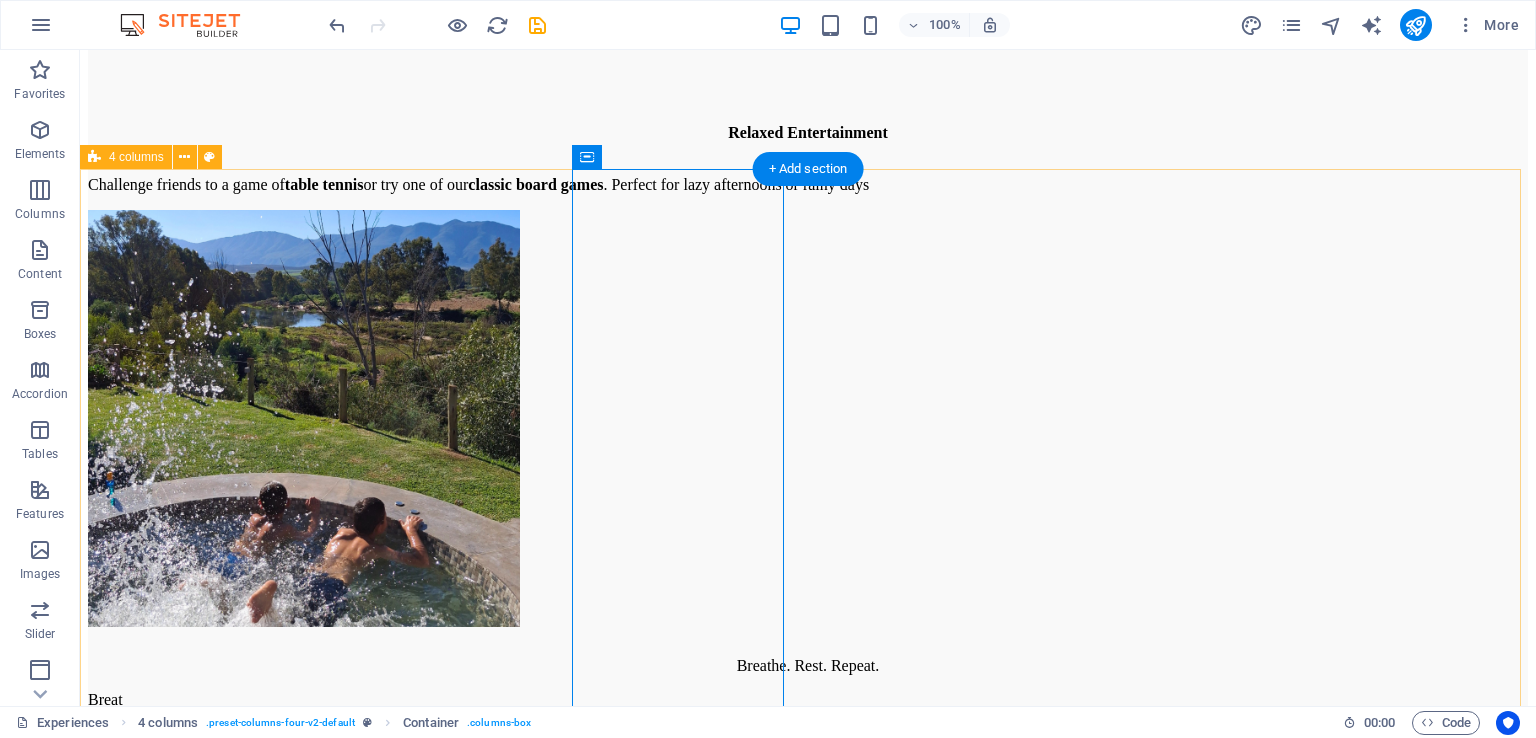 click on "Bonnievale   [TIME] ([DISTANCE]) Wine estates, underground cellar tour, cheese tasting, breederiver boat rides. Swellendam   [TIME] ([DISTANCE]) Historic town, Bontebok National Park, Marloth Nature Reserve Robertson   [TIME] ([DISTANCE]) Wine tasting, Breede River cruises, unique steam-hauled trip on the New Cape Central Railway Montagu   [TIME] ([DISTANCE]) Historic streets, rock climbing, dried fruit & nuts. Guano caves, tractor ride up the majestic Langeberg Mountain" at bounding box center [808, 8277] 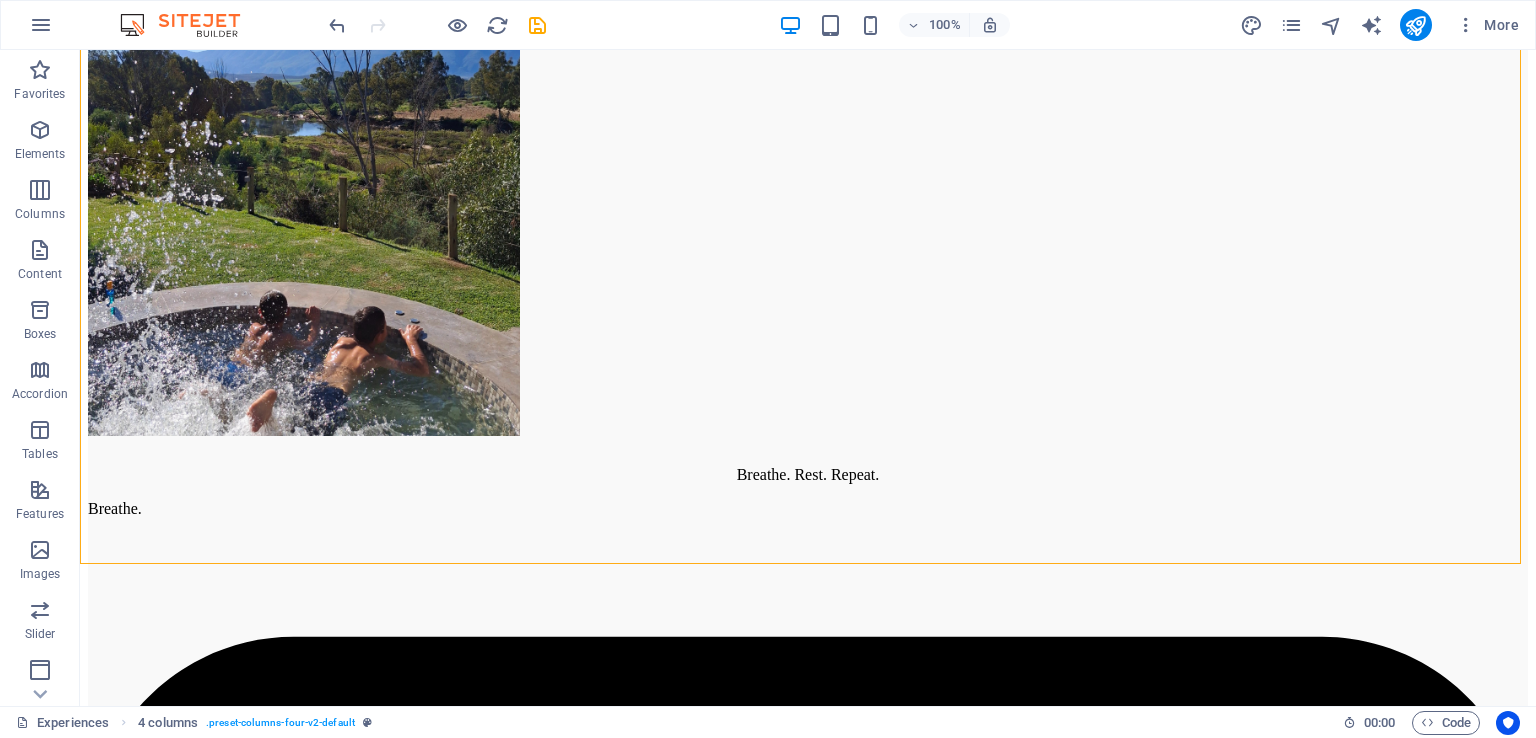 scroll, scrollTop: 5522, scrollLeft: 0, axis: vertical 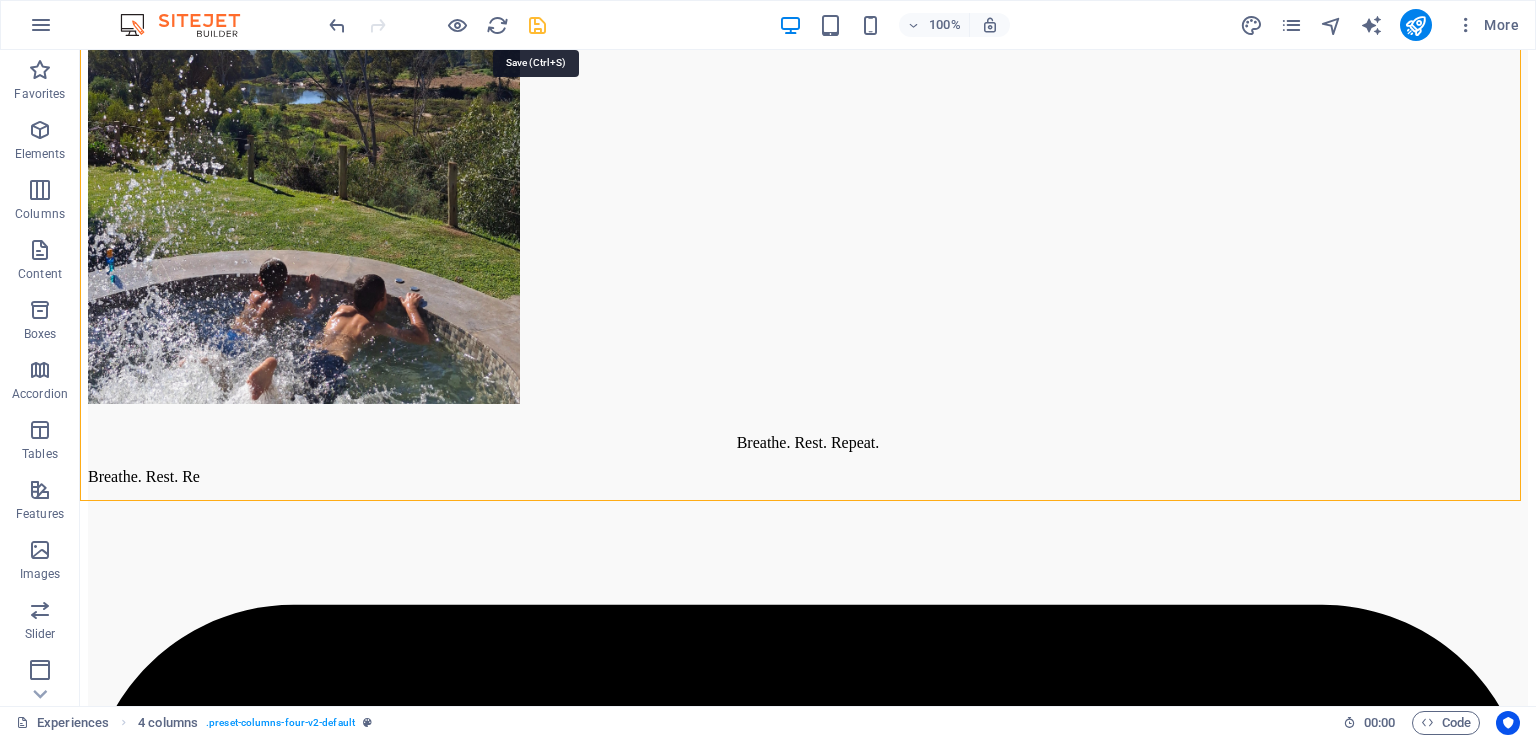 click at bounding box center [537, 25] 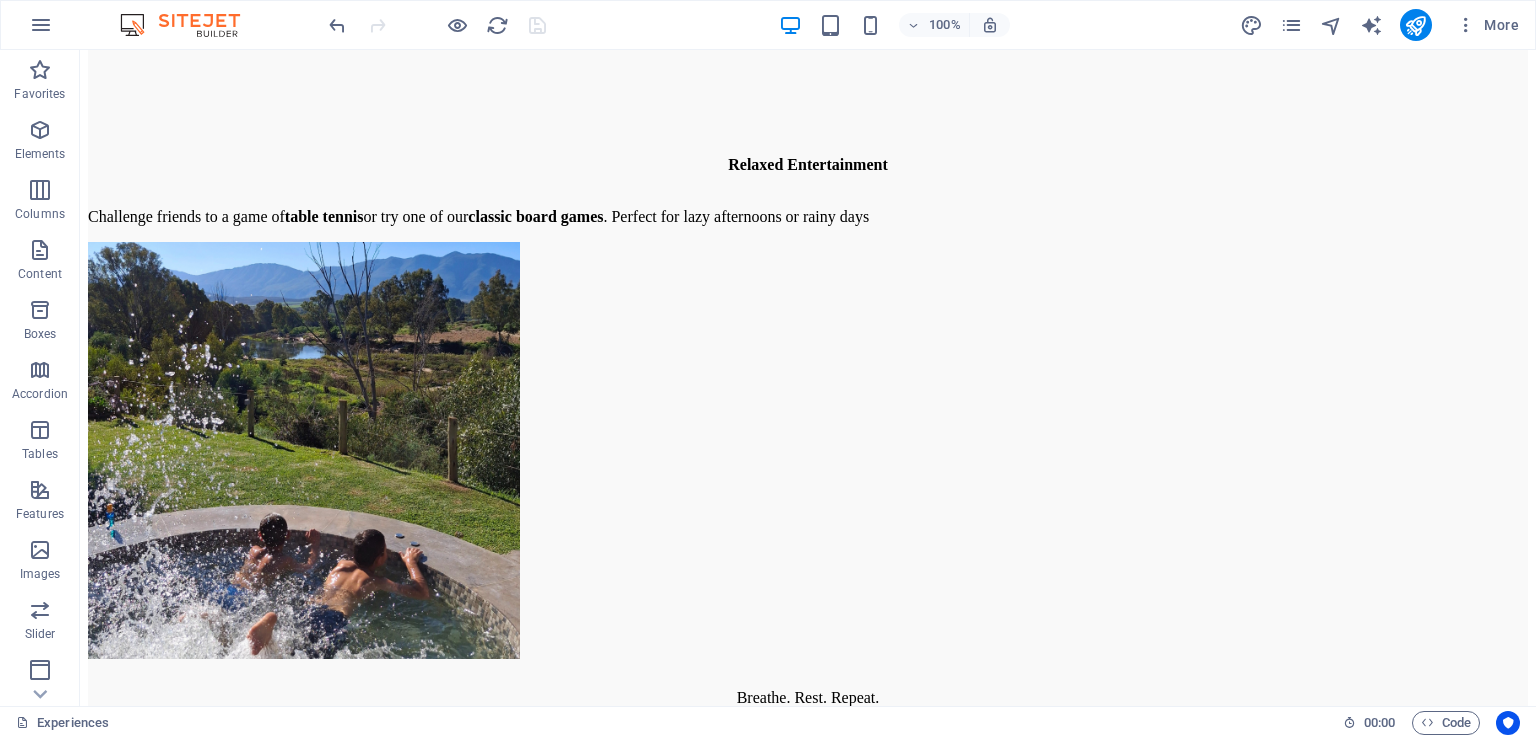scroll, scrollTop: 5435, scrollLeft: 0, axis: vertical 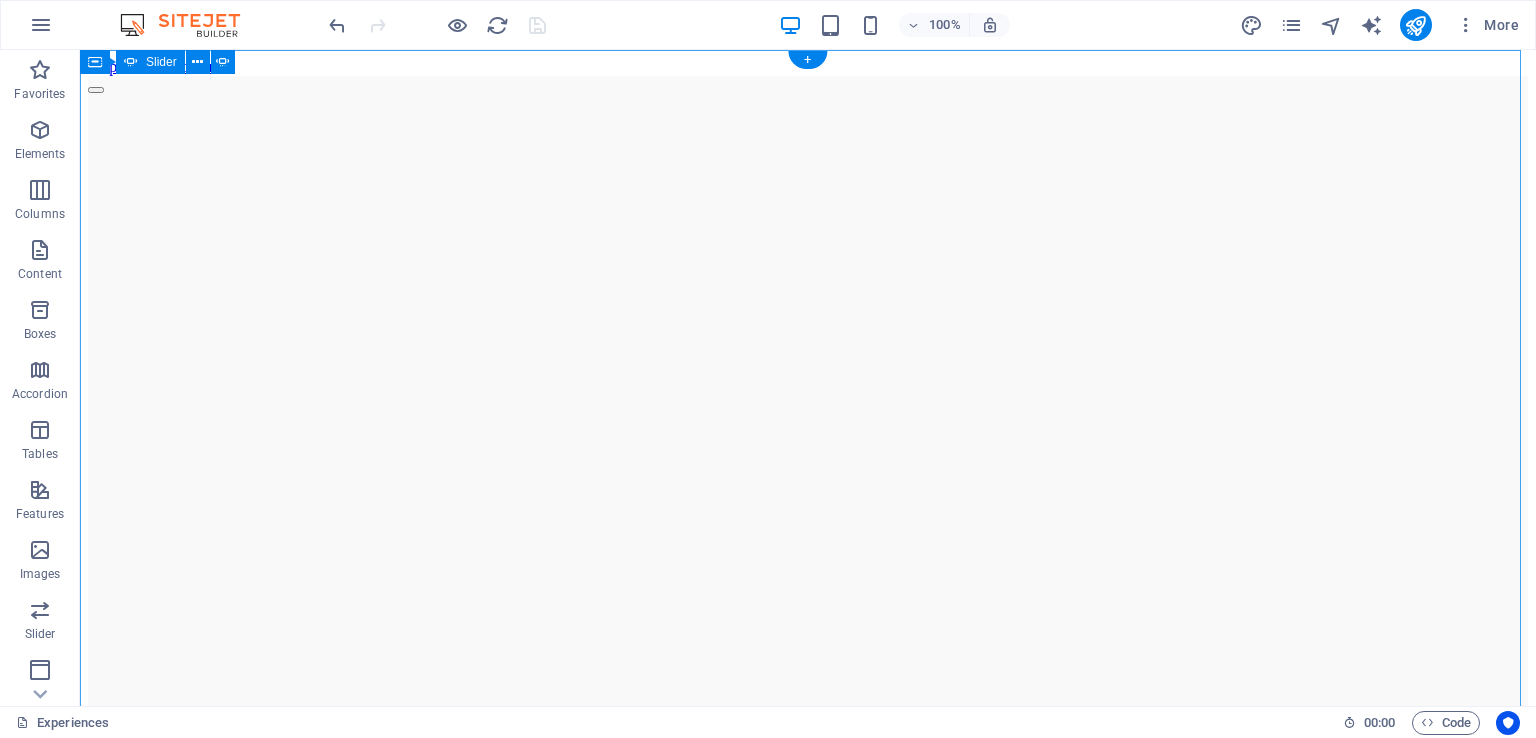 click at bounding box center [96, 764] 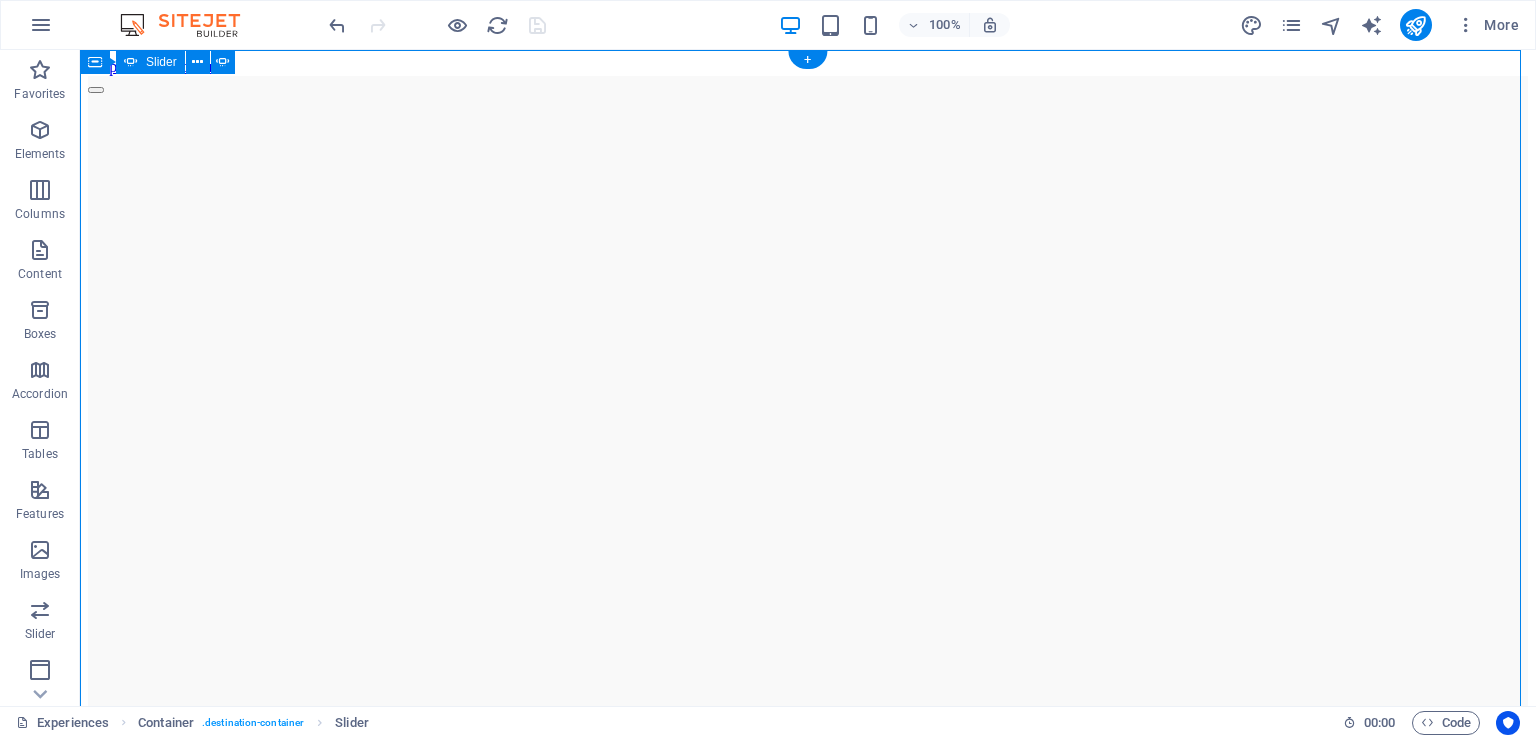 click at bounding box center (-2074, 1406) 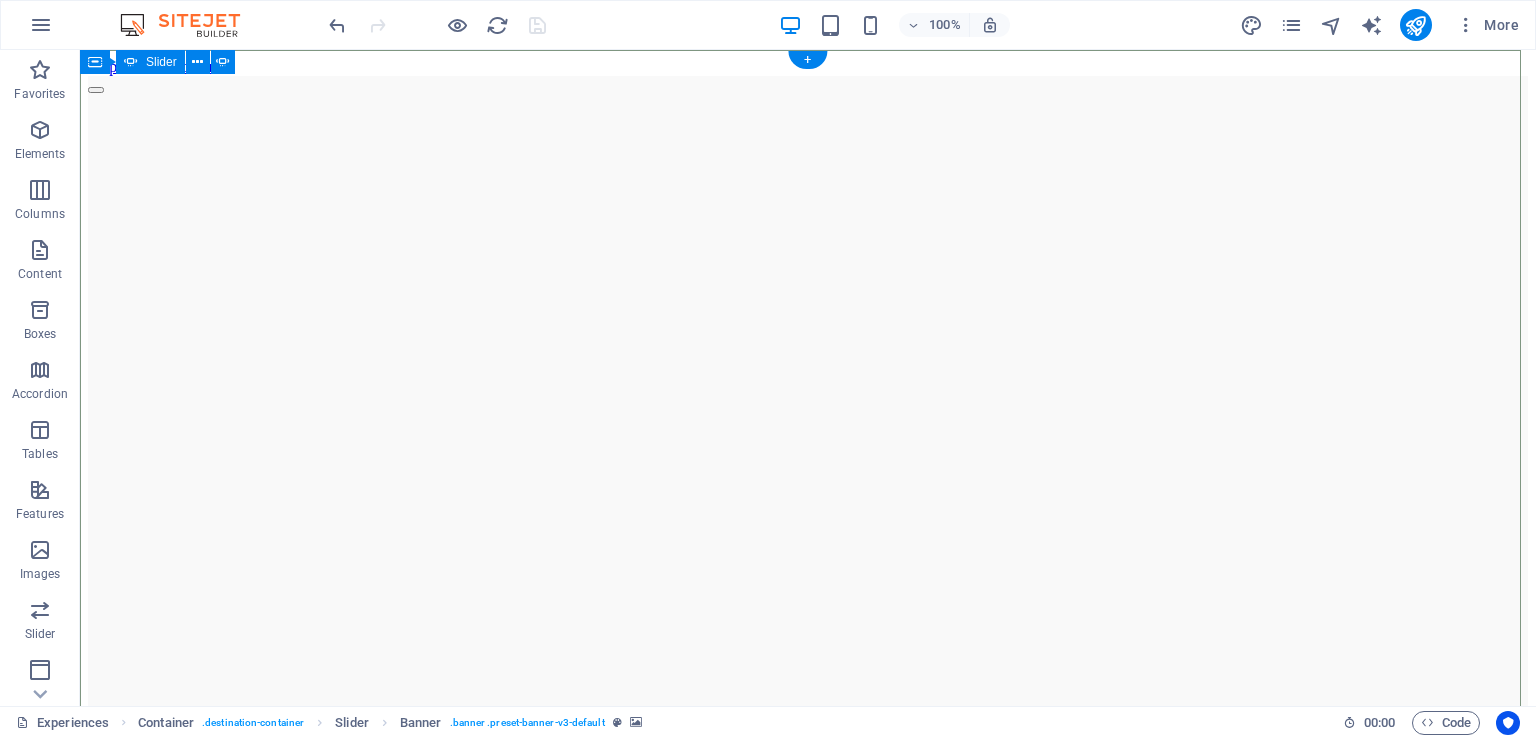 click at bounding box center [96, 836] 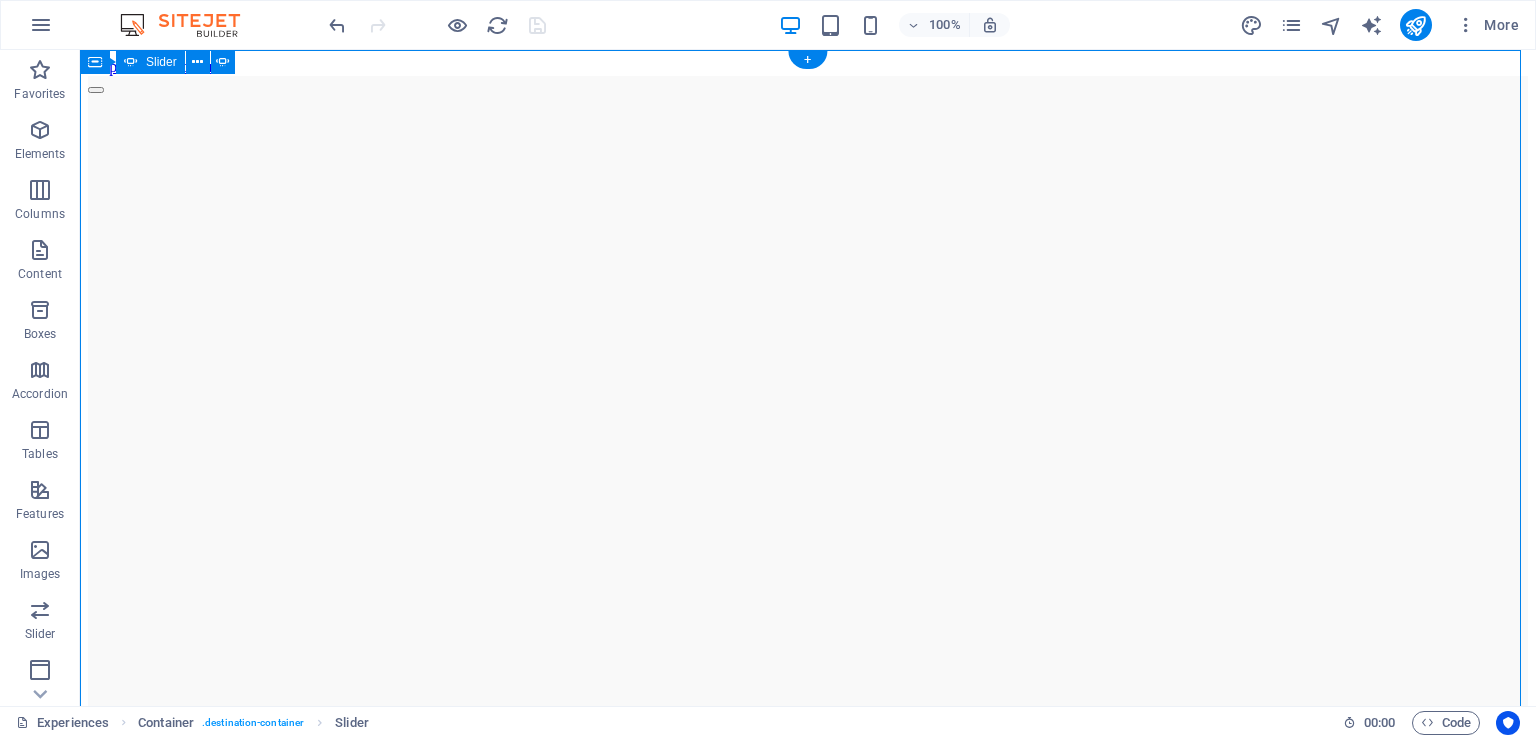 click at bounding box center [96, 764] 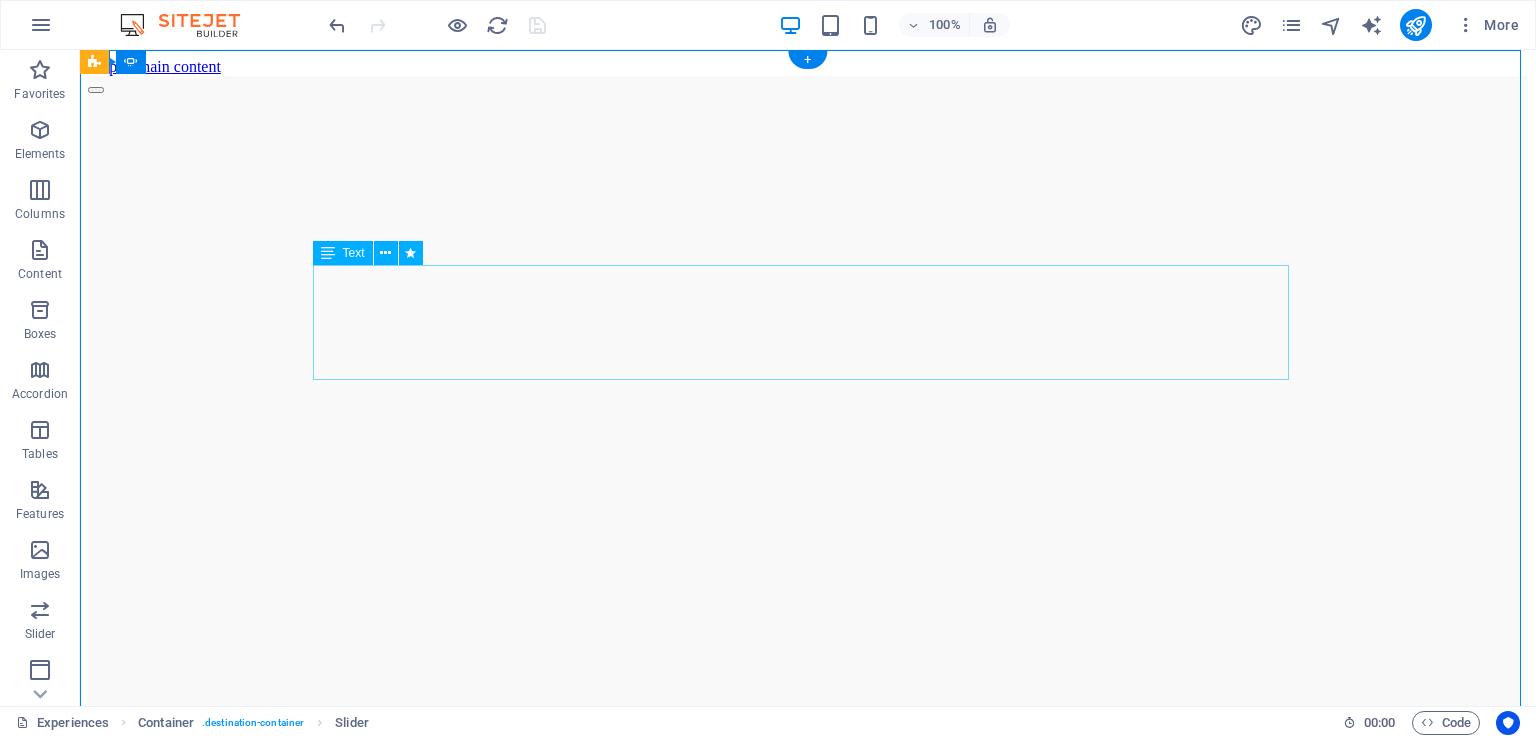 click on "Loads of biking trail options" at bounding box center (-2074, 2239) 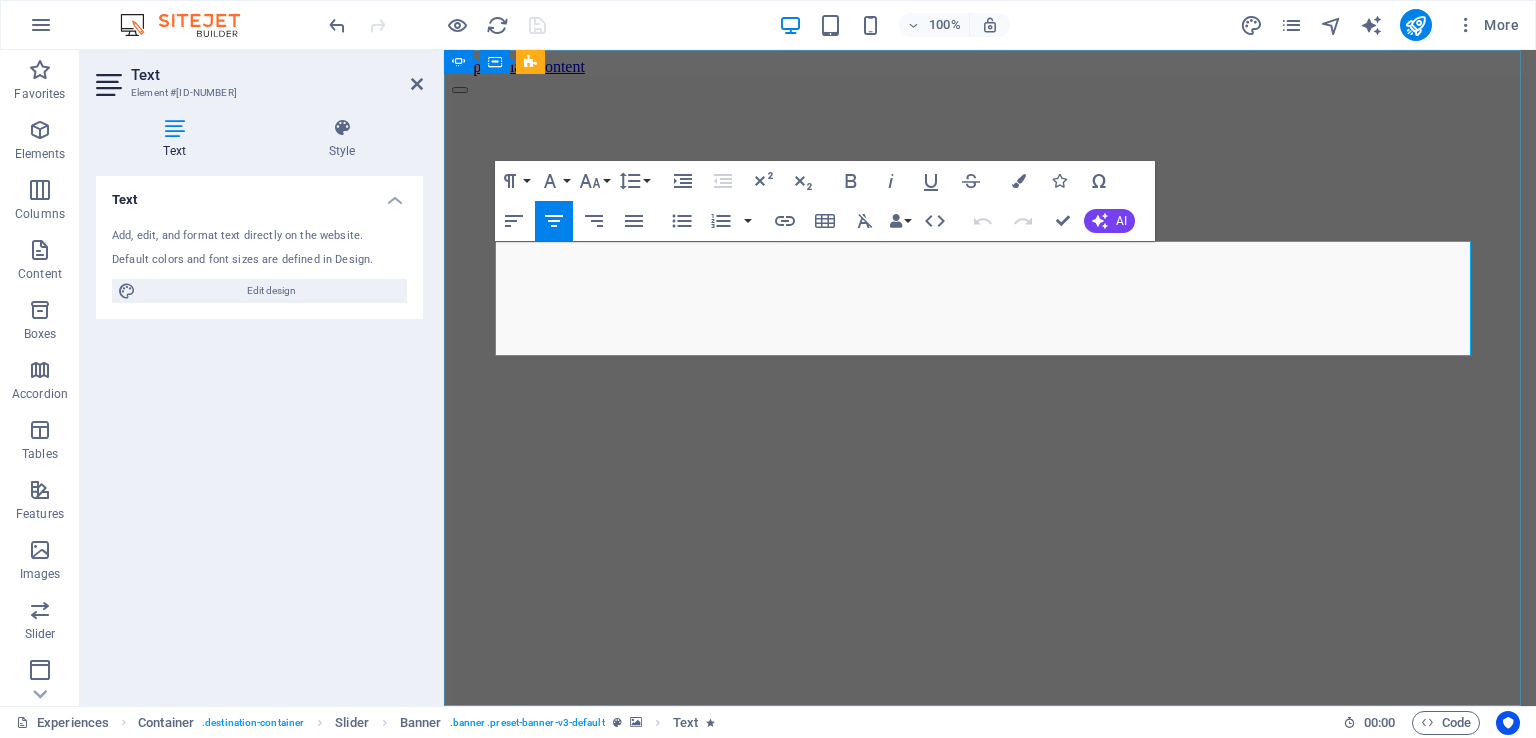 drag, startPoint x: 993, startPoint y: 313, endPoint x: 1256, endPoint y: 298, distance: 263.4274 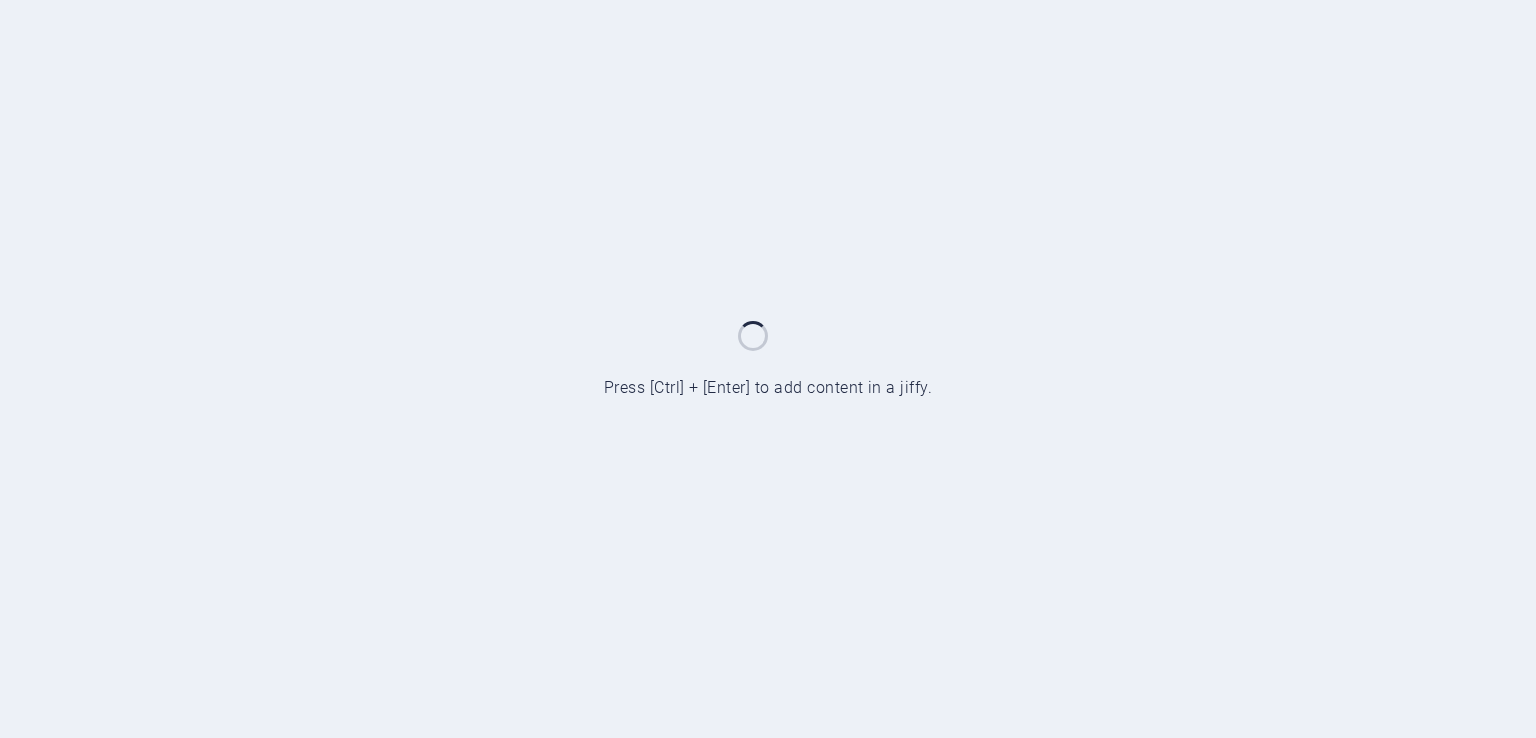 scroll, scrollTop: 0, scrollLeft: 0, axis: both 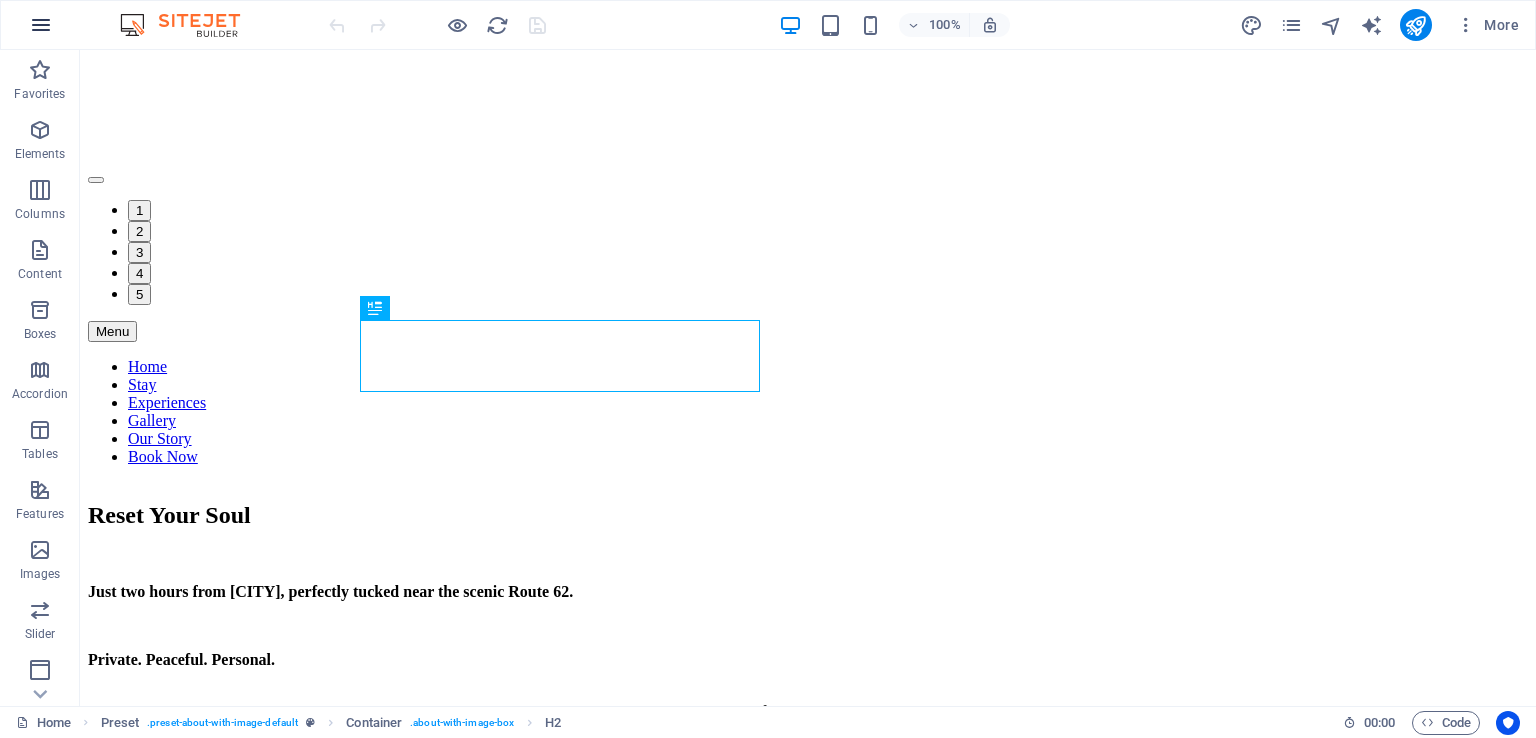 click at bounding box center (41, 25) 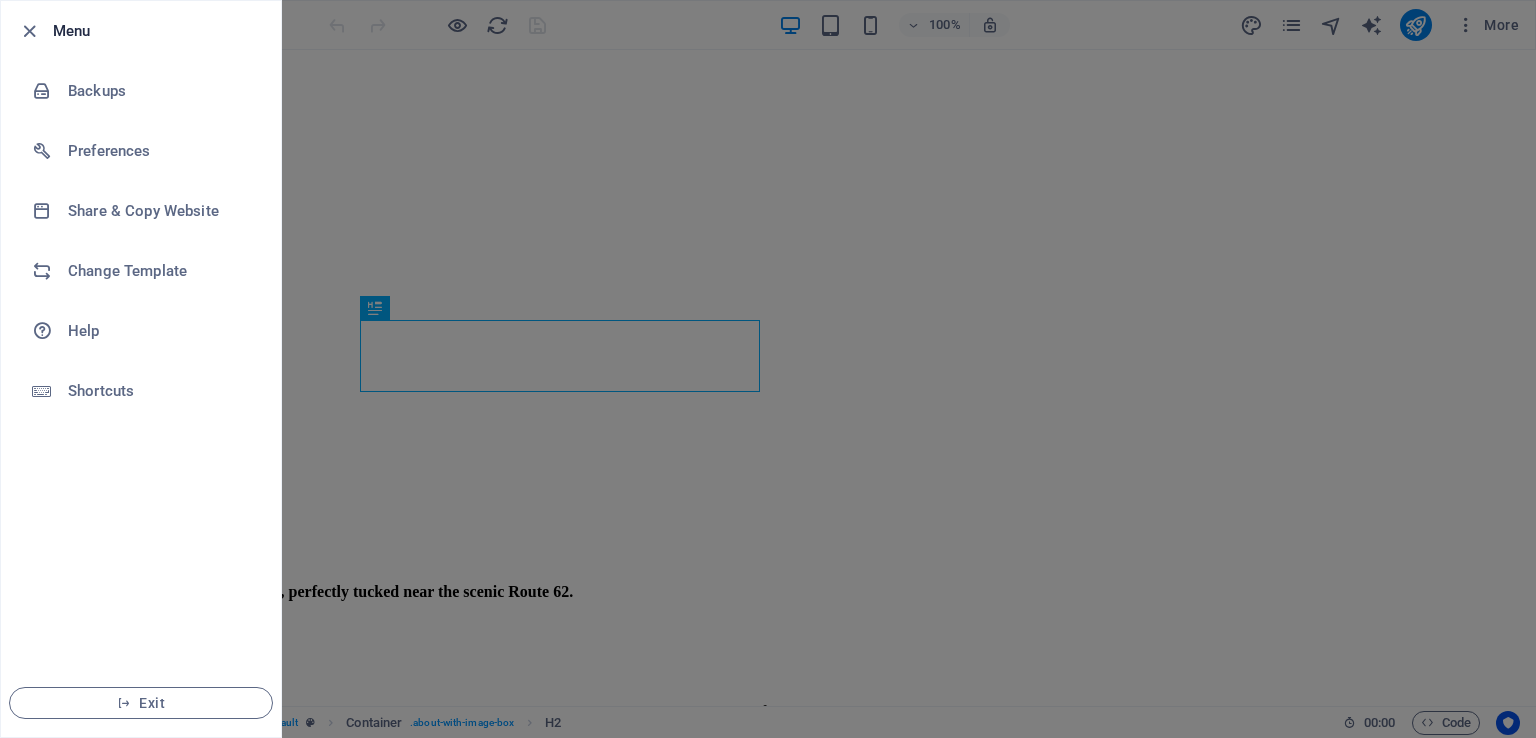 click at bounding box center (768, 369) 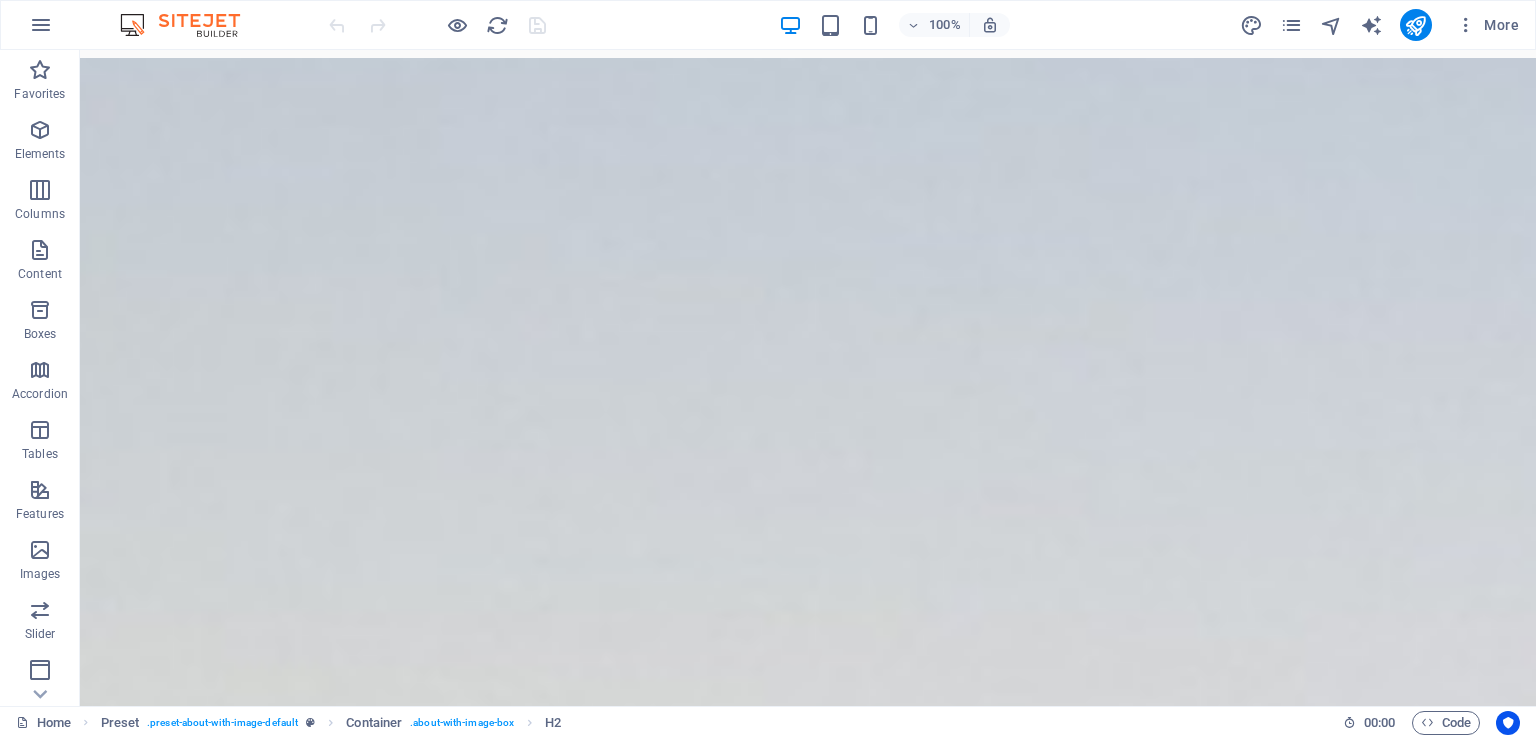 scroll, scrollTop: 8, scrollLeft: 0, axis: vertical 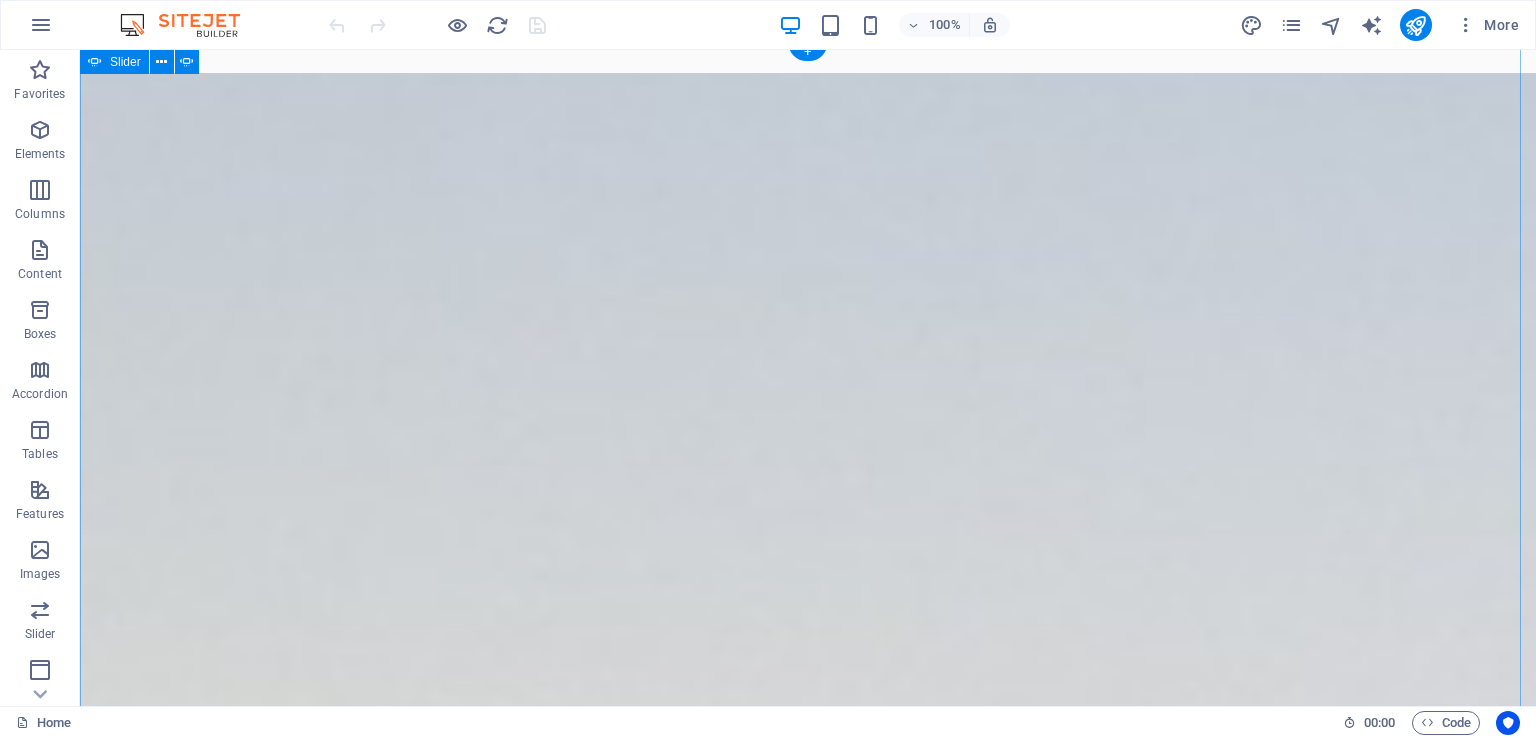 click at bounding box center (80, 825) 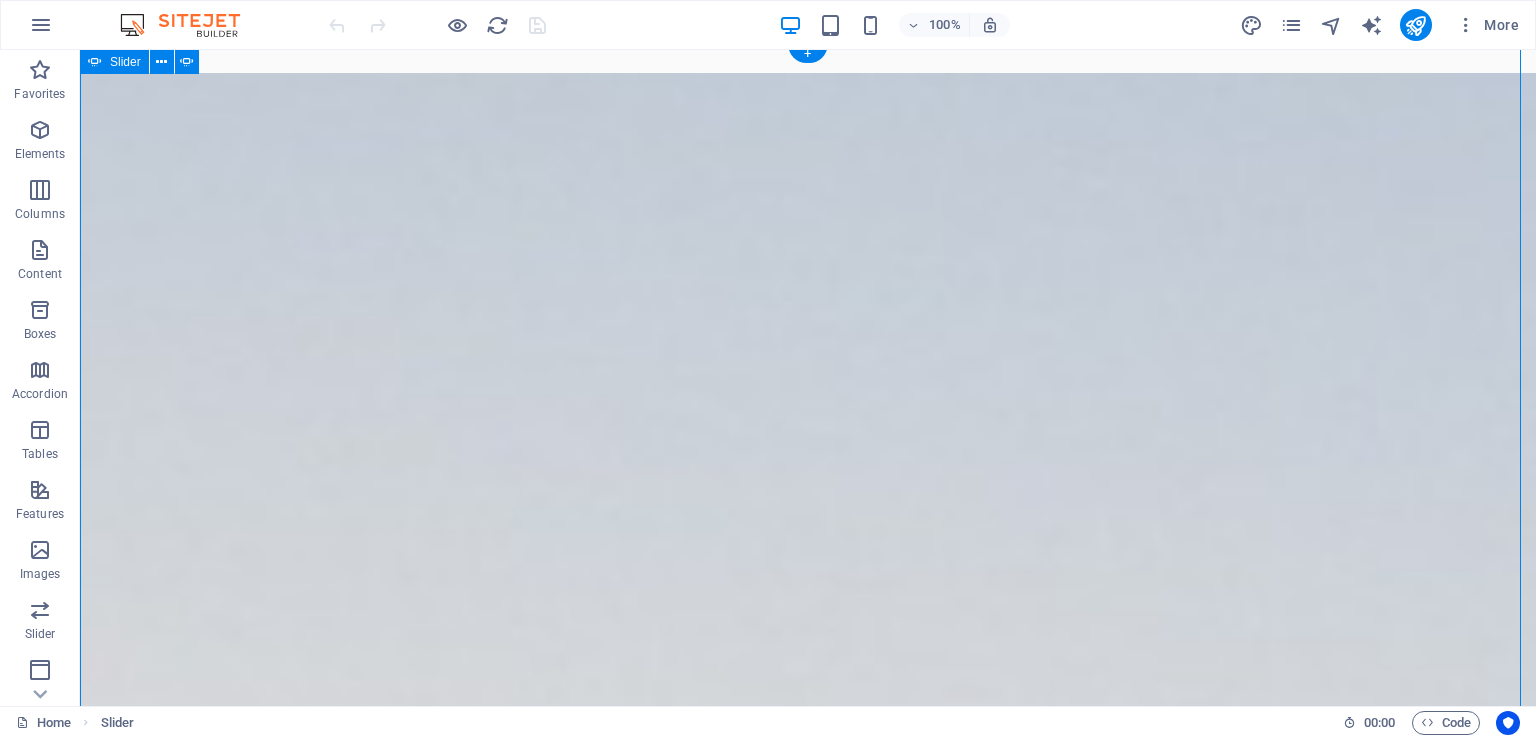 scroll, scrollTop: 0, scrollLeft: 0, axis: both 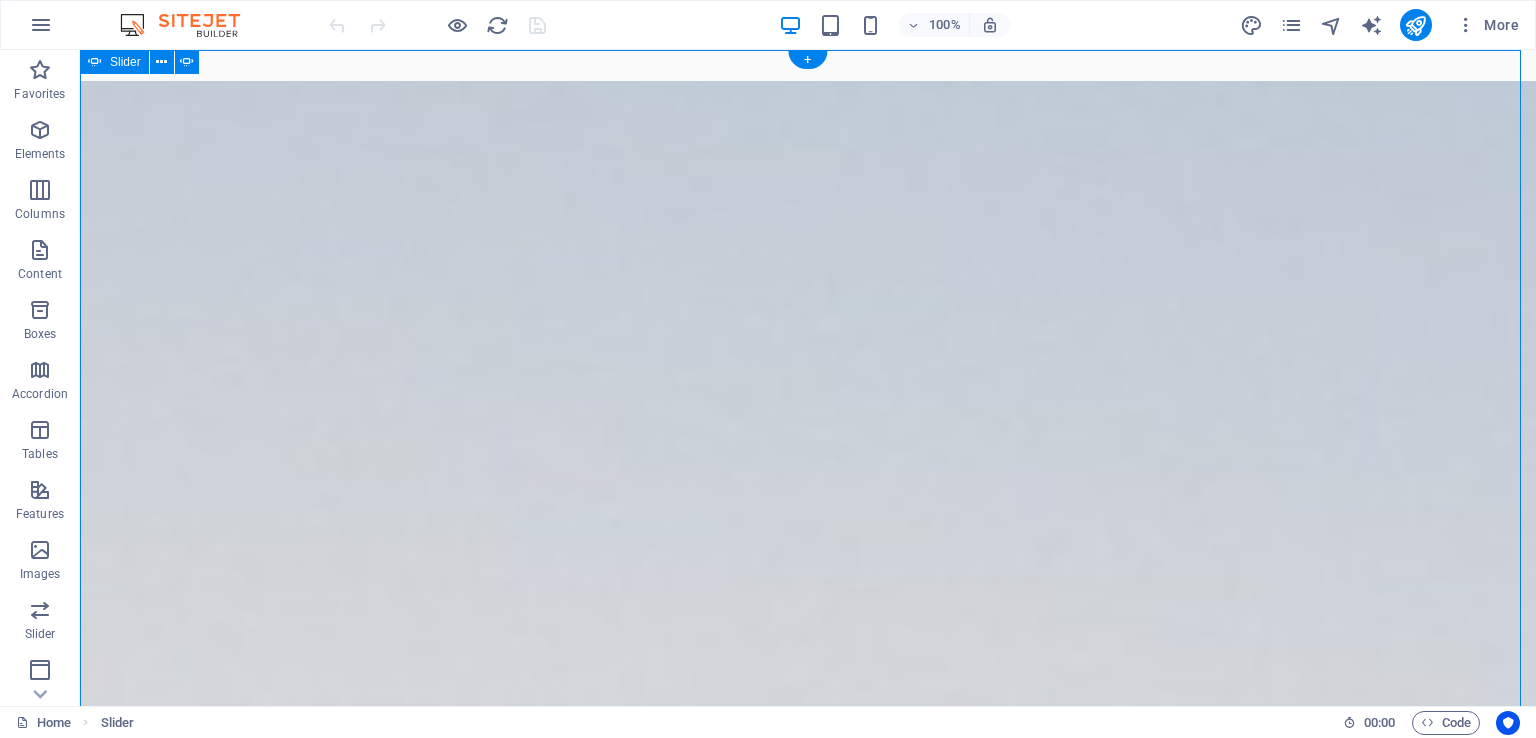 click at bounding box center [80, 761] 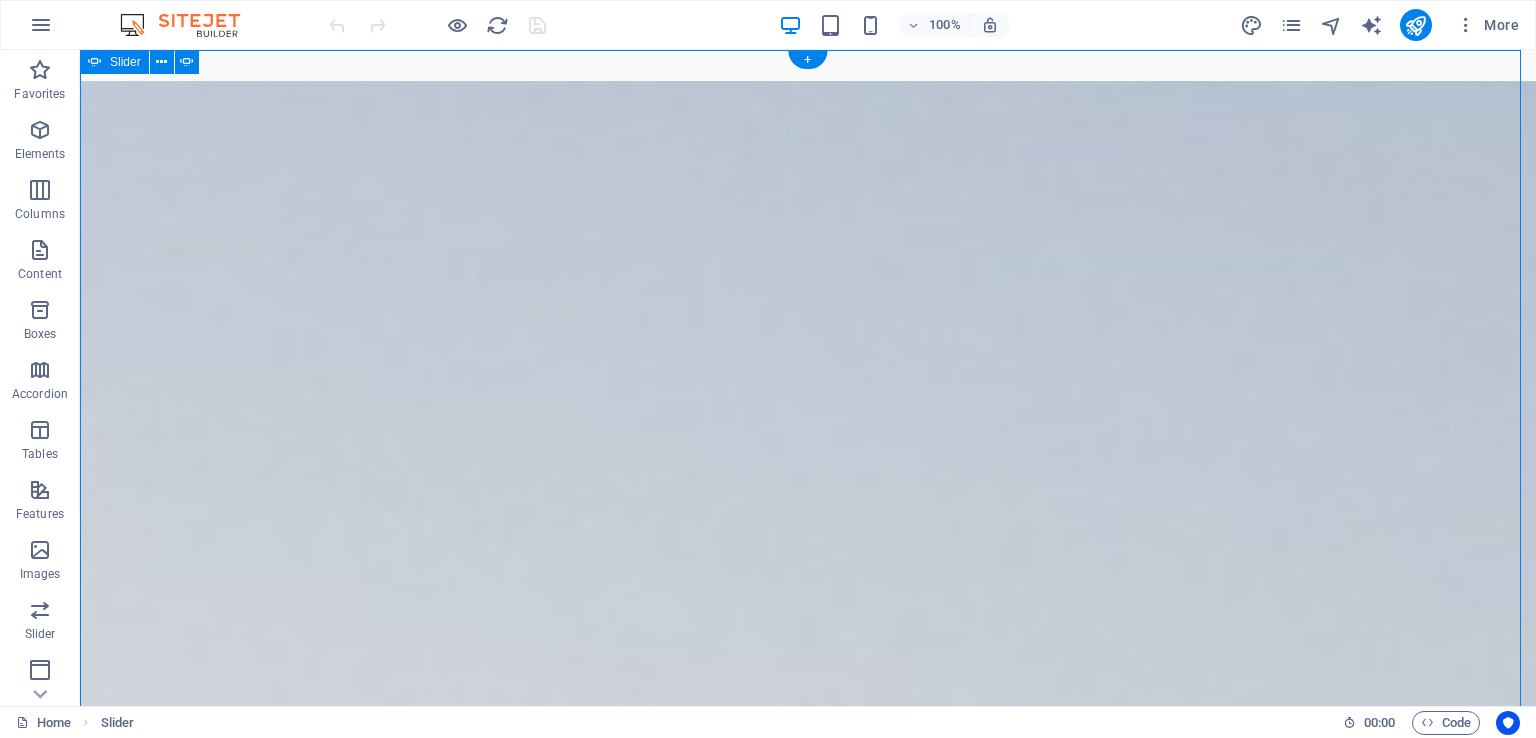 click at bounding box center [80, 761] 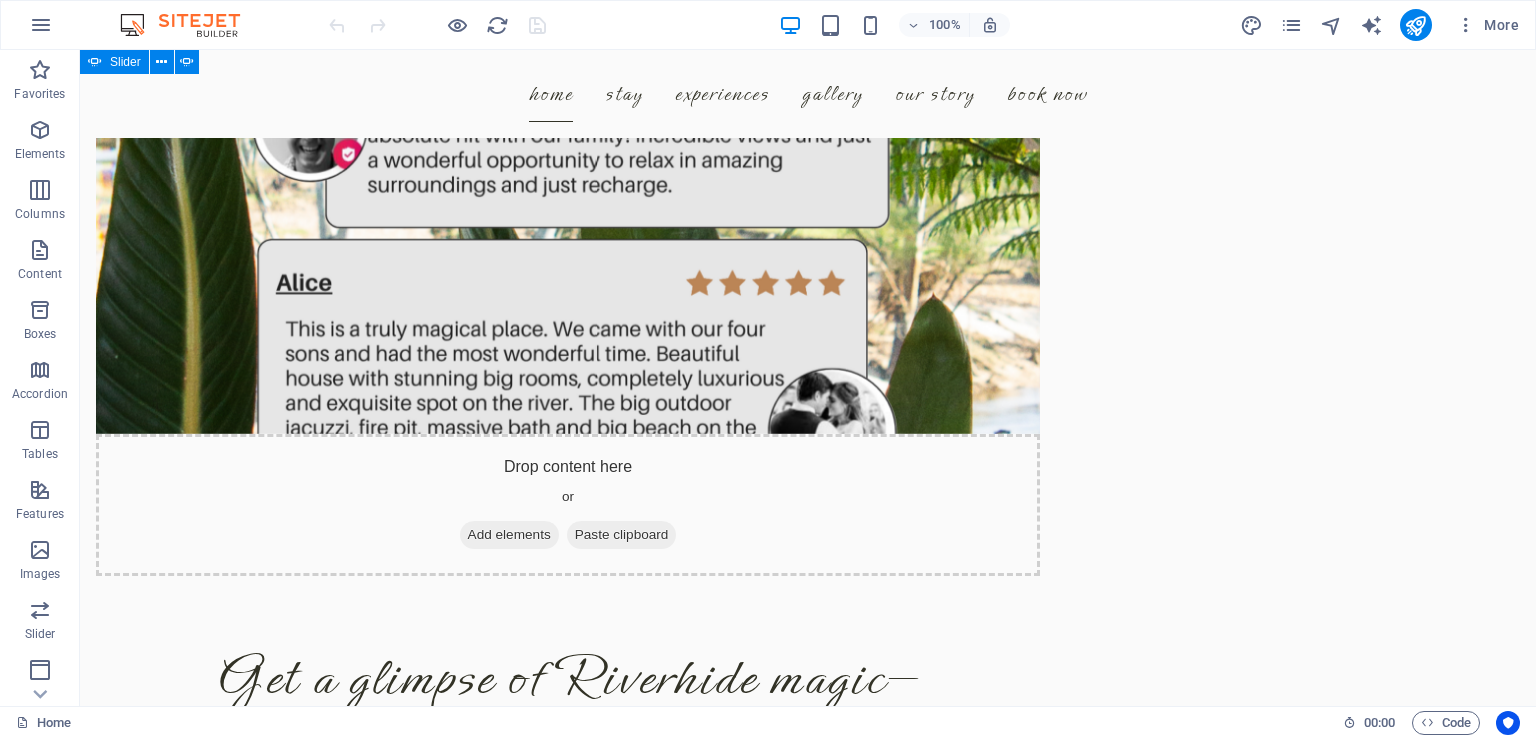scroll, scrollTop: 4946, scrollLeft: 0, axis: vertical 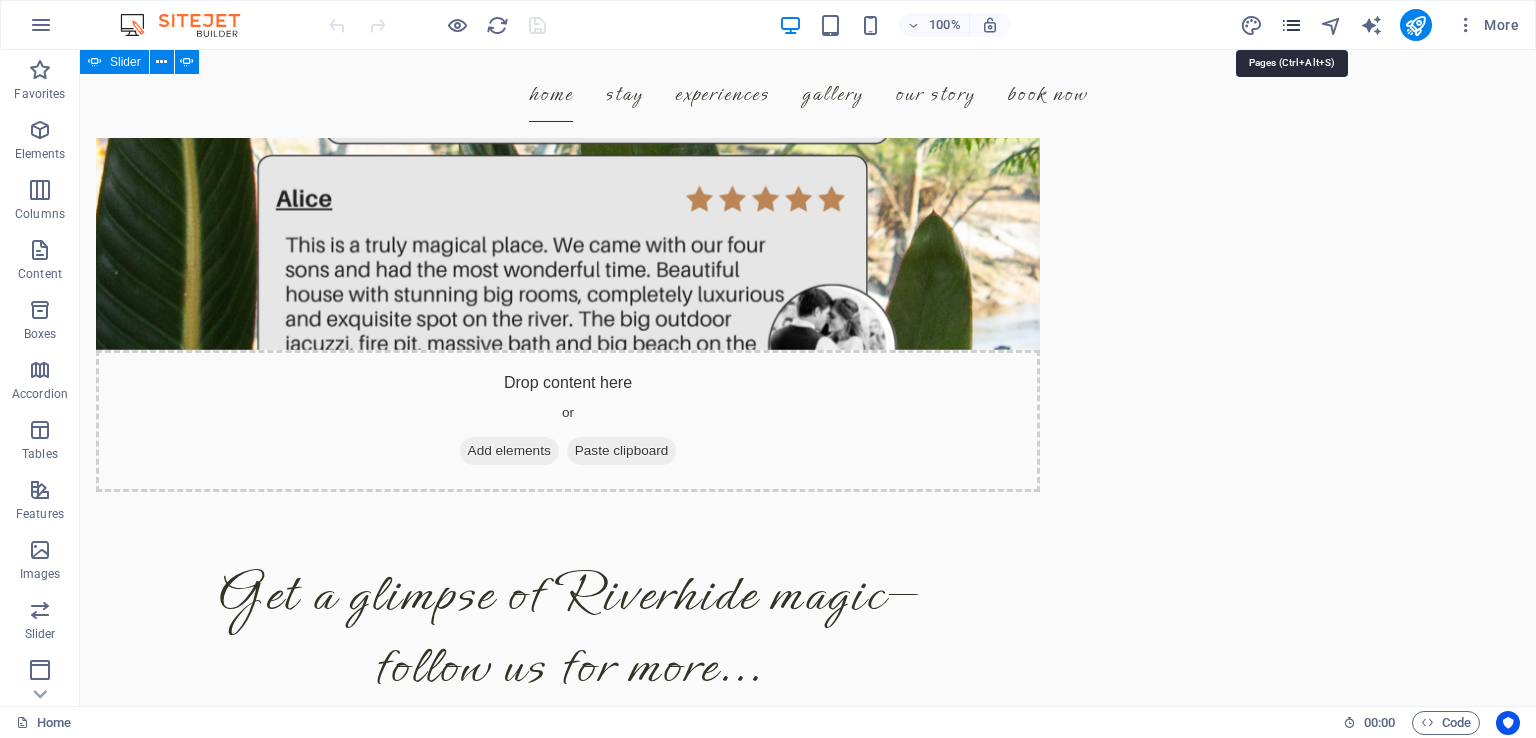 click at bounding box center [1291, 25] 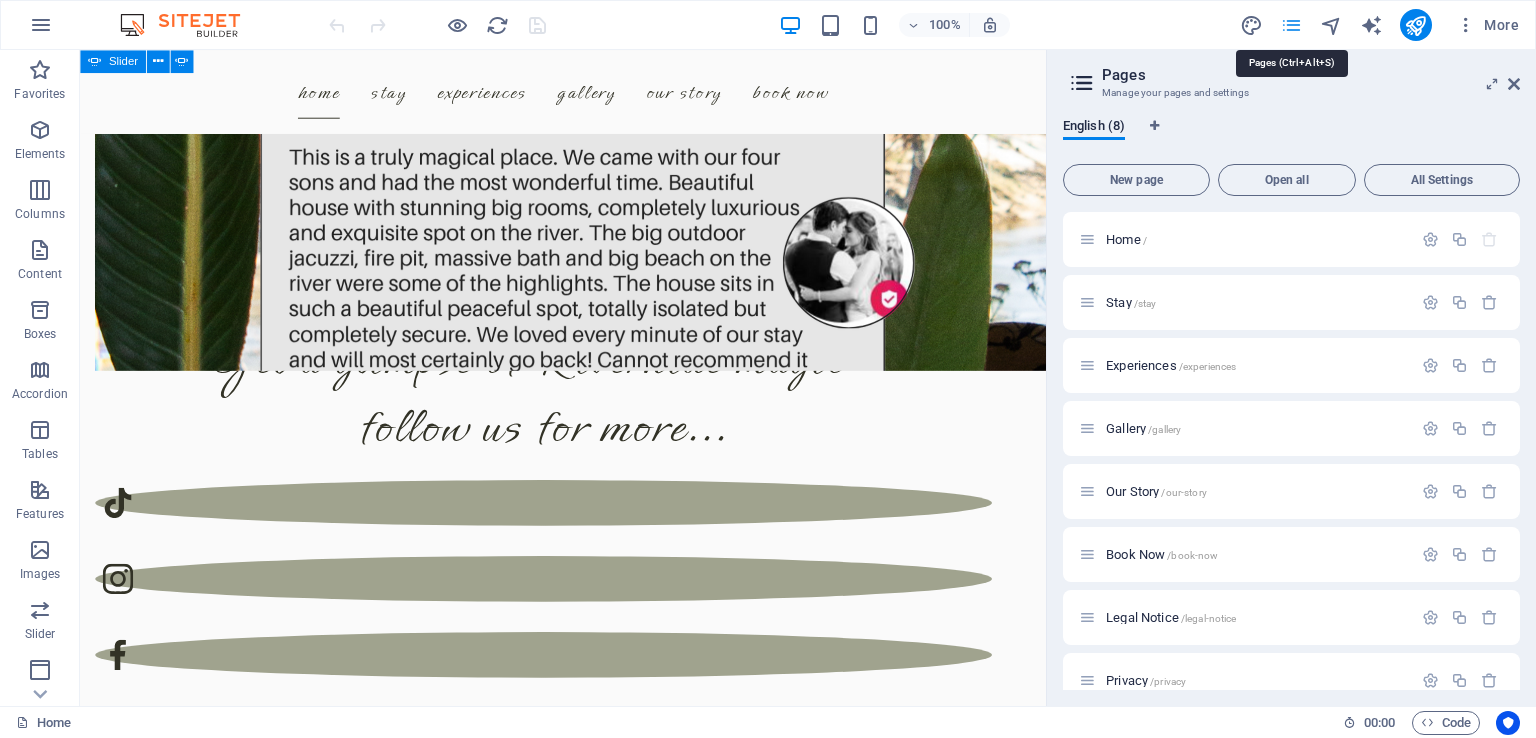 scroll, scrollTop: 4760, scrollLeft: 0, axis: vertical 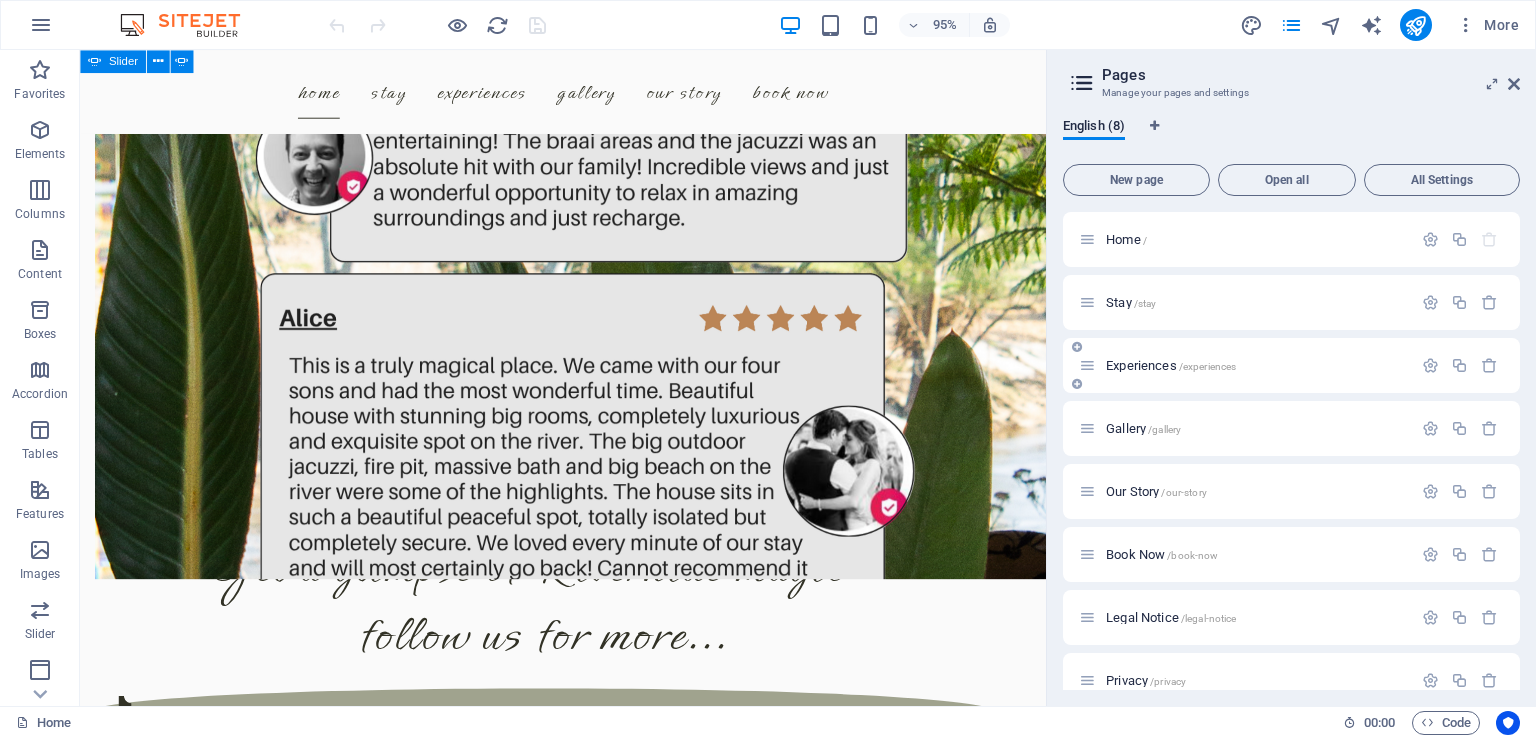 click on "Experiences /experiences" at bounding box center (1291, 365) 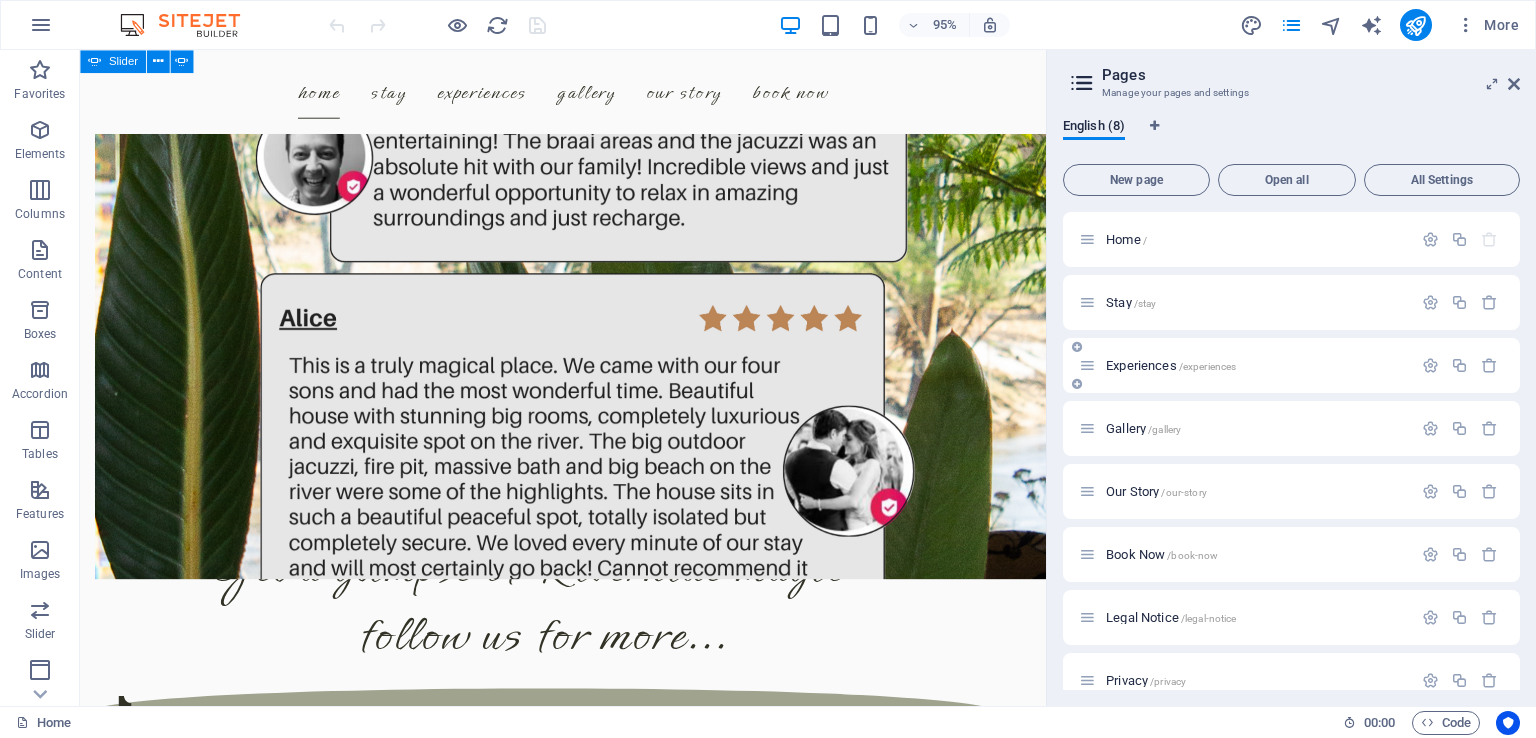 click on "Experiences /experiences" at bounding box center [1171, 365] 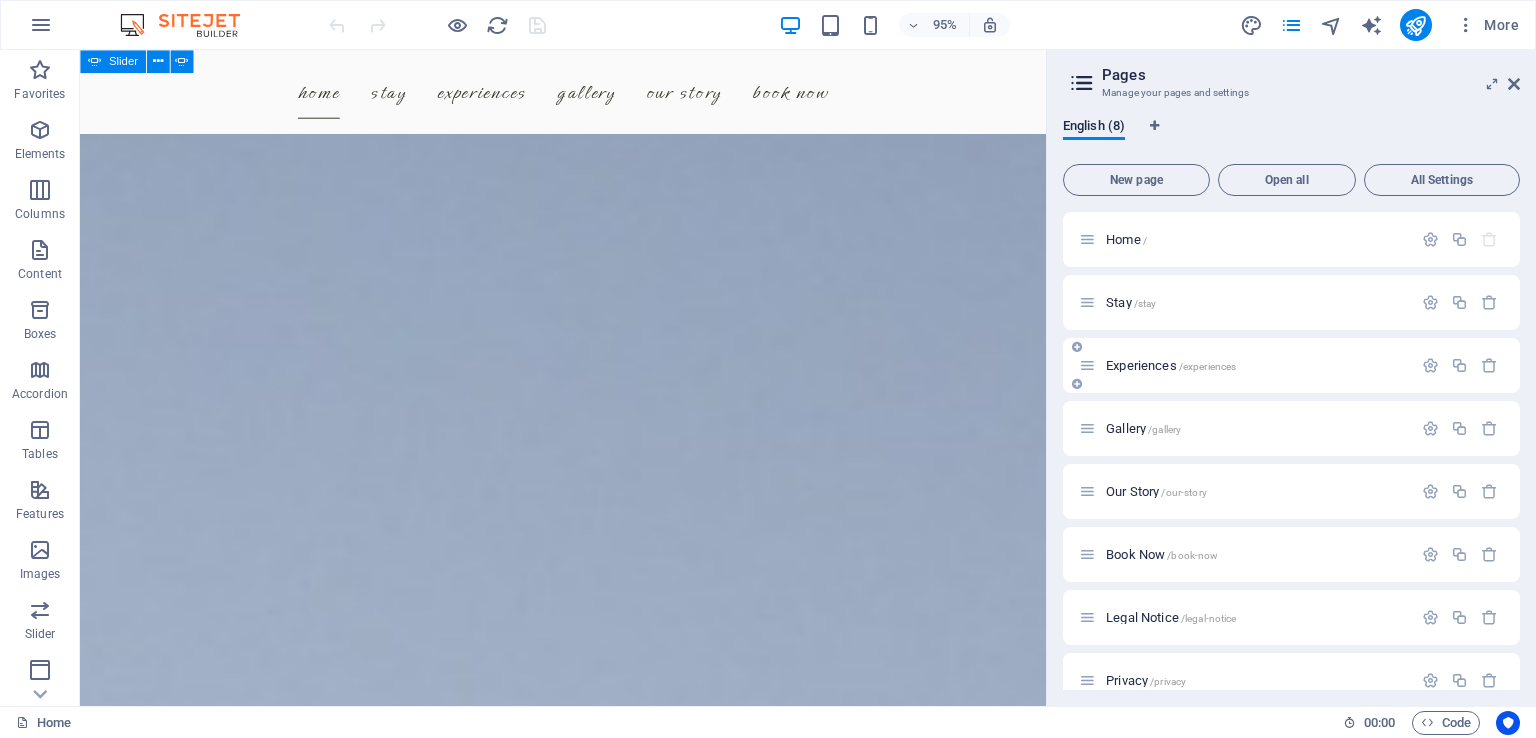 click on "Experiences /experiences" at bounding box center [1291, 365] 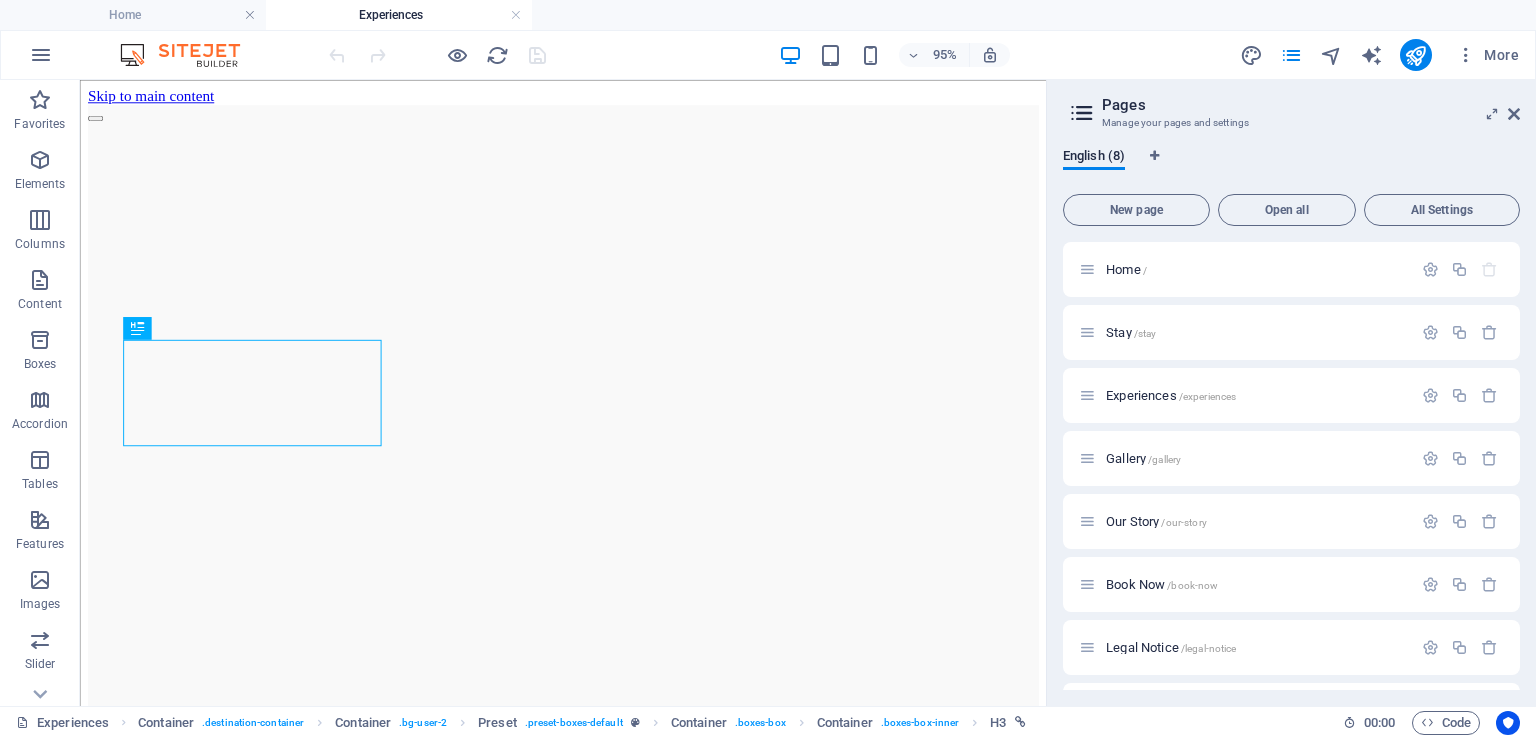 scroll, scrollTop: 3420, scrollLeft: 0, axis: vertical 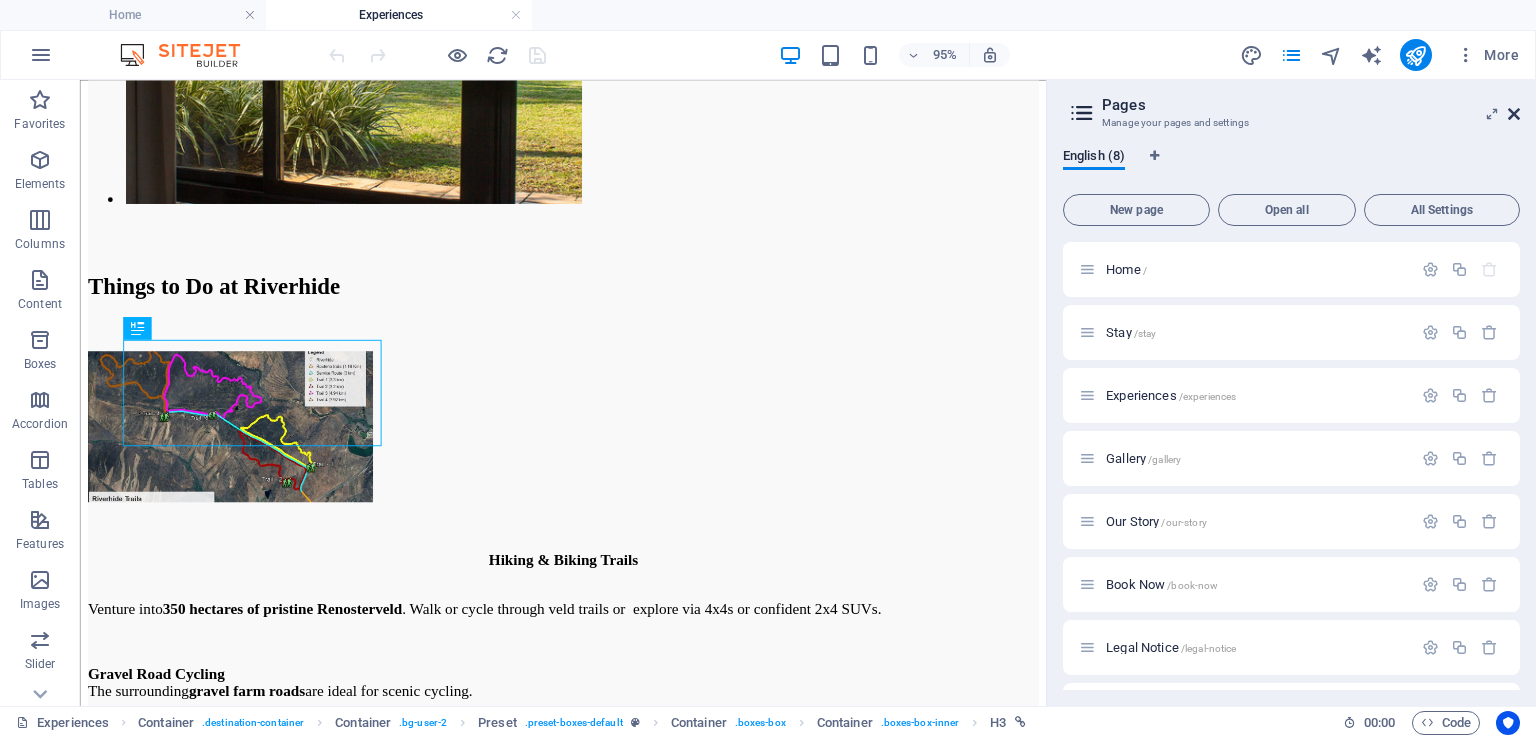 click at bounding box center [1514, 114] 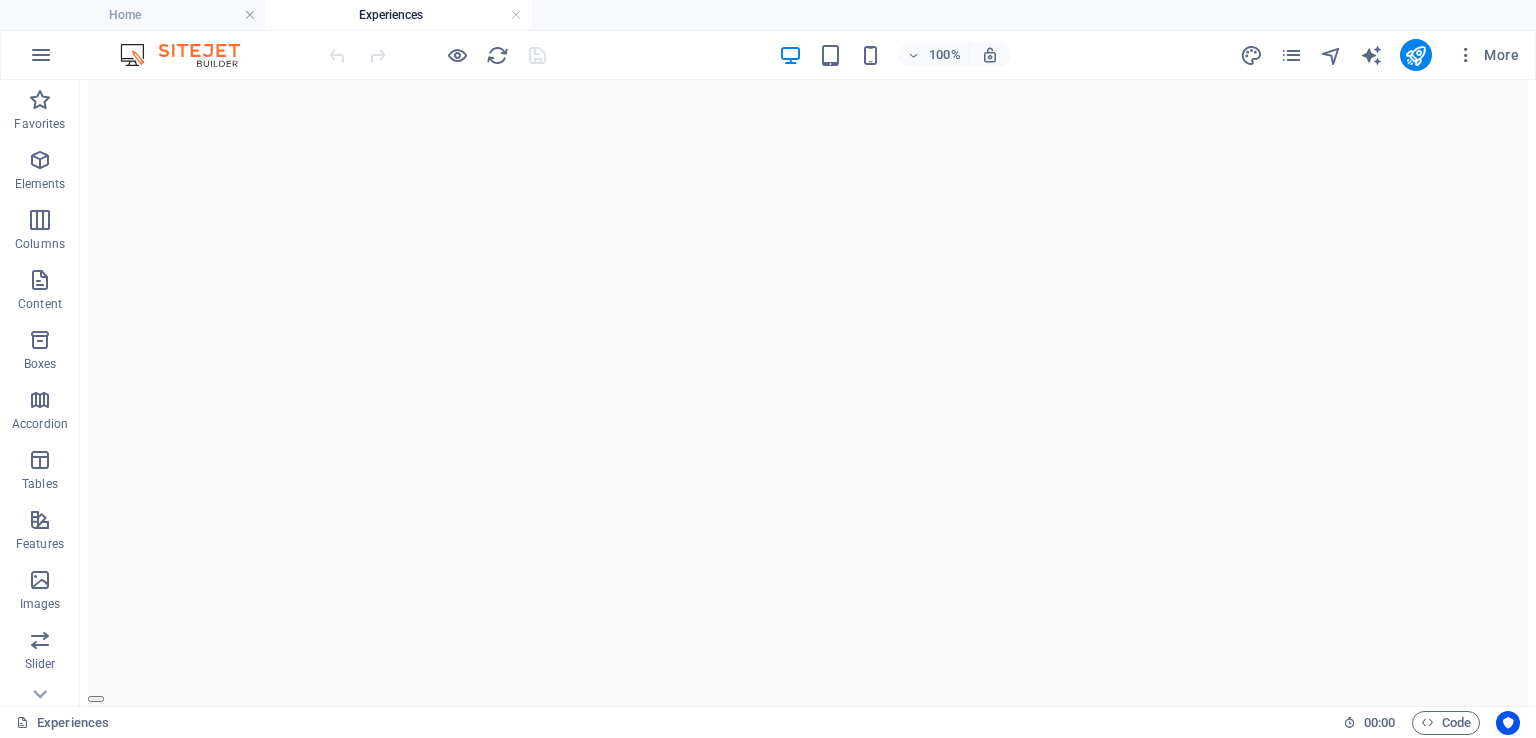 scroll, scrollTop: 0, scrollLeft: 0, axis: both 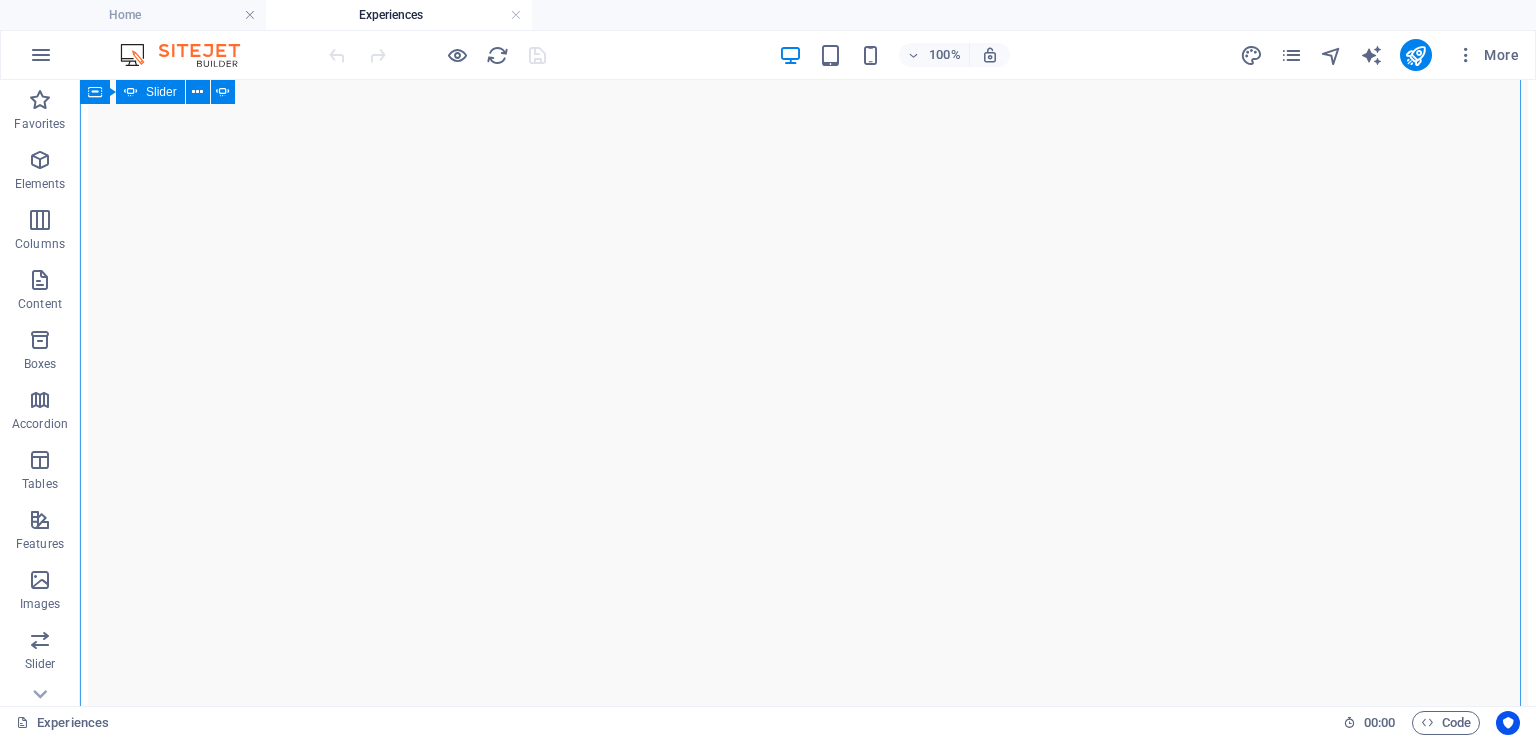 click at bounding box center [96, 811] 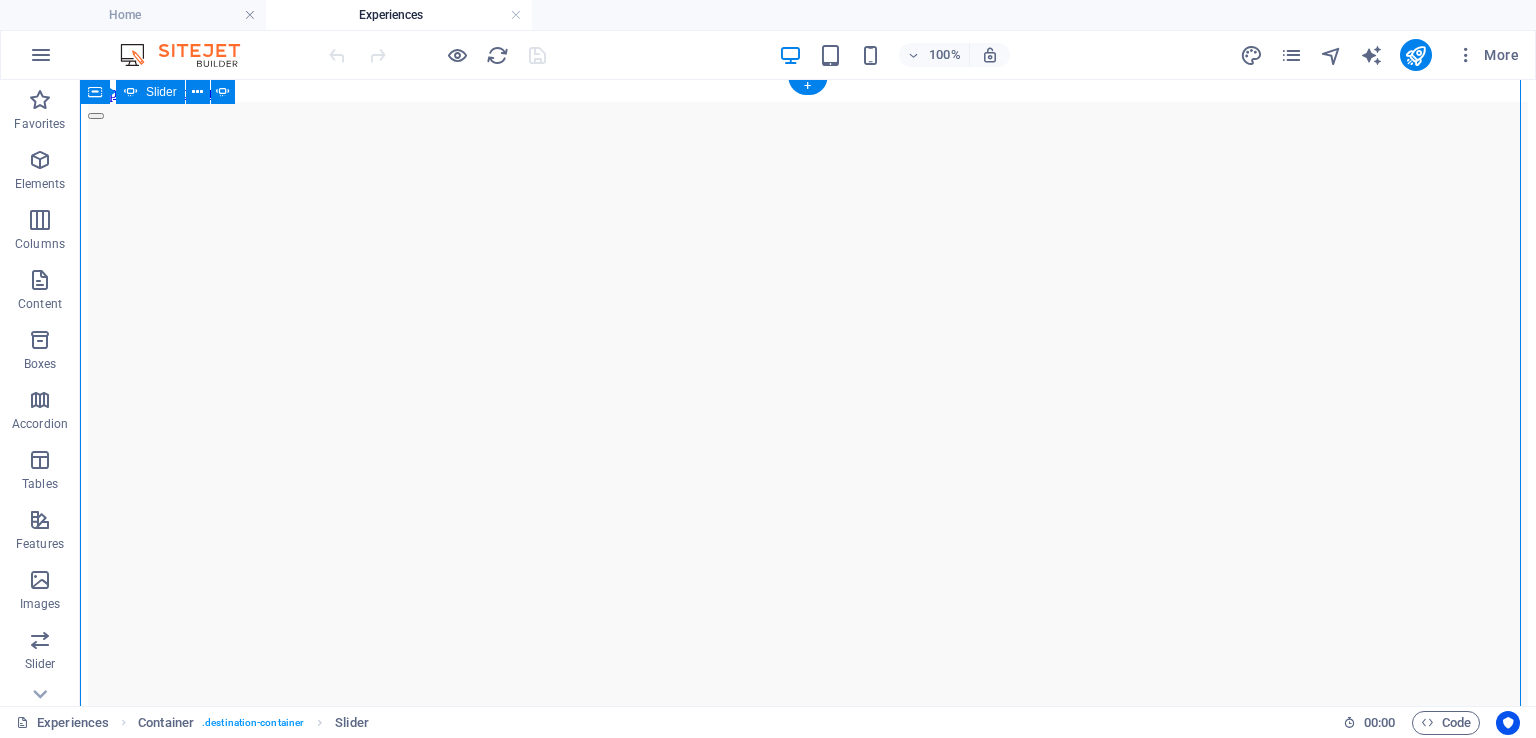 scroll, scrollTop: 4, scrollLeft: 0, axis: vertical 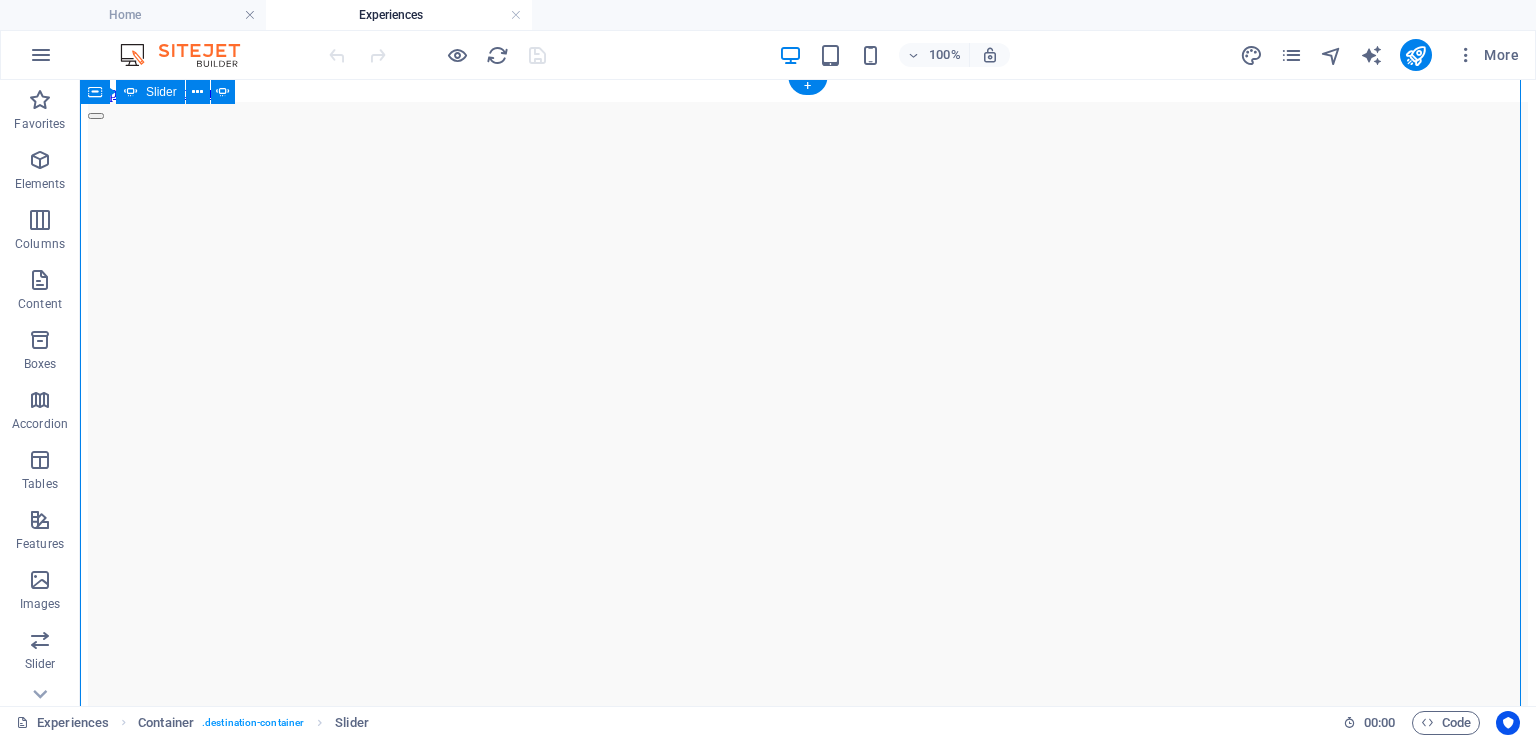 click at bounding box center [96, 760] 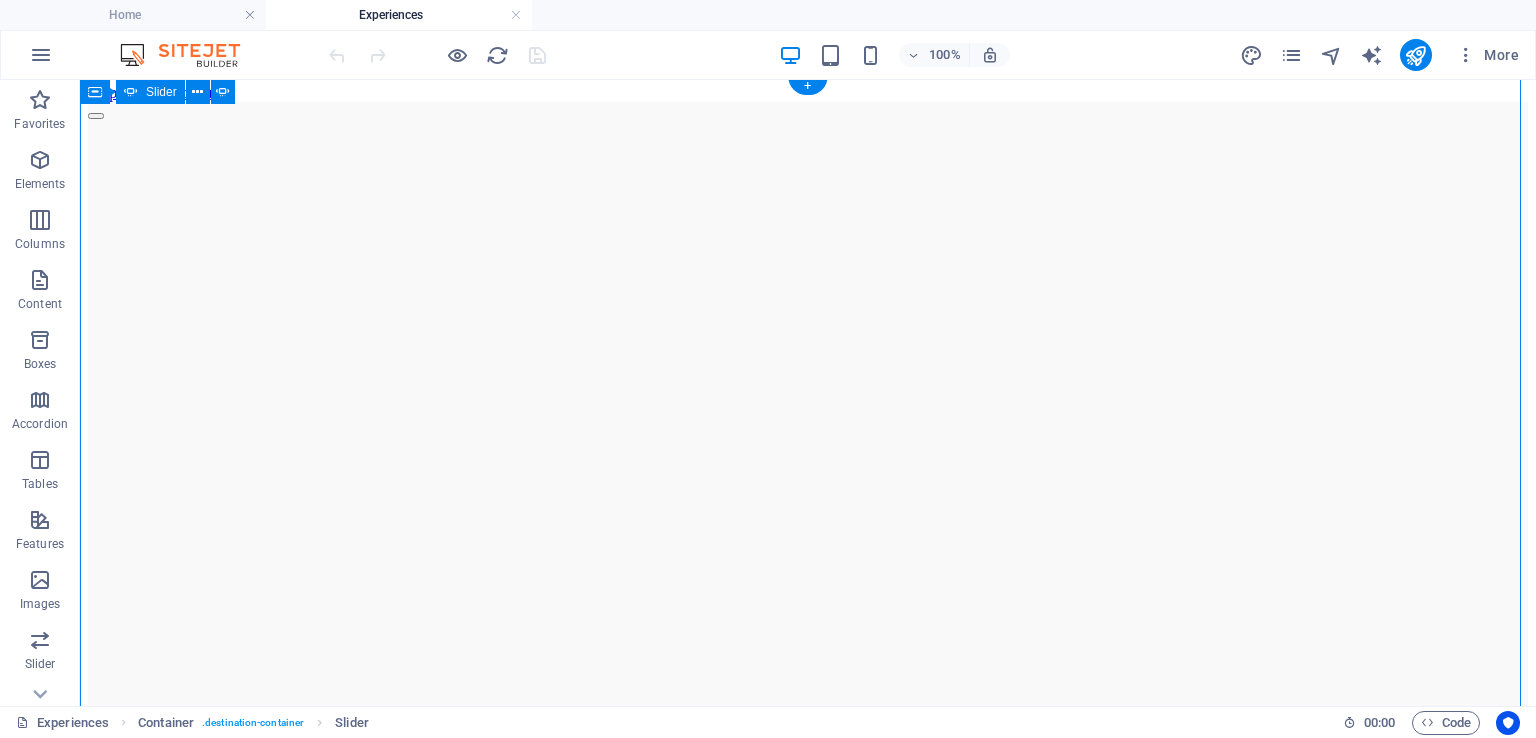 click at bounding box center (96, 760) 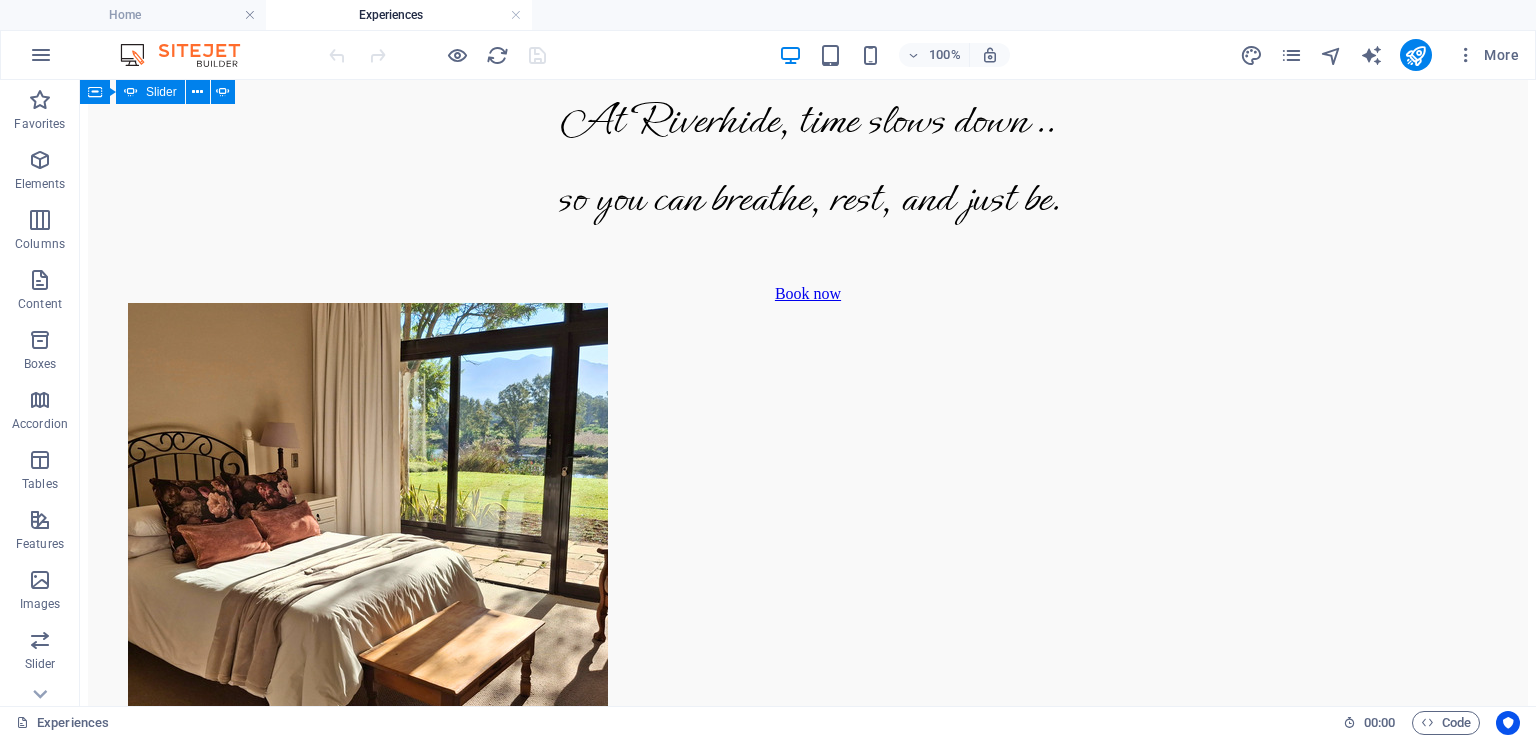 scroll, scrollTop: 1437, scrollLeft: 0, axis: vertical 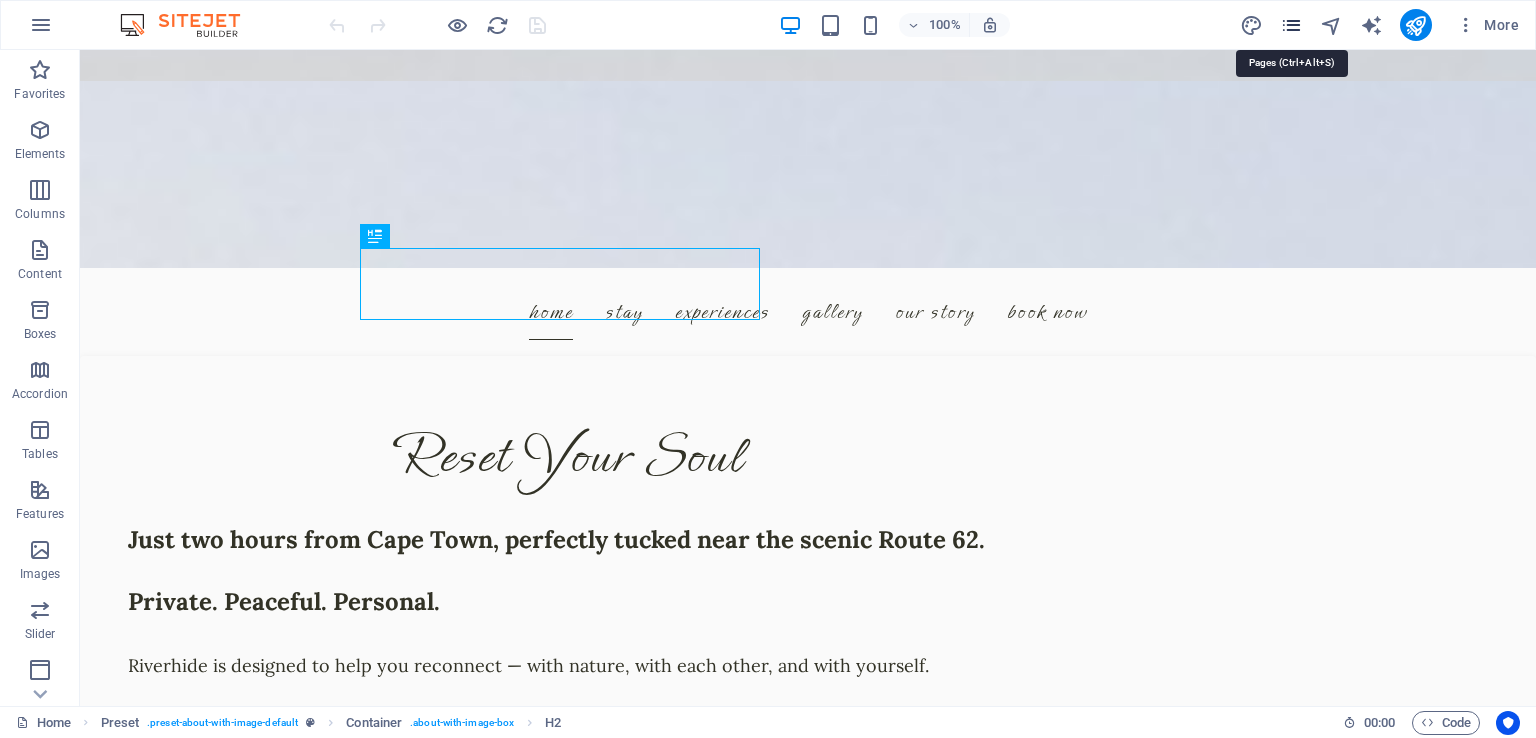 click at bounding box center (1291, 25) 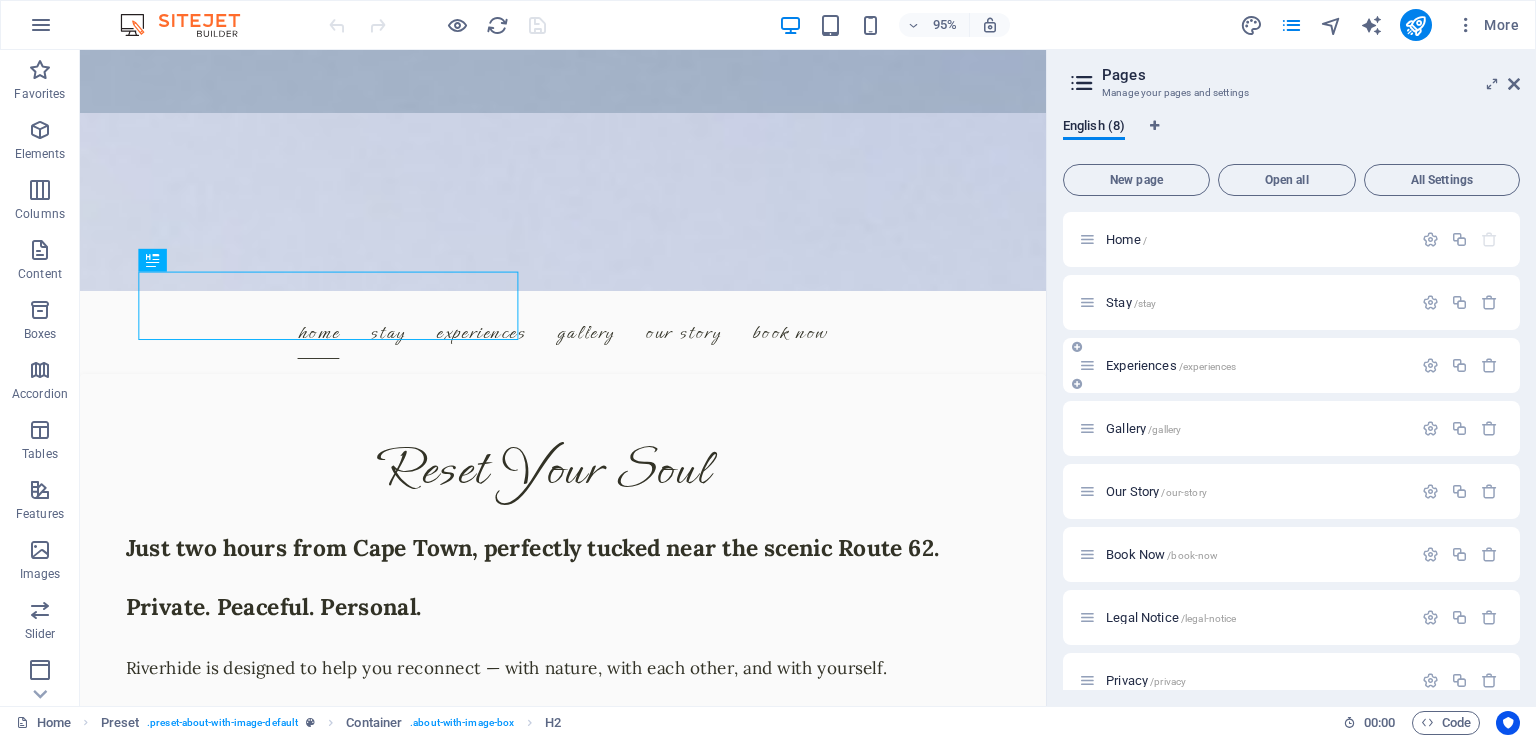 click on "Experiences /experiences" at bounding box center [1245, 365] 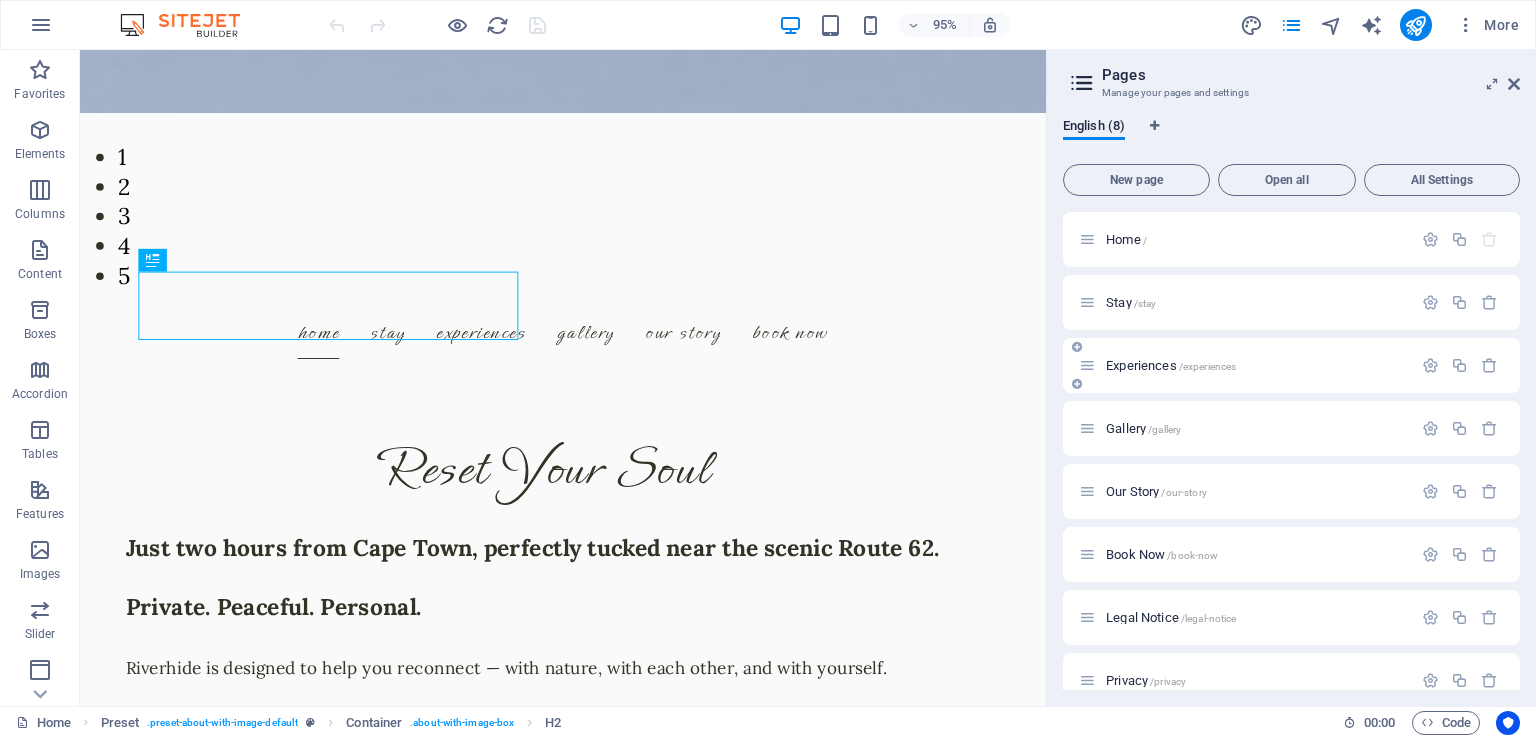 click on "Experiences /experiences" at bounding box center [1245, 365] 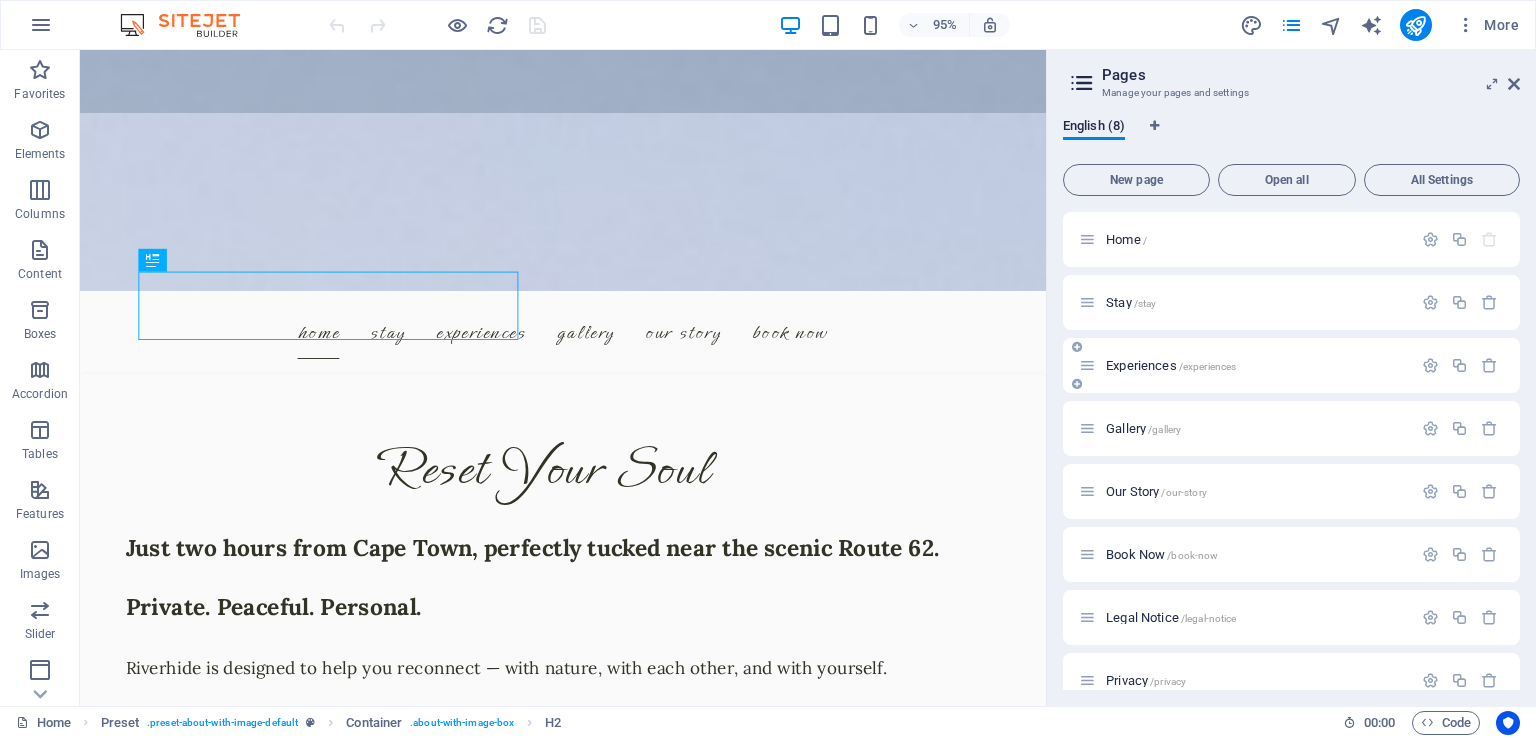 click on "Experiences /experiences" at bounding box center (1171, 365) 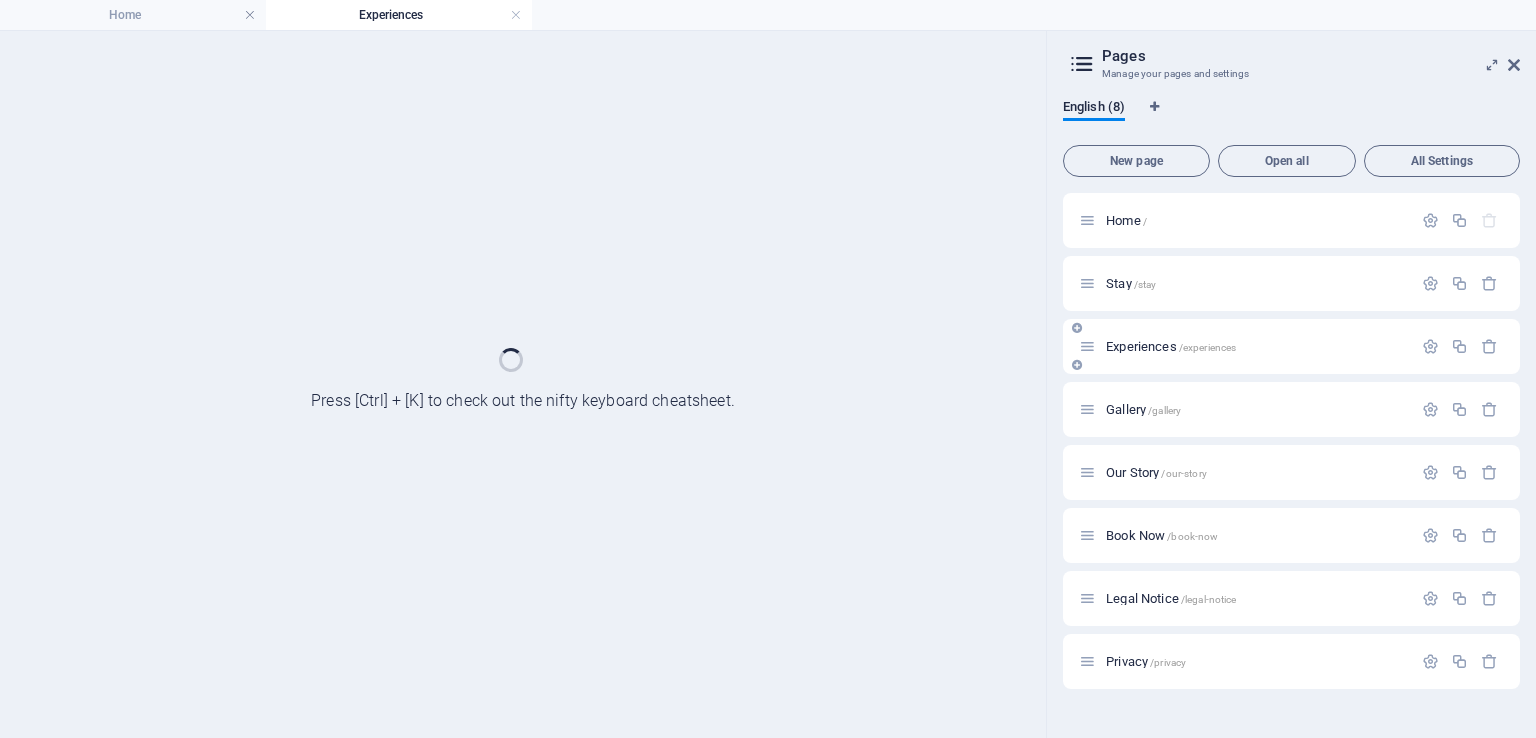 scroll, scrollTop: 0, scrollLeft: 0, axis: both 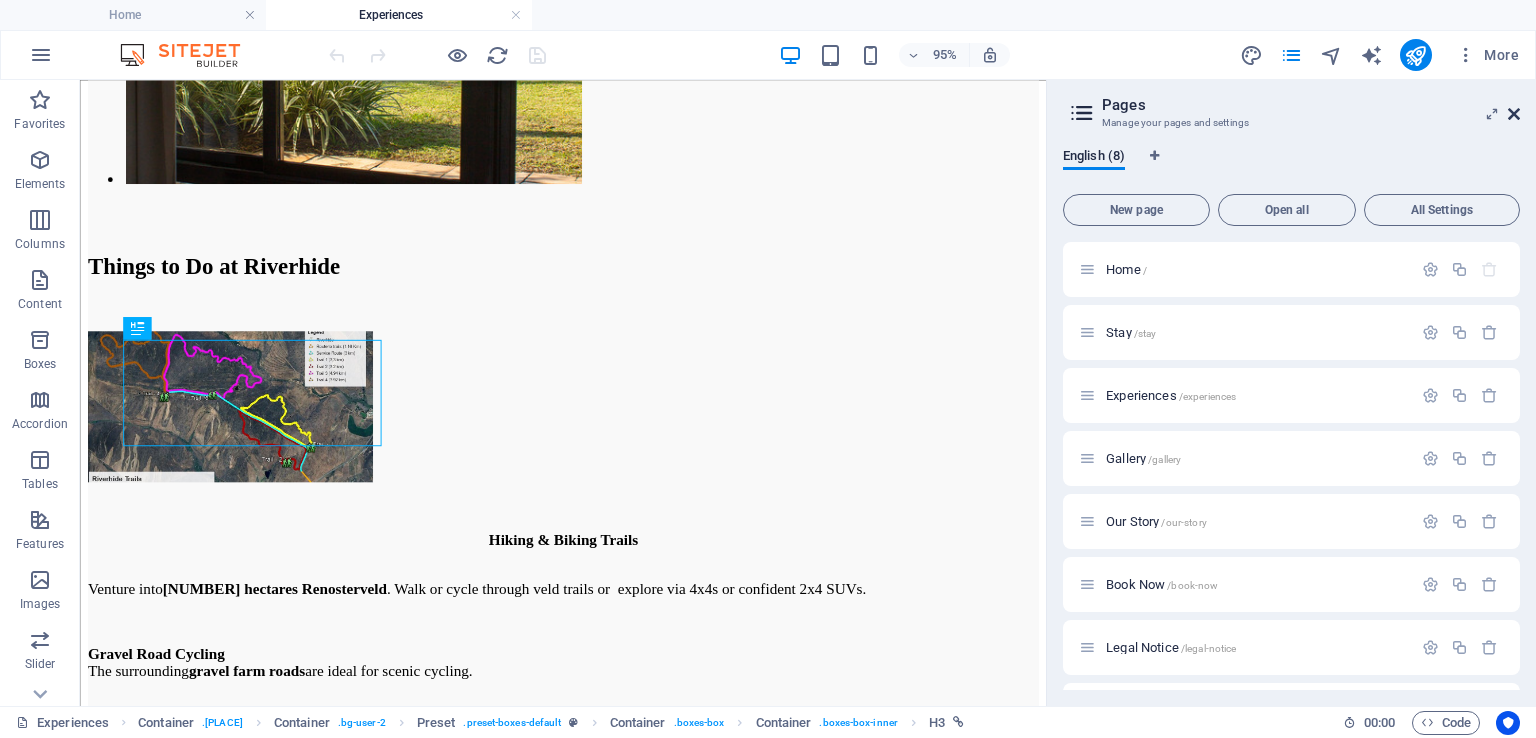 click at bounding box center (1514, 114) 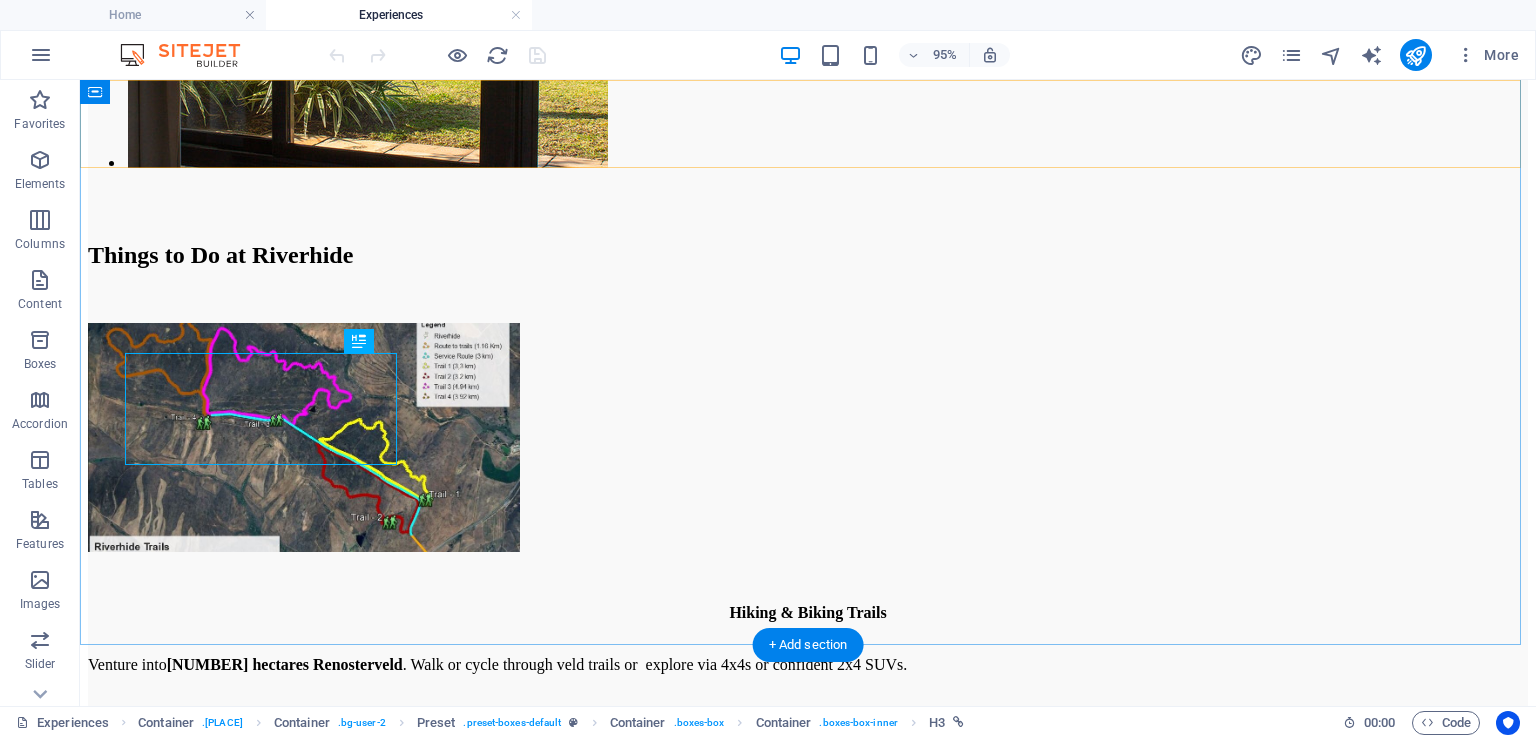 scroll, scrollTop: 3490, scrollLeft: 0, axis: vertical 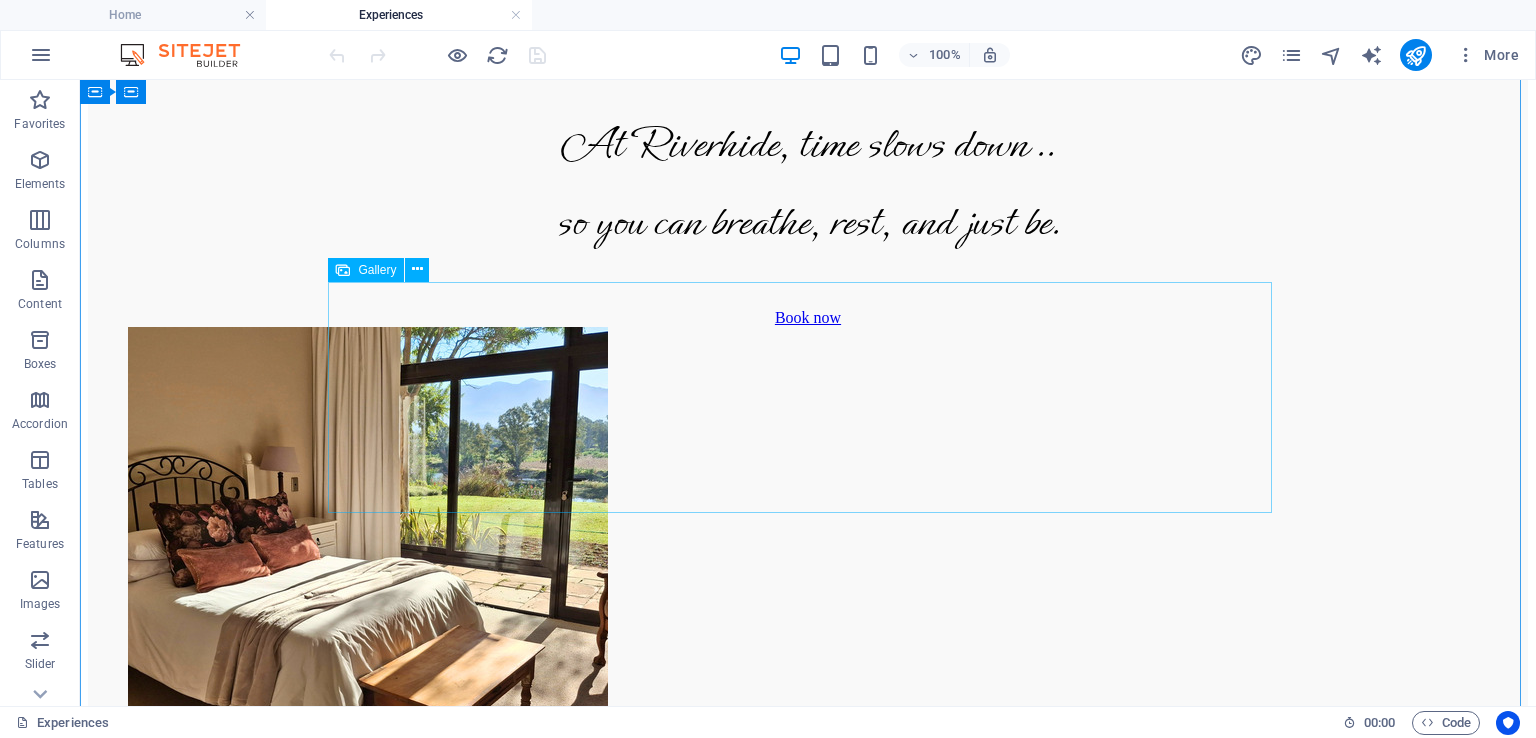 click at bounding box center [304, 569] 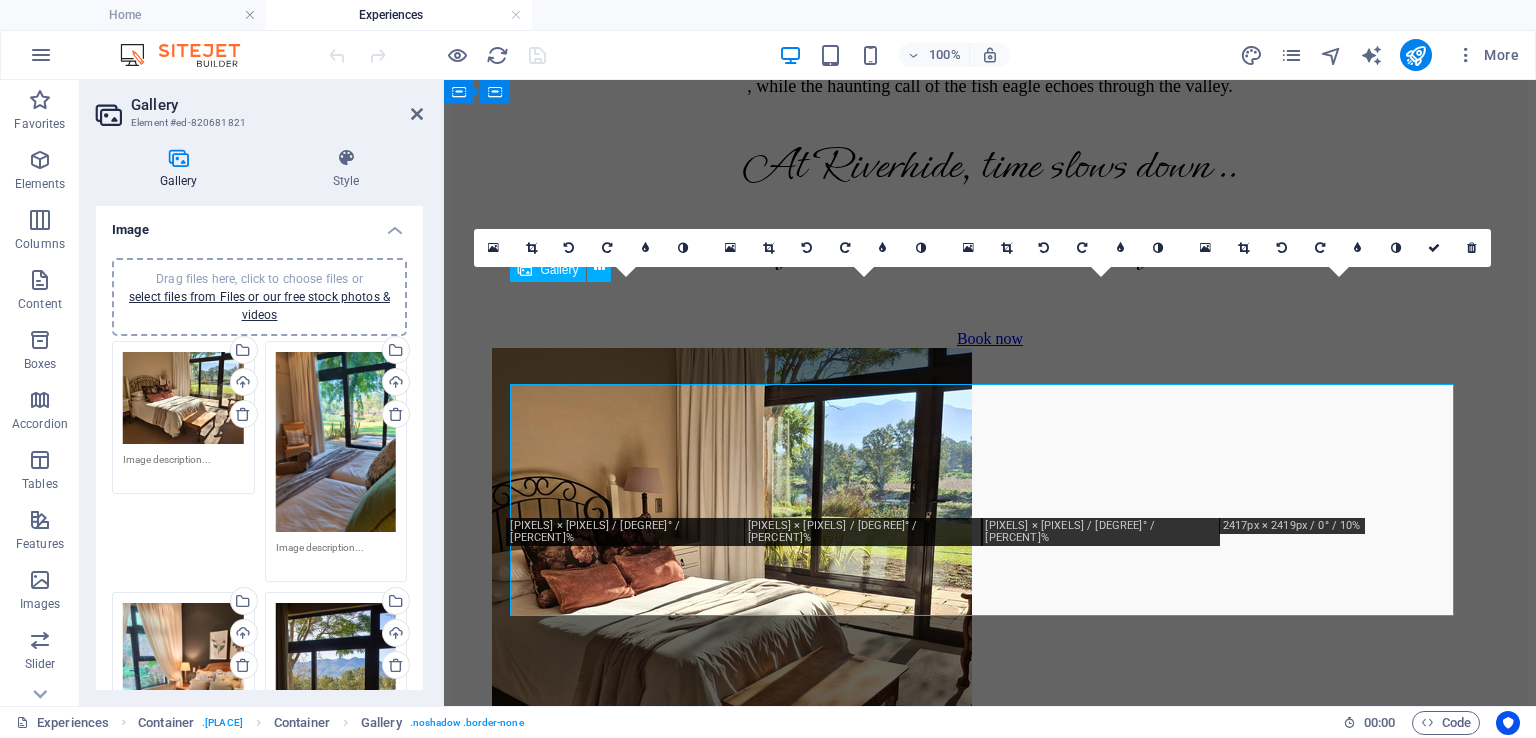 scroll, scrollTop: 1279, scrollLeft: 0, axis: vertical 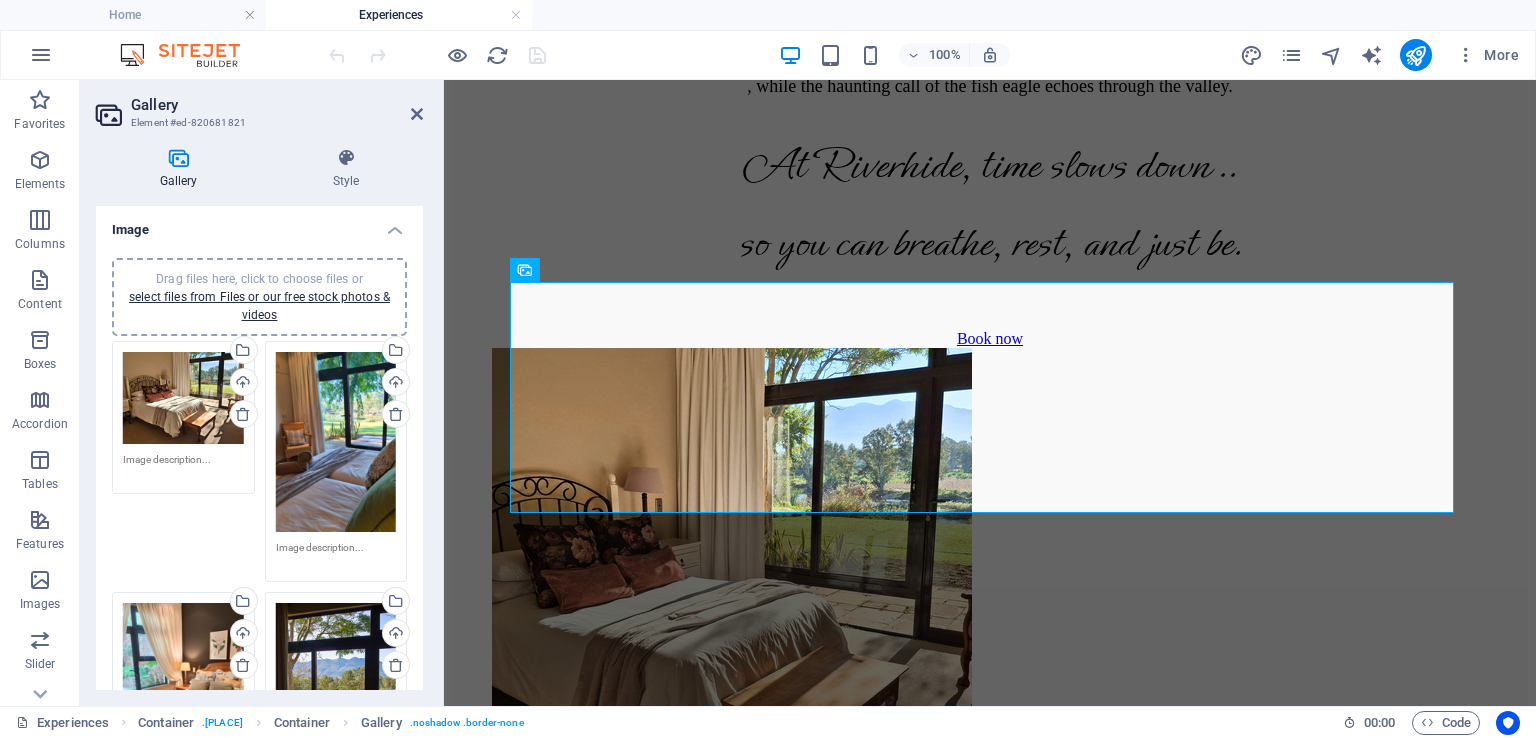 click on "Drag files here, click to choose files or select files from Files or our free stock photos & videos" at bounding box center [183, 398] 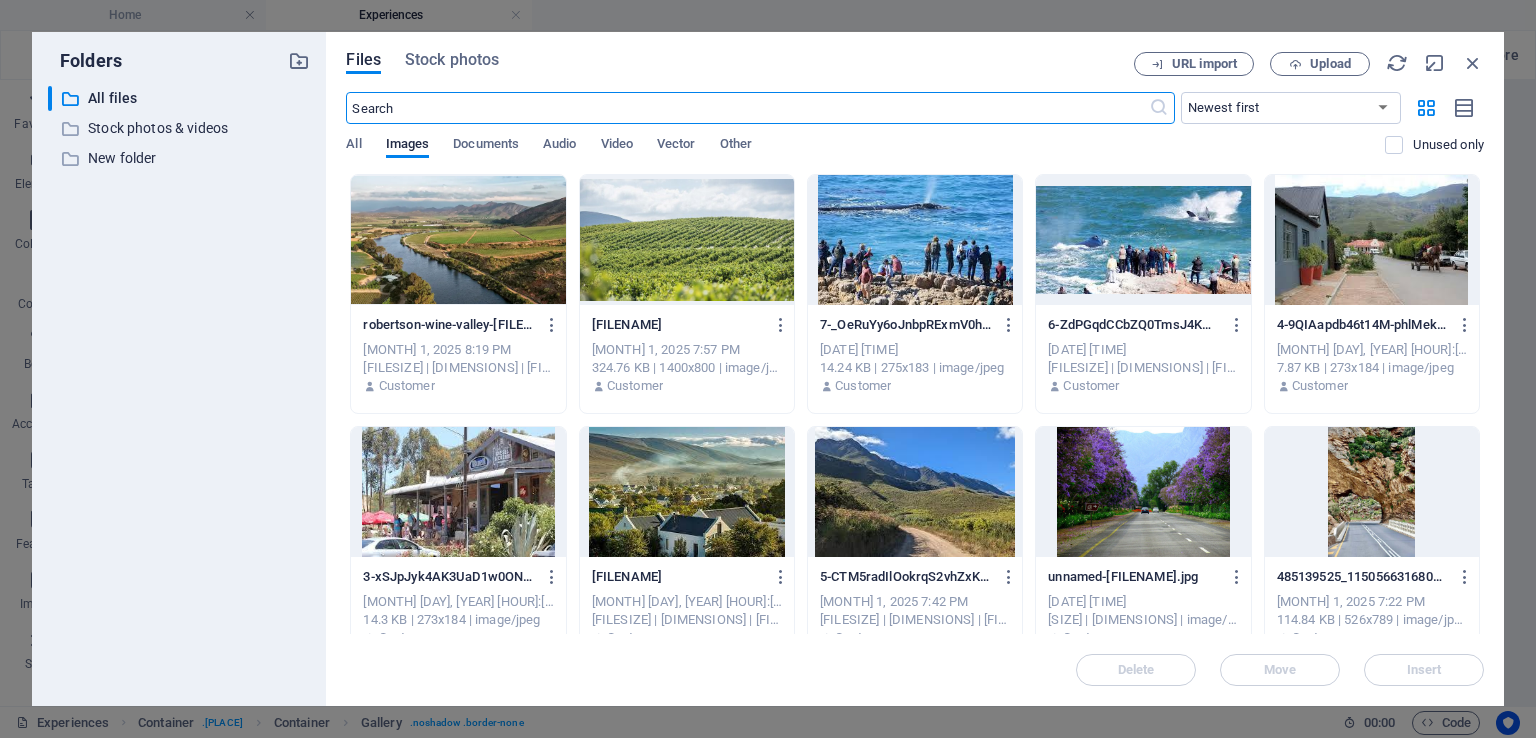 scroll, scrollTop: 1696, scrollLeft: 0, axis: vertical 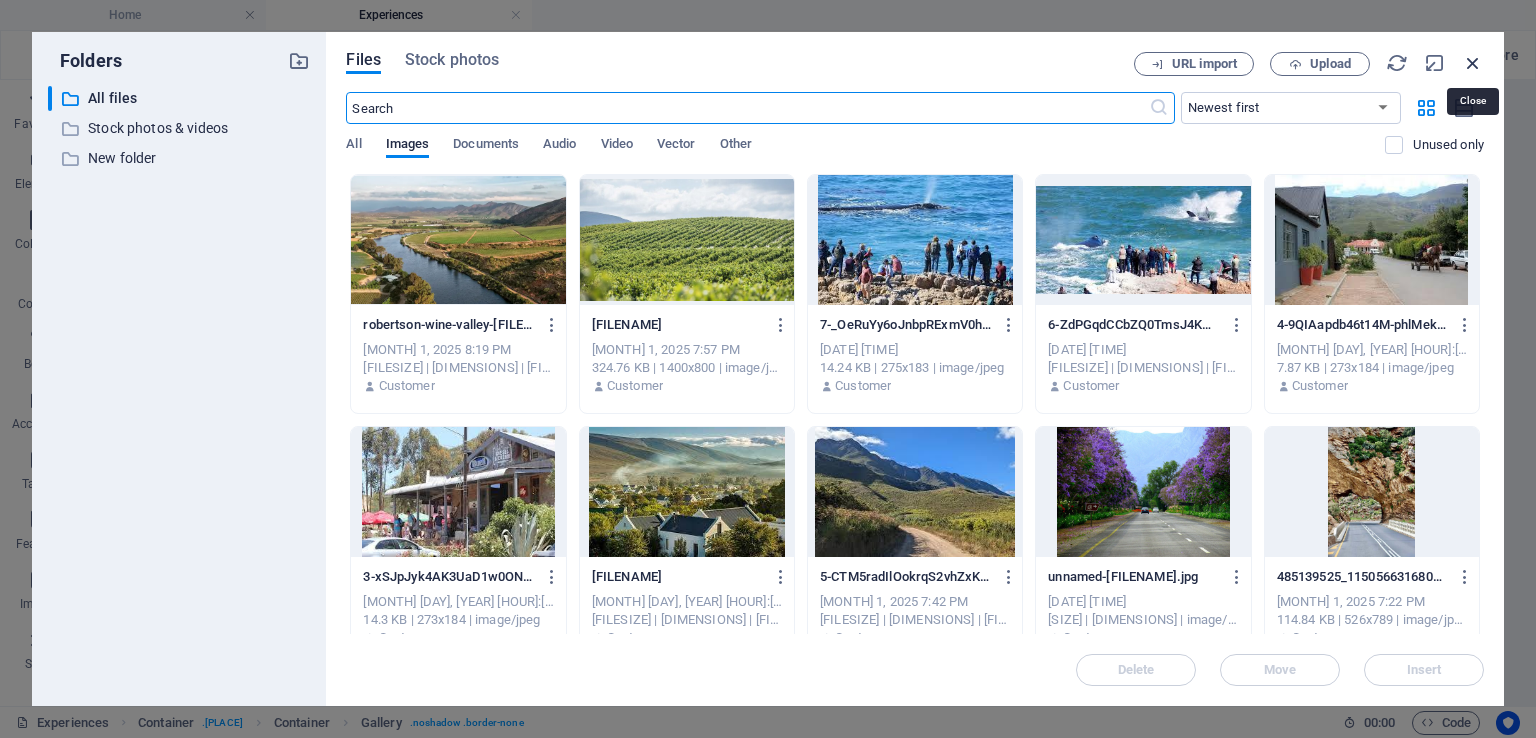 click at bounding box center (1473, 63) 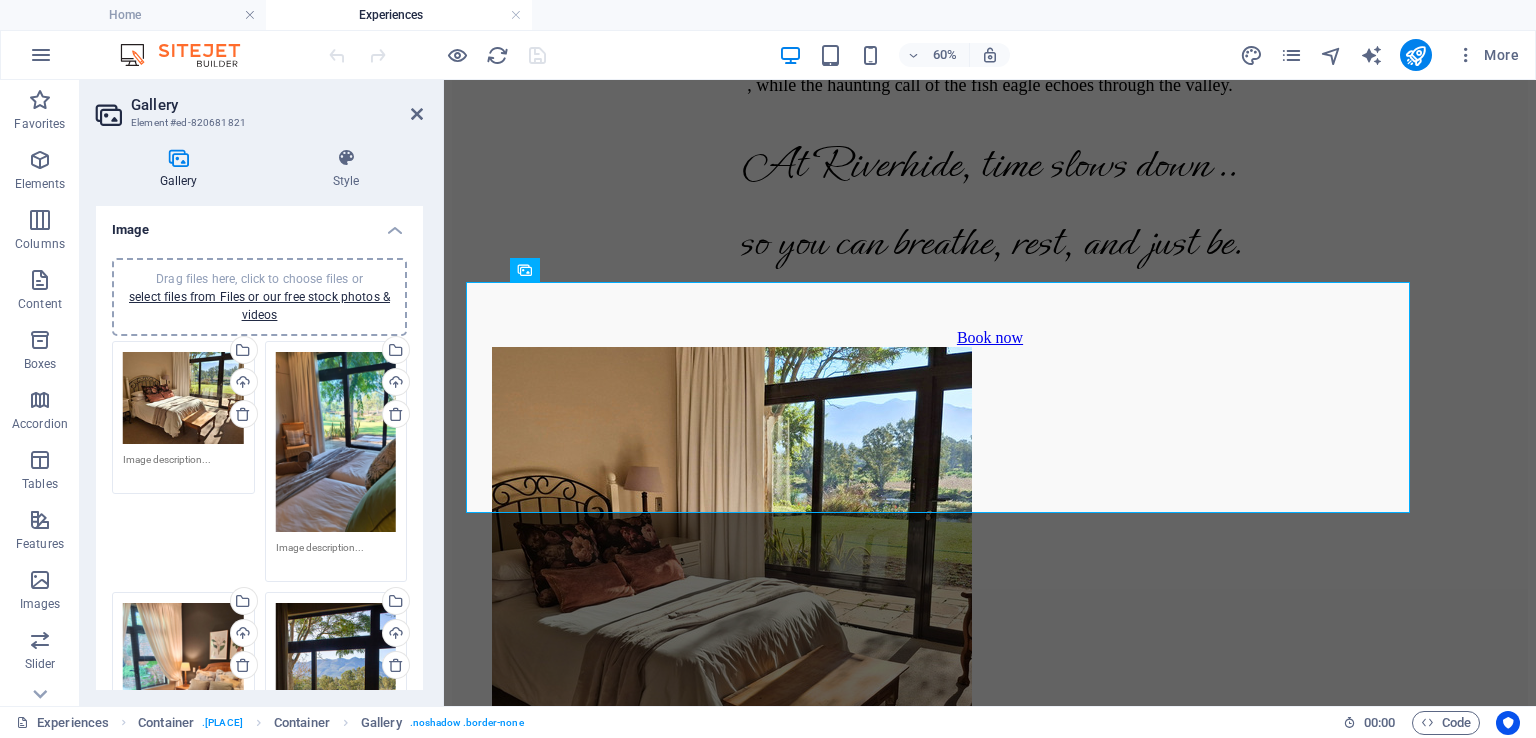 scroll, scrollTop: 1279, scrollLeft: 0, axis: vertical 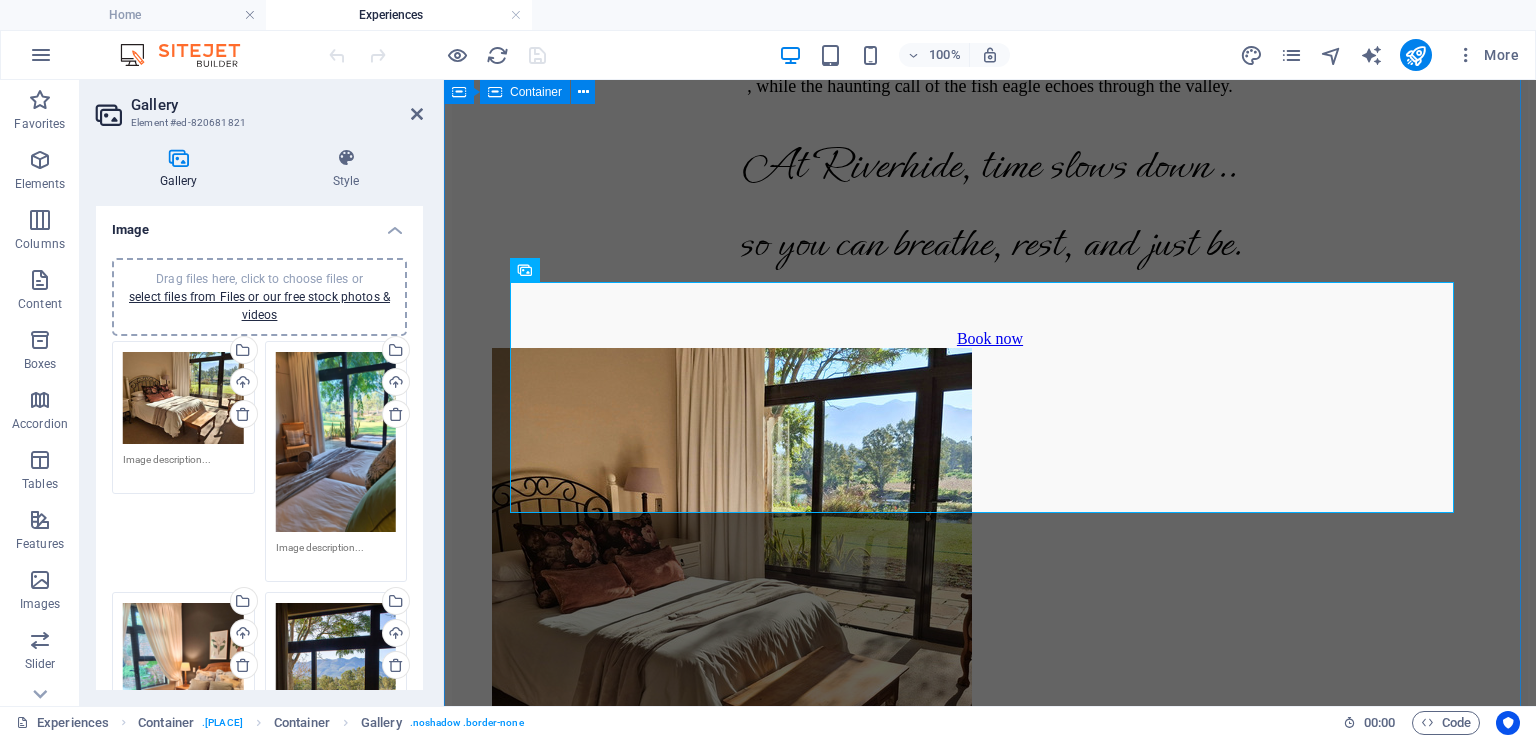 click on "No matter the season   Riverhide offers countless ways to reconnect  with nature and yourself. Cast a line into the peaceful waters of the Breede River, take a slow paddle in a kayak, or simply soak in the stillness and sweeping views. Wander along farm trails and country roads at your own pace—on foot, by bike, or discover  some of the best wine and foods along the many wine farms scattered along the legendary Route 62. For the ultimate unwind, slip into the jacuzzi , while the haunting call of the fish eagle echoes through the valley. At Riverhide, time slows down .. so you can breathe, rest, and just be. Book now Things to Do at Riverhide Hiking & Biking Trails Venture into  350 hectares of pristine Renosterveld . Walk or cycle through veld trails or  explore via 4x4s or confident 2x4 SUVs. Gravel Road Cycling The surrounding  gravel farm roads  are ideal for scenic cycling. River Activities Fish in the tranquil Breede River- rods available on request . Or take the  inflatable kayak Unwind Completely ." at bounding box center (990, 2060) 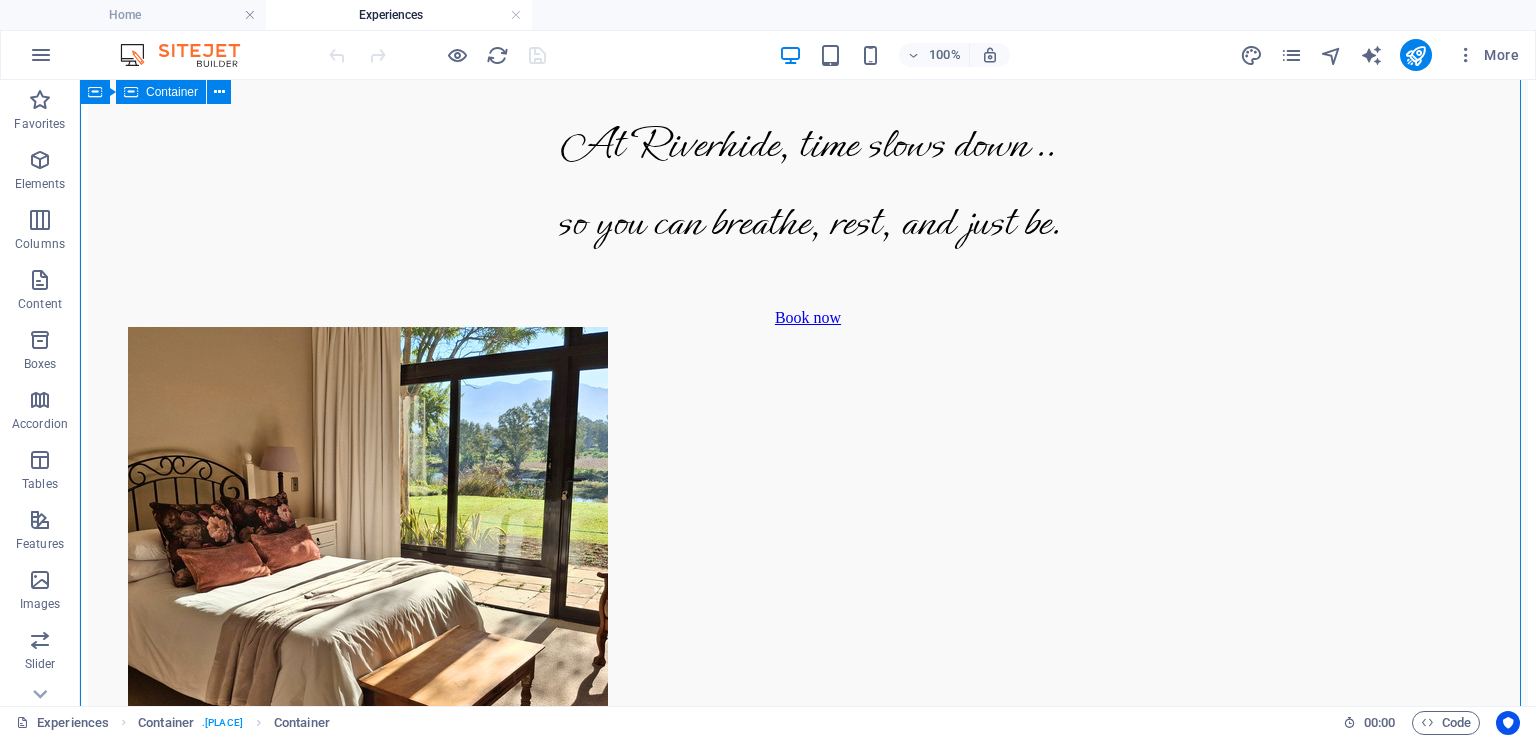 scroll, scrollTop: 1381, scrollLeft: 0, axis: vertical 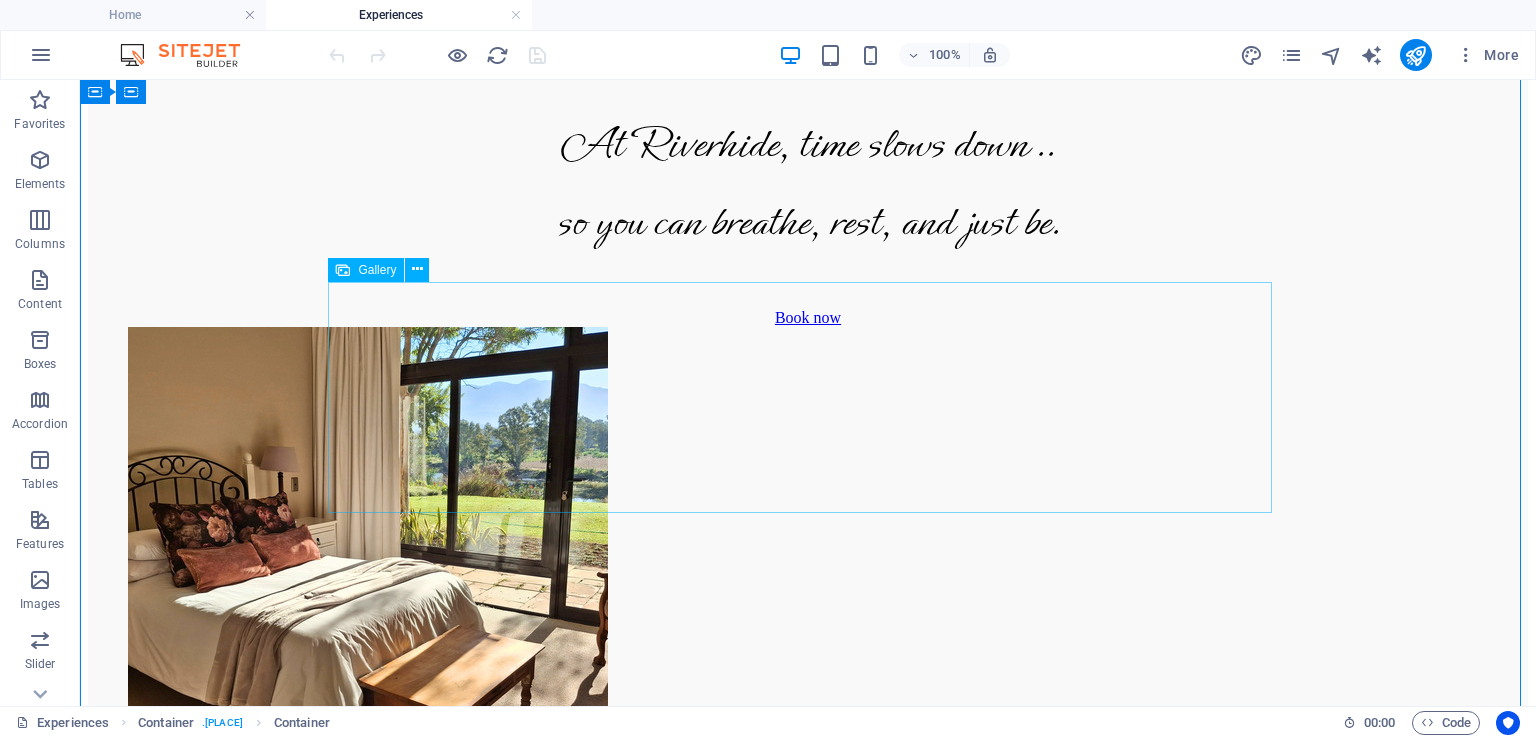 click at bounding box center (304, 569) 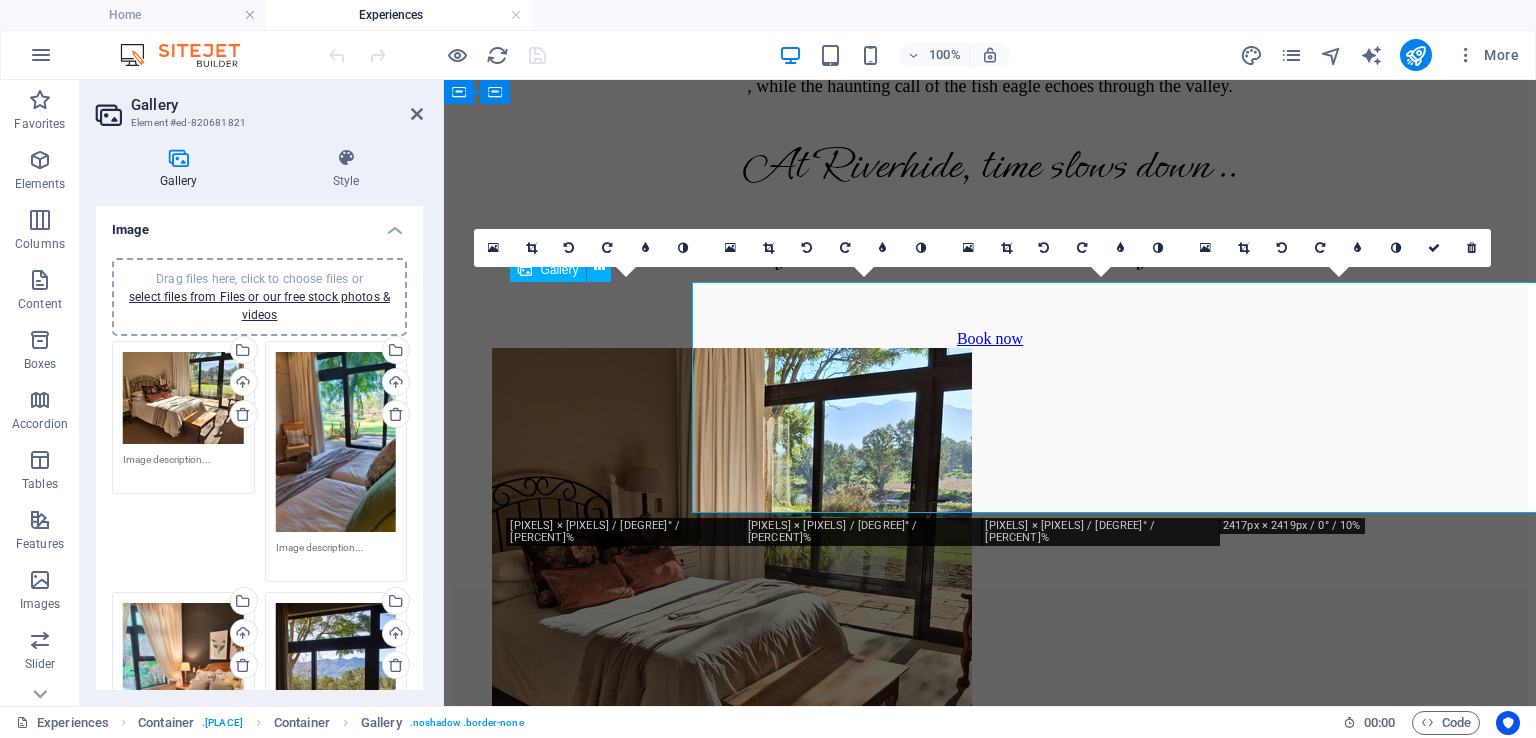 scroll, scrollTop: 1279, scrollLeft: 0, axis: vertical 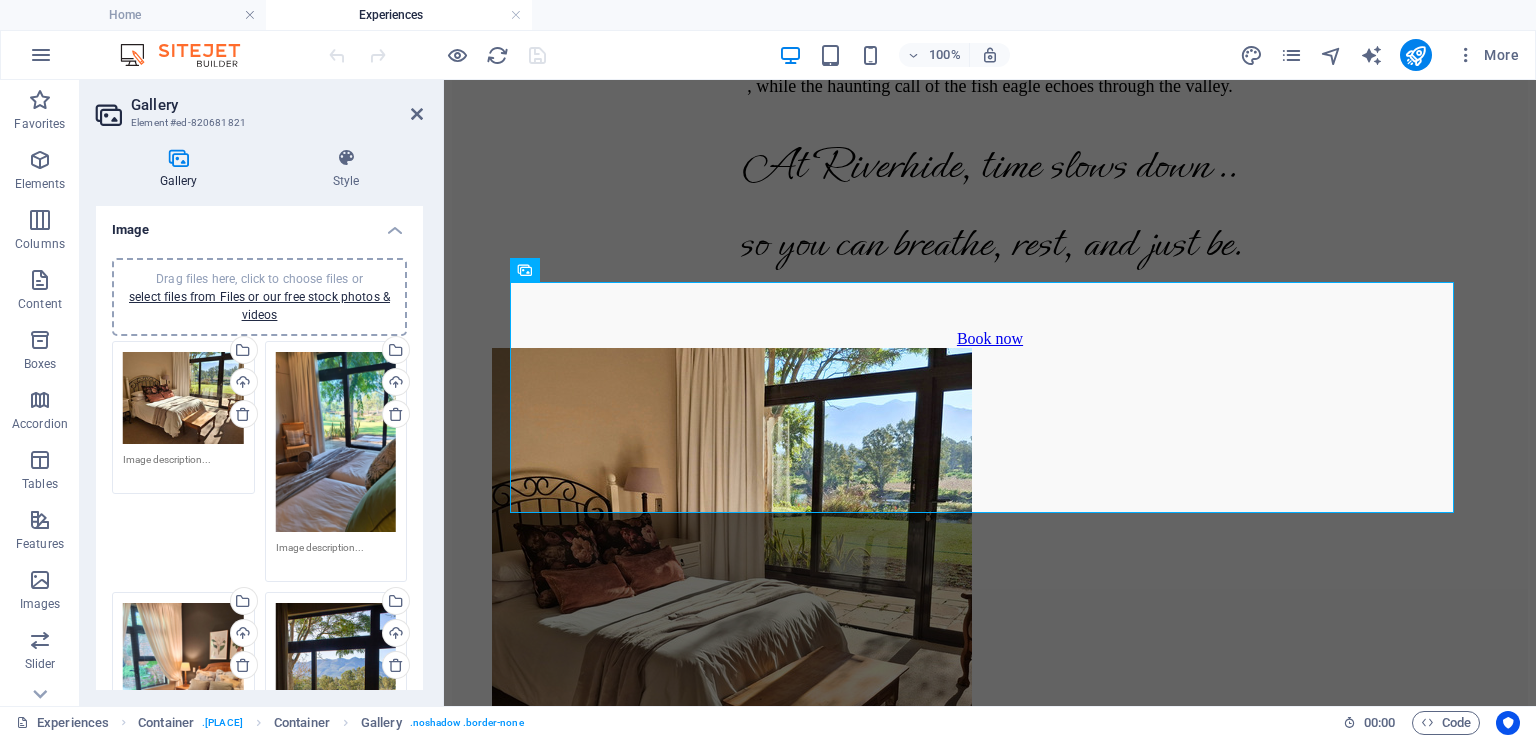 click on "Drag files here, click to choose files or select files from Files or our free stock photos & videos" at bounding box center [183, 398] 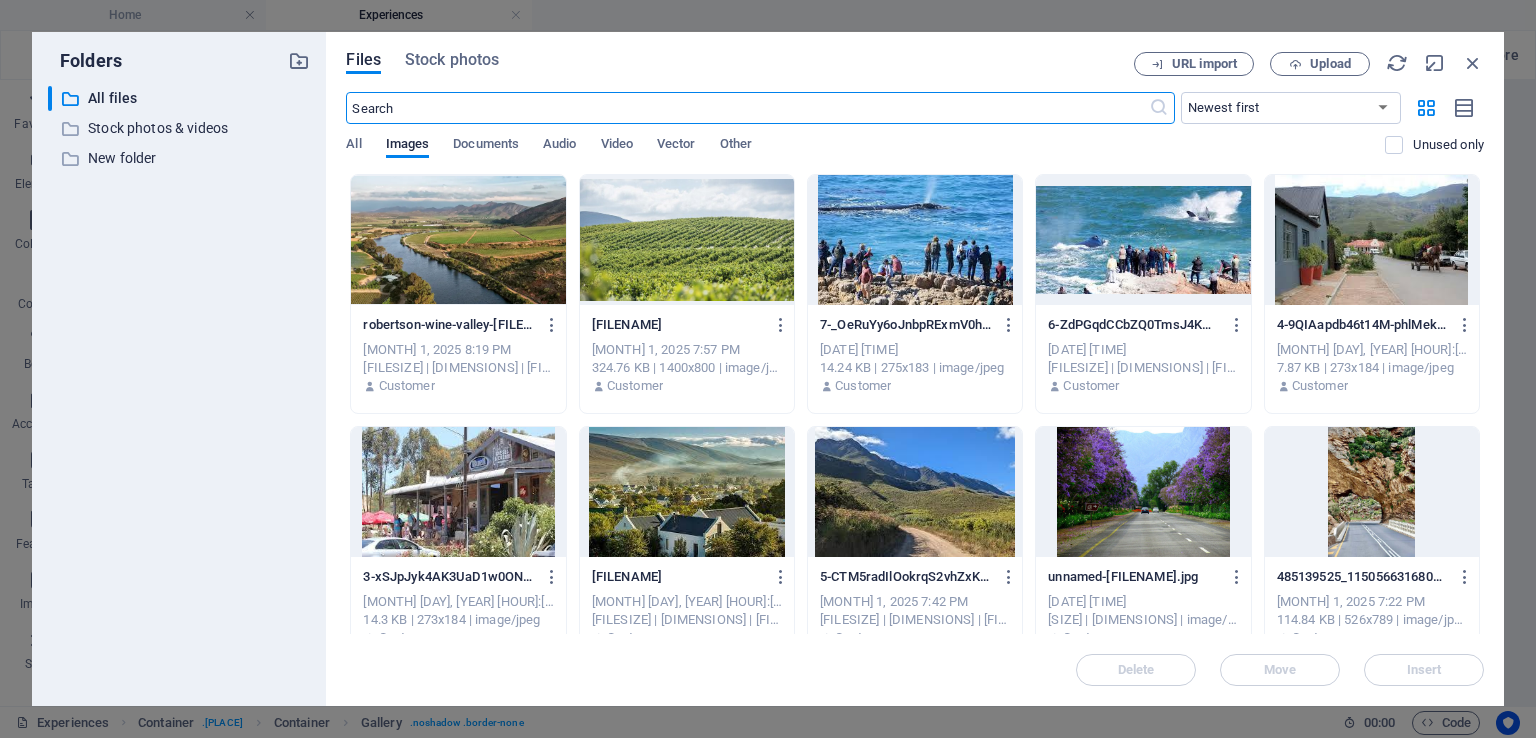 scroll, scrollTop: 1696, scrollLeft: 0, axis: vertical 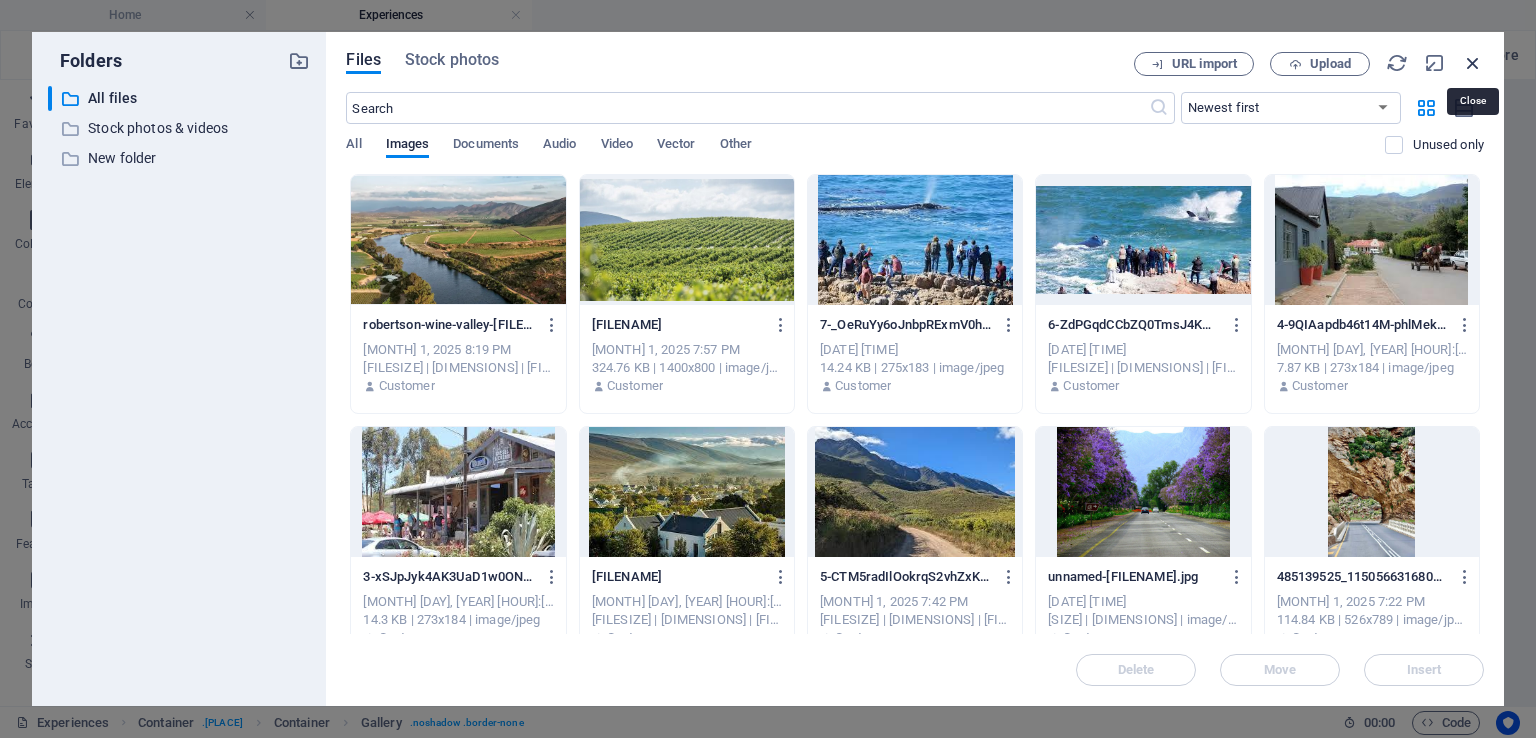 click at bounding box center [1473, 63] 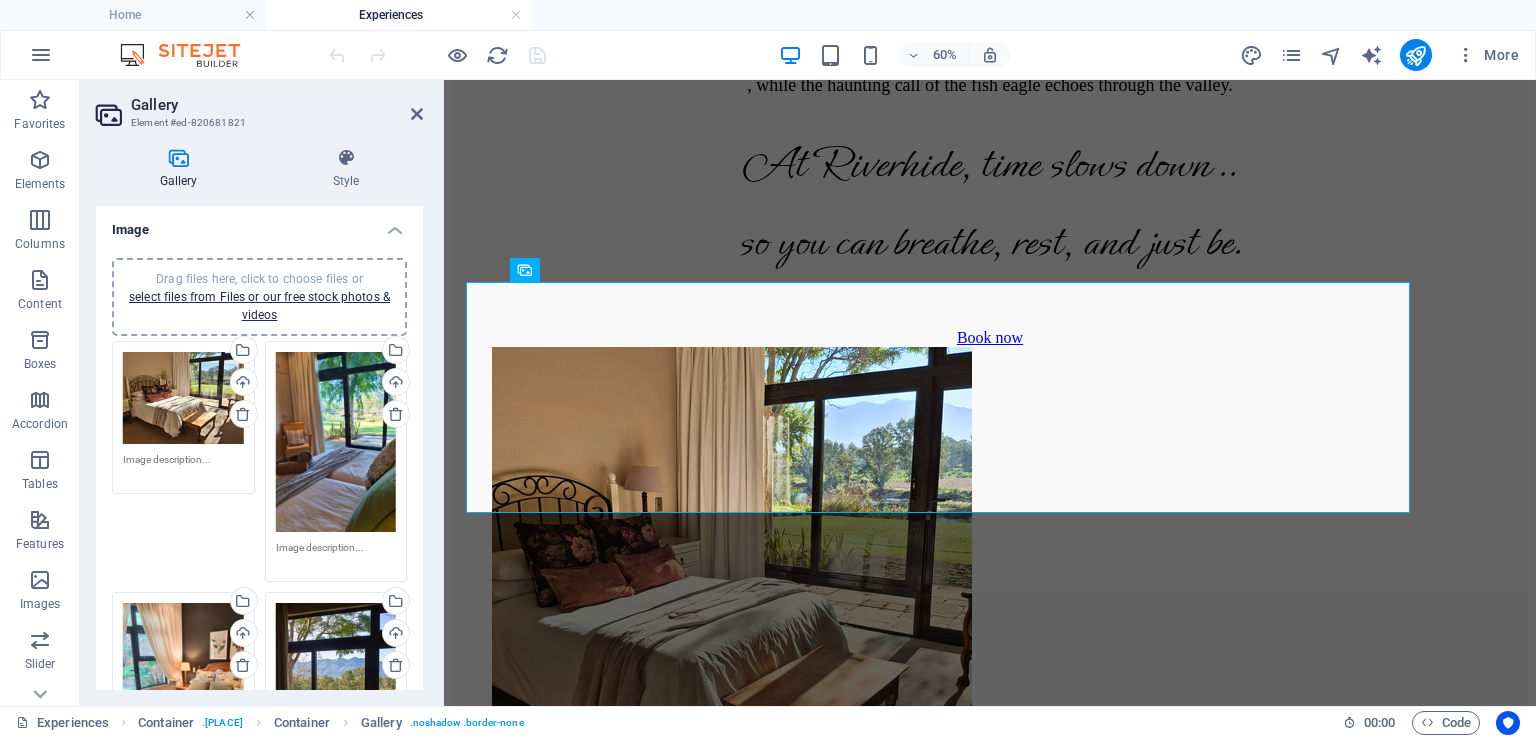 scroll, scrollTop: 1279, scrollLeft: 0, axis: vertical 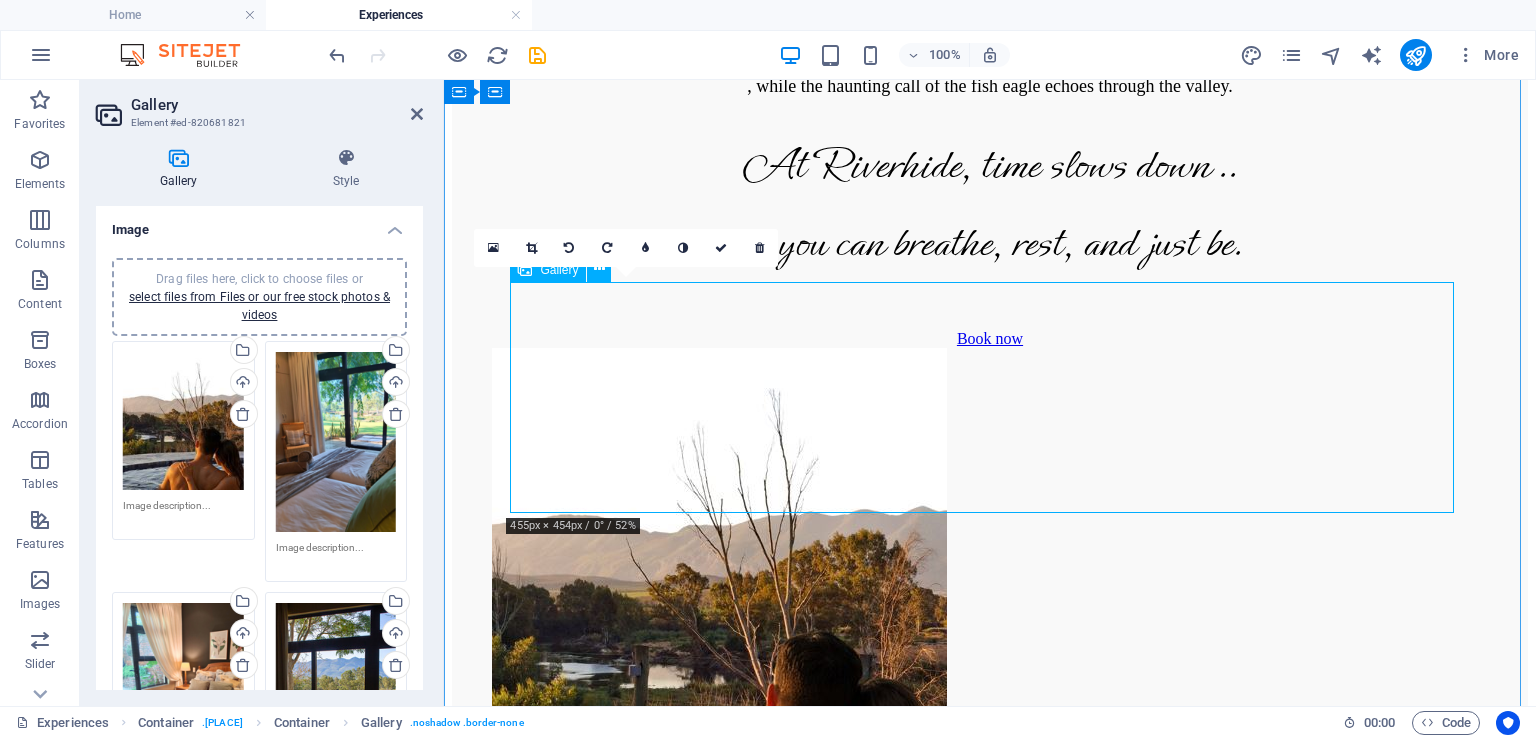 drag, startPoint x: 1084, startPoint y: 555, endPoint x: 640, endPoint y: 475, distance: 451.14963 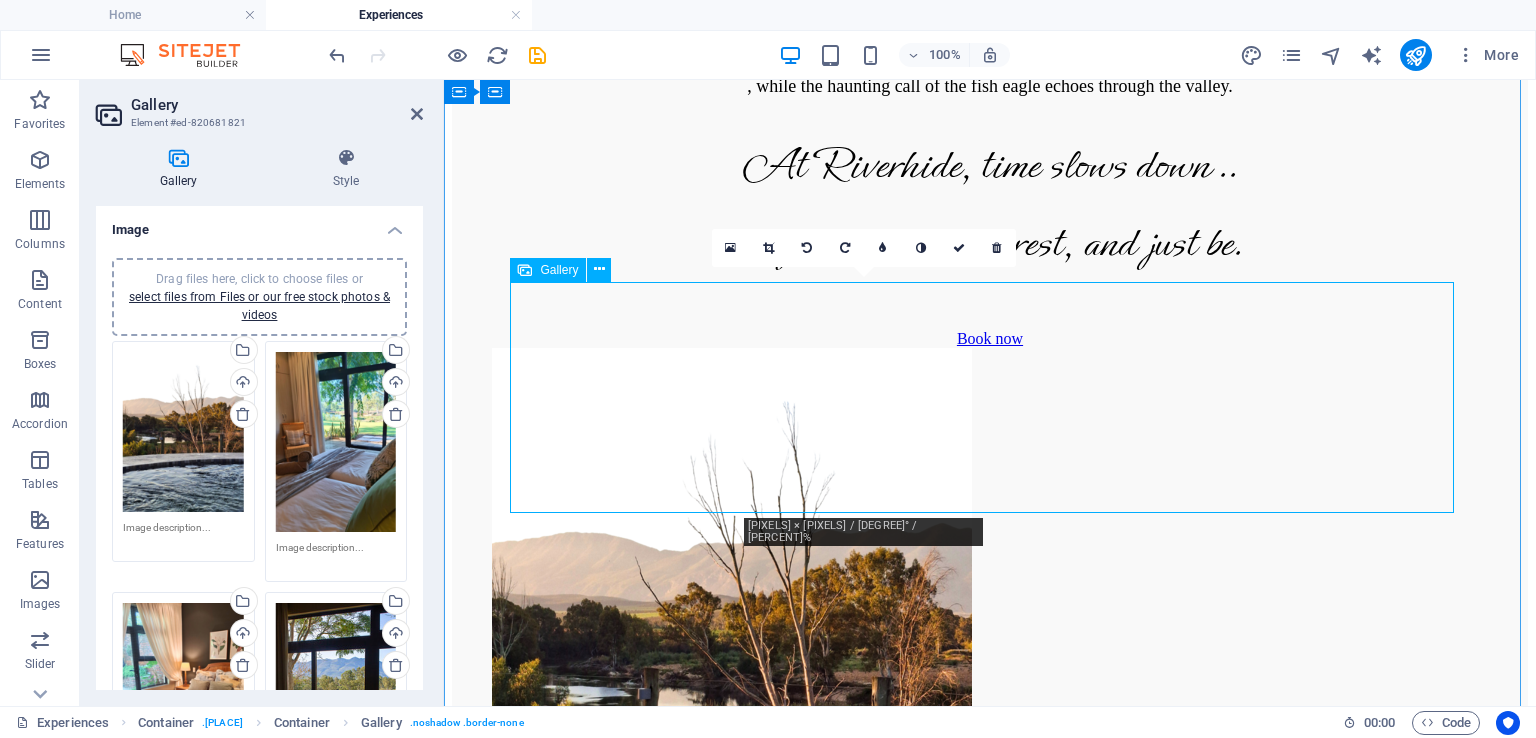 click at bounding box center [622, 1080] 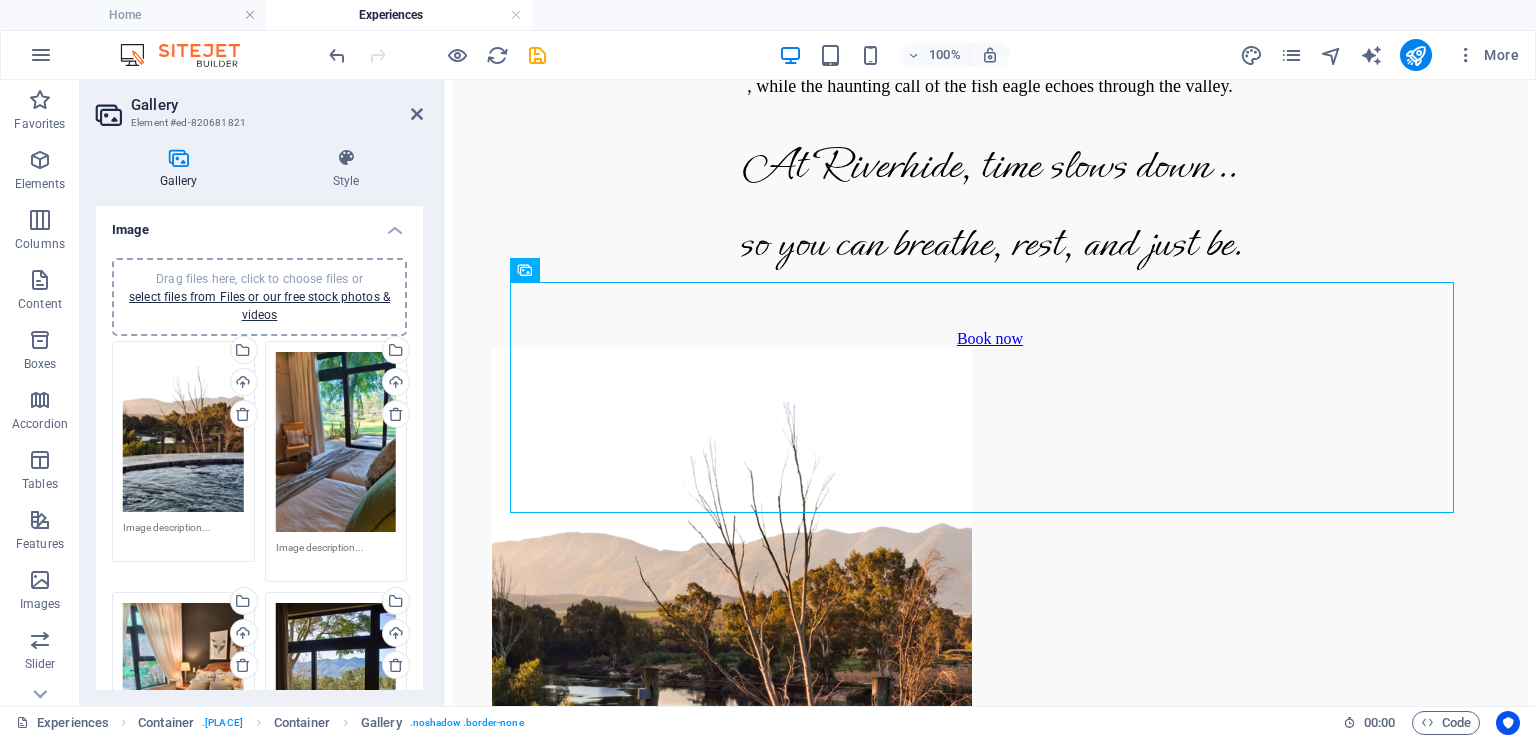 click on "Drag files here, click to choose files or select files from Files or our free stock photos & videos" at bounding box center (336, 442) 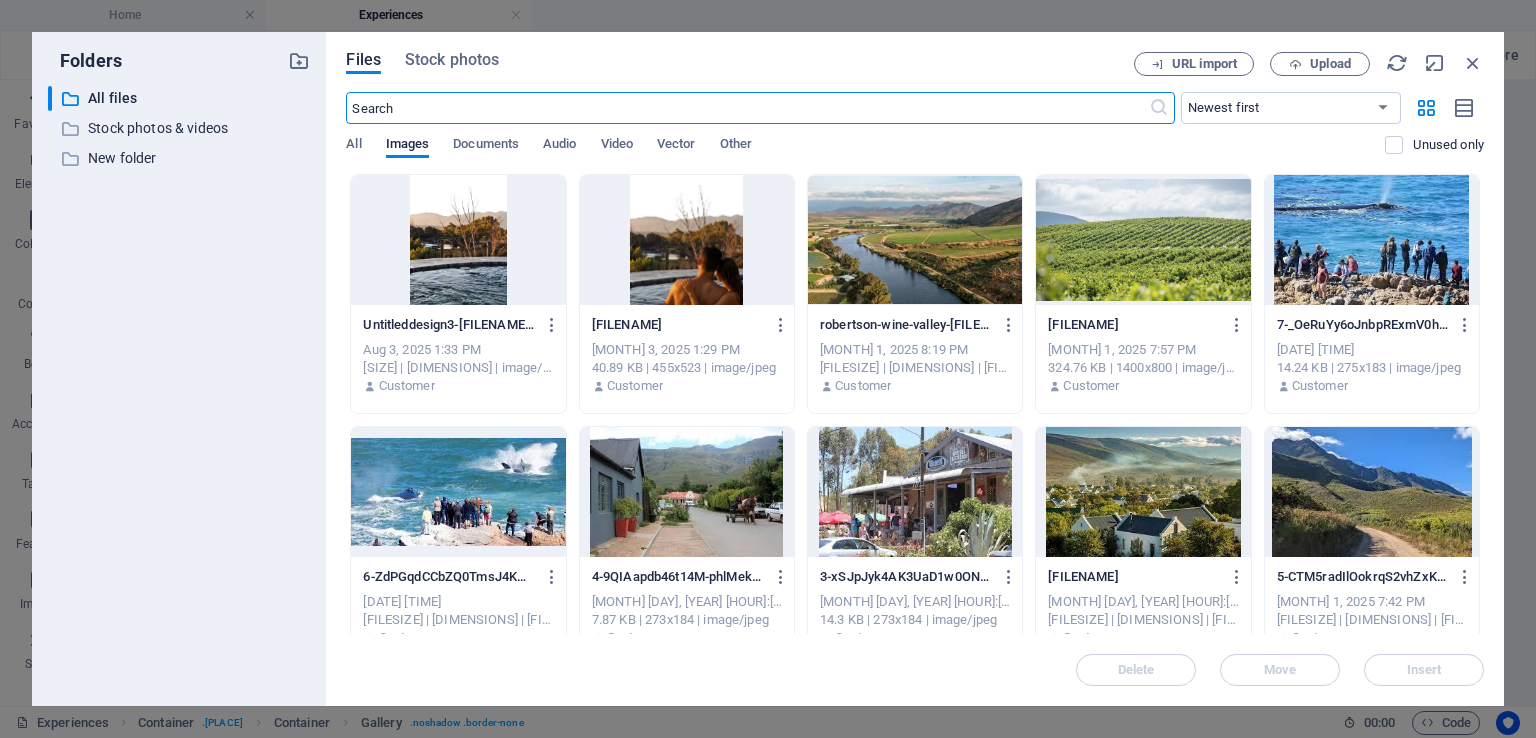 scroll, scrollTop: 1696, scrollLeft: 0, axis: vertical 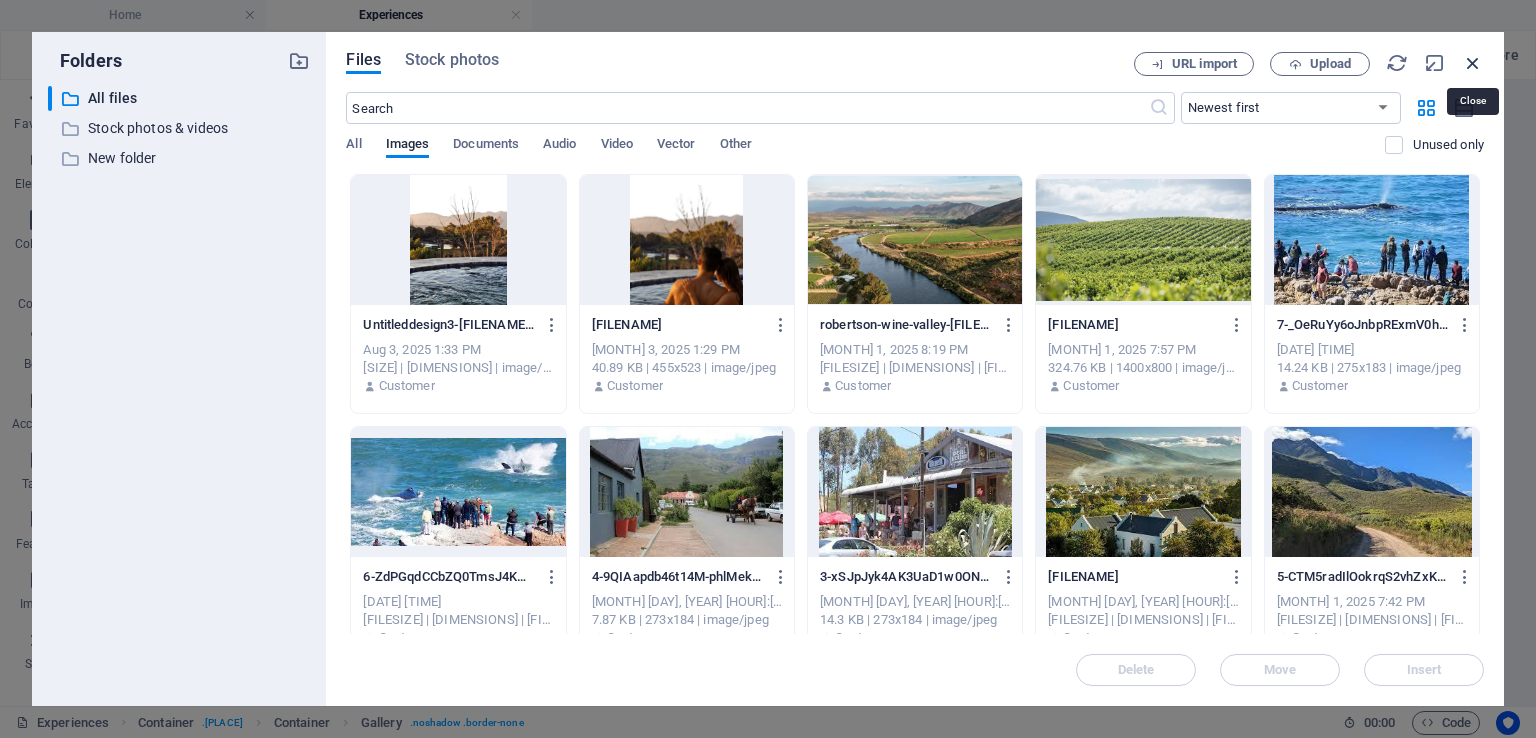 click at bounding box center (1473, 63) 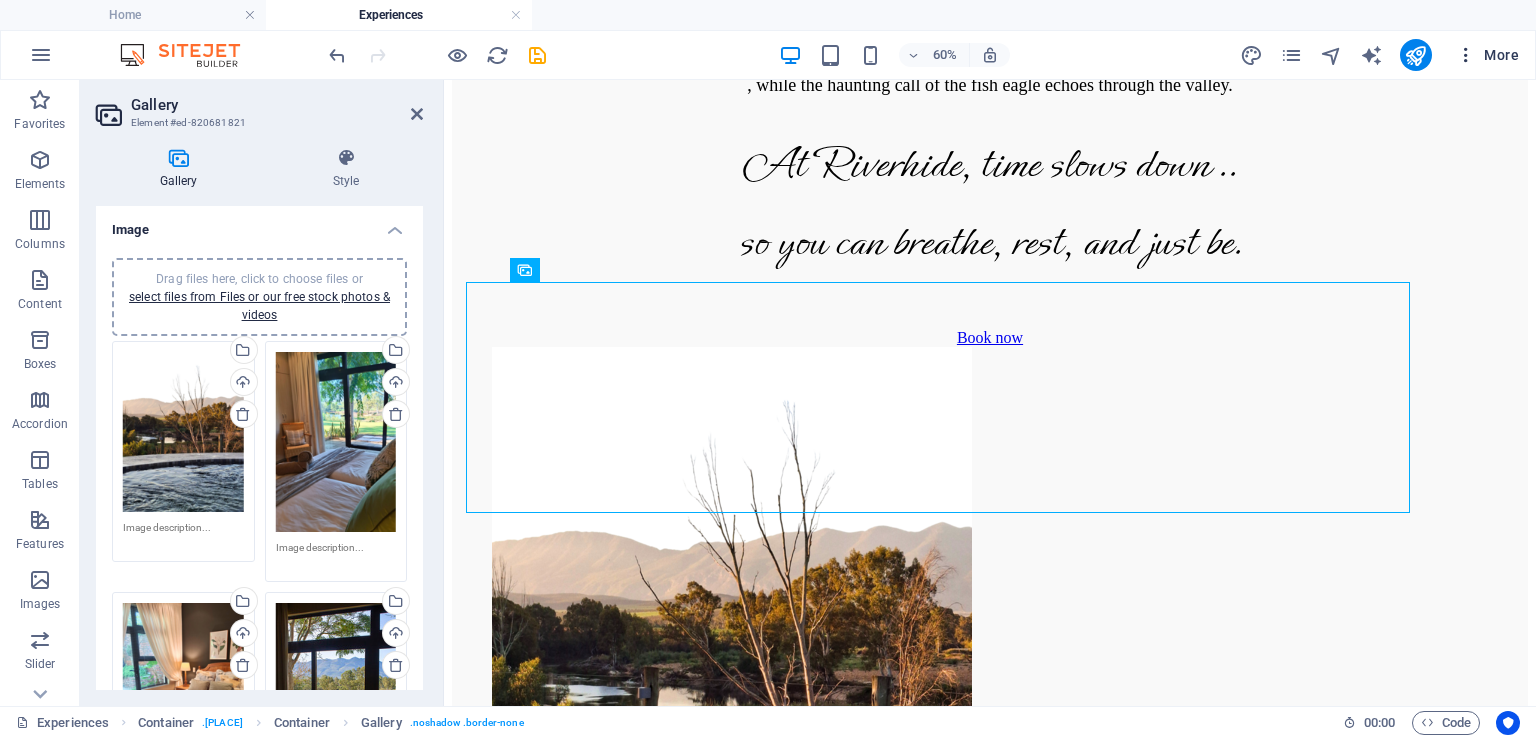 scroll, scrollTop: 1279, scrollLeft: 0, axis: vertical 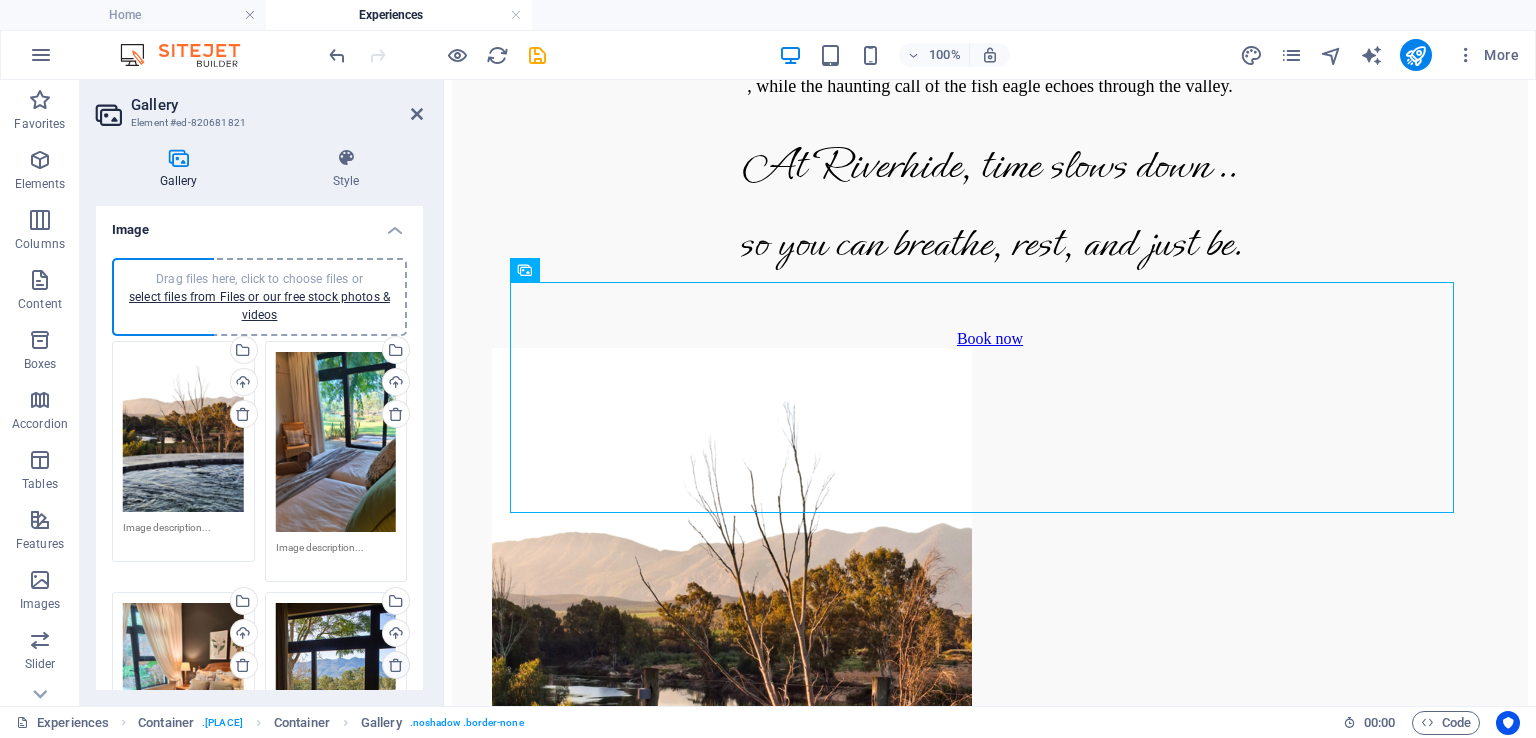 click at bounding box center (396, 665) 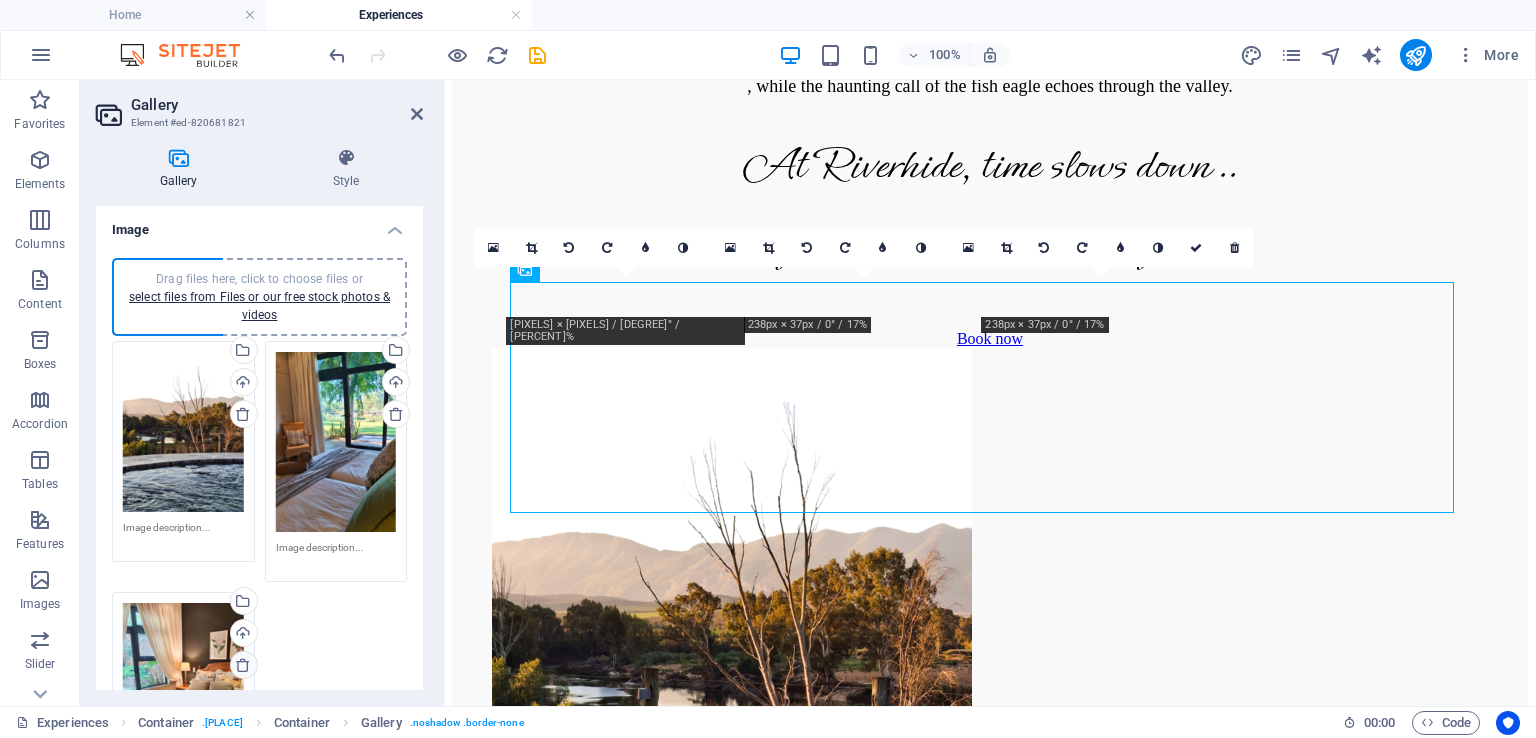 click at bounding box center [243, 665] 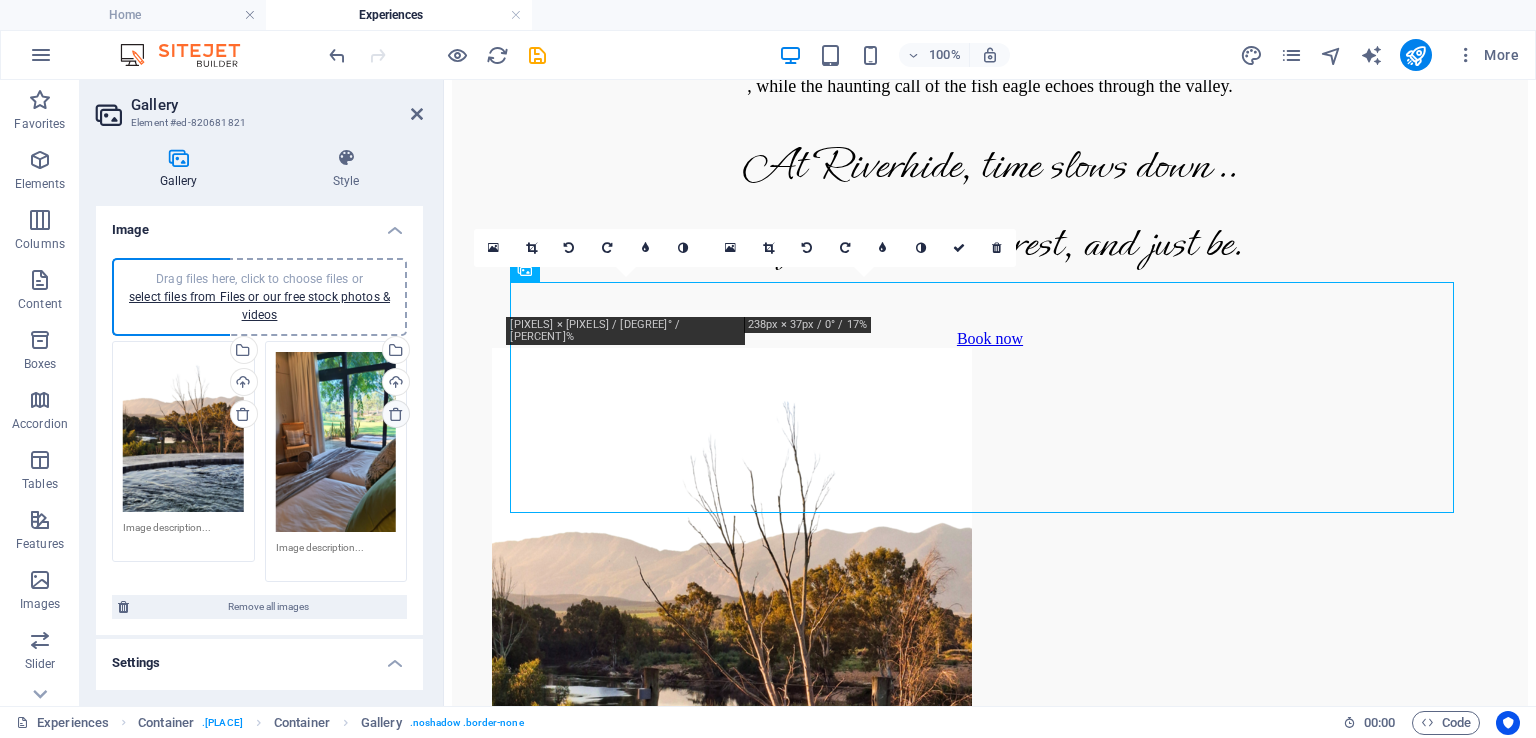 click at bounding box center (396, 414) 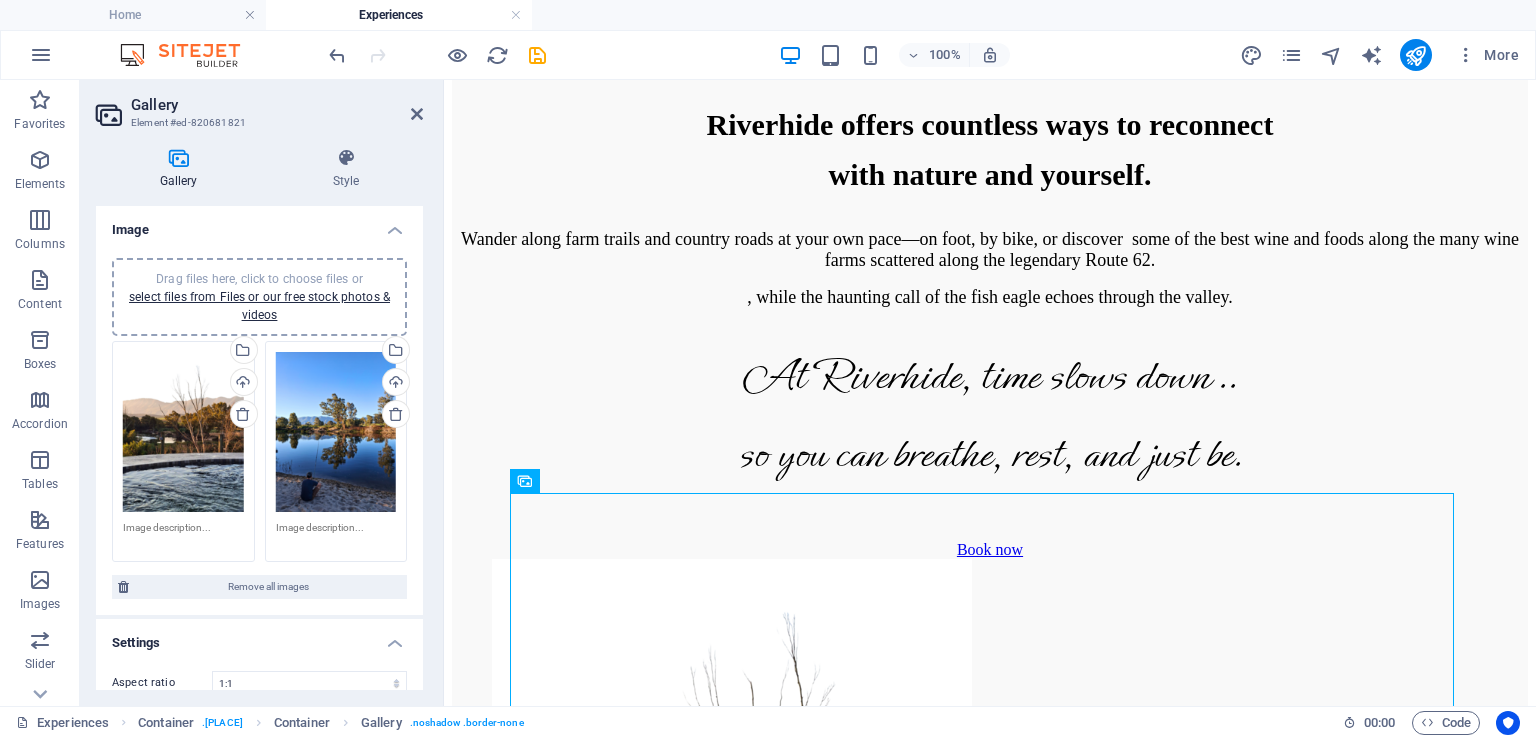 scroll, scrollTop: 1144, scrollLeft: 0, axis: vertical 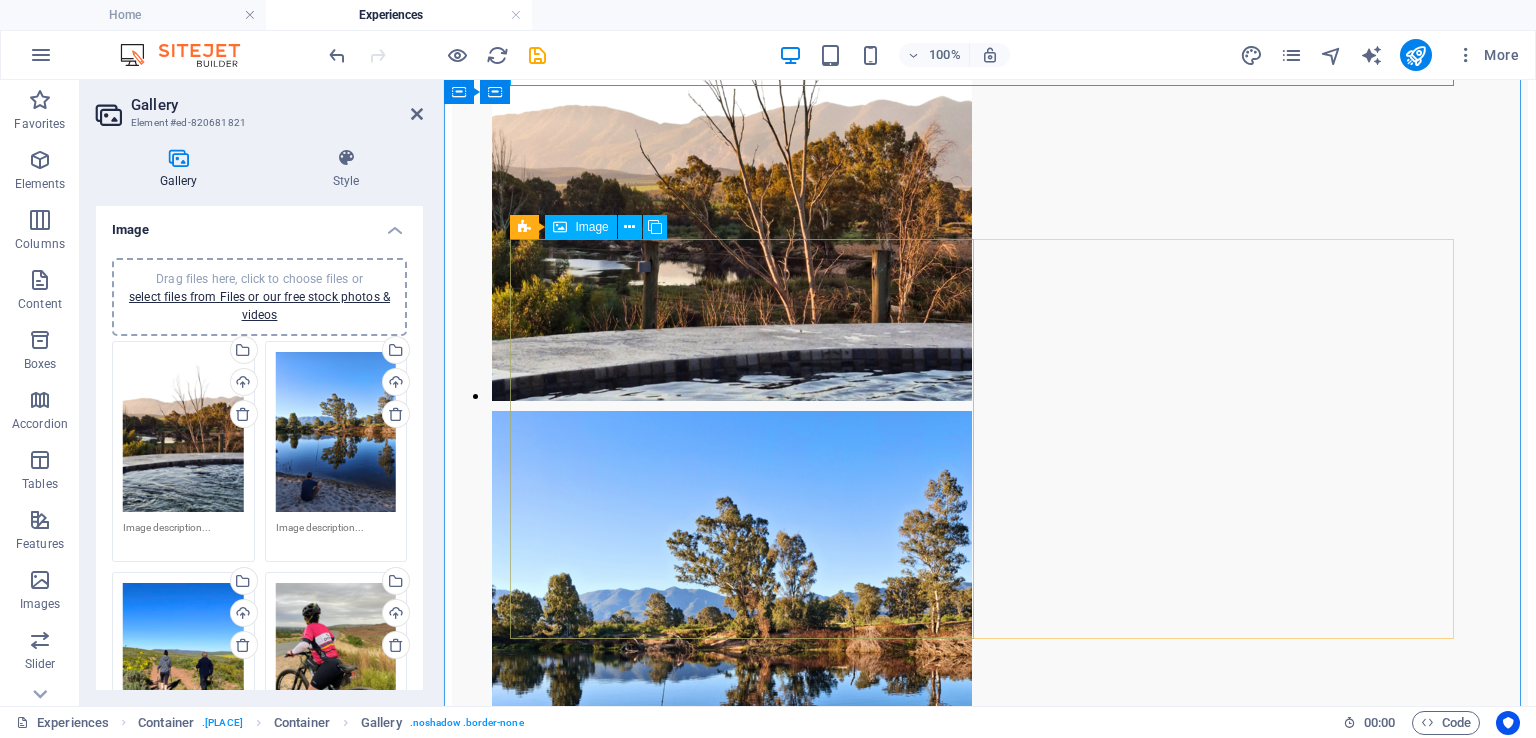 click at bounding box center (613, 2112) 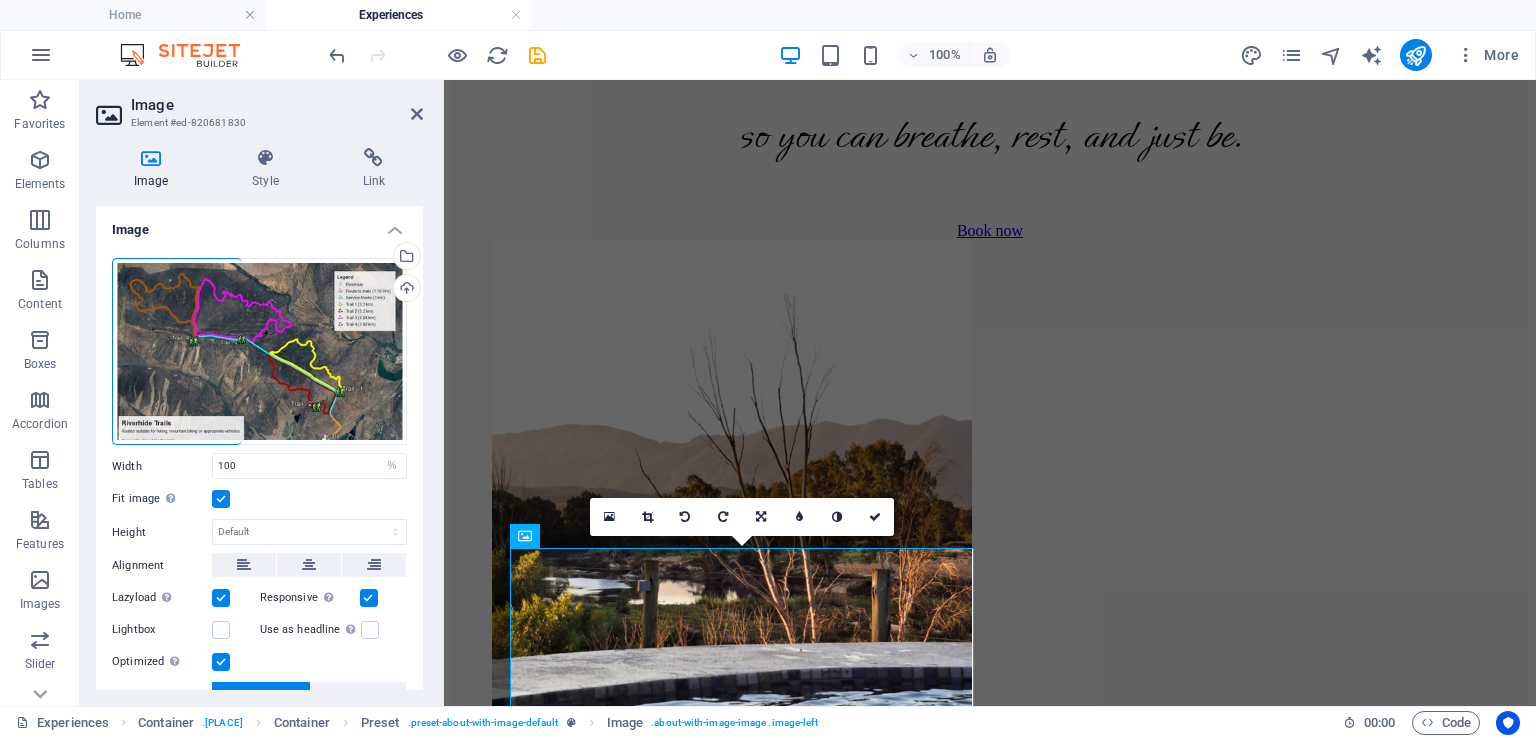scroll, scrollTop: 1376, scrollLeft: 0, axis: vertical 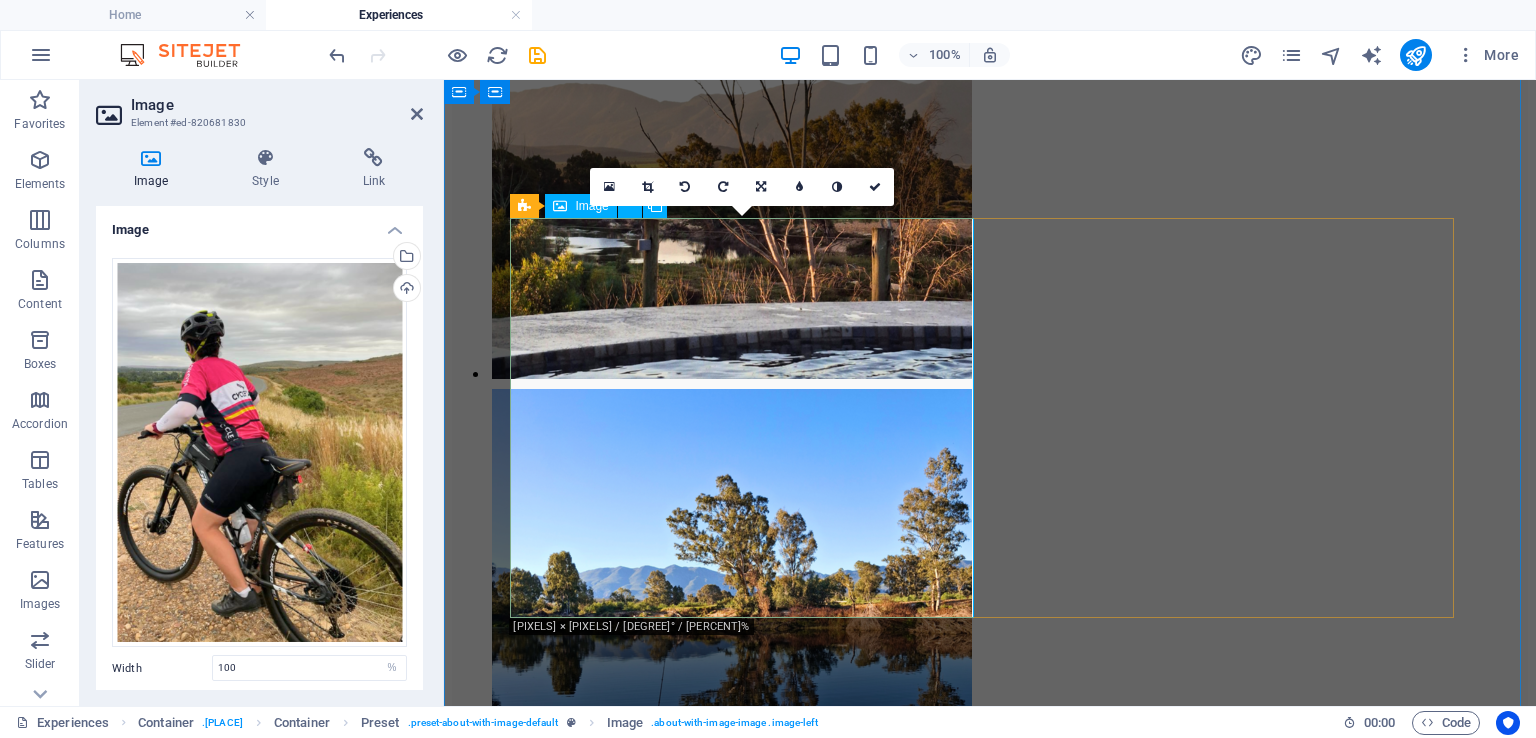 click at bounding box center [613, 2090] 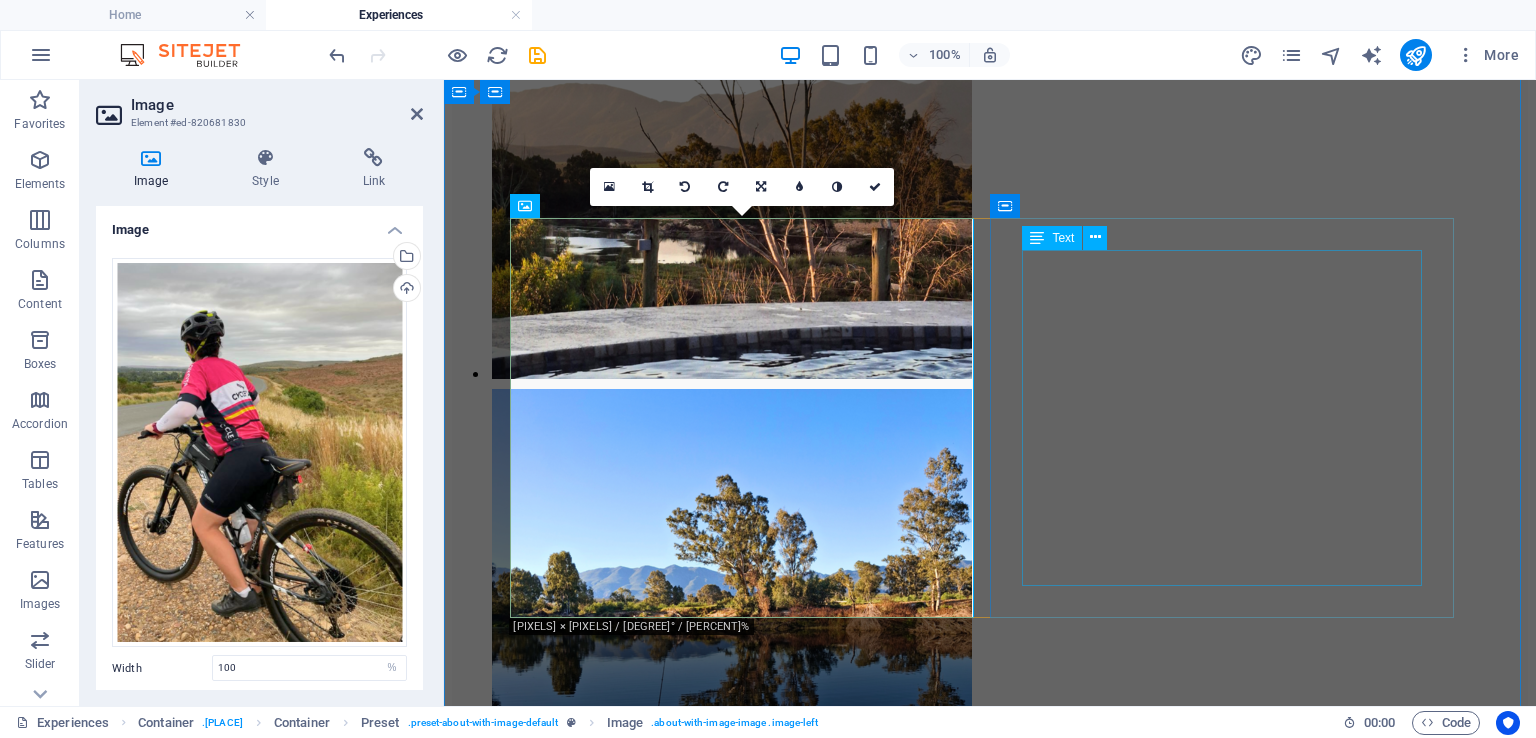 drag, startPoint x: 1156, startPoint y: 558, endPoint x: 1586, endPoint y: 532, distance: 430.78534 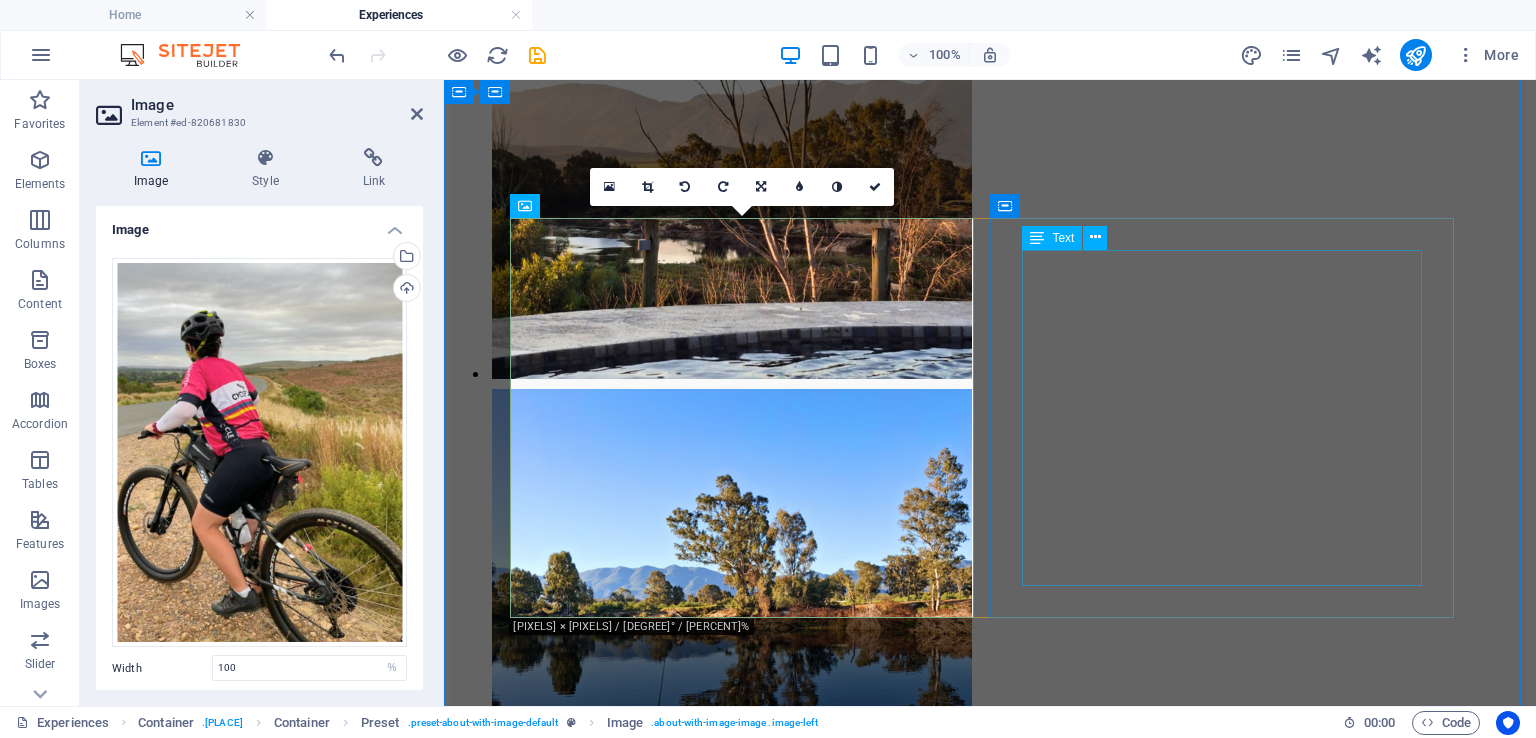 click on "Hiking & Biking Trails Venture into  350 hectares of pristine Renosterveld . Walk or cycle through veld trails or  explore via 4x4s or confident 2x4 SUVs. Gravel Road Cycling The surrounding  gravel farm roads  are ideal for scenic cycling." at bounding box center (990, 2288) 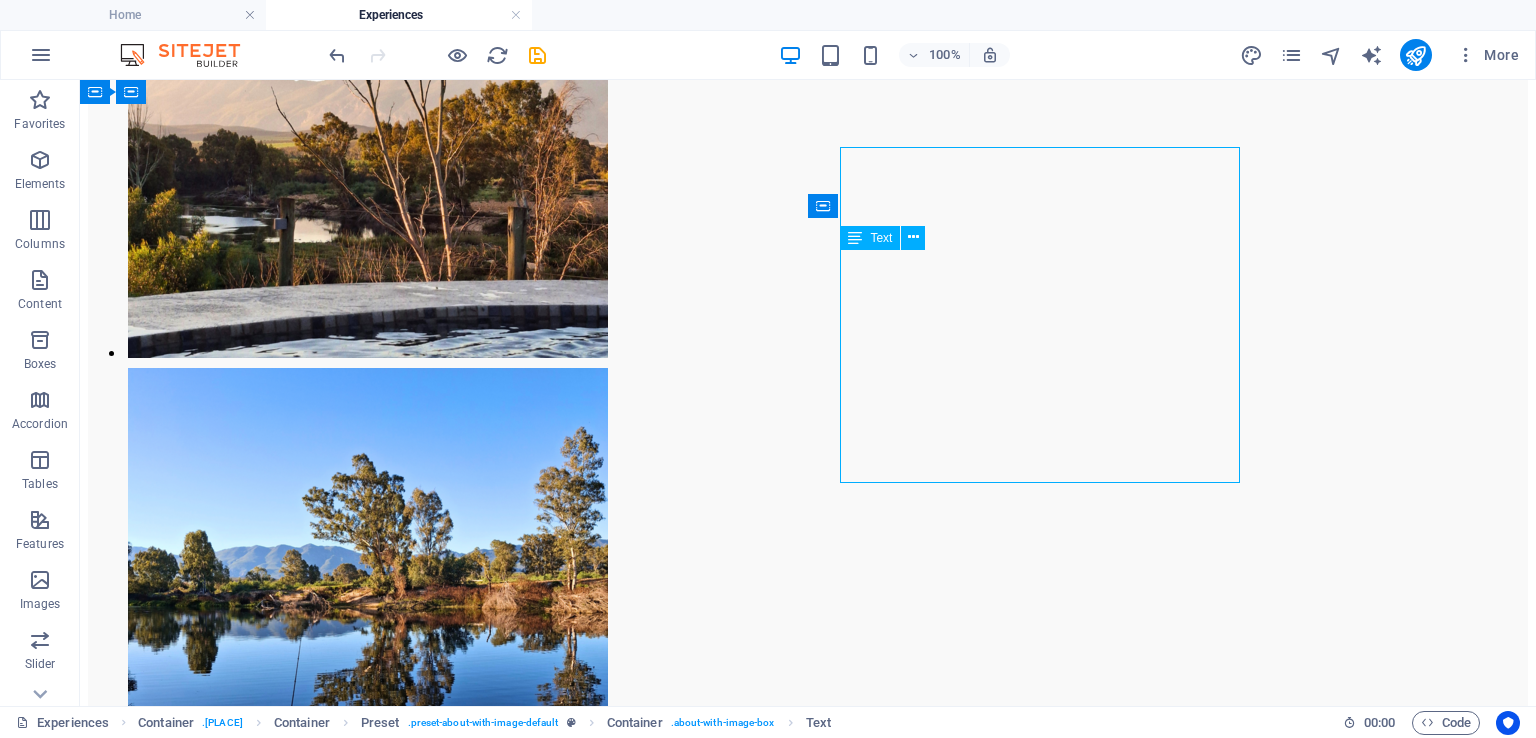 scroll, scrollTop: 1830, scrollLeft: 0, axis: vertical 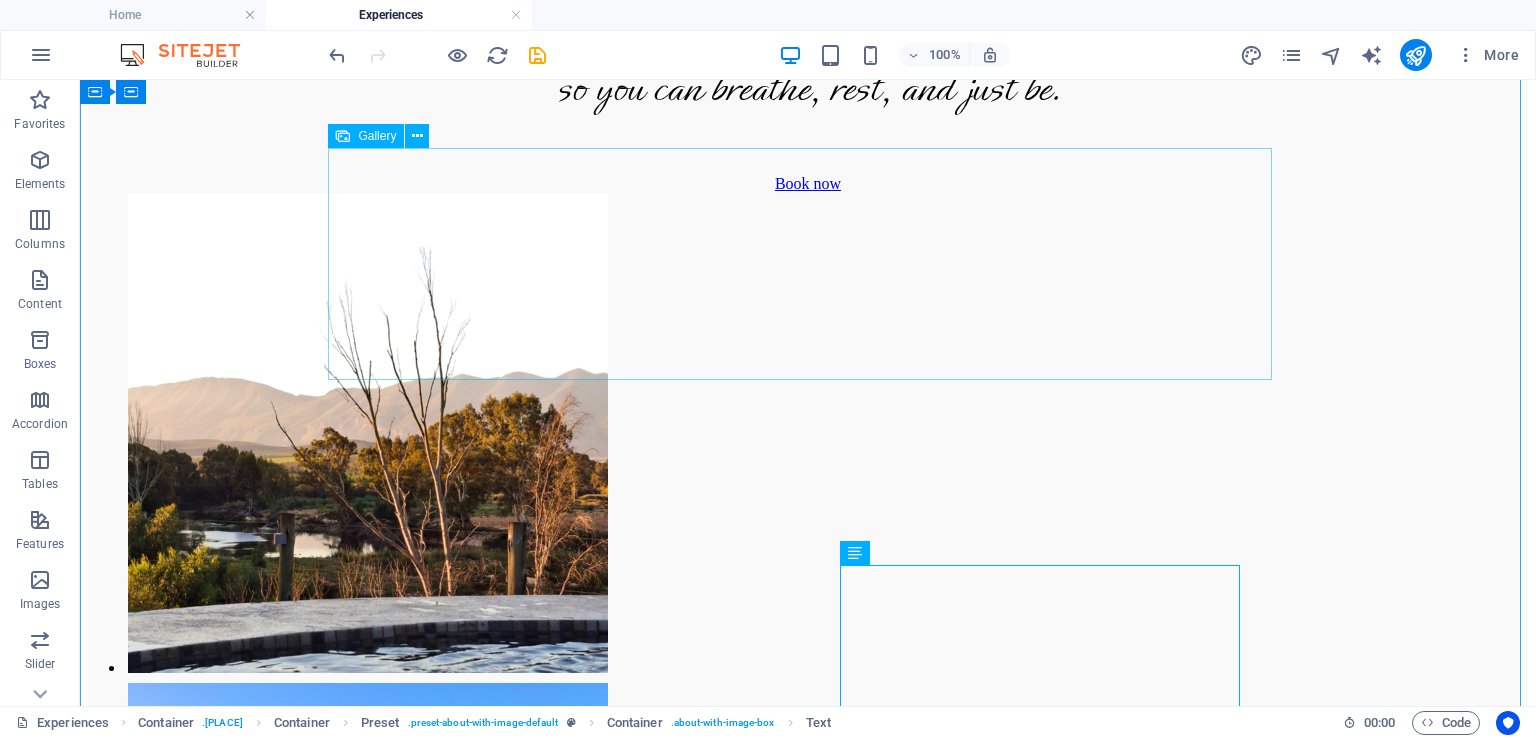 click at bounding box center [304, 1905] 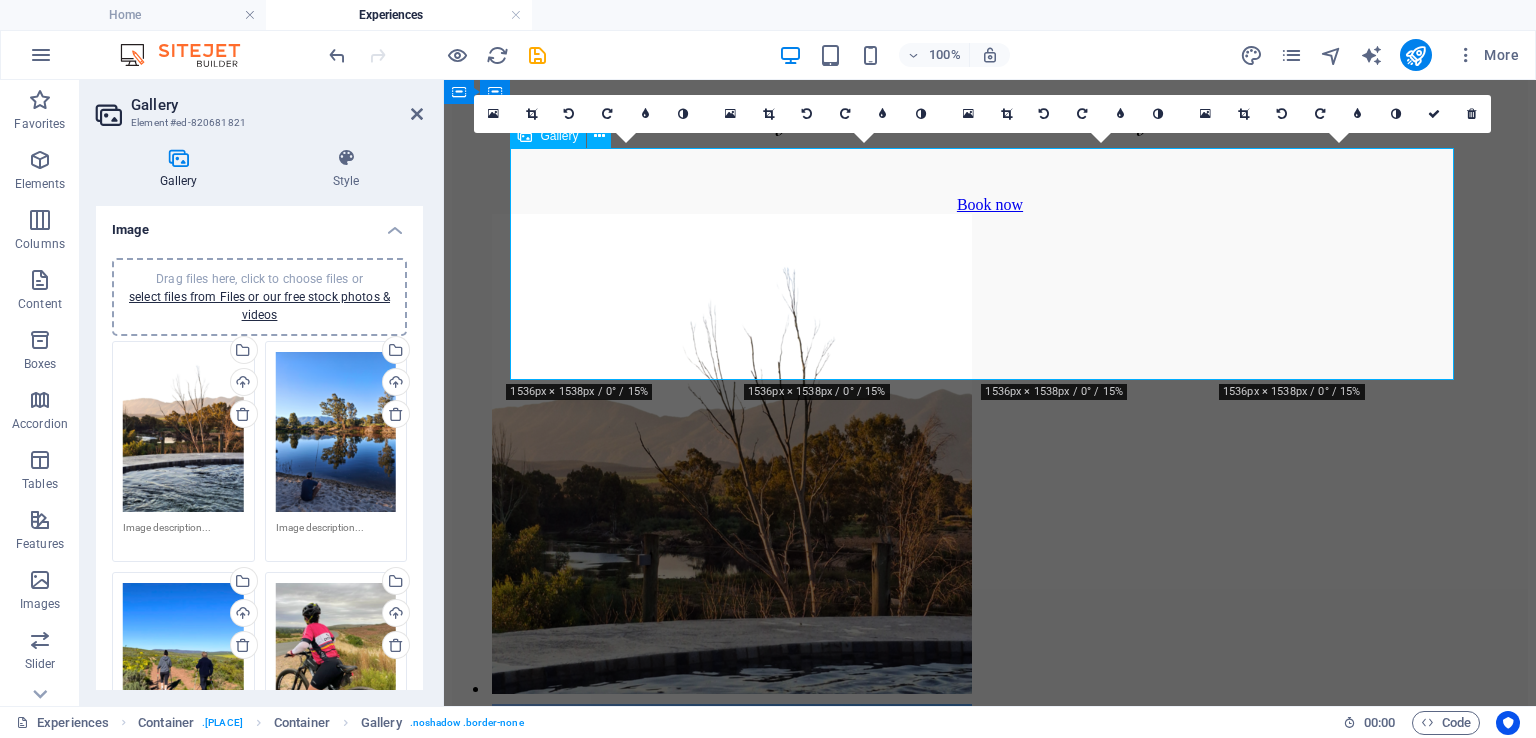 scroll, scrollTop: 1412, scrollLeft: 0, axis: vertical 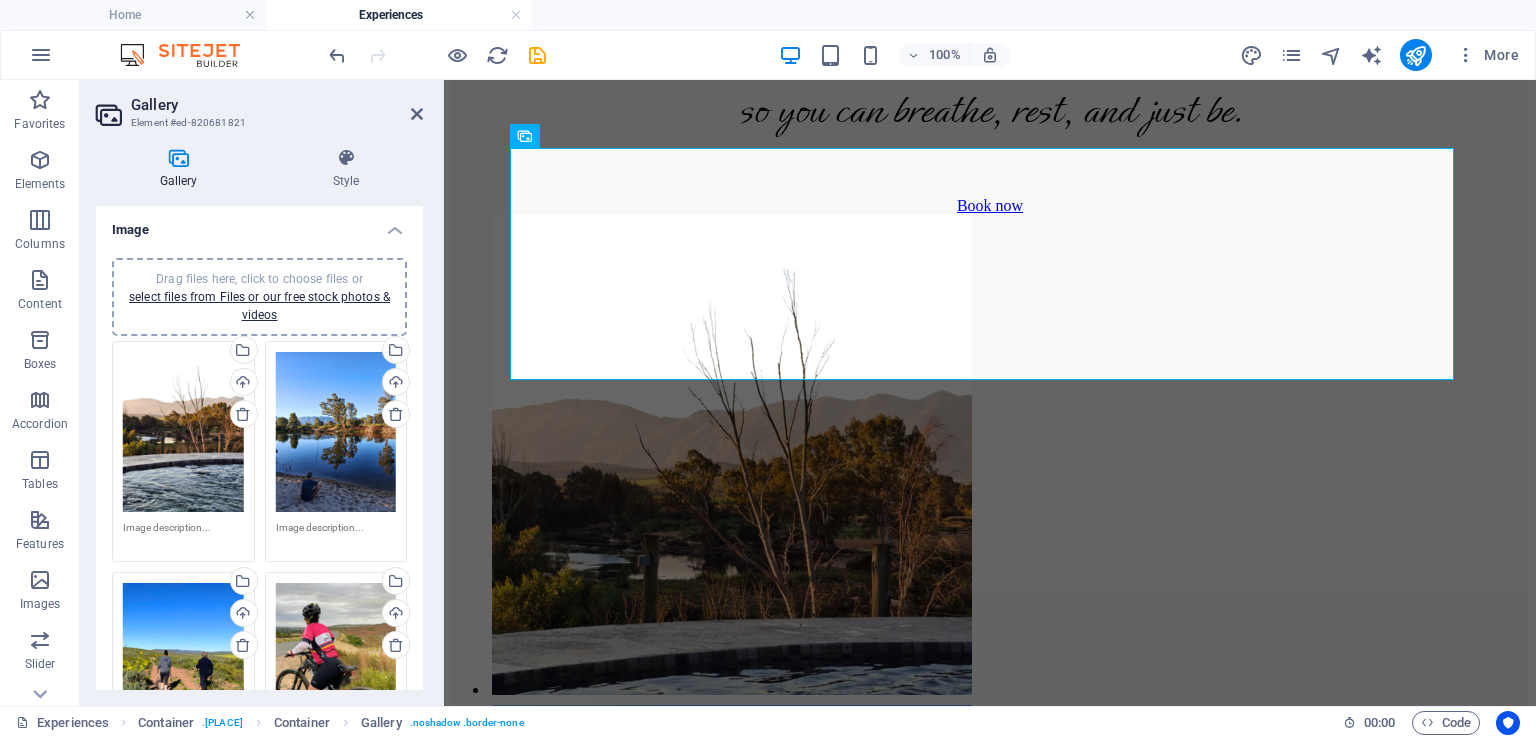 click on "Drag files here, click to choose files or select files from Files or our free stock photos & videos" at bounding box center [336, 663] 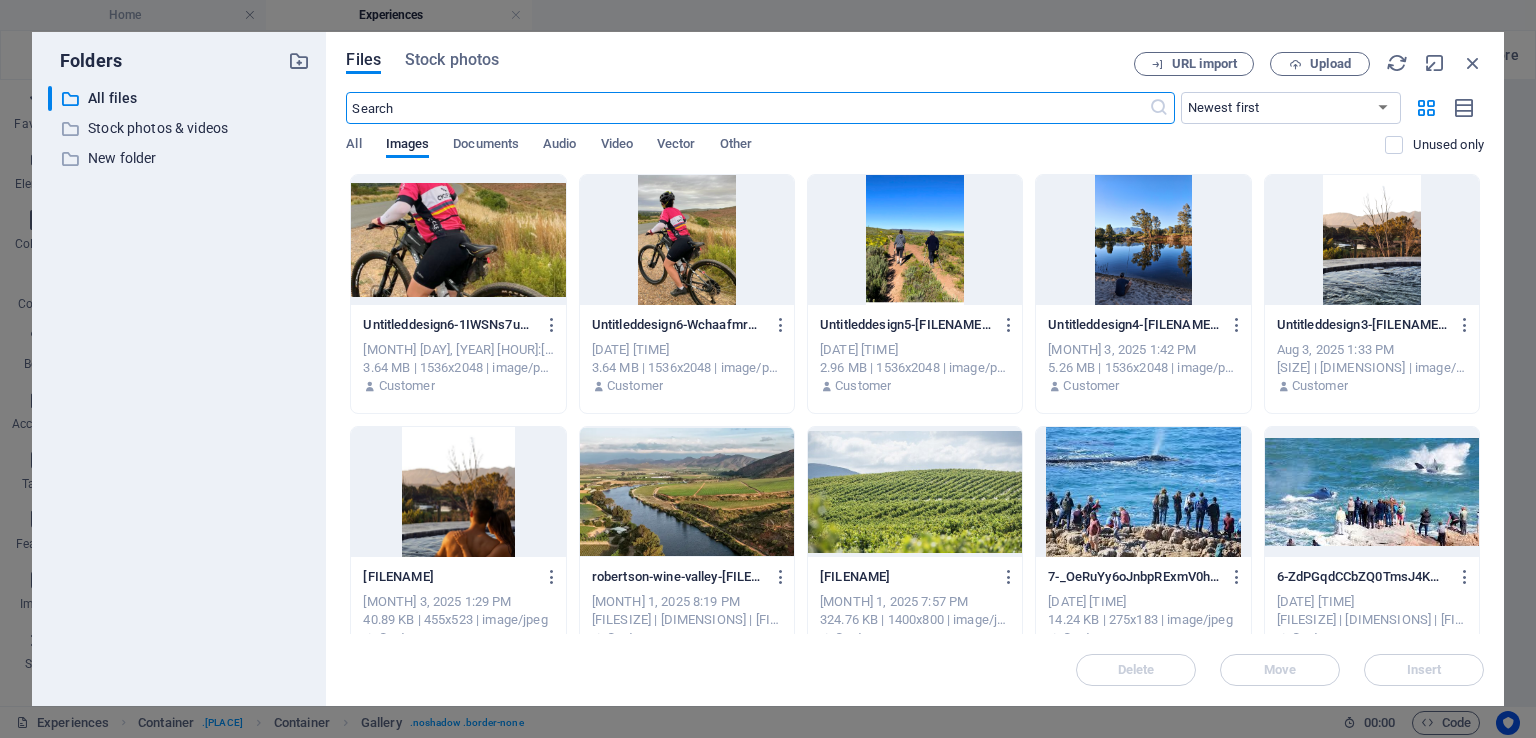 scroll, scrollTop: 1829, scrollLeft: 0, axis: vertical 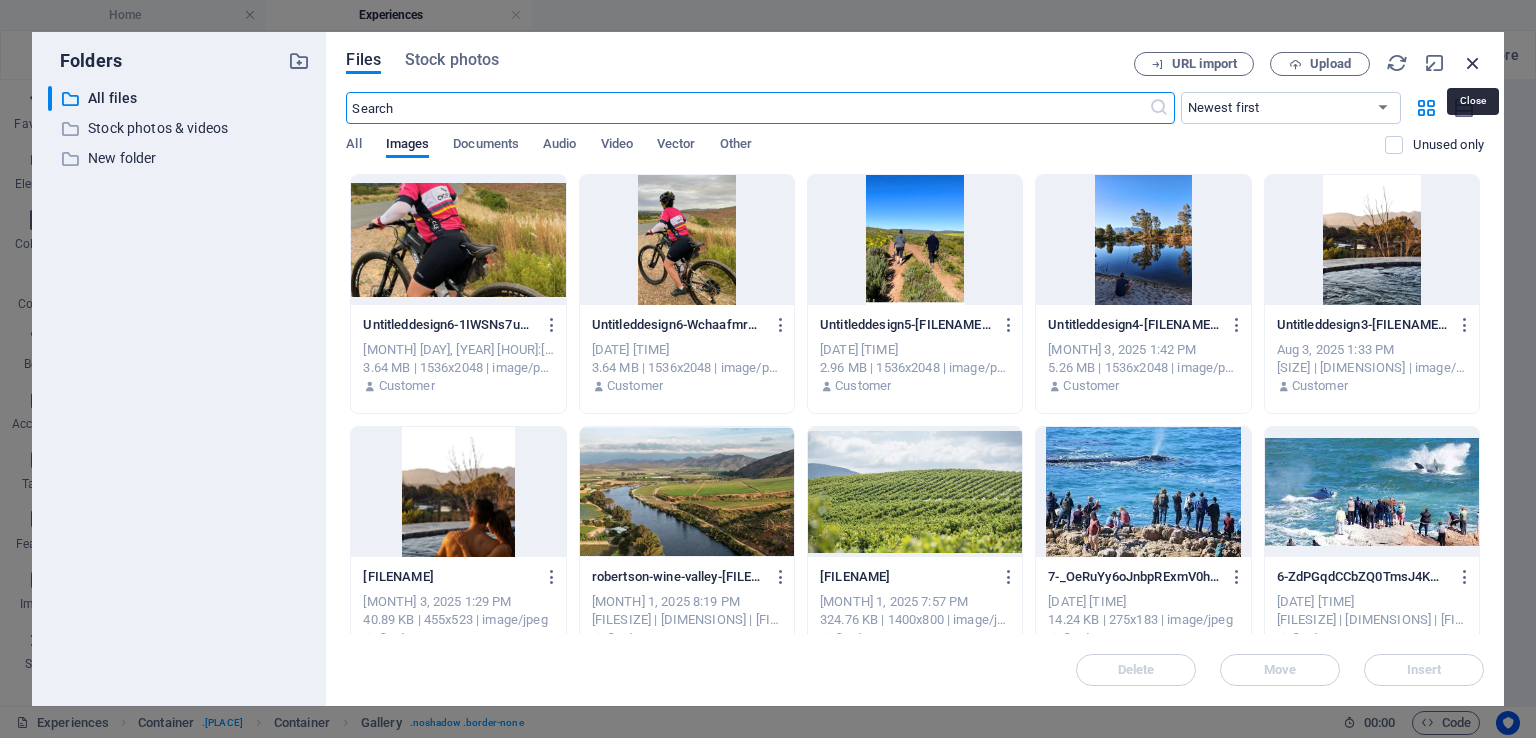 click at bounding box center [1473, 63] 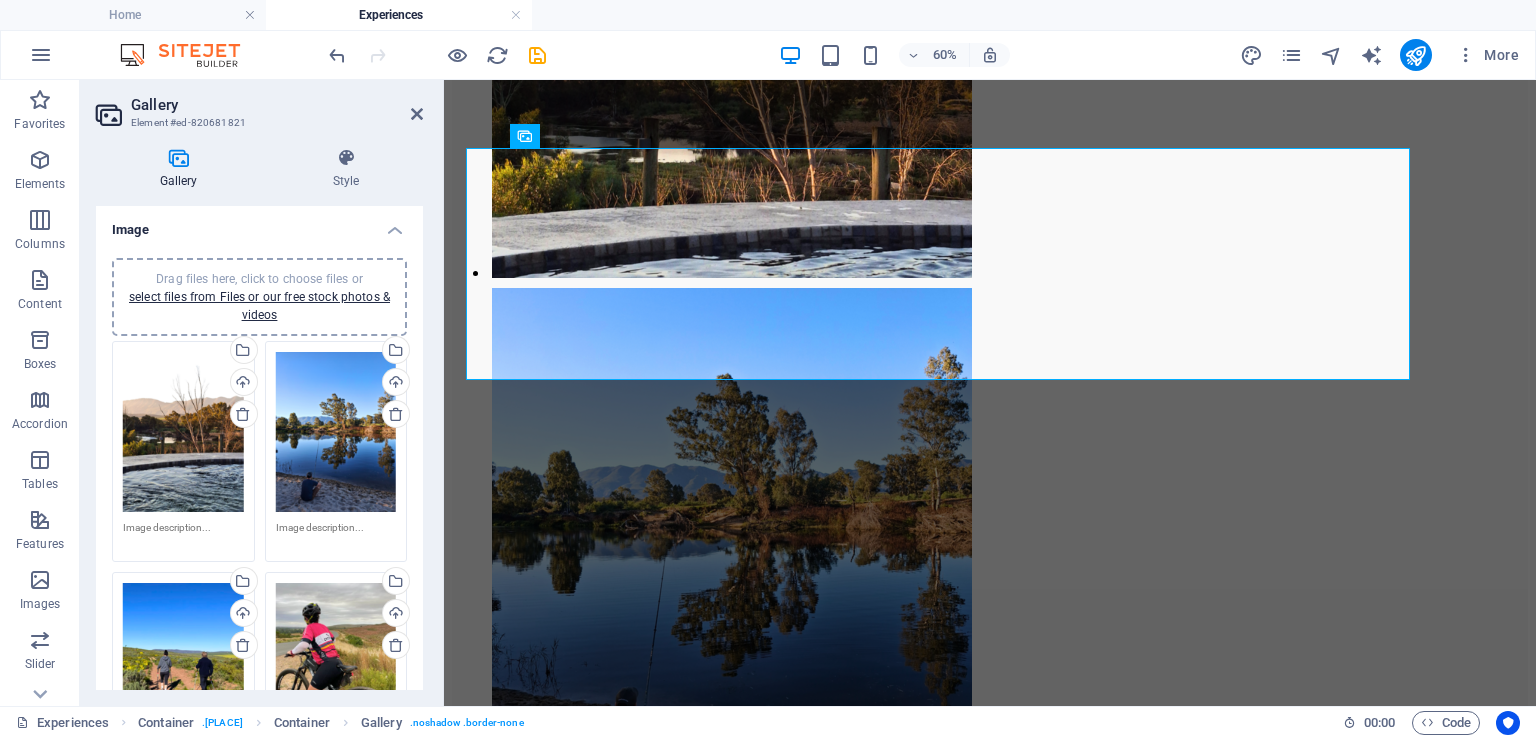 scroll, scrollTop: 1412, scrollLeft: 0, axis: vertical 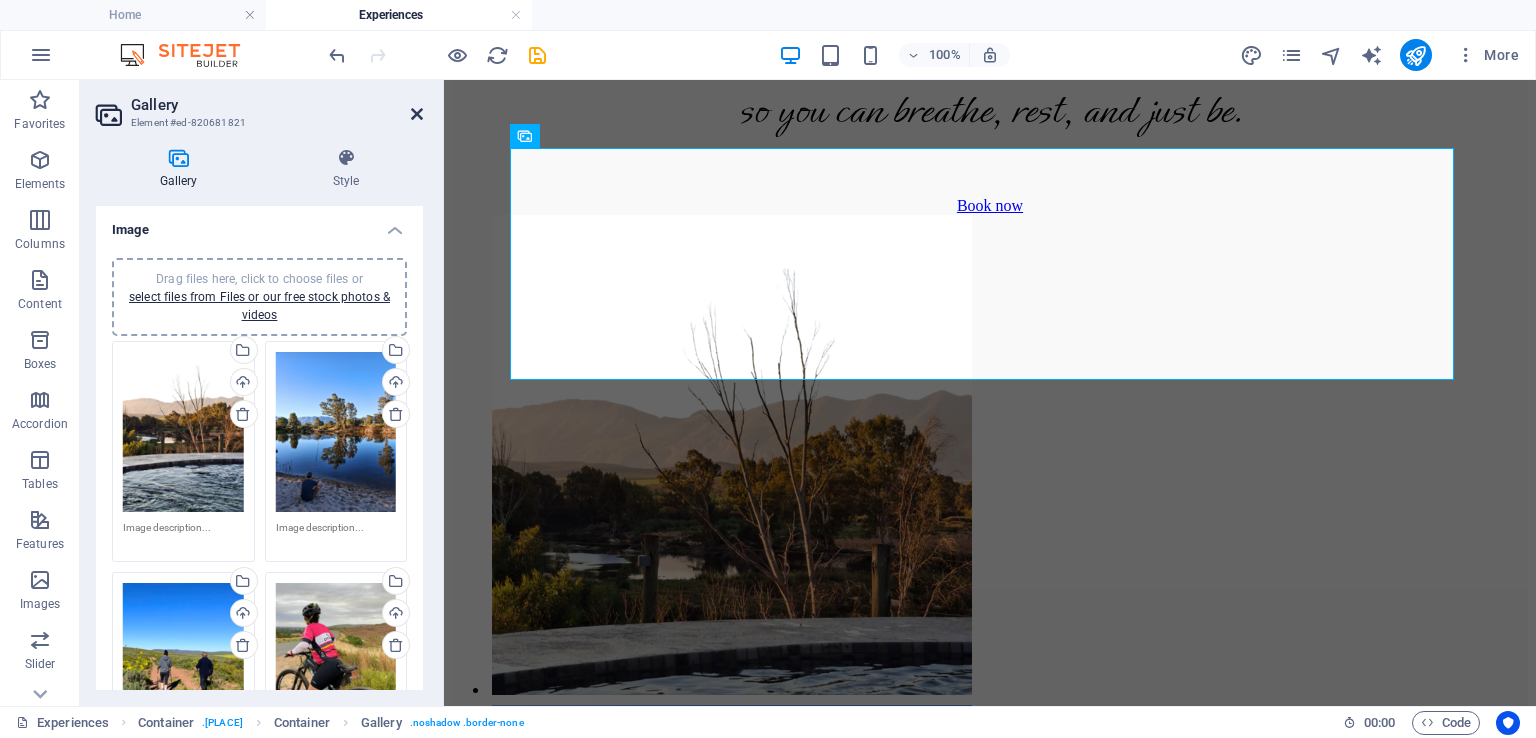 click at bounding box center (417, 114) 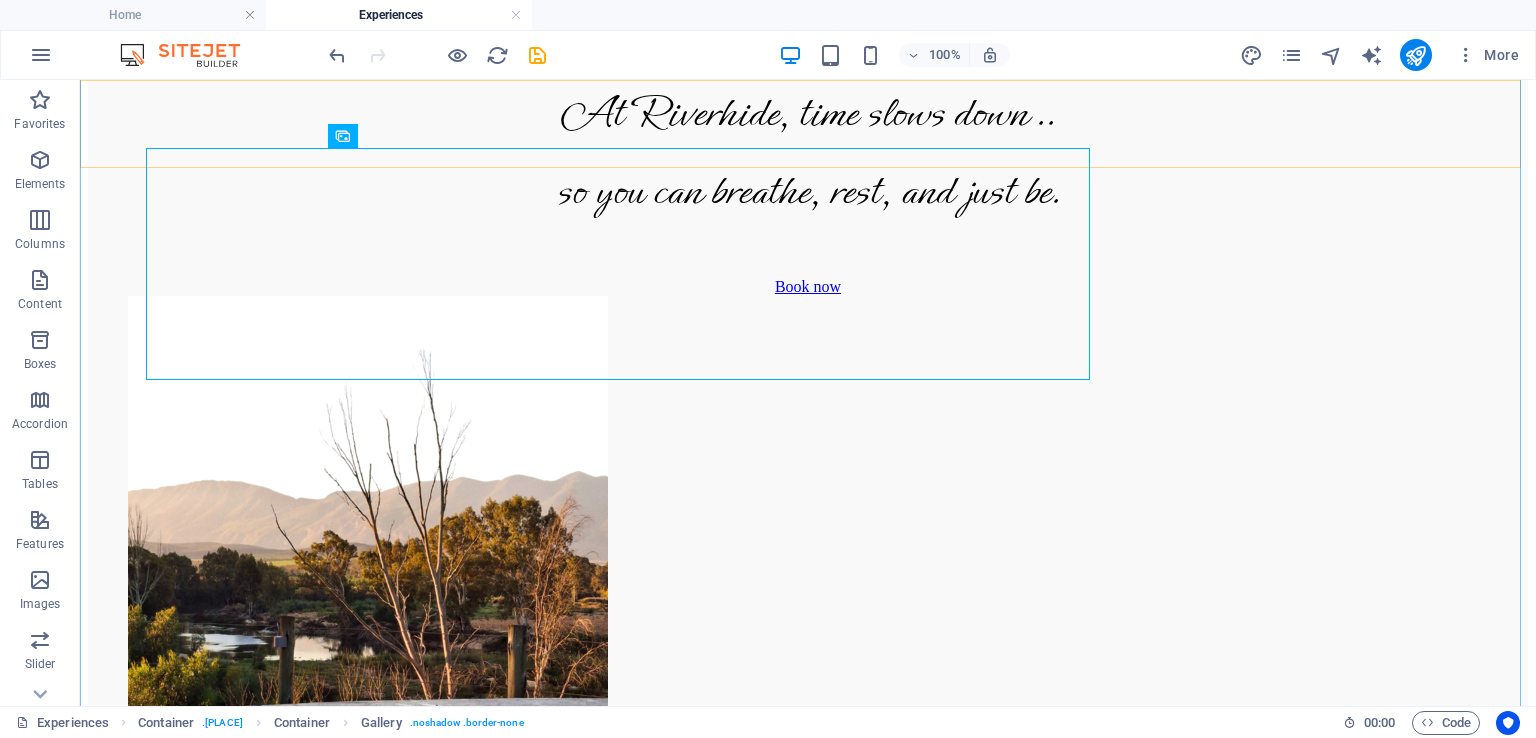 scroll, scrollTop: 1515, scrollLeft: 0, axis: vertical 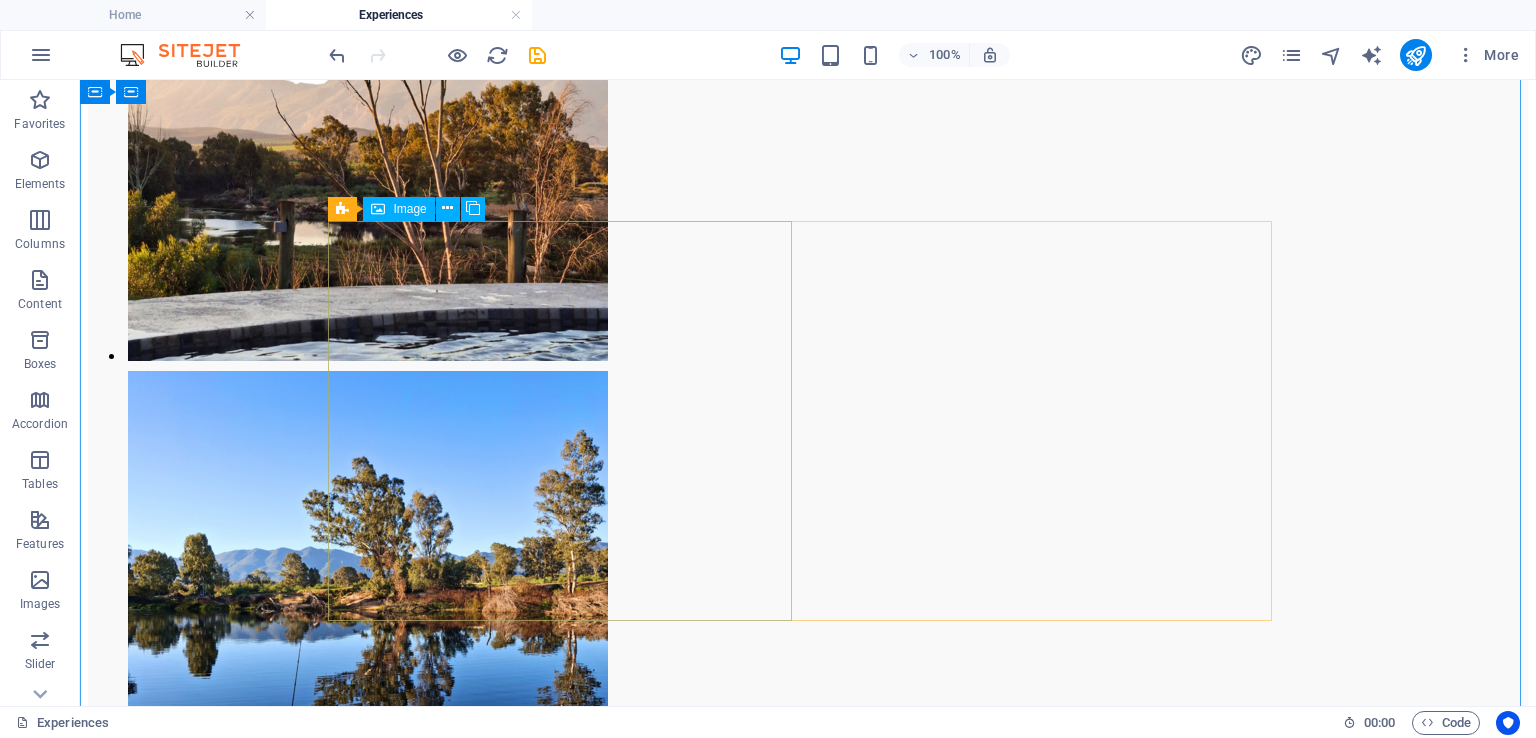click at bounding box center (304, 2102) 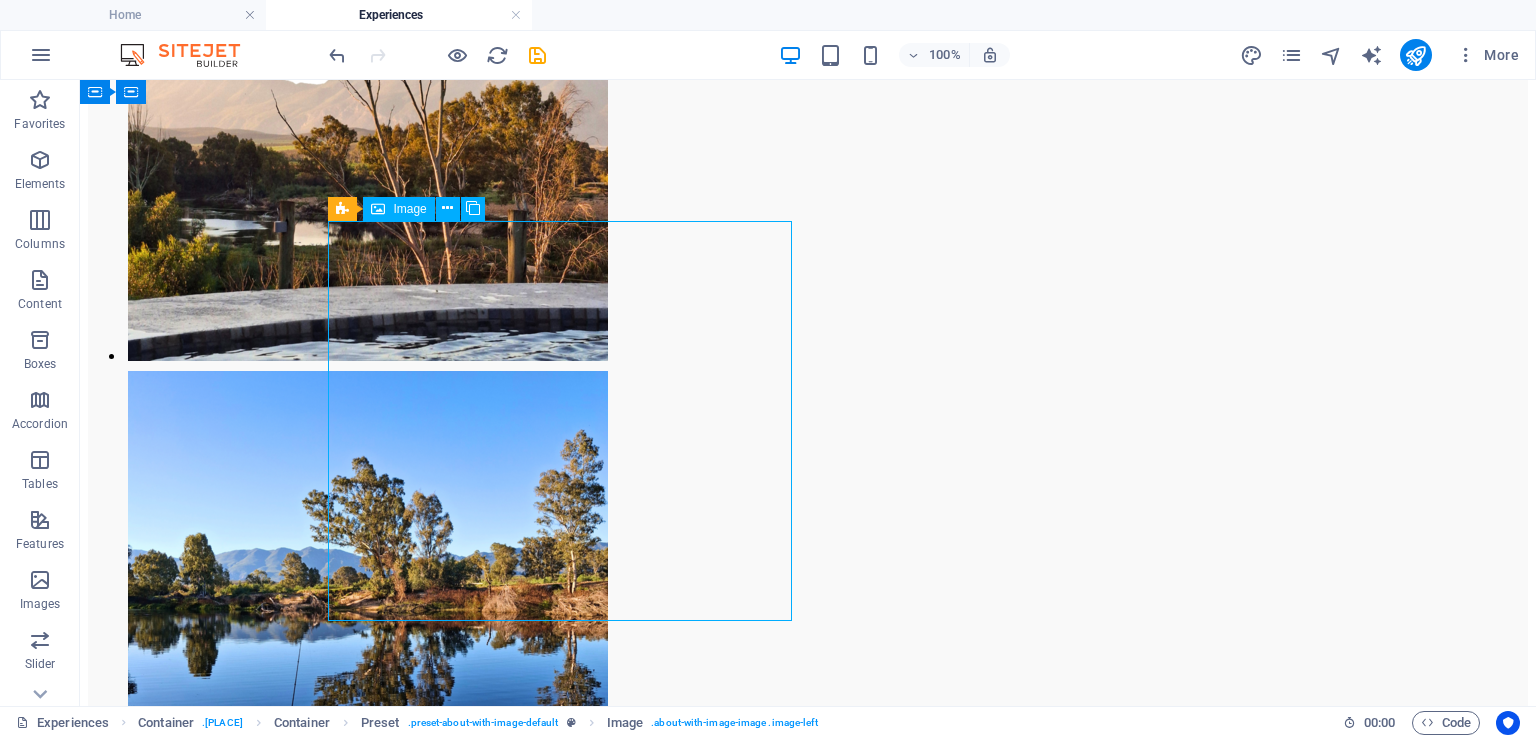 click at bounding box center [304, 2102] 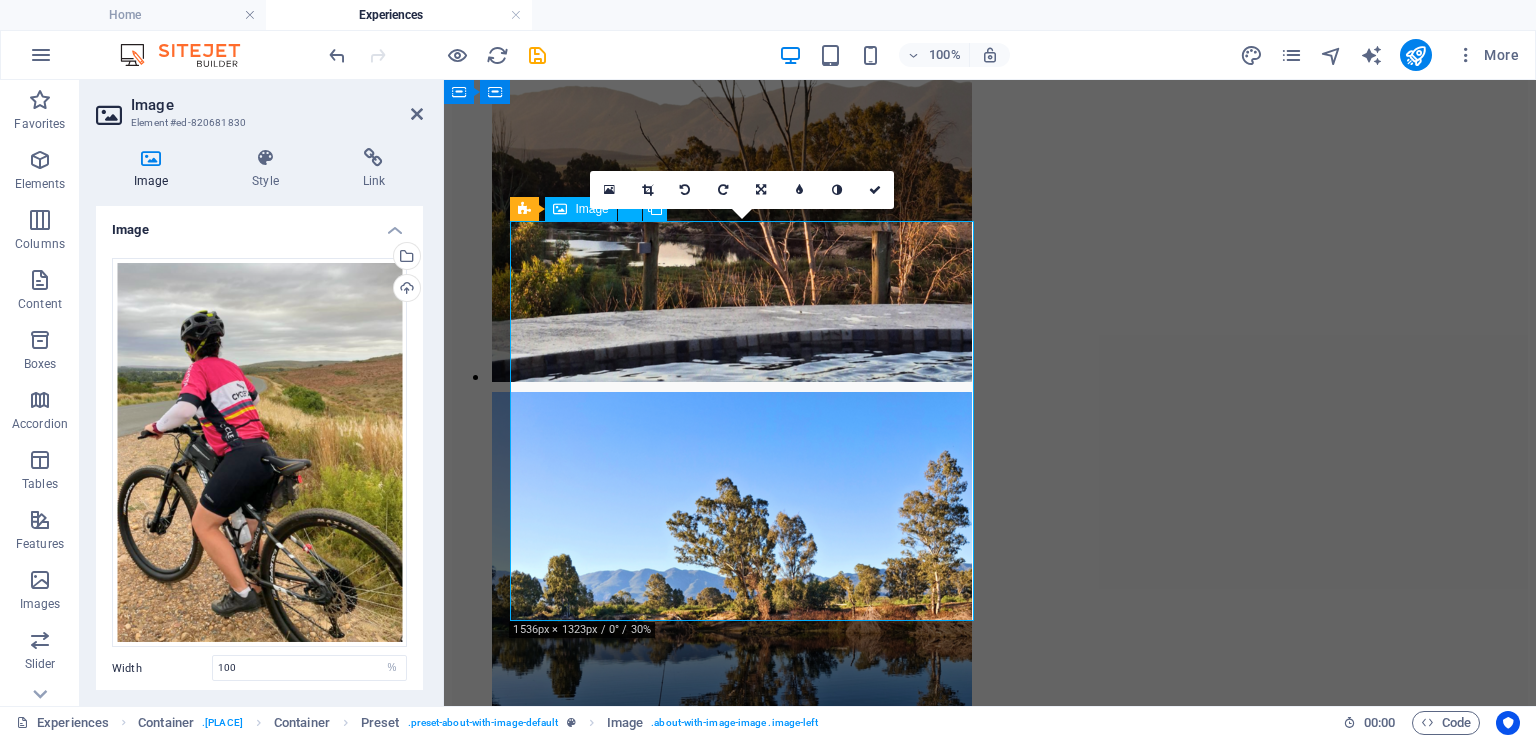 scroll, scrollTop: 1724, scrollLeft: 0, axis: vertical 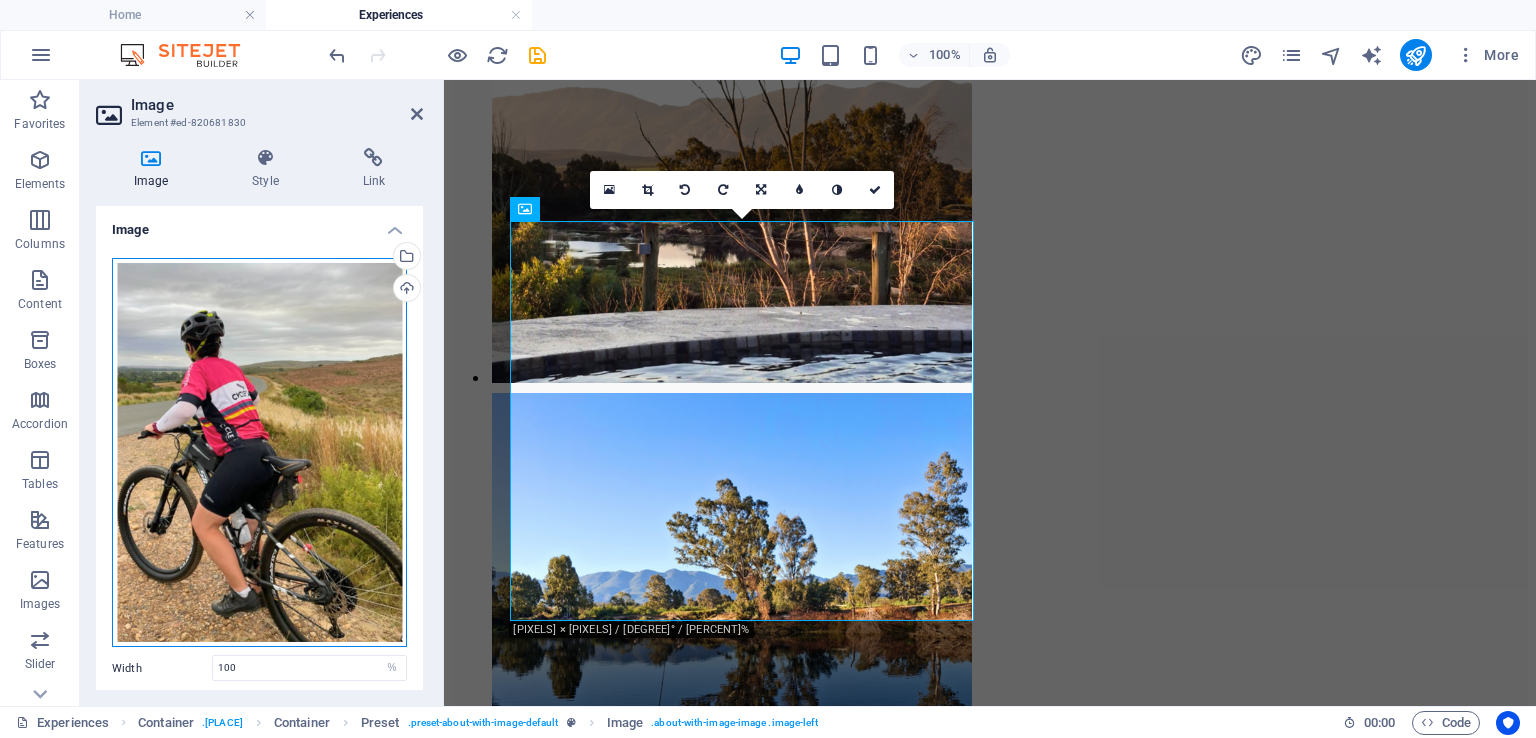 click on "Drag files here, click to choose files or select files from Files or our free stock photos & videos" at bounding box center (259, 453) 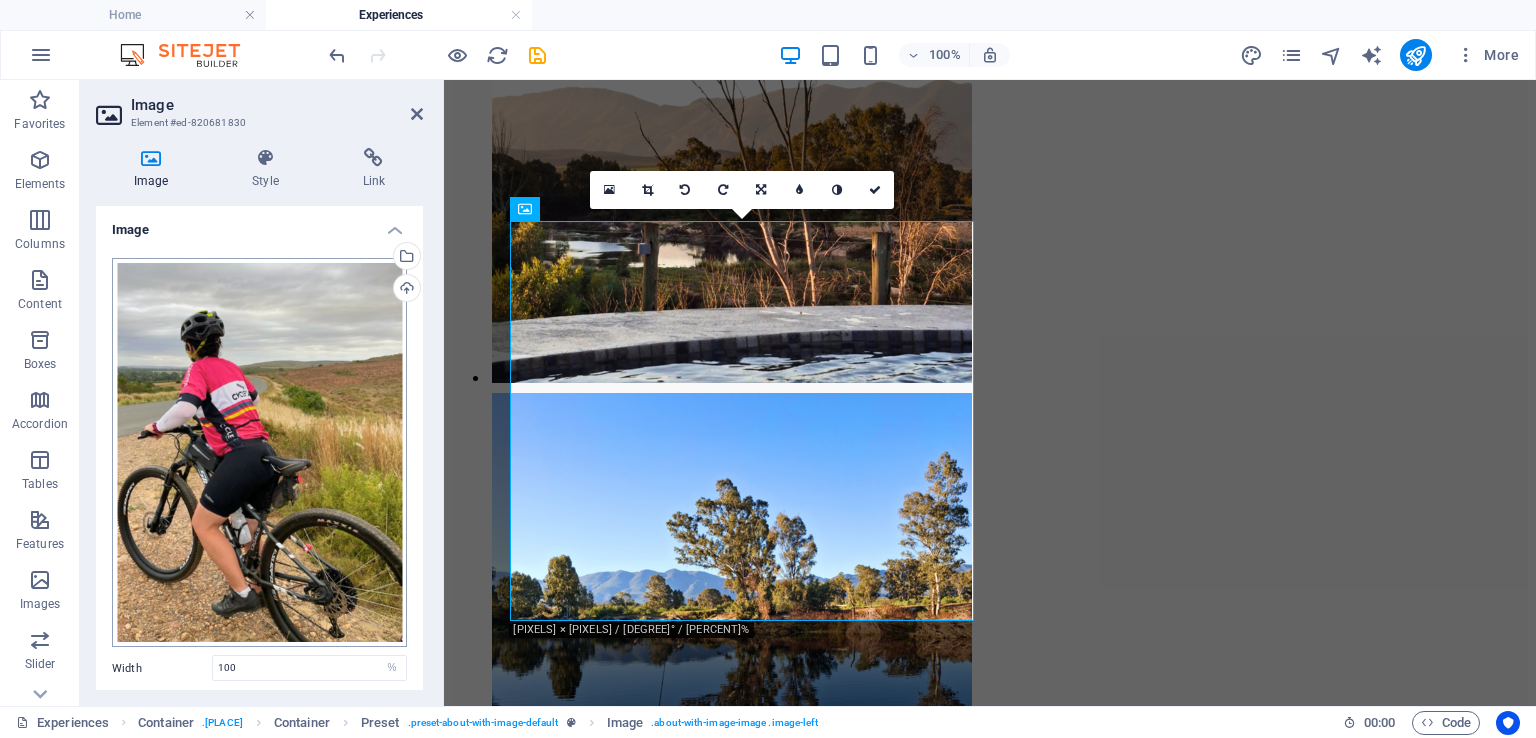 click on "www.riverhide.co.za Home Experiences Favorites Elements Columns Content Boxes Accordion Tables Features Images Slider Header Footer Forms Marketing Collections
Drag here to replace the existing content. Press “Ctrl” if you want to create a new element.
Container   H2   Preset   Container   Image   Menu   Menu Bar   Slider 95% More Home Container . destination-container Container Preset . preset-about-with-image-default Image . about-with-image-image .image-left 00 : 00 Code Favorites Elements Columns Content Boxes Accordion Tables Features Images Slider Header Footer Forms Marketing Collections Image Element #ed-820681830 Image Style Link Image Drag files here, click to choose files or select files from Files or our free stock photos & videos Select files from the file manager, stock photos, or upload file(s) Upload Width 100 Default auto px rem % em vh vw Fit image Height Default auto px Custom" at bounding box center (768, 369) 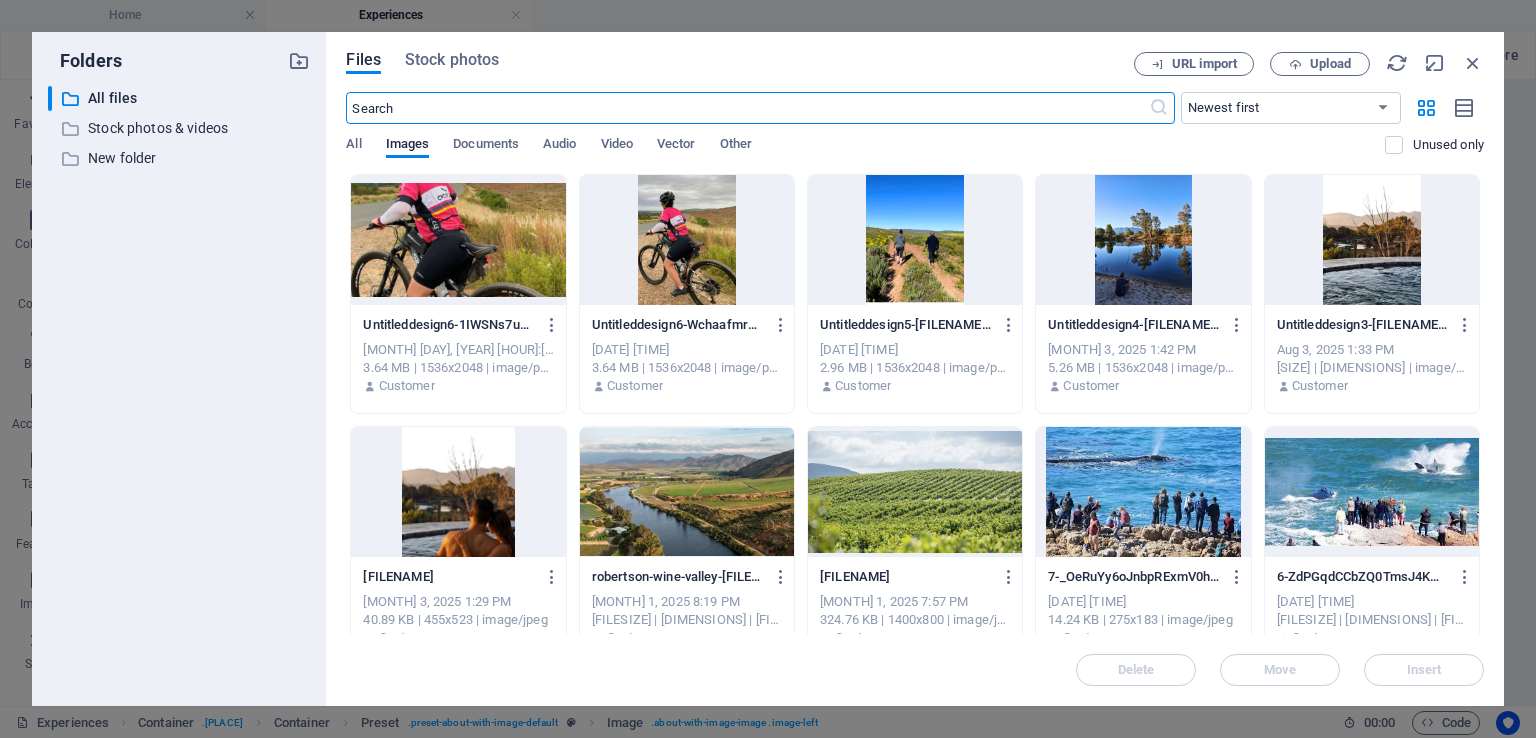 scroll, scrollTop: 2141, scrollLeft: 0, axis: vertical 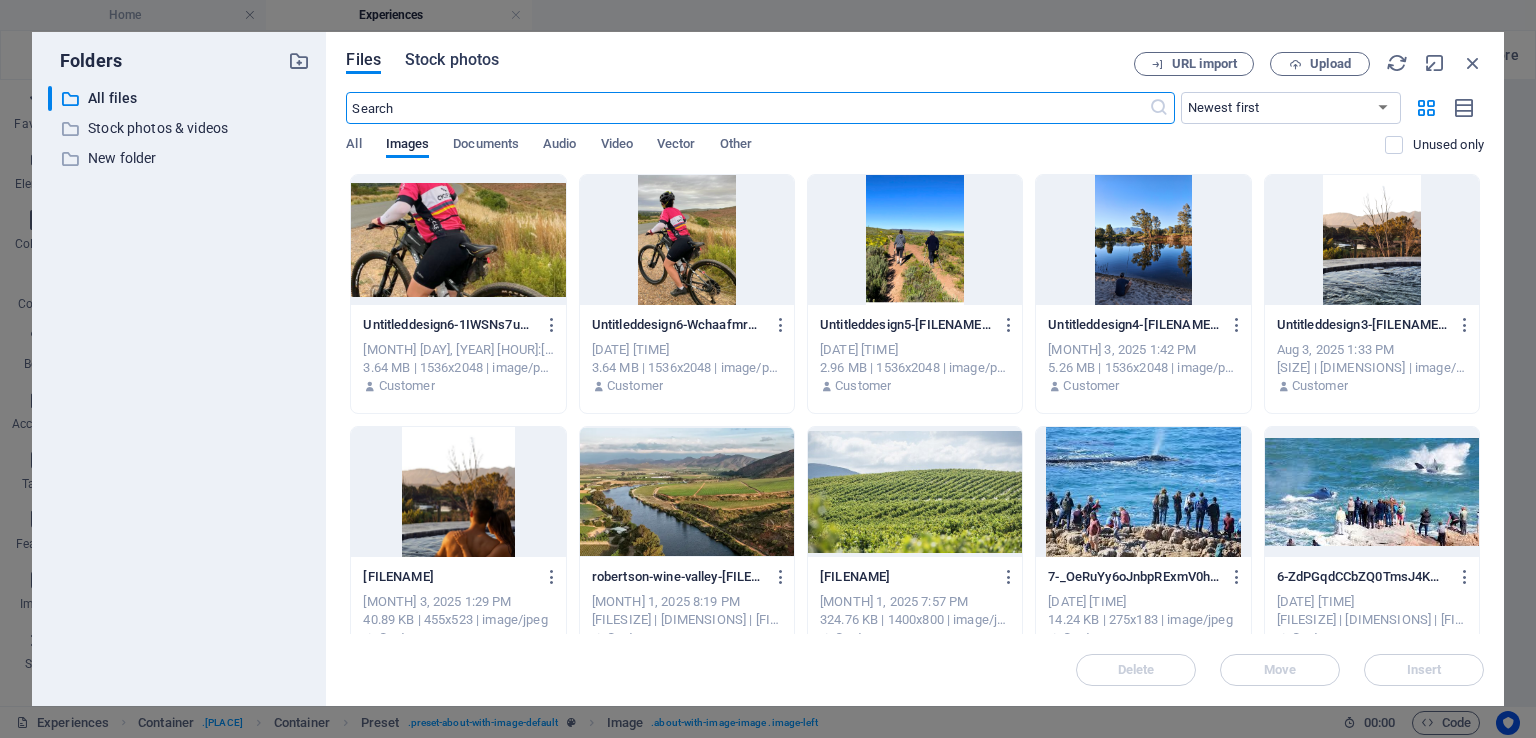 click on "Stock photos" at bounding box center (452, 60) 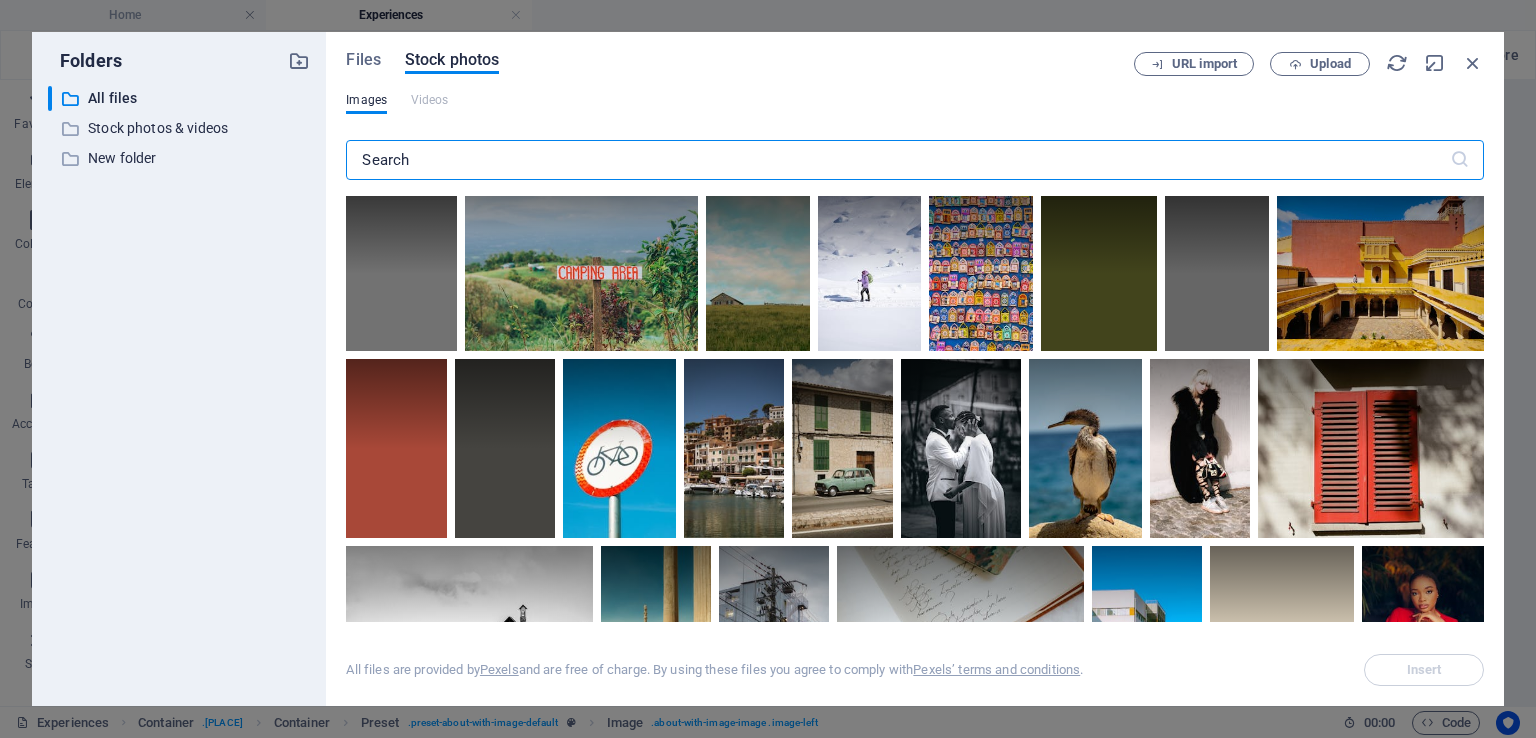 click at bounding box center (897, 160) 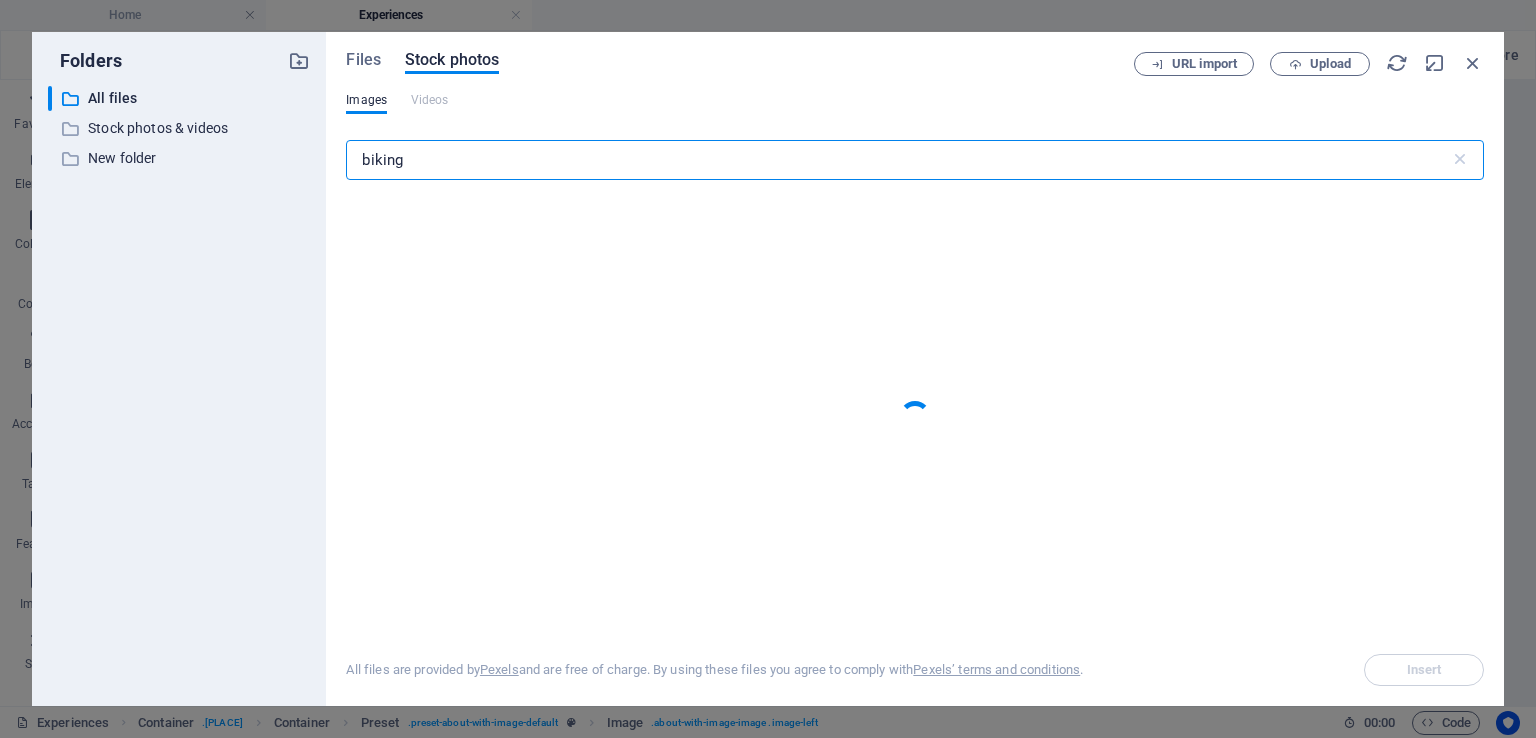 type on "biking" 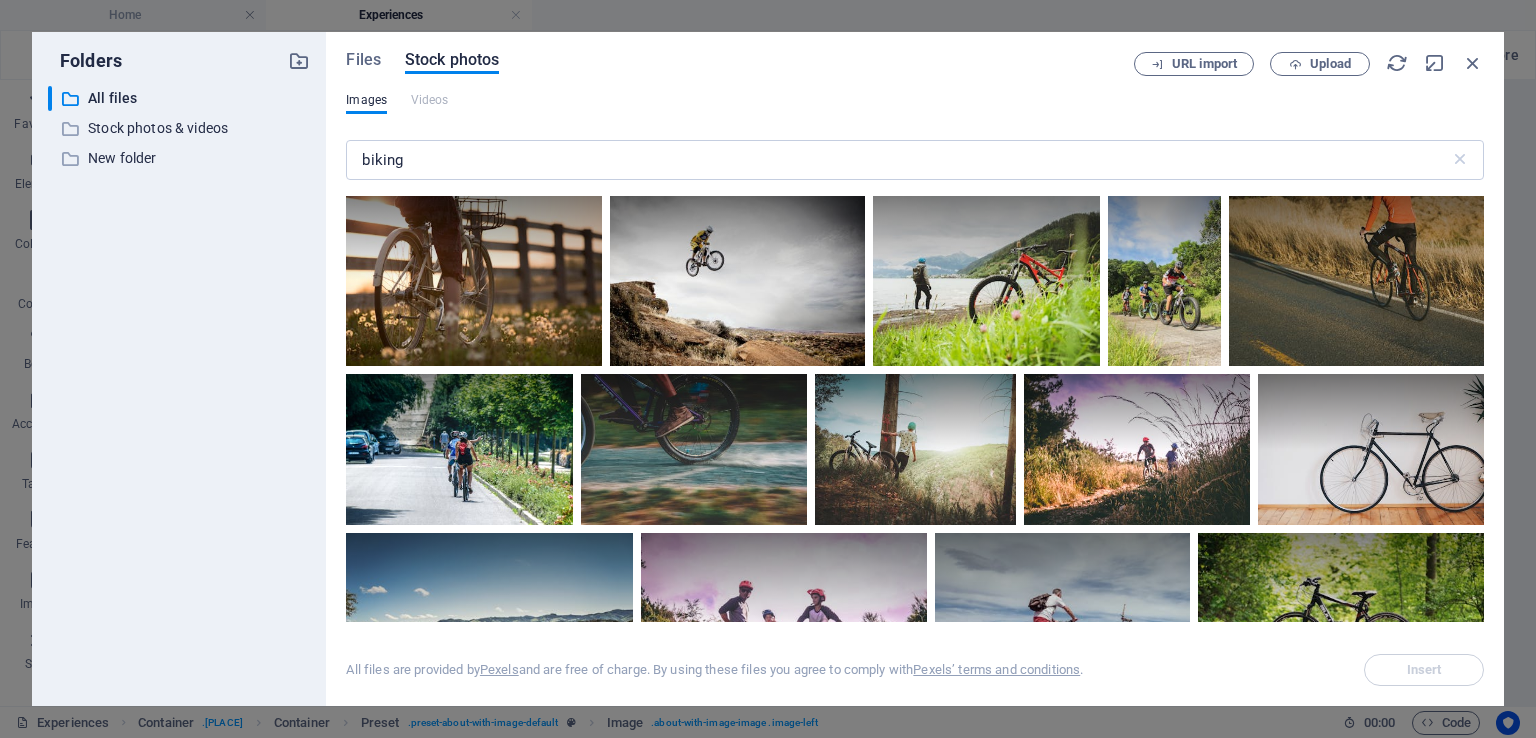 drag, startPoint x: 1484, startPoint y: 239, endPoint x: 1483, endPoint y: 266, distance: 27.018513 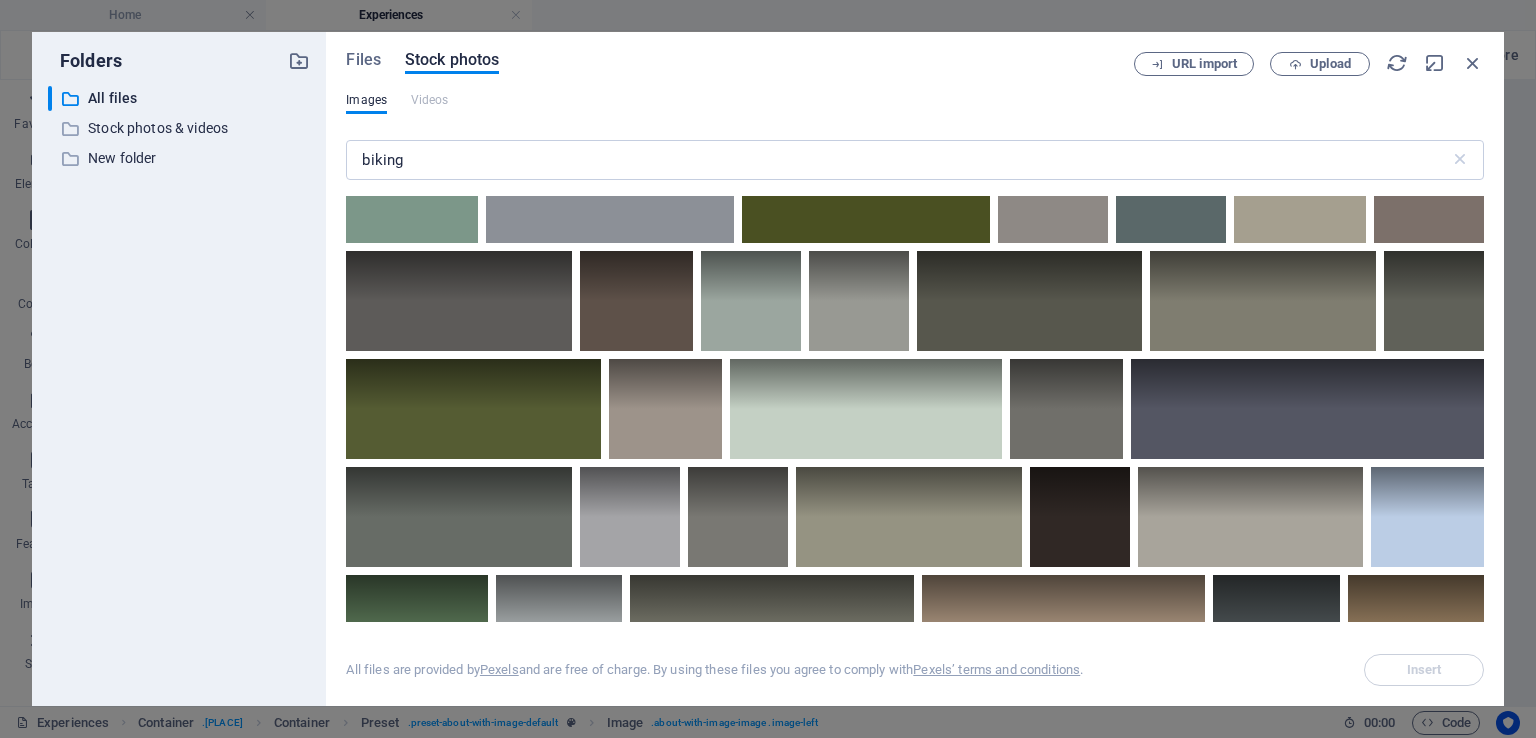 scroll, scrollTop: 5564, scrollLeft: 0, axis: vertical 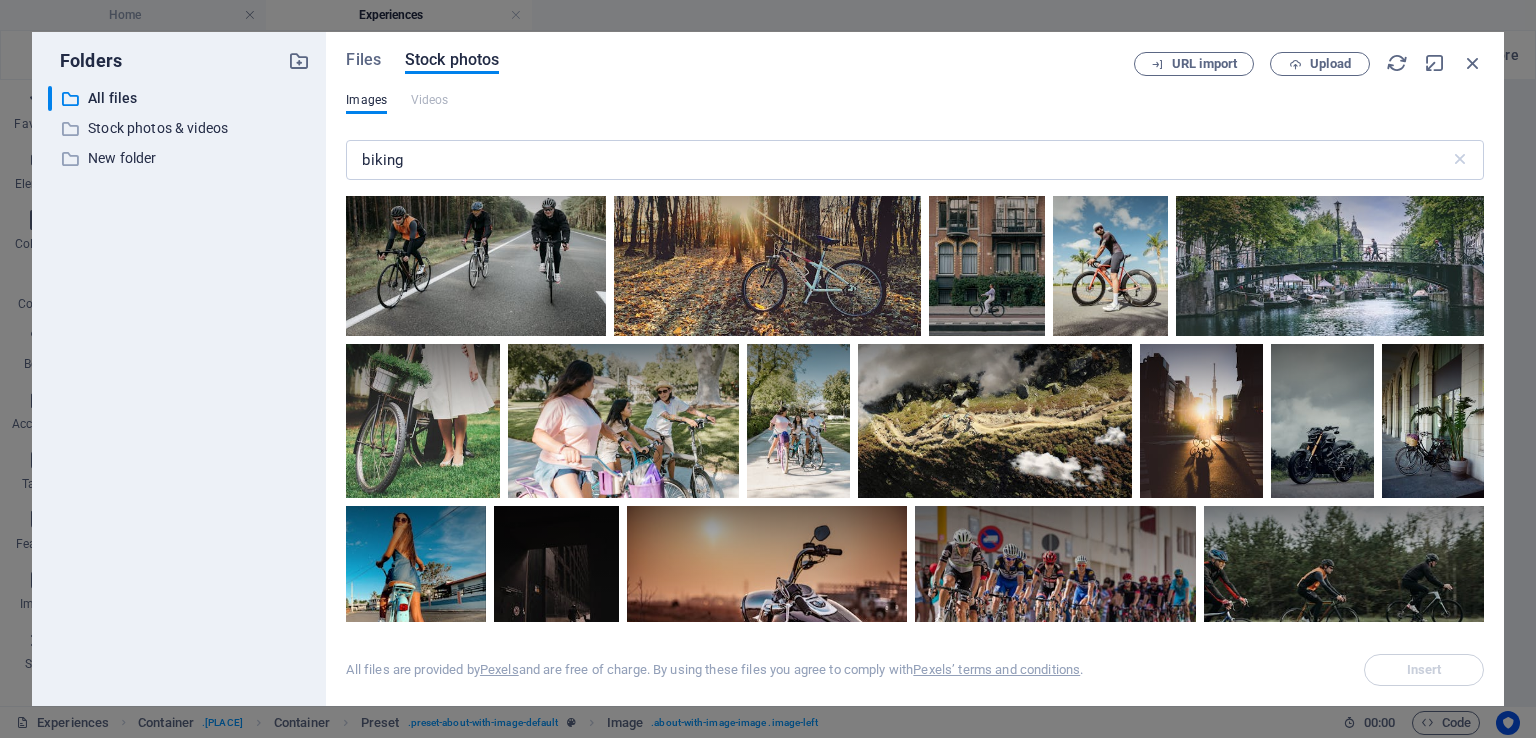 click on "Files Stock photos URL import Upload Images Videos biking ​ All files are provided by  Pexels  and are free of charge. By using these files you agree to comply with  Pexels’ terms and conditions . Insert" at bounding box center (915, 369) 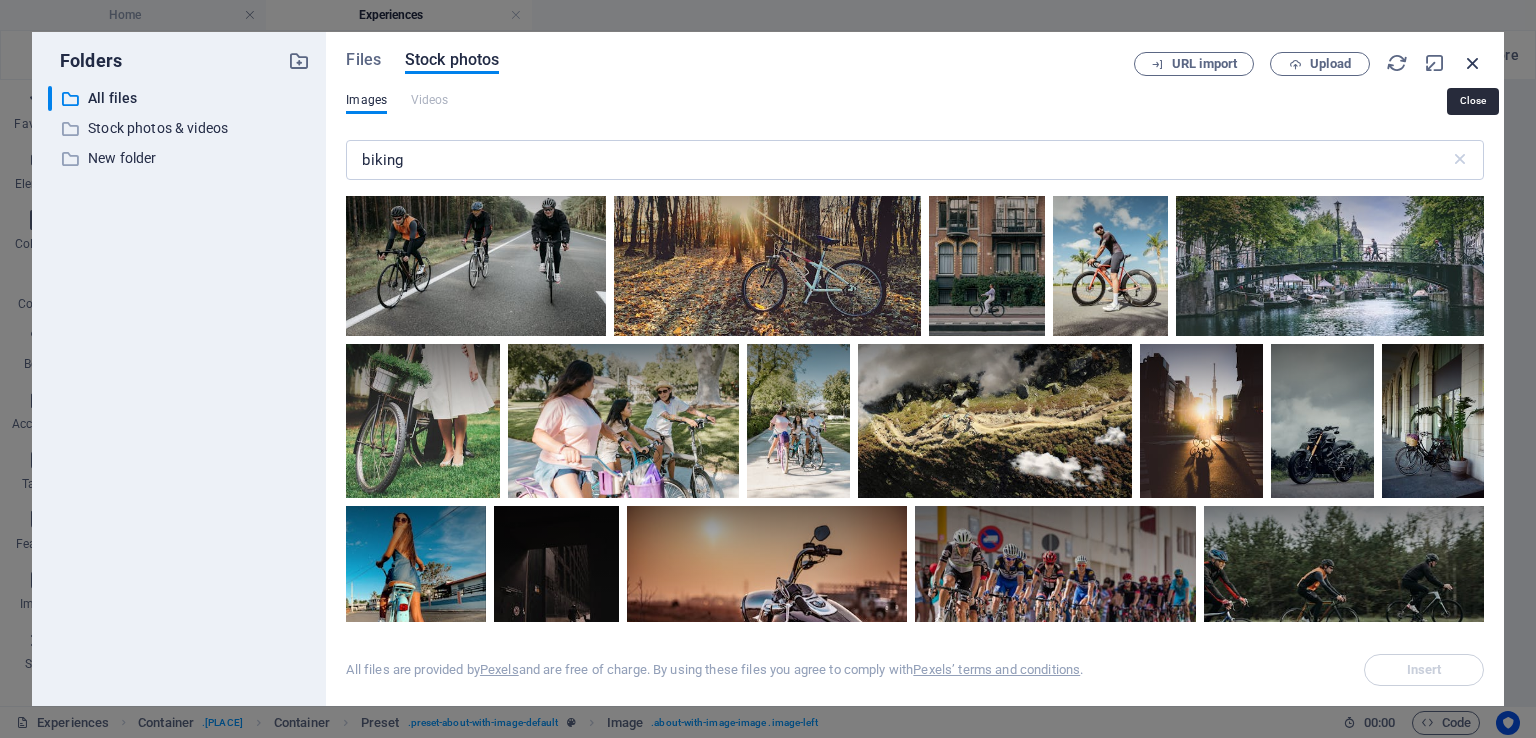 click at bounding box center [1473, 63] 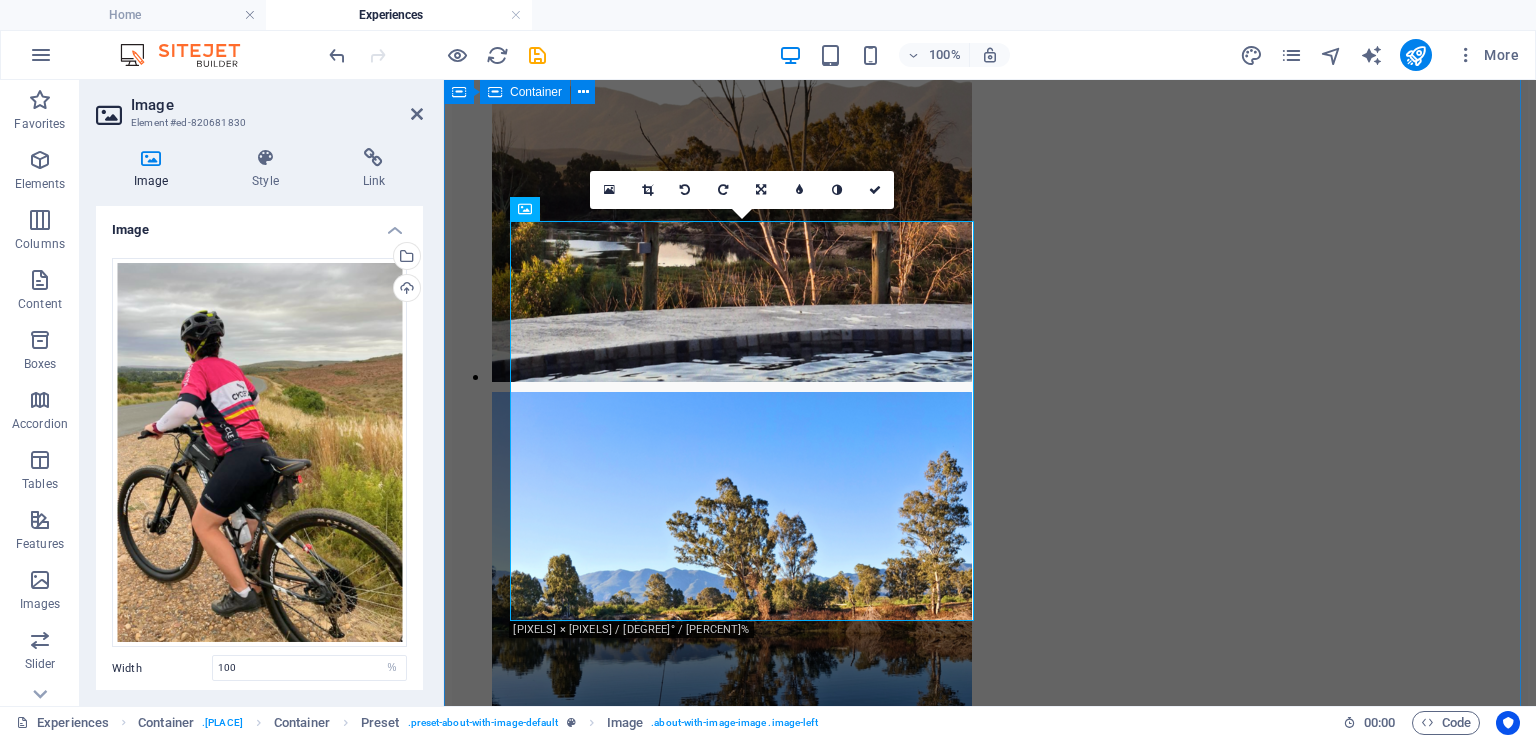 scroll, scrollTop: 1724, scrollLeft: 0, axis: vertical 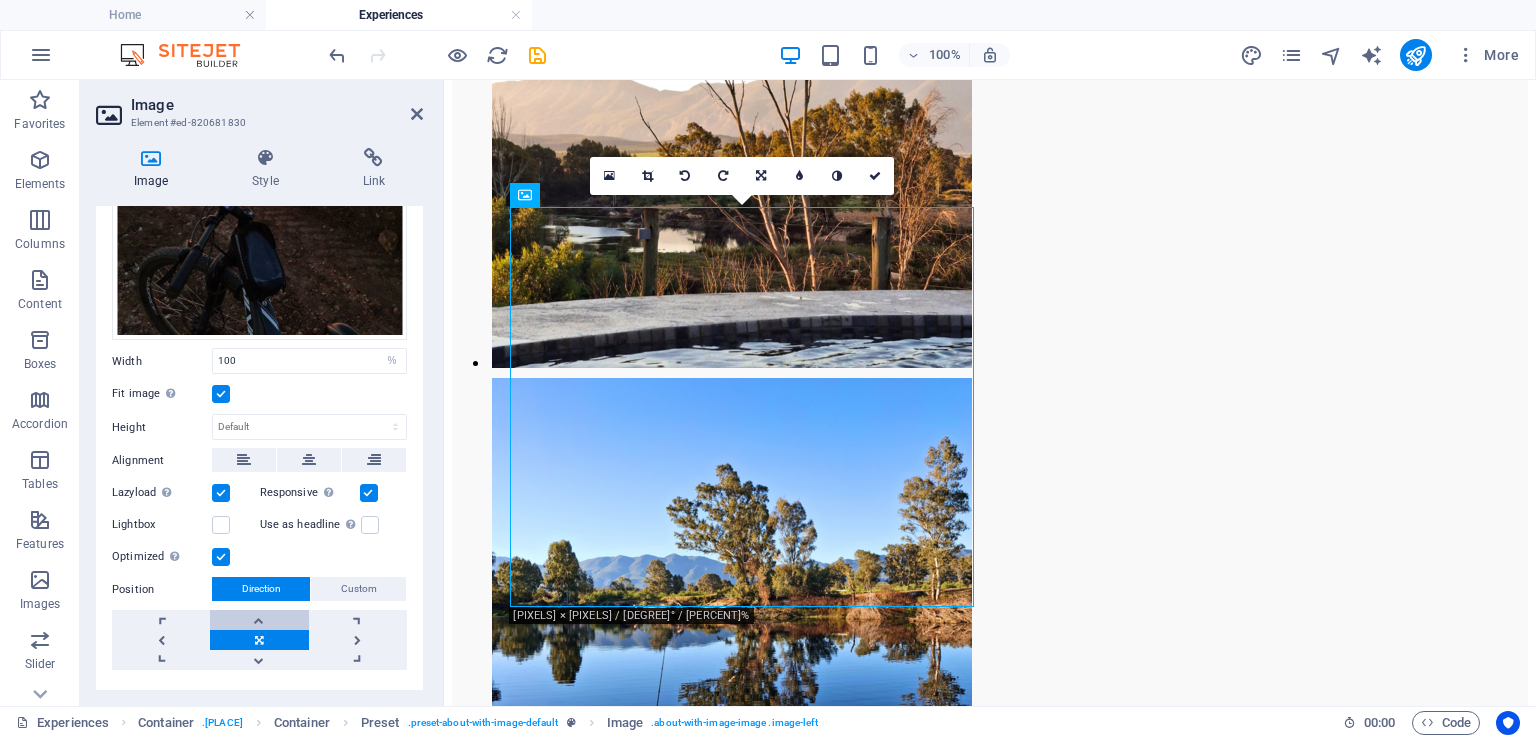 click at bounding box center (259, 620) 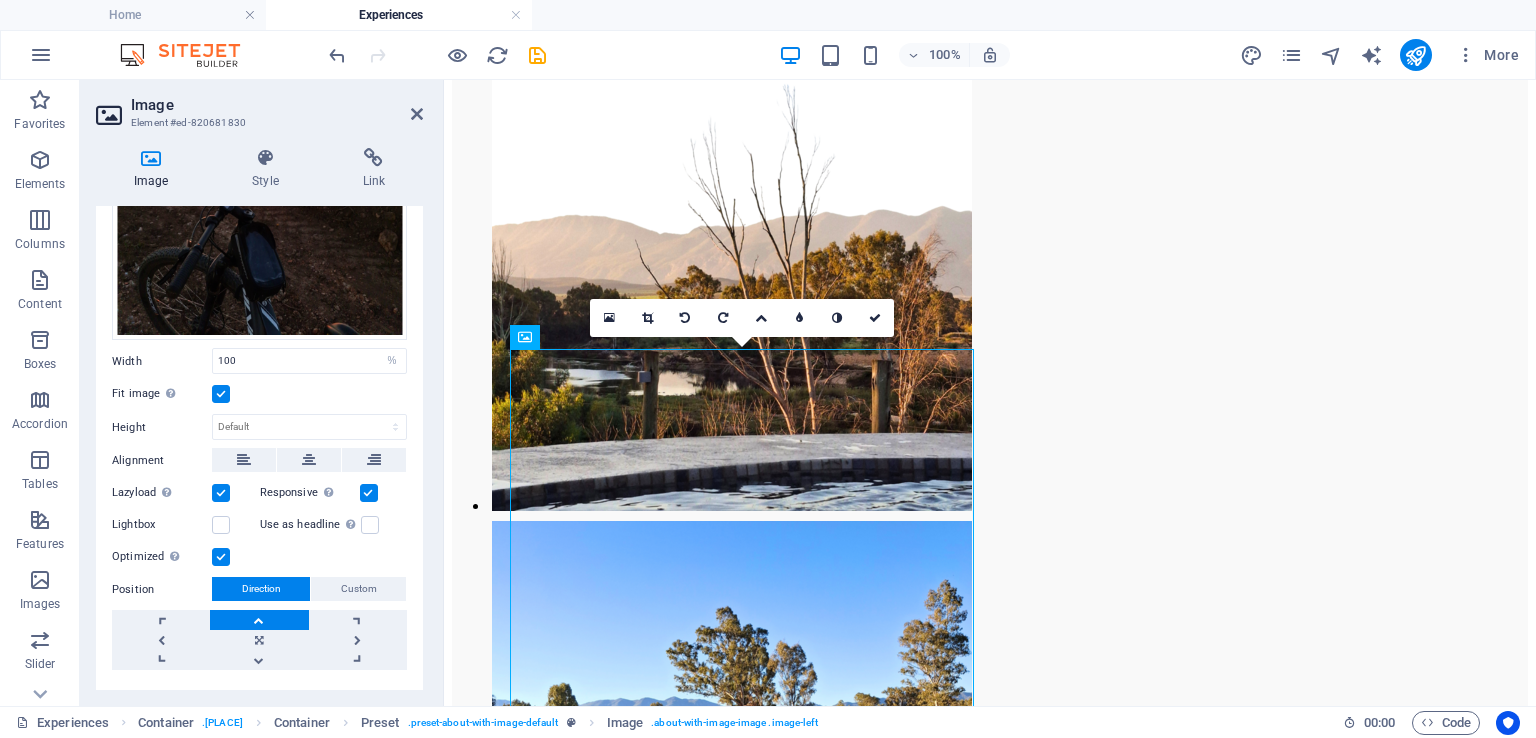 scroll, scrollTop: 1750, scrollLeft: 0, axis: vertical 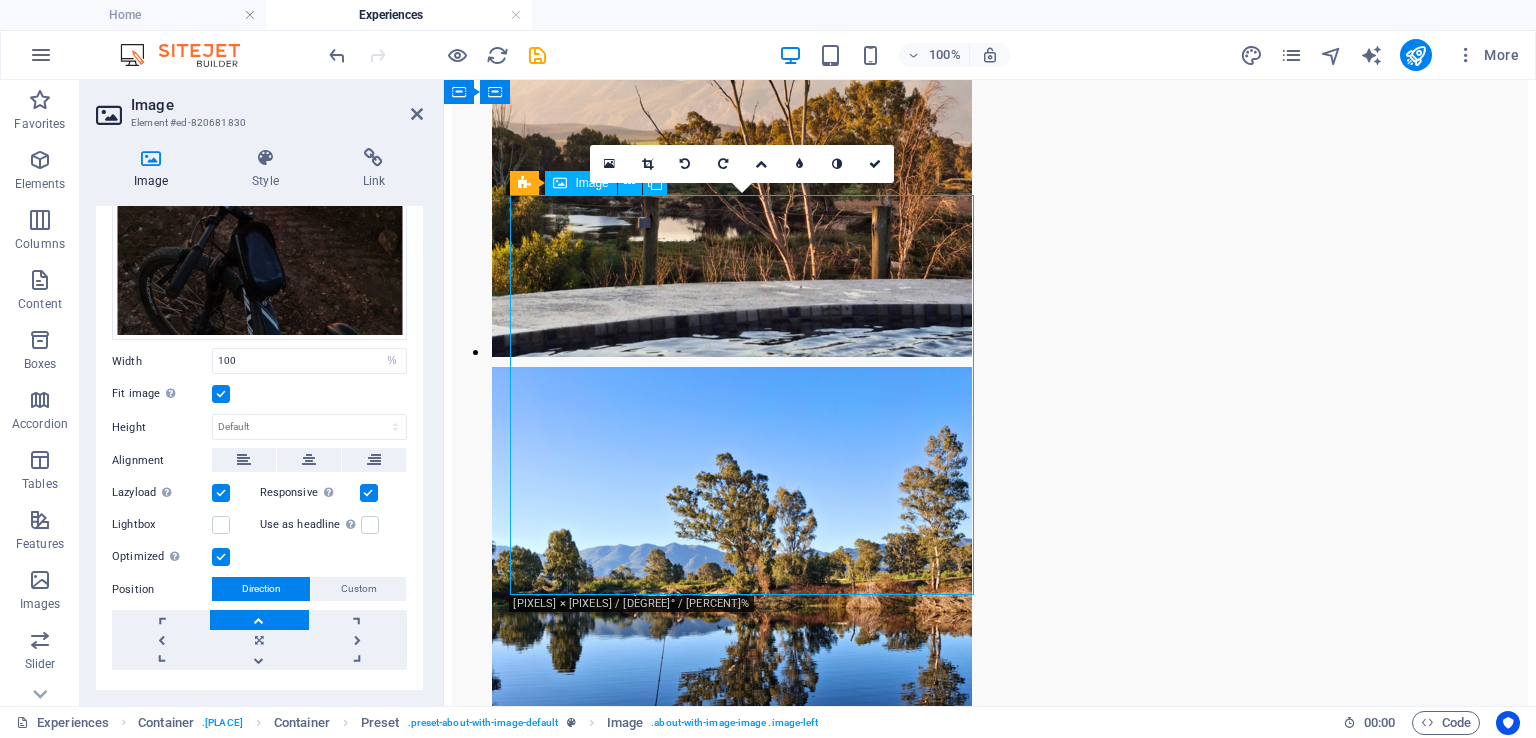 drag, startPoint x: 926, startPoint y: 355, endPoint x: 925, endPoint y: 399, distance: 44.011364 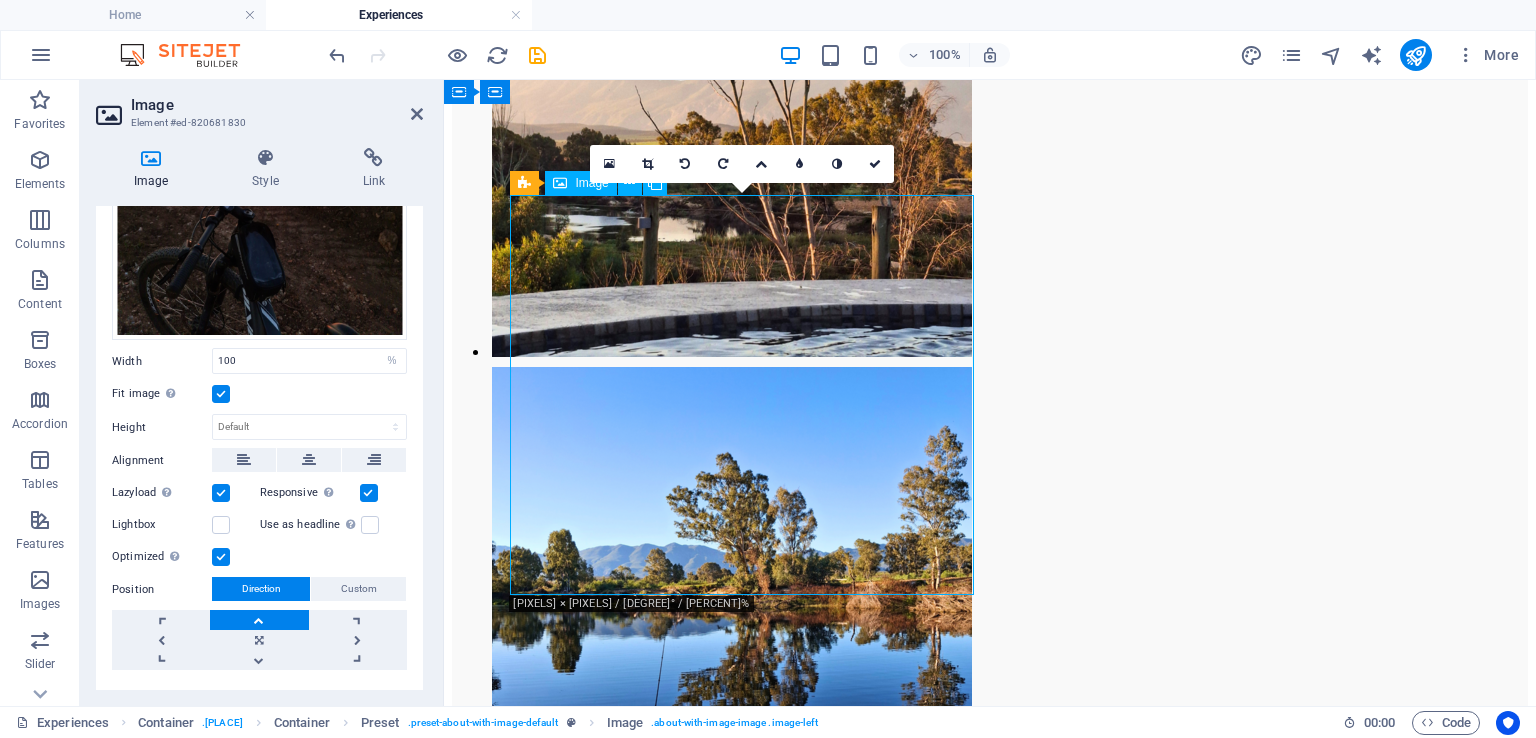 click at bounding box center (613, 2068) 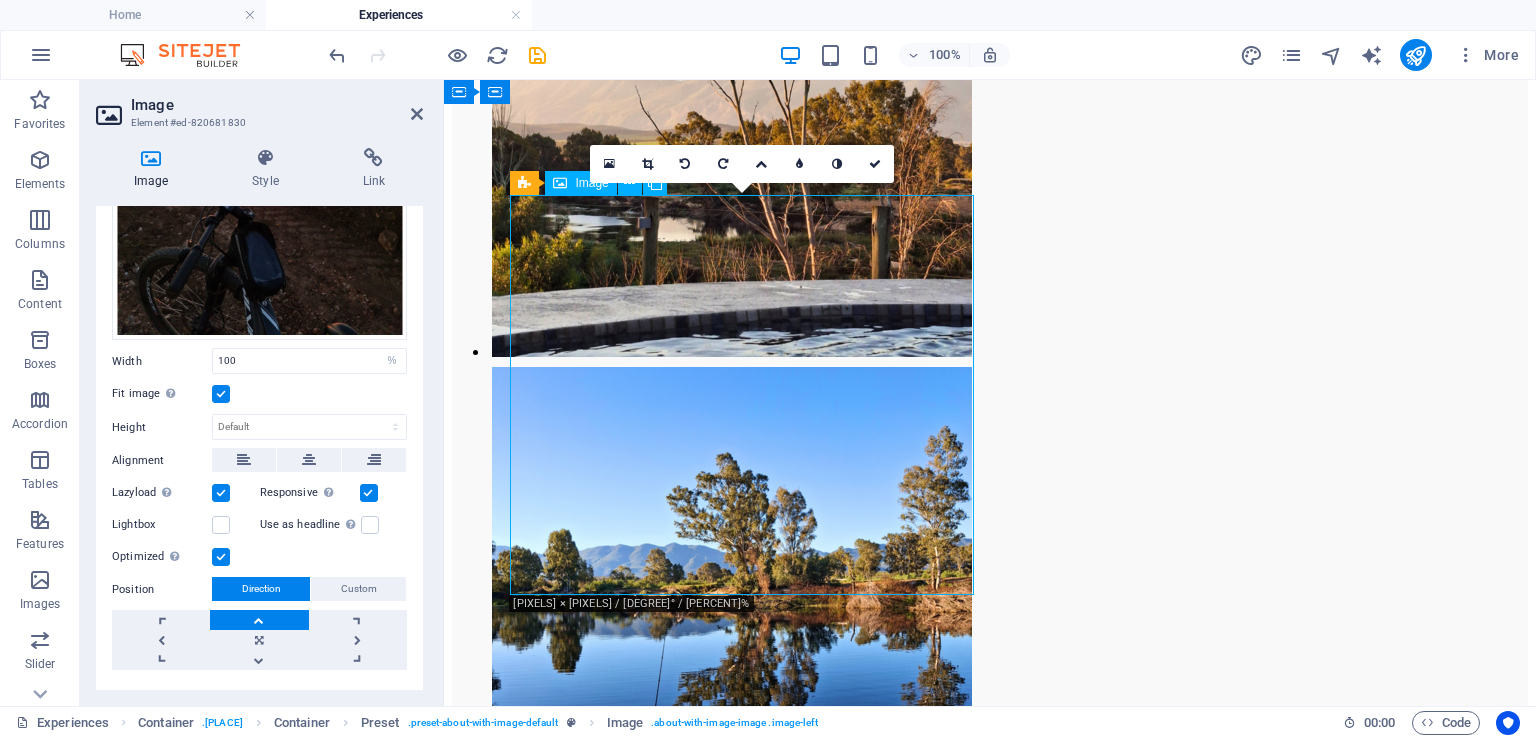 click at bounding box center (613, 2068) 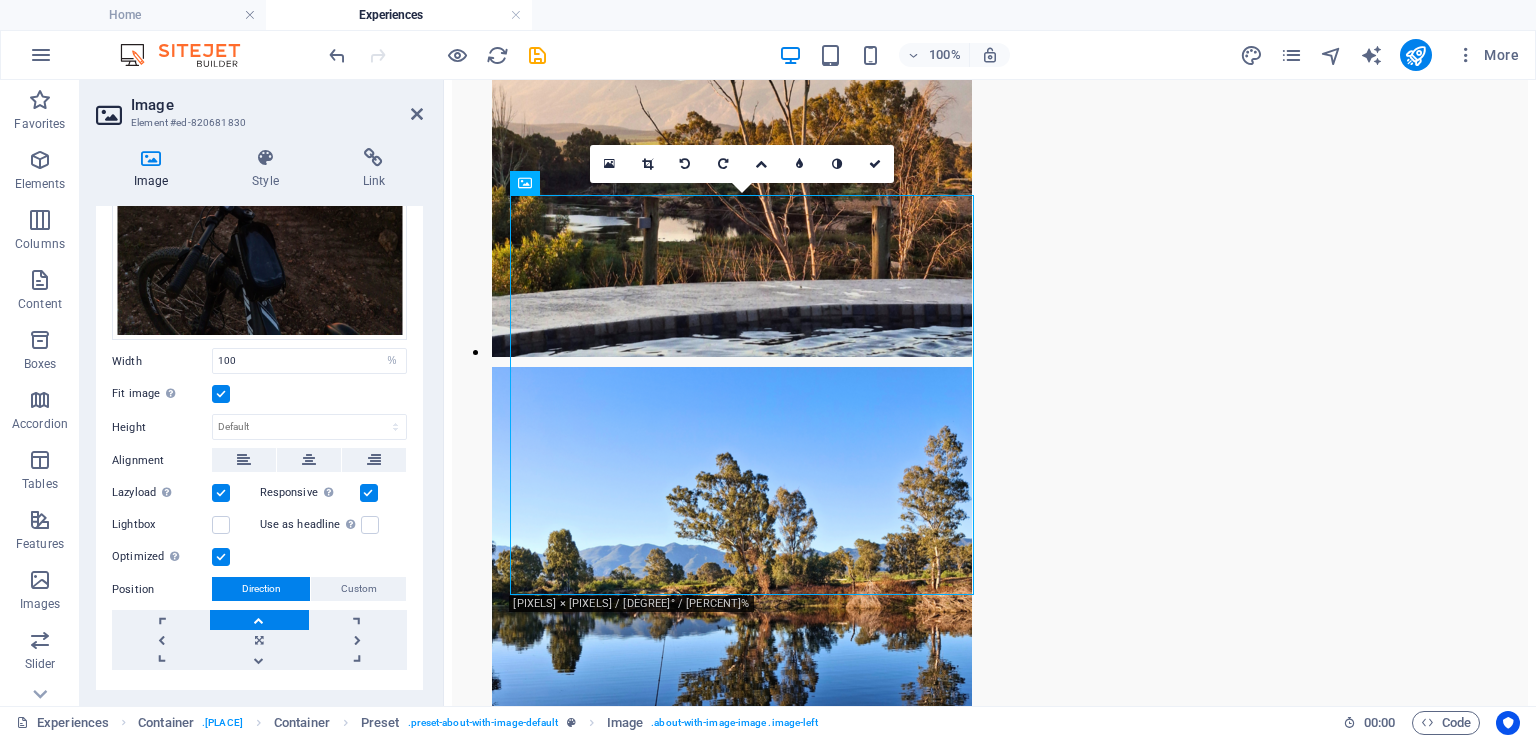 click on "Drag files here, click to choose files or select files from Files or our free stock photos & videos Select files from the file manager, stock photos, or upload file(s) Upload Width 100 Default auto px rem % em vh vw Fit image Automatically fit image to a fixed width and height Height Default auto px Alignment Lazyload Loading images after the page loads improves page speed. Responsive Automatically load retina image and smartphone optimized sizes. Lightbox Use as headline The image will be wrapped in an H1 headline tag. Useful for giving alternative text the weight of an H1 headline, e.g. for the logo. Leave unchecked if uncertain. Optimized Images are compressed to improve page speed. Position Direction Custom X offset 50 px rem % vh vw Y offset 50 px rem % vh vw" at bounding box center [259, 311] 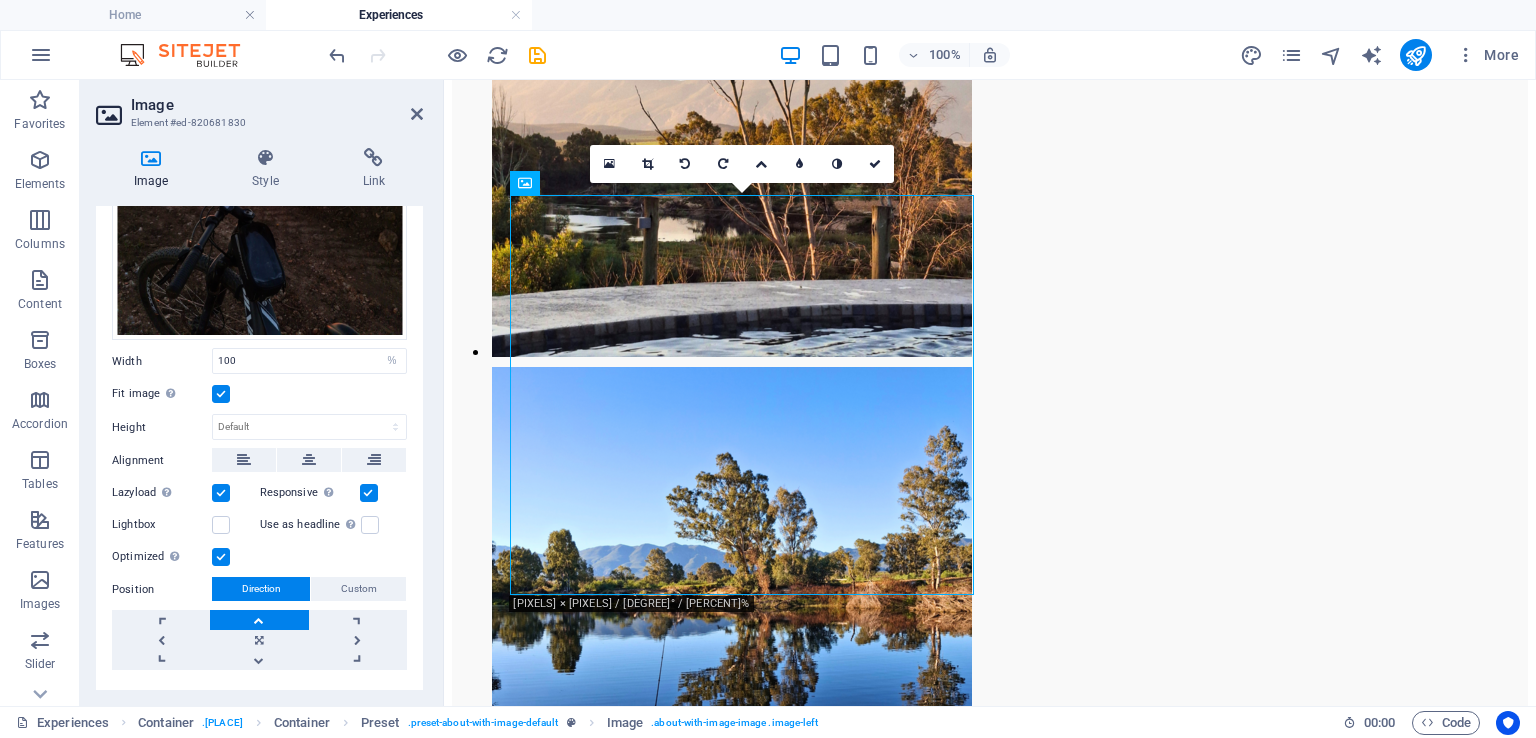click at bounding box center [221, 394] 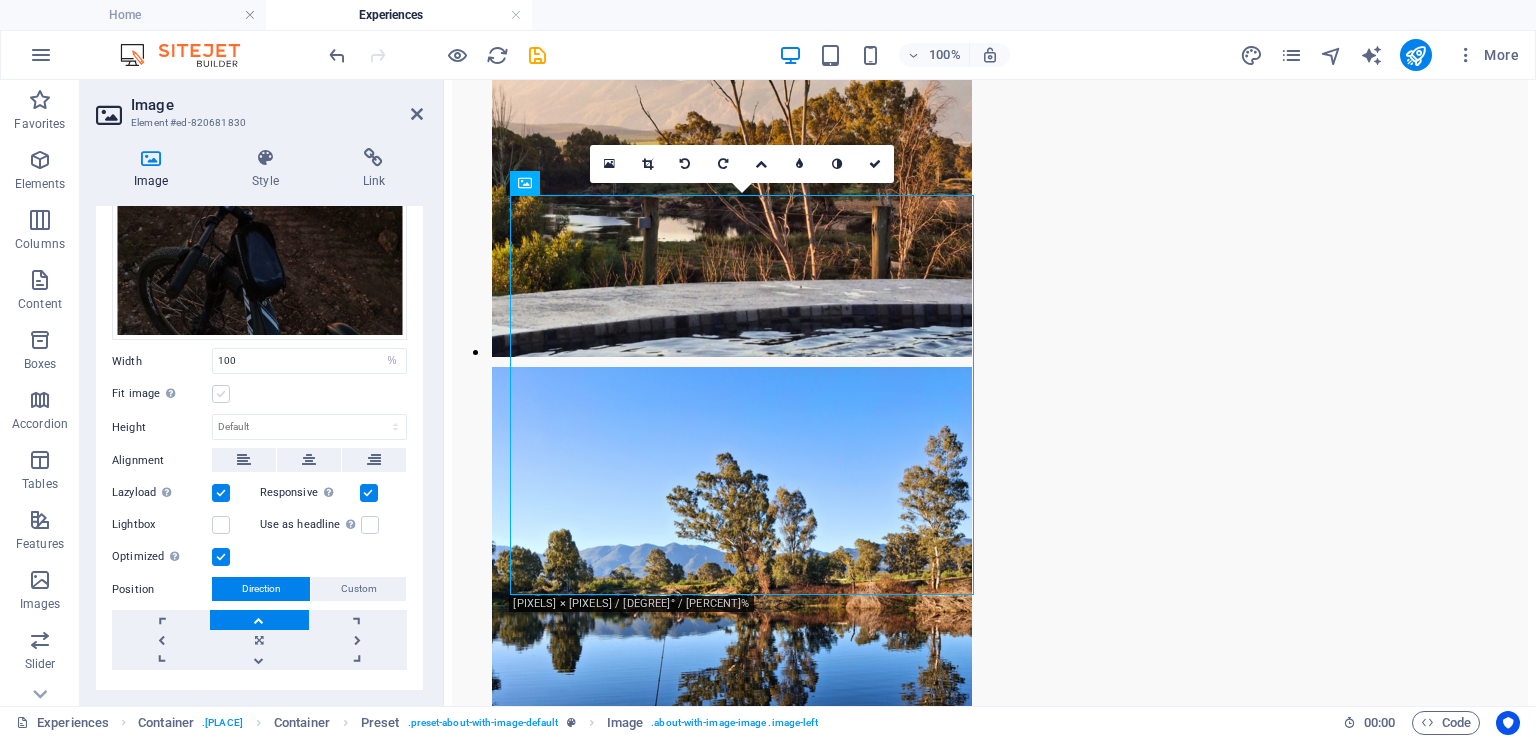 scroll, scrollTop: 211, scrollLeft: 0, axis: vertical 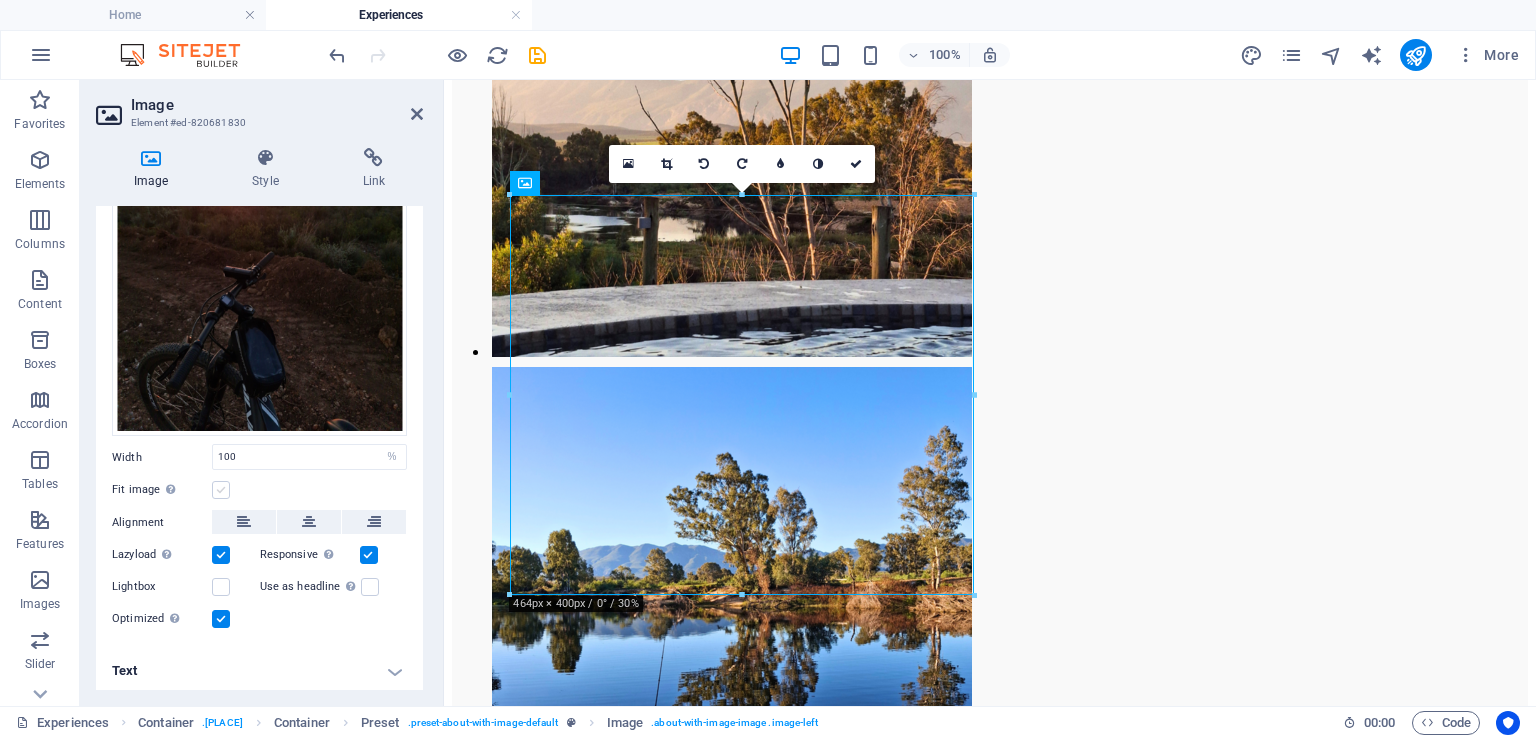 click at bounding box center [221, 490] 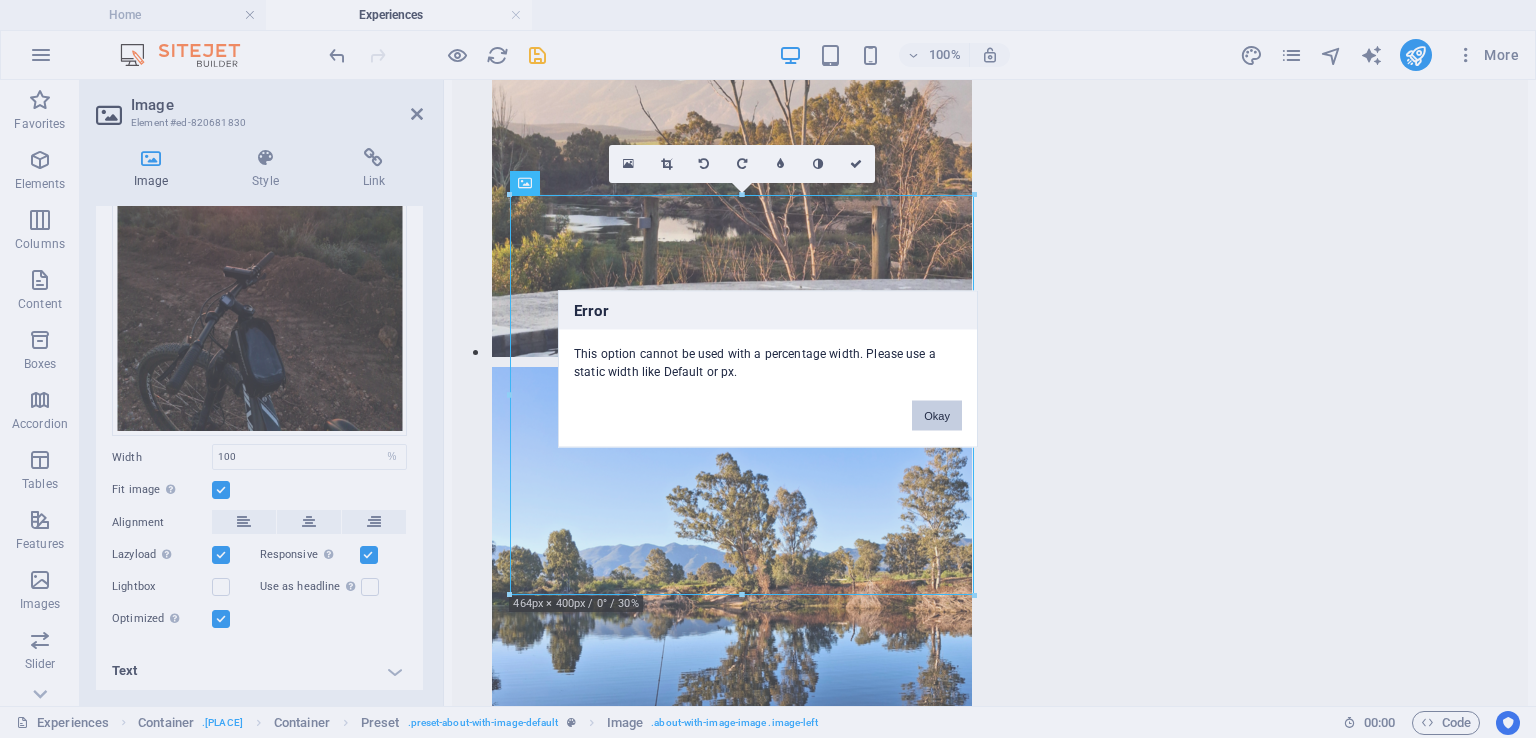 click on "Okay" at bounding box center (937, 416) 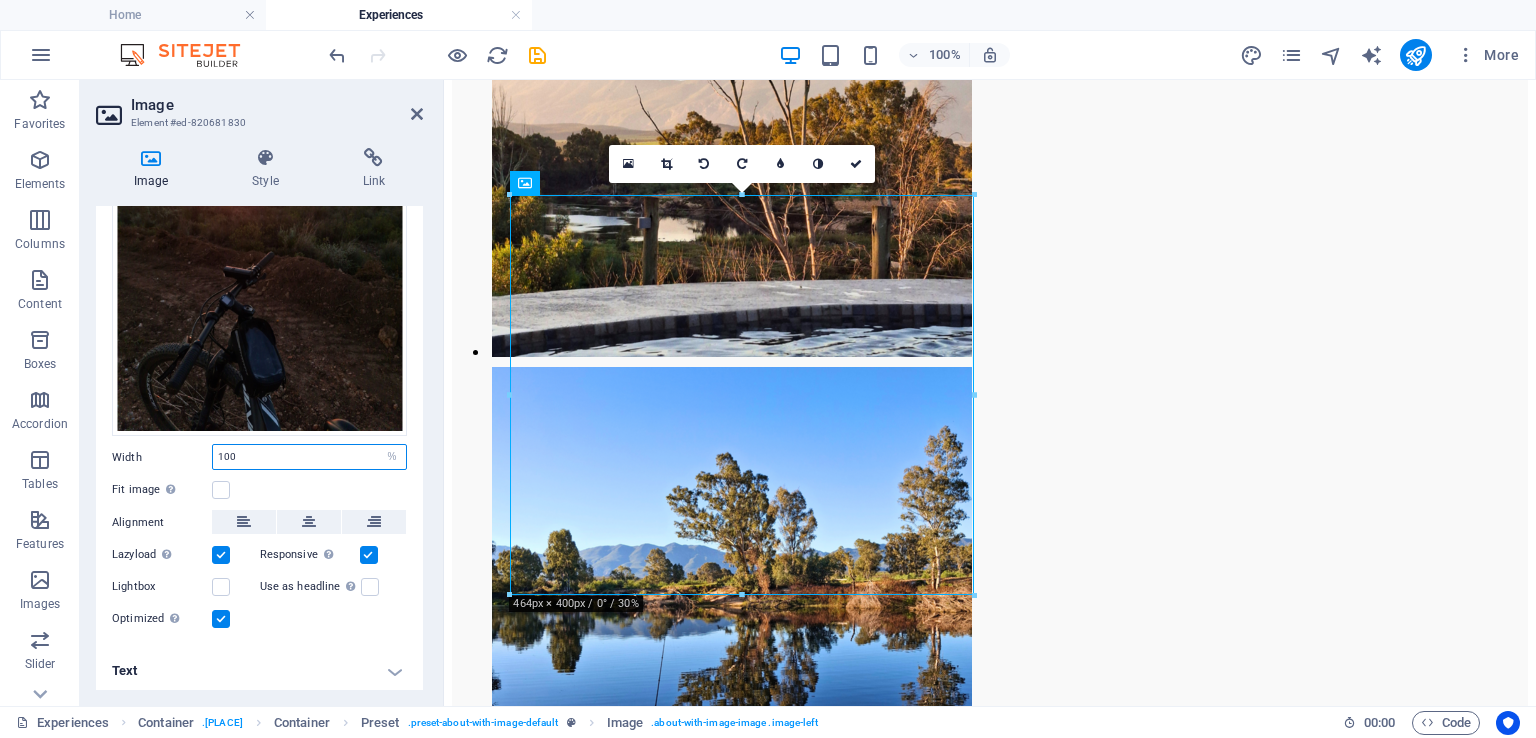 click on "100" at bounding box center [309, 457] 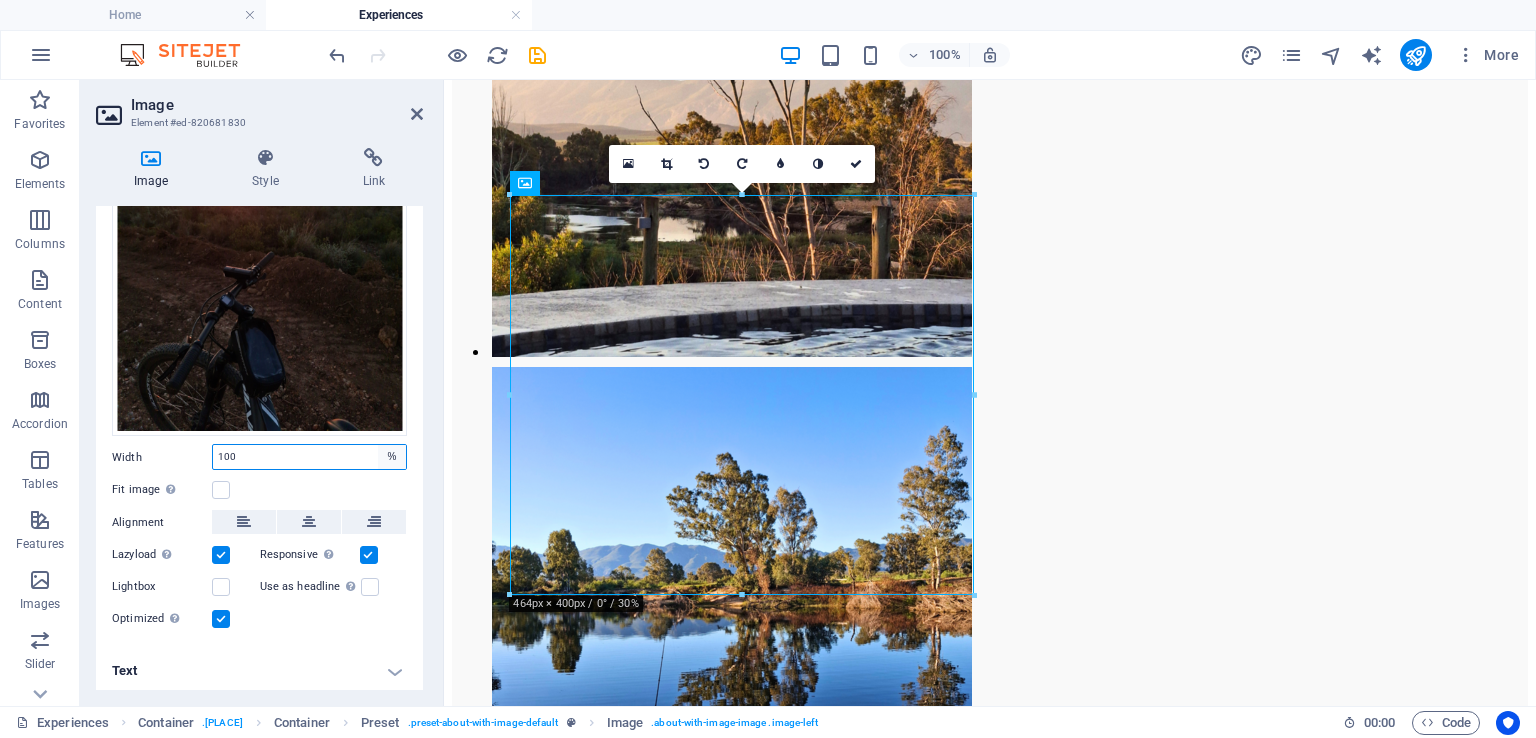 click on "Default auto px rem % em vh vw" at bounding box center [392, 457] 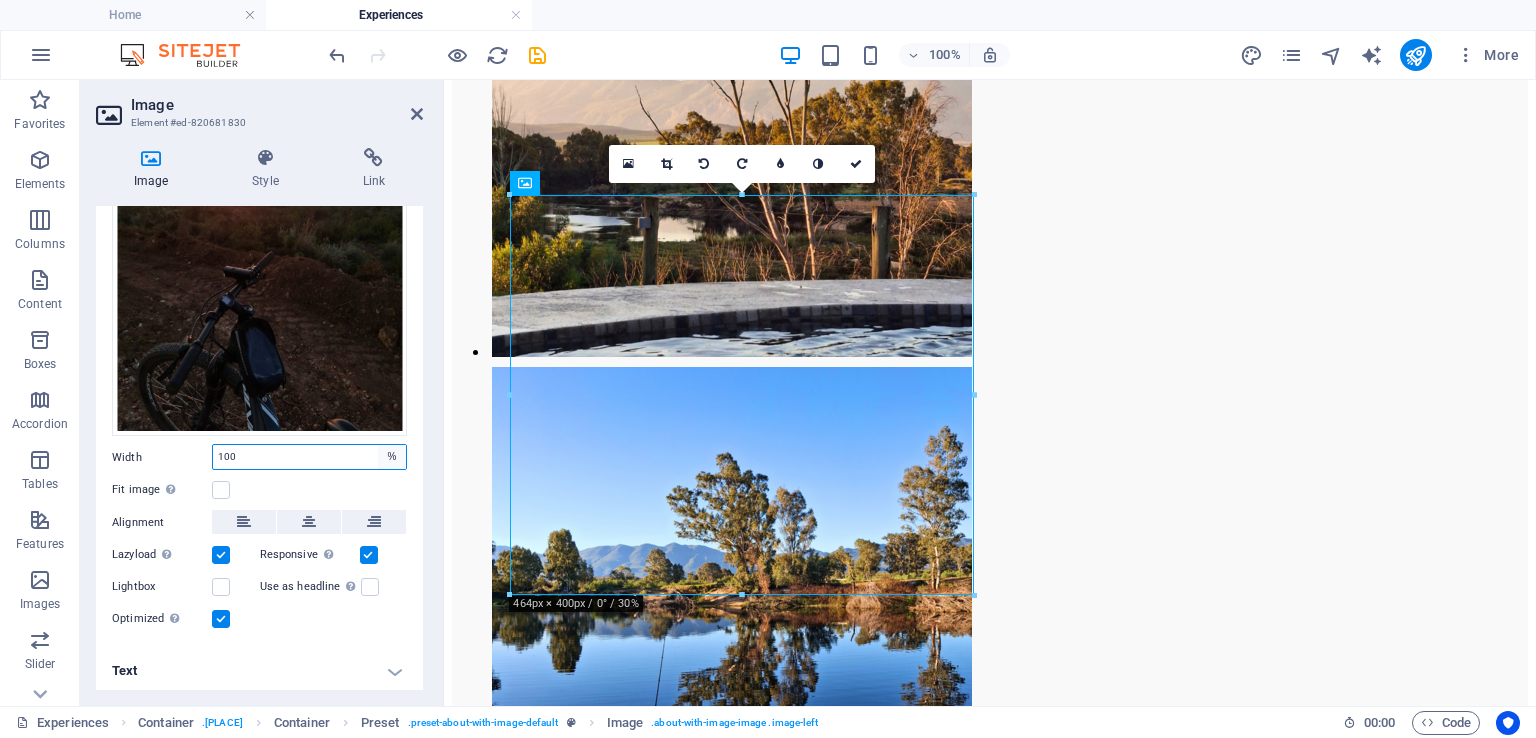 select on "auto" 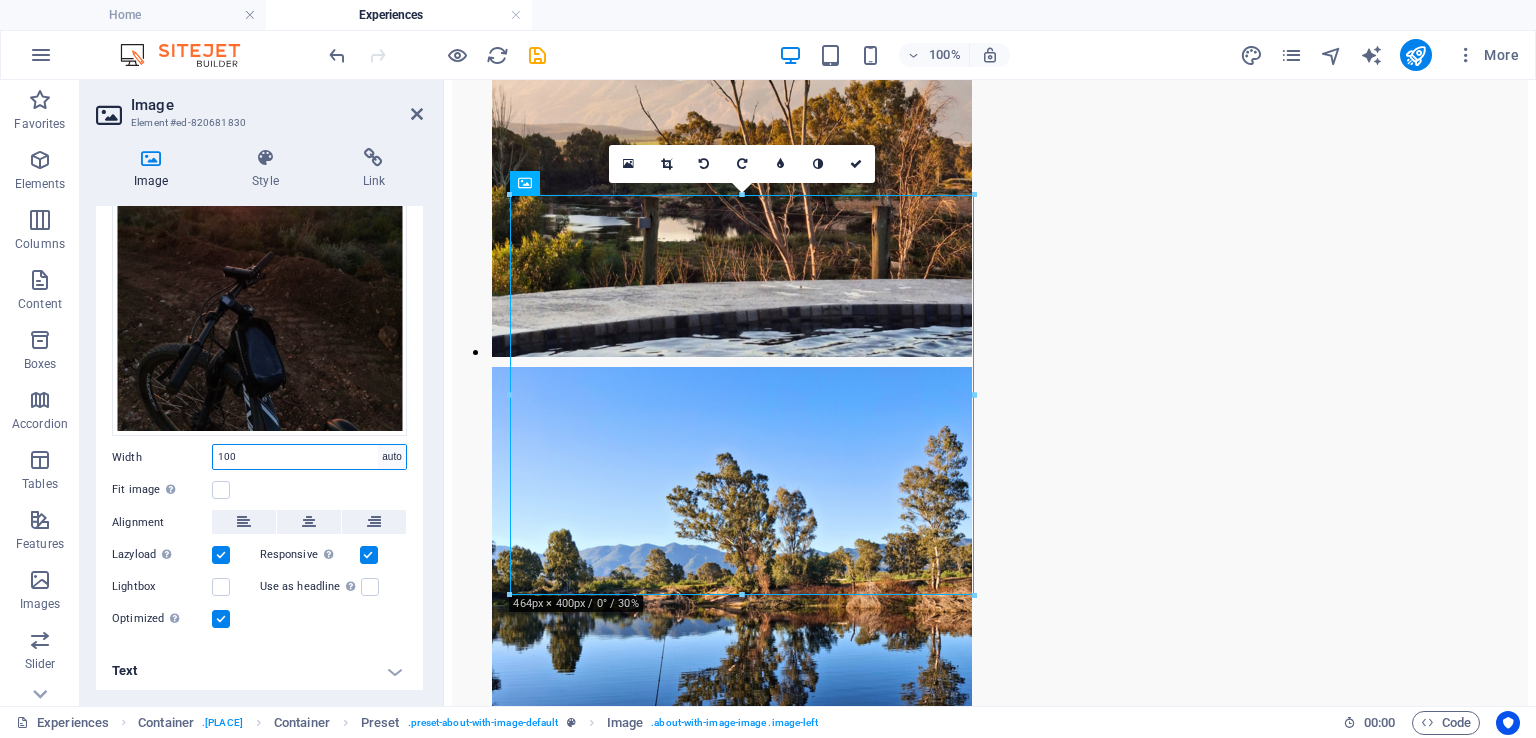 click on "Default auto px rem % em vh vw" at bounding box center [392, 457] 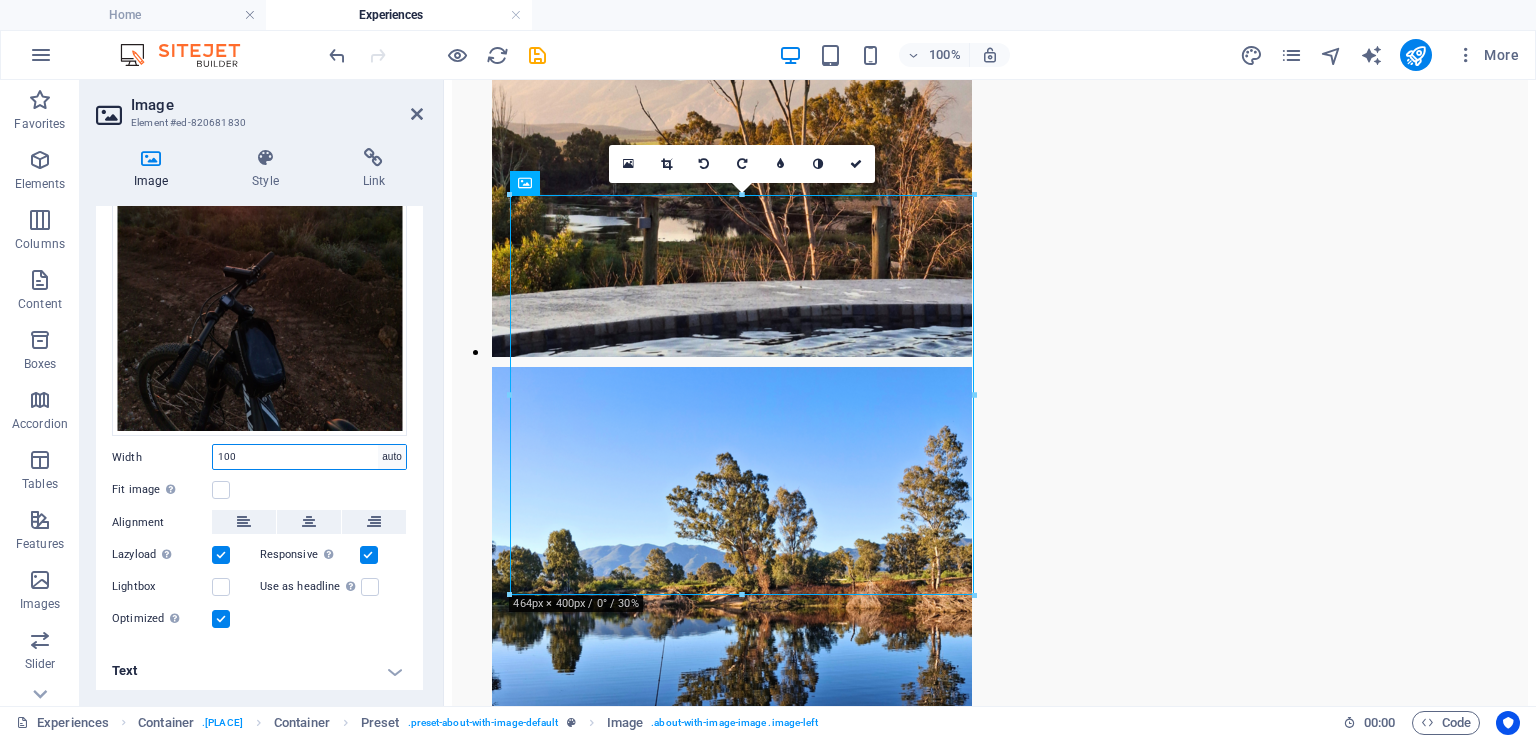 type 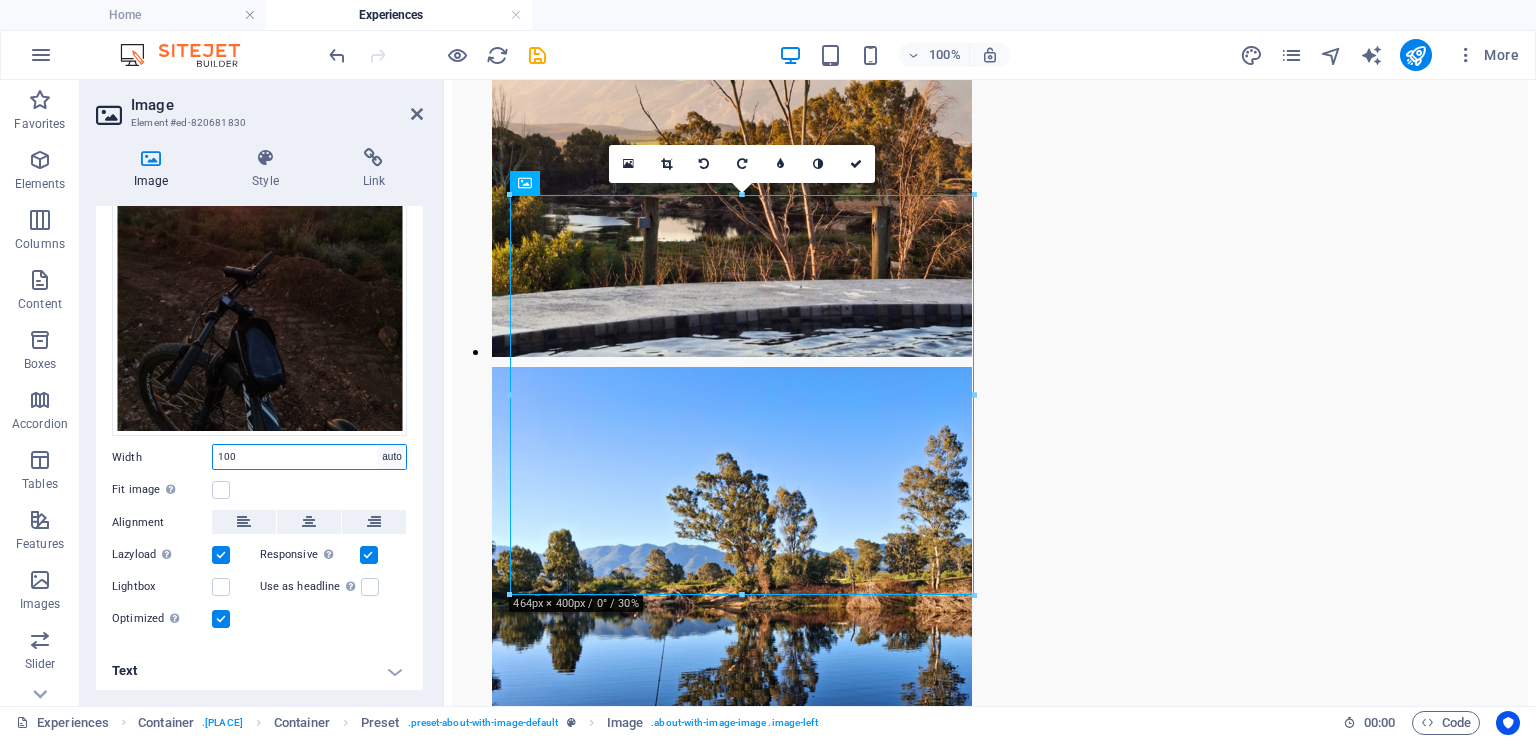 select on "DISABLED_OPTION_VALUE" 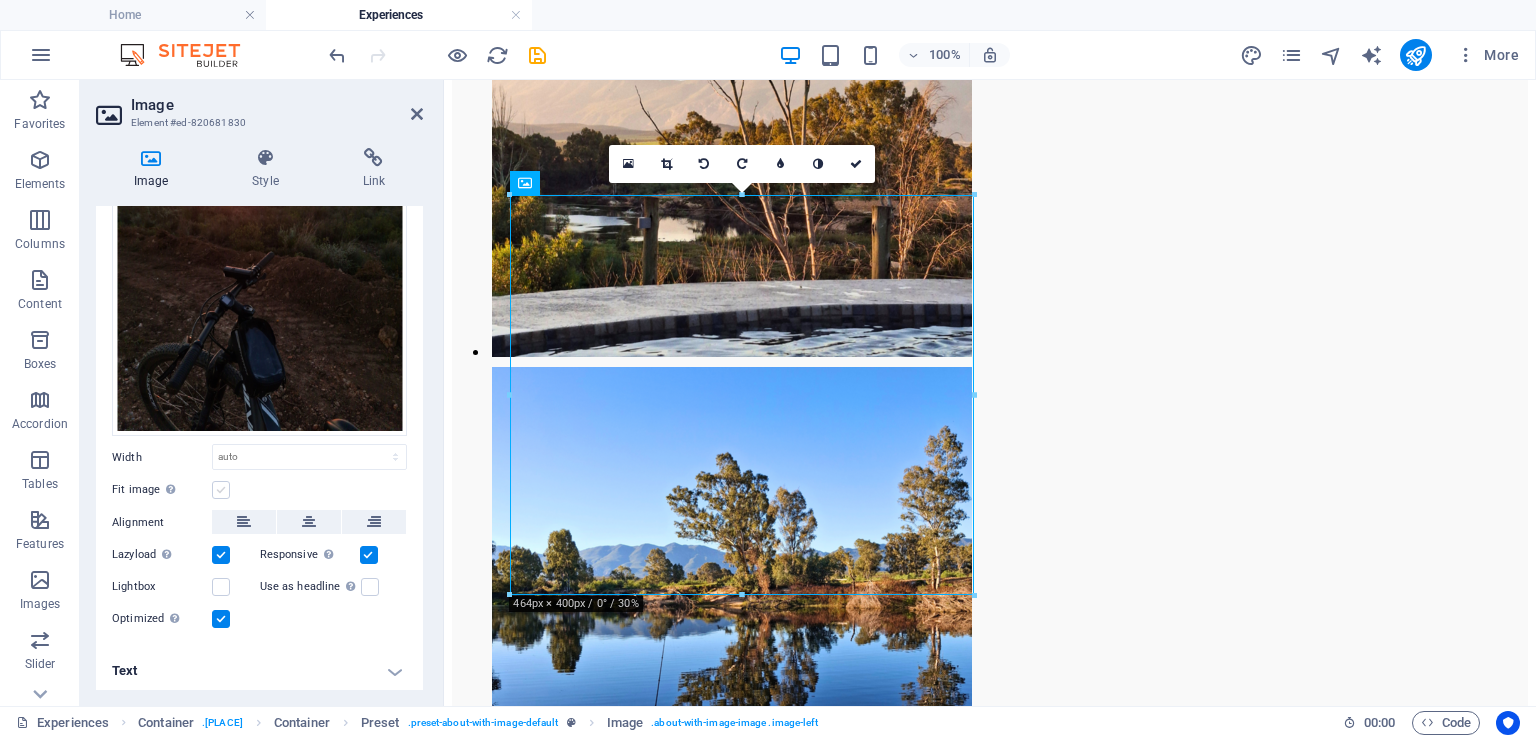 click at bounding box center (221, 490) 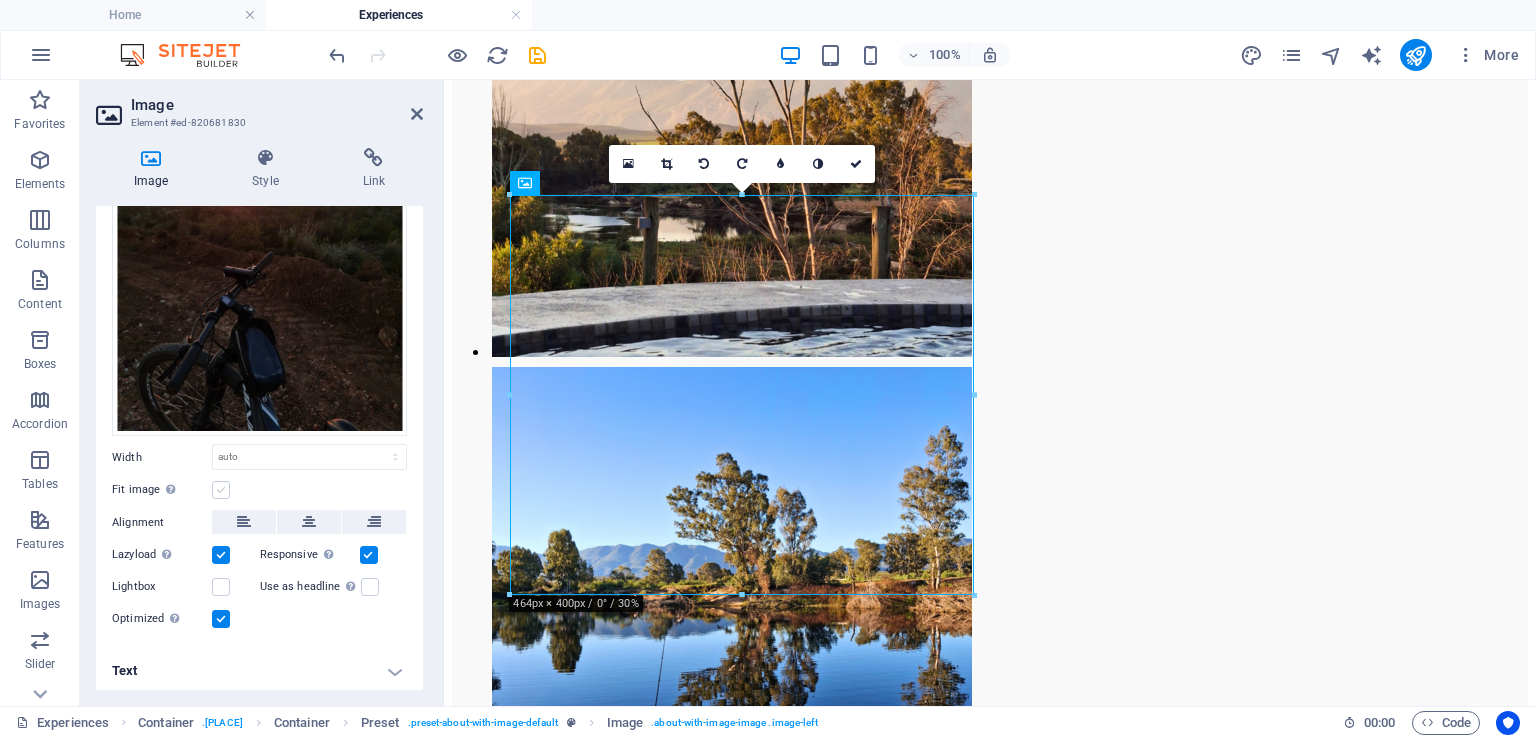 click on "Fit image Automatically fit image to a fixed width and height" at bounding box center [0, 0] 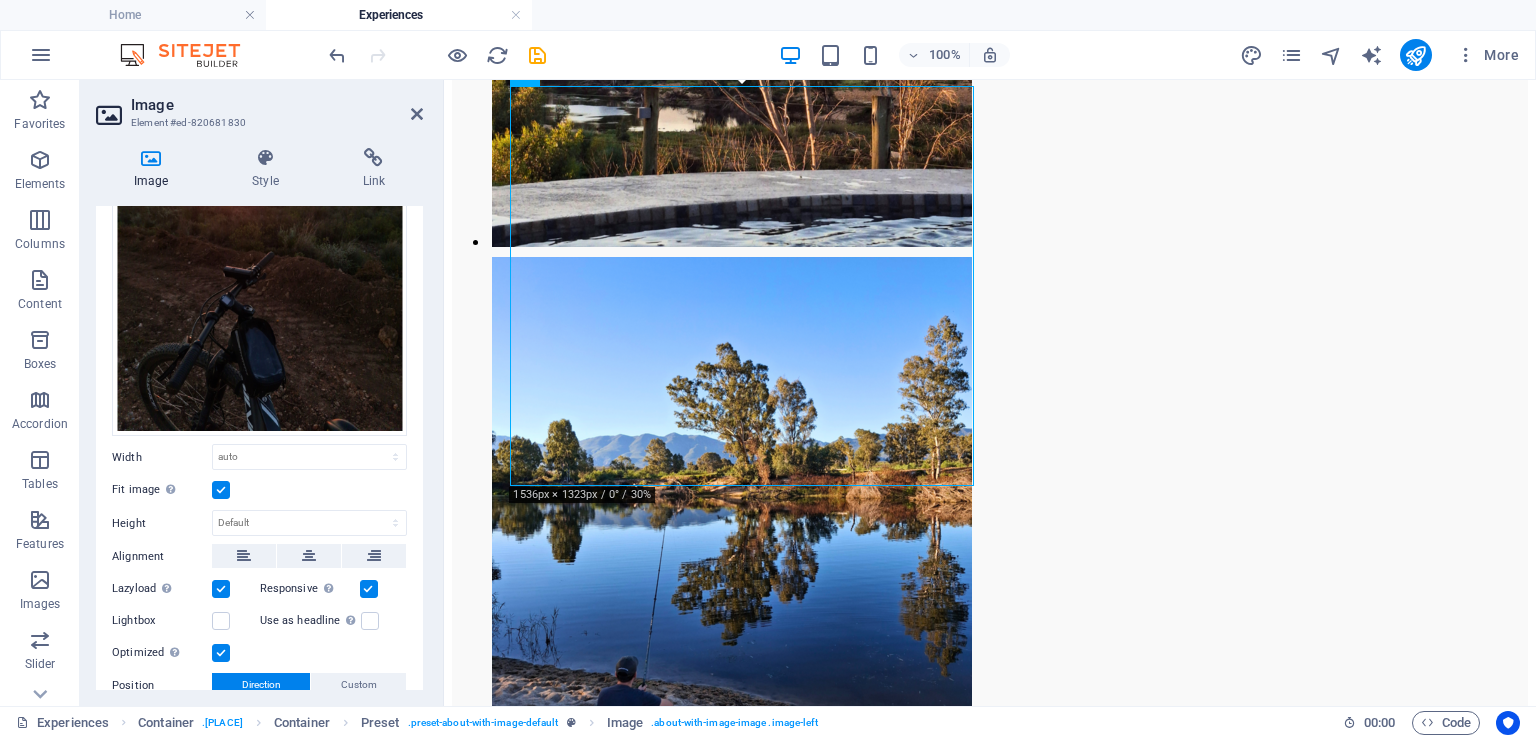 scroll, scrollTop: 1860, scrollLeft: 0, axis: vertical 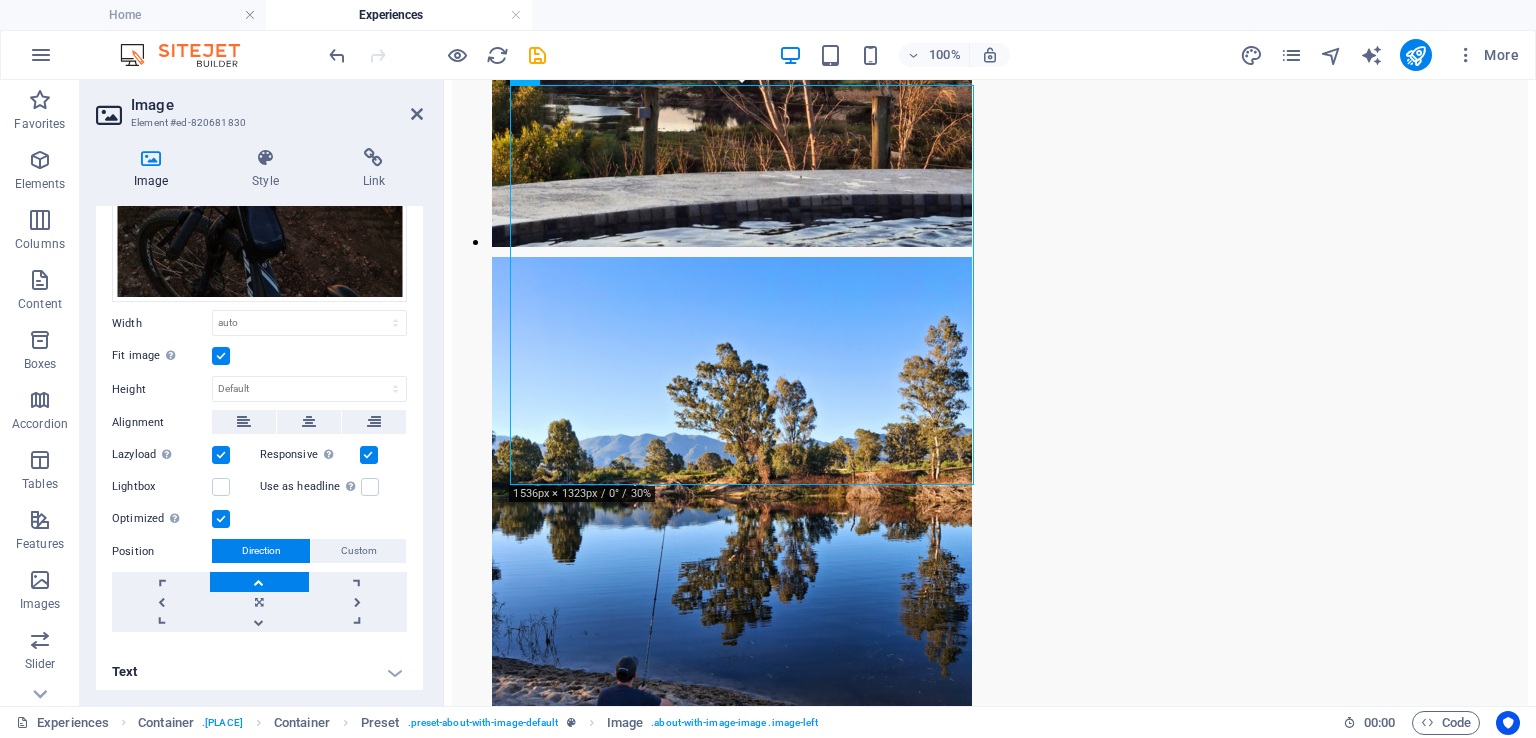 drag, startPoint x: 420, startPoint y: 501, endPoint x: 247, endPoint y: 451, distance: 180.08054 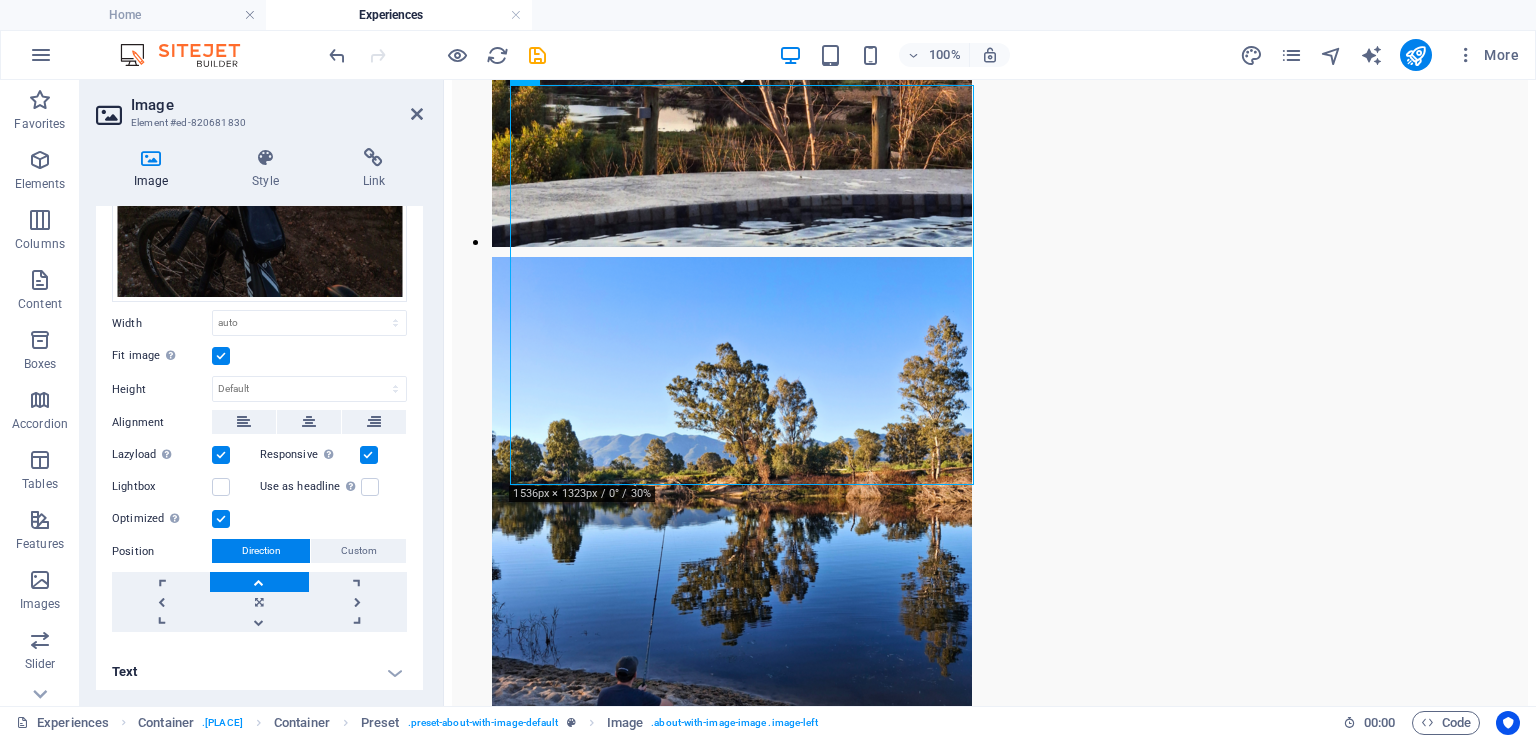 scroll, scrollTop: 211, scrollLeft: 0, axis: vertical 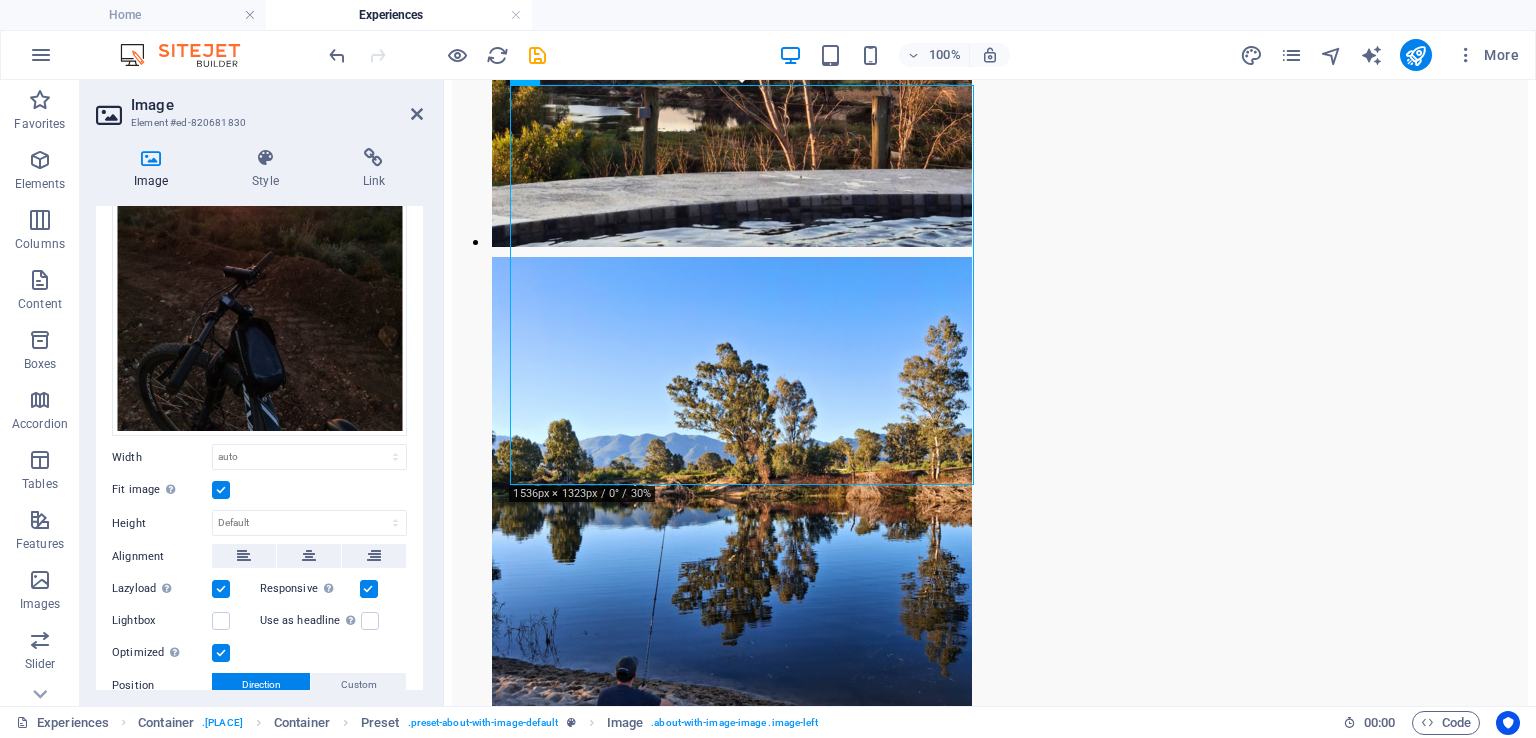 drag, startPoint x: 418, startPoint y: 497, endPoint x: 415, endPoint y: 414, distance: 83.0542 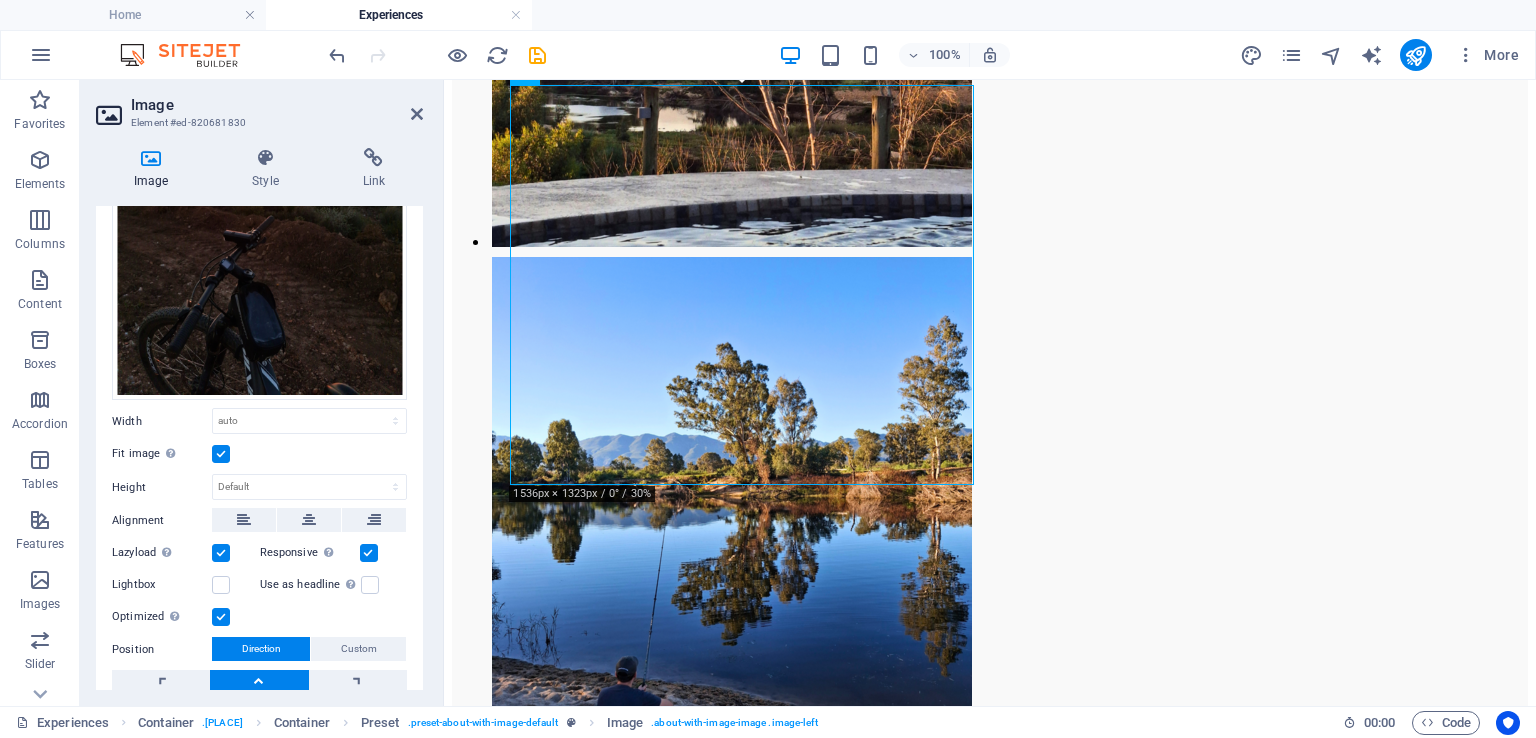 scroll, scrollTop: 345, scrollLeft: 0, axis: vertical 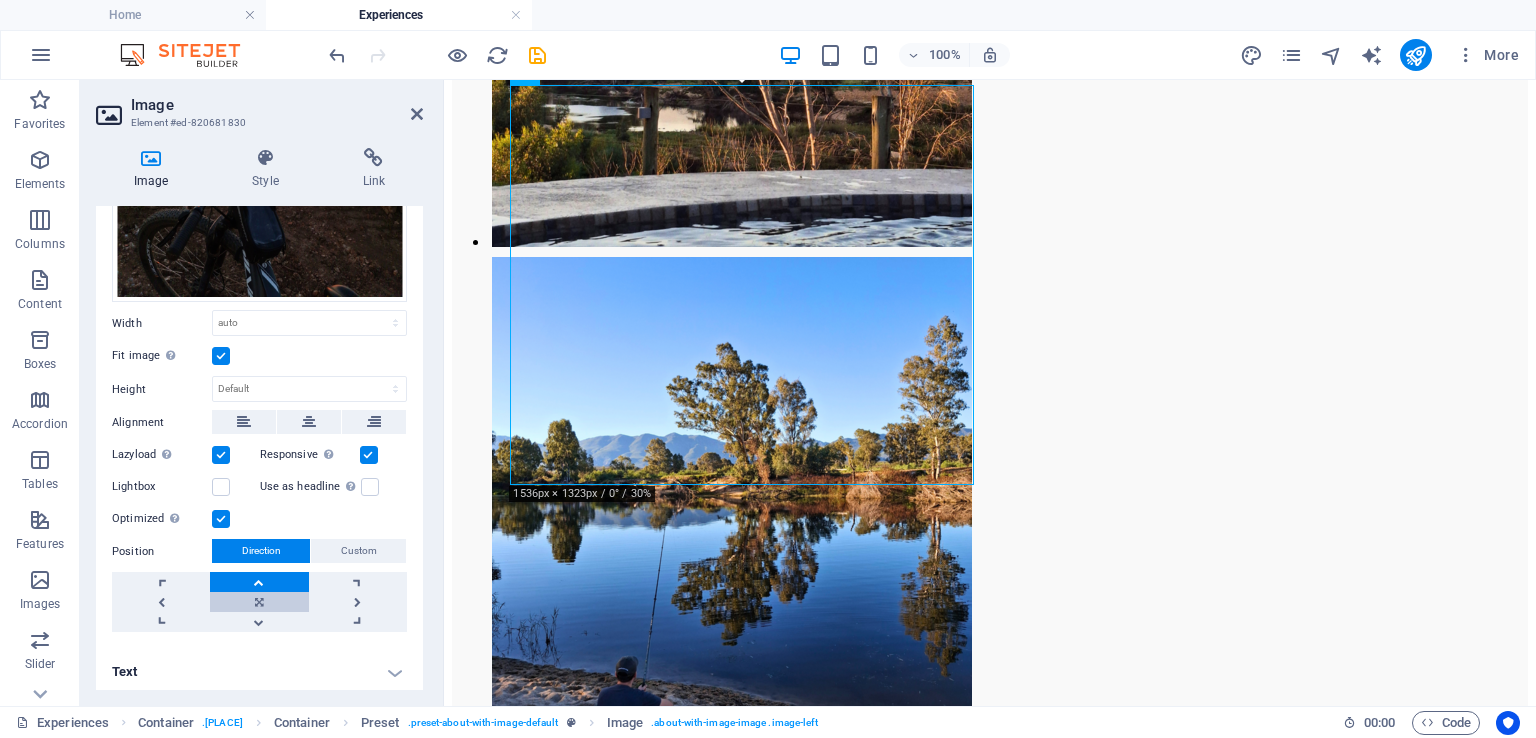click at bounding box center (259, 602) 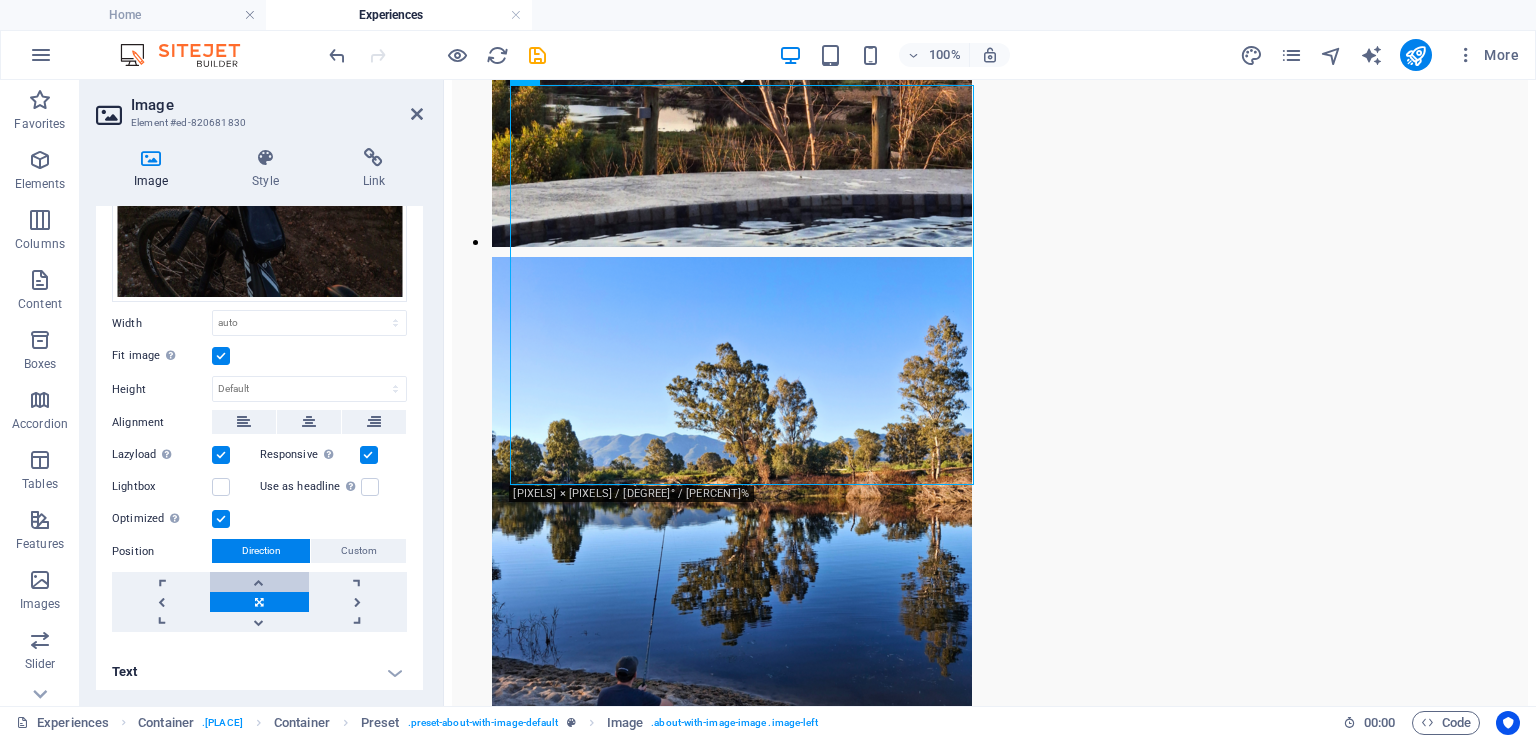 click at bounding box center (259, 582) 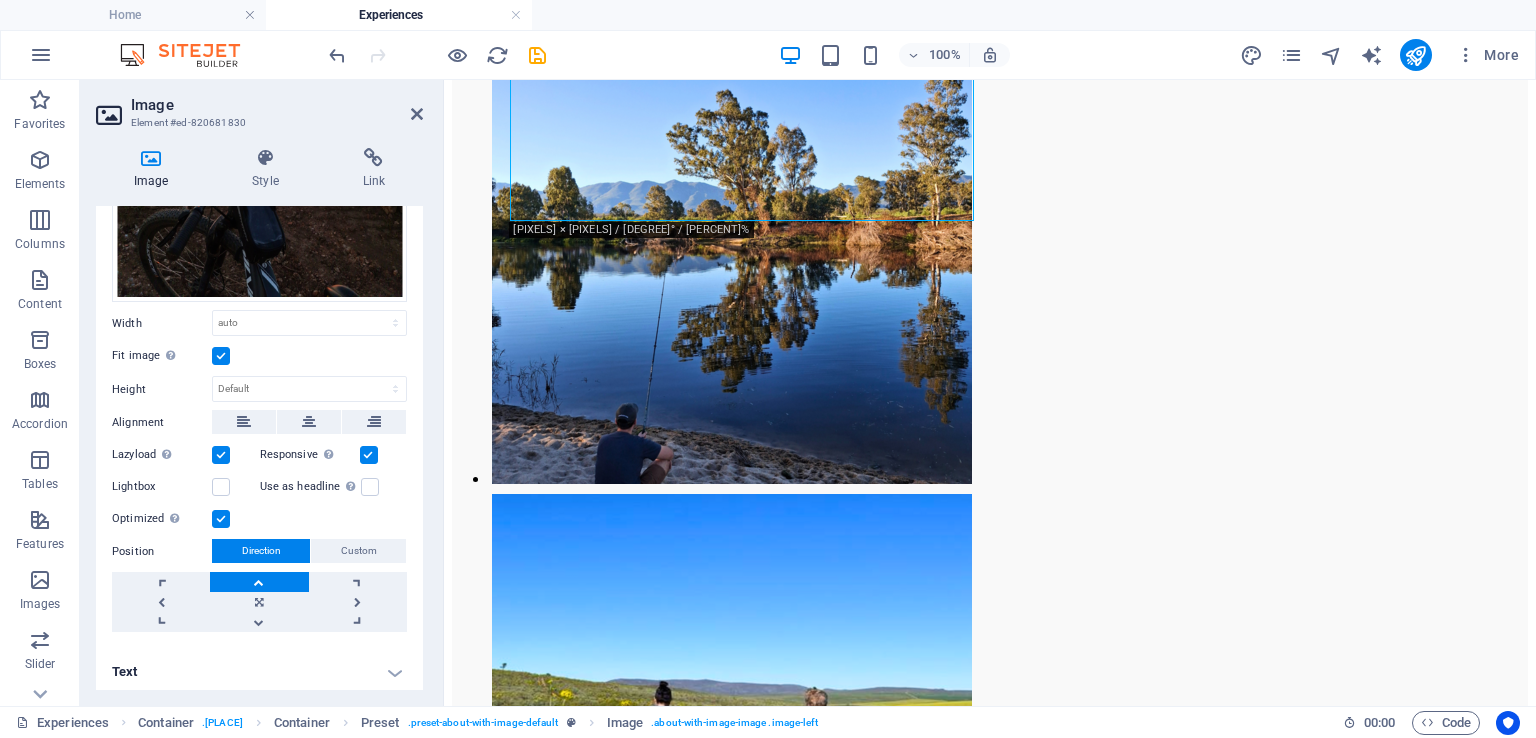scroll, scrollTop: 2124, scrollLeft: 0, axis: vertical 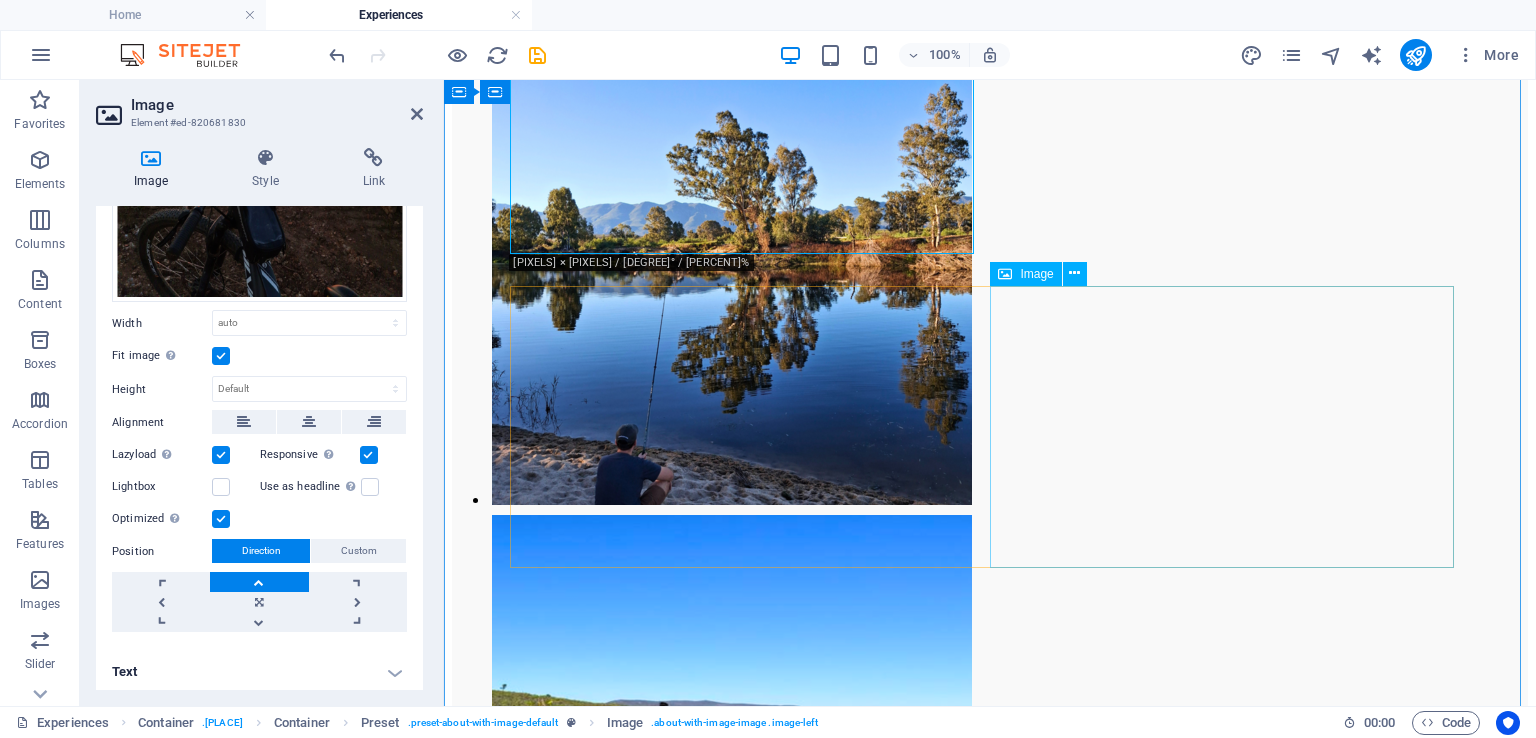 click at bounding box center [613, 2767] 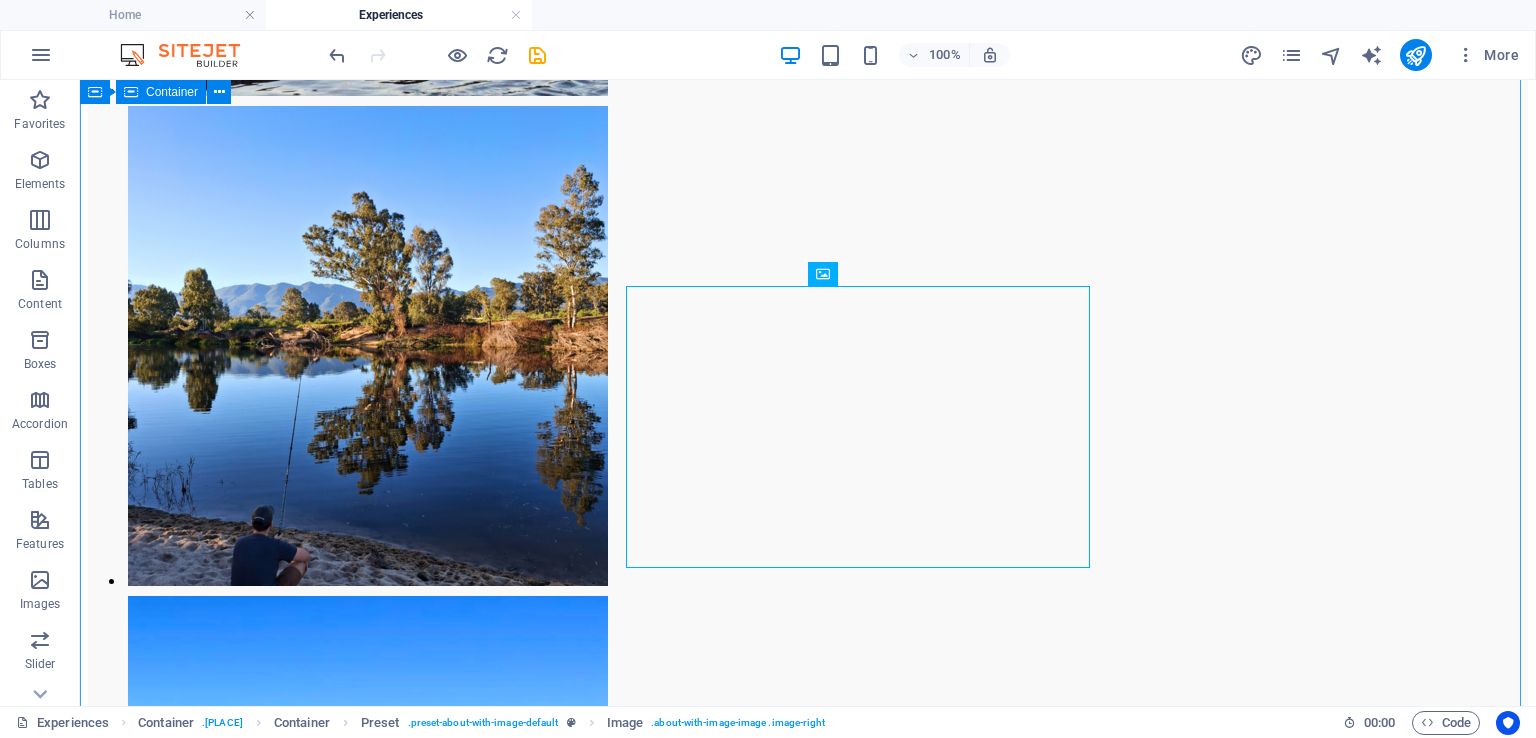 scroll, scrollTop: 2194, scrollLeft: 0, axis: vertical 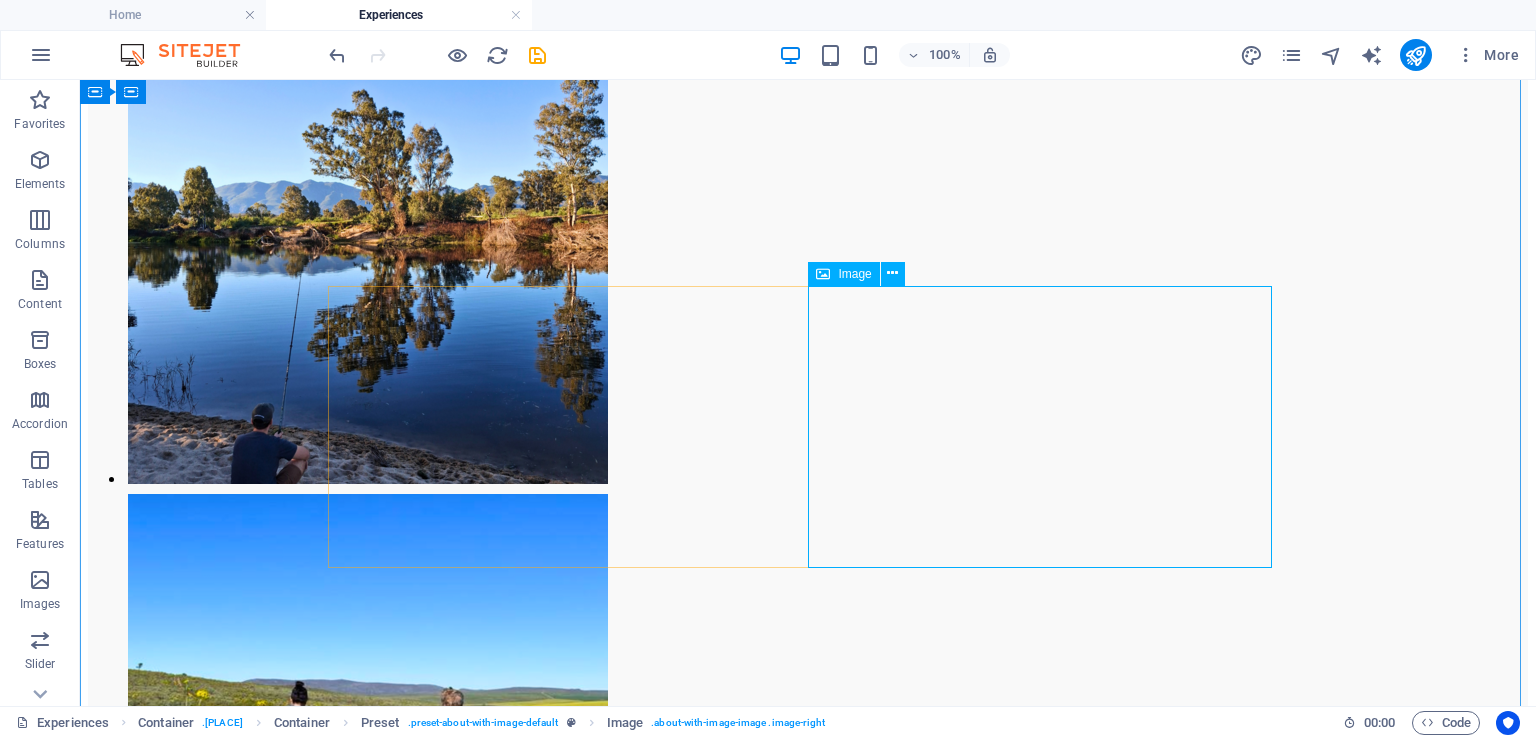 click at bounding box center [304, 2991] 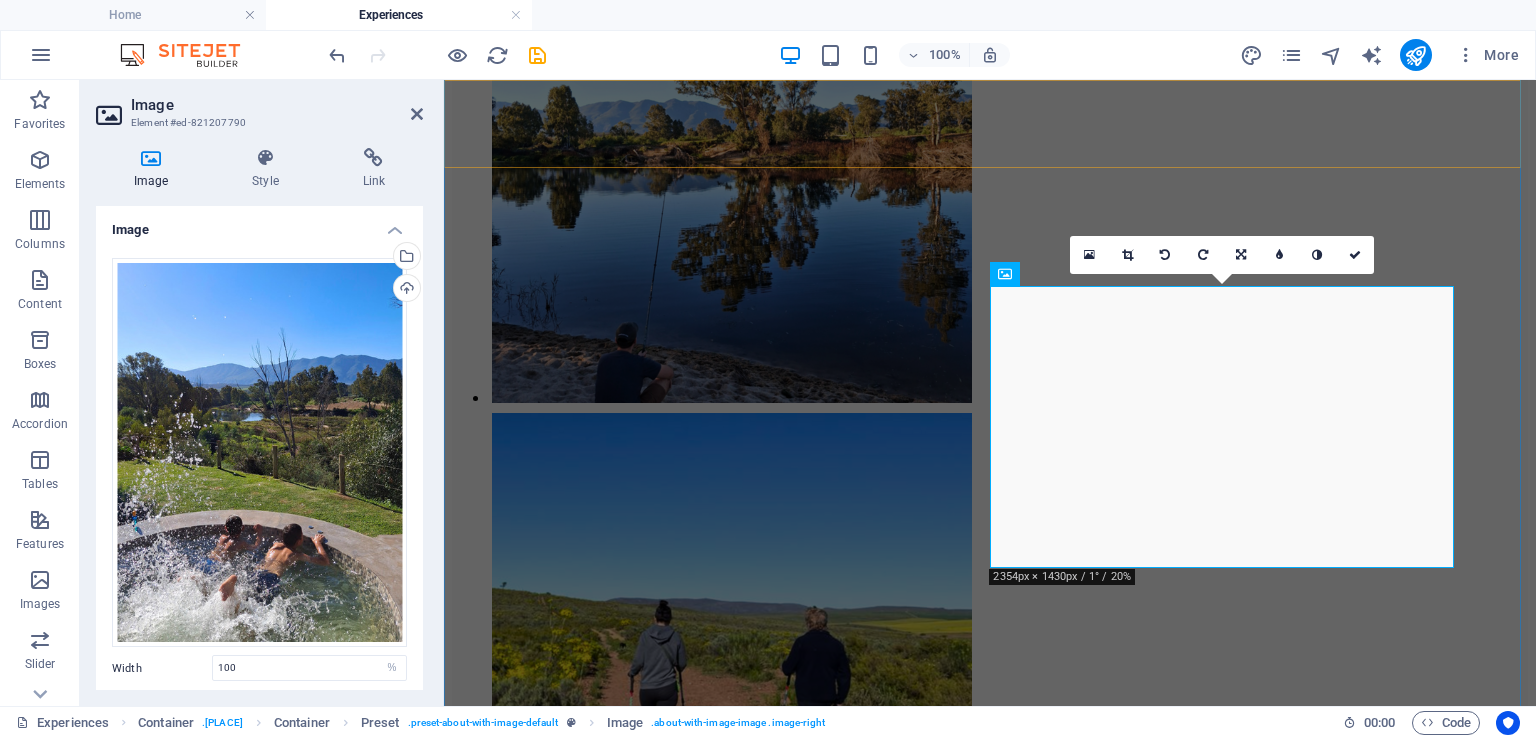 scroll, scrollTop: 2092, scrollLeft: 0, axis: vertical 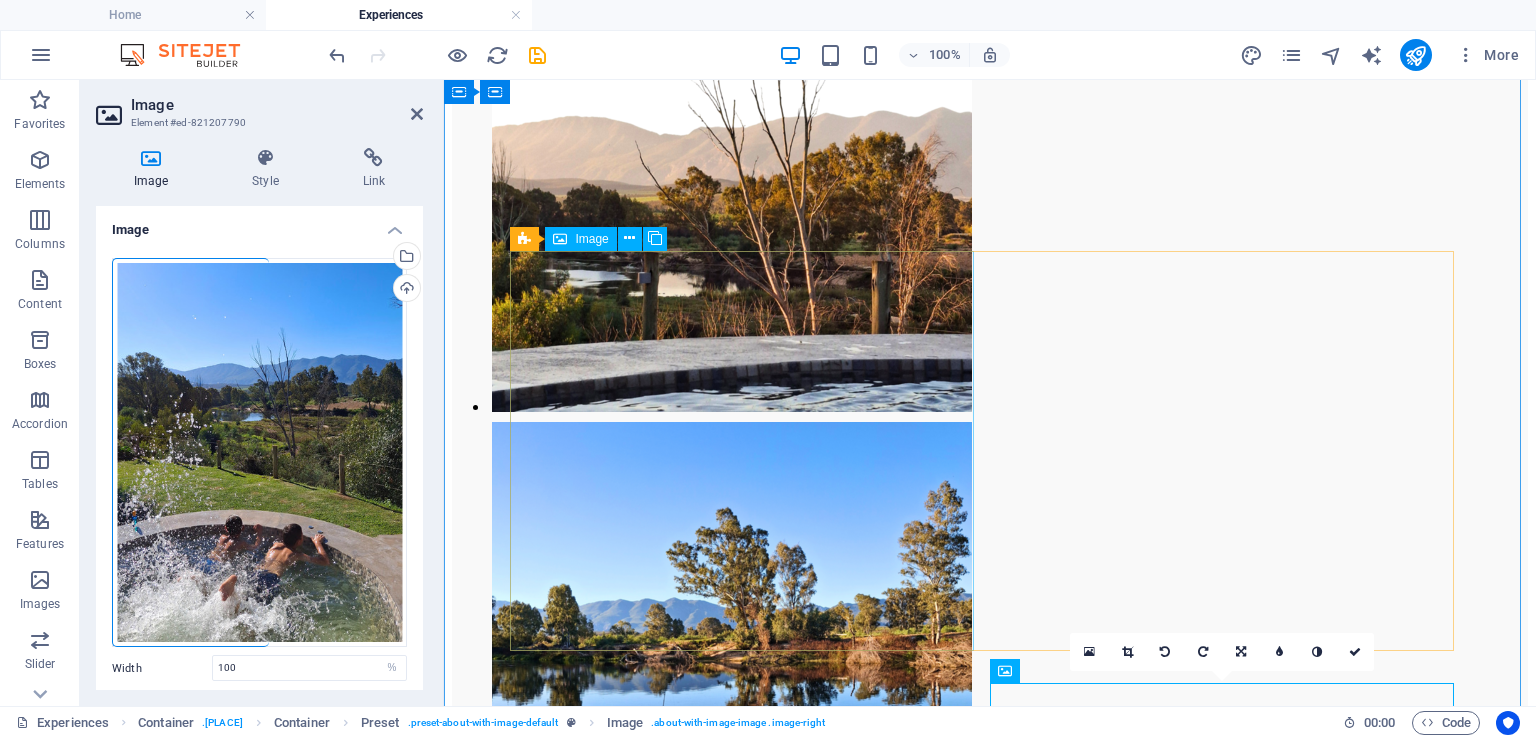 click at bounding box center (613, 2327) 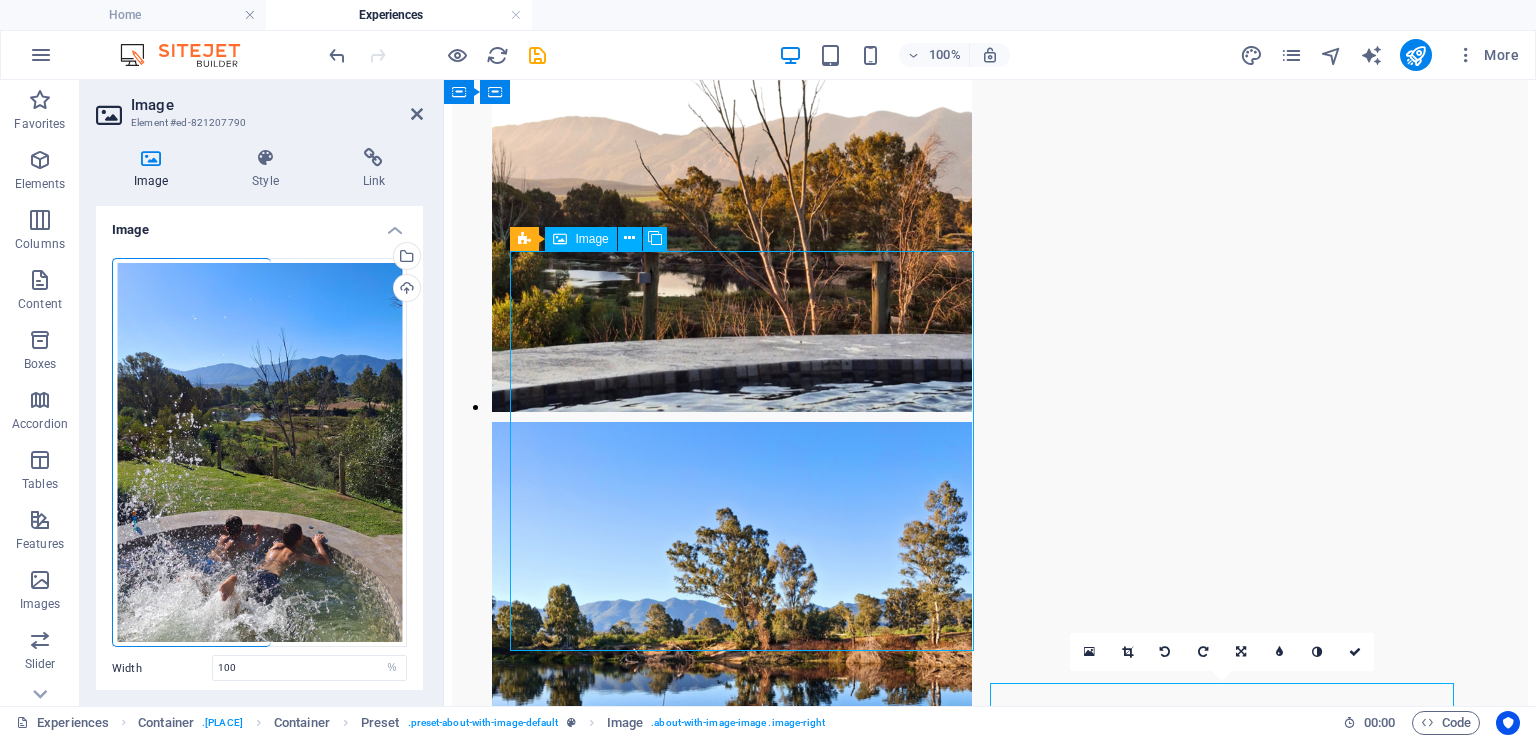 click at bounding box center [613, 2327] 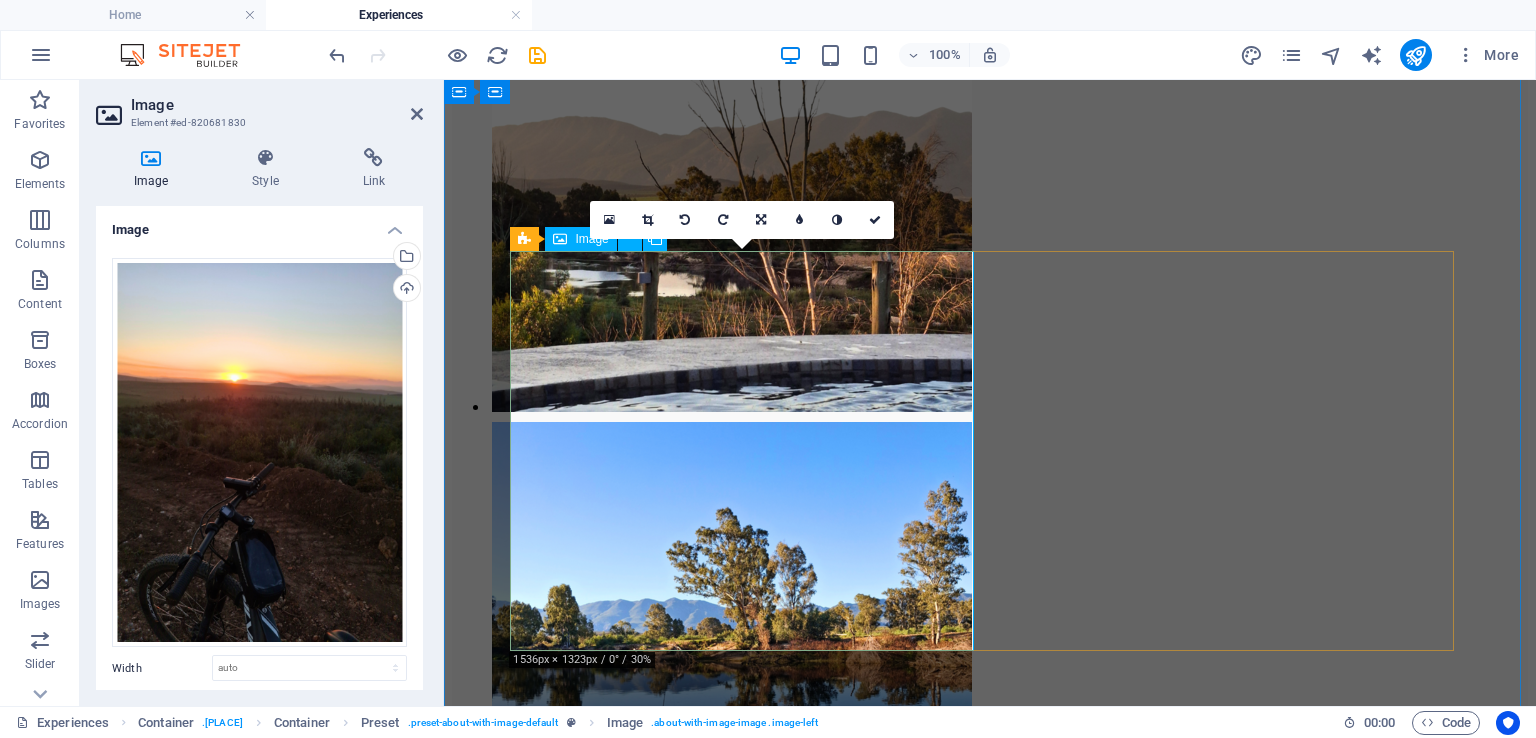 click at bounding box center (613, 2327) 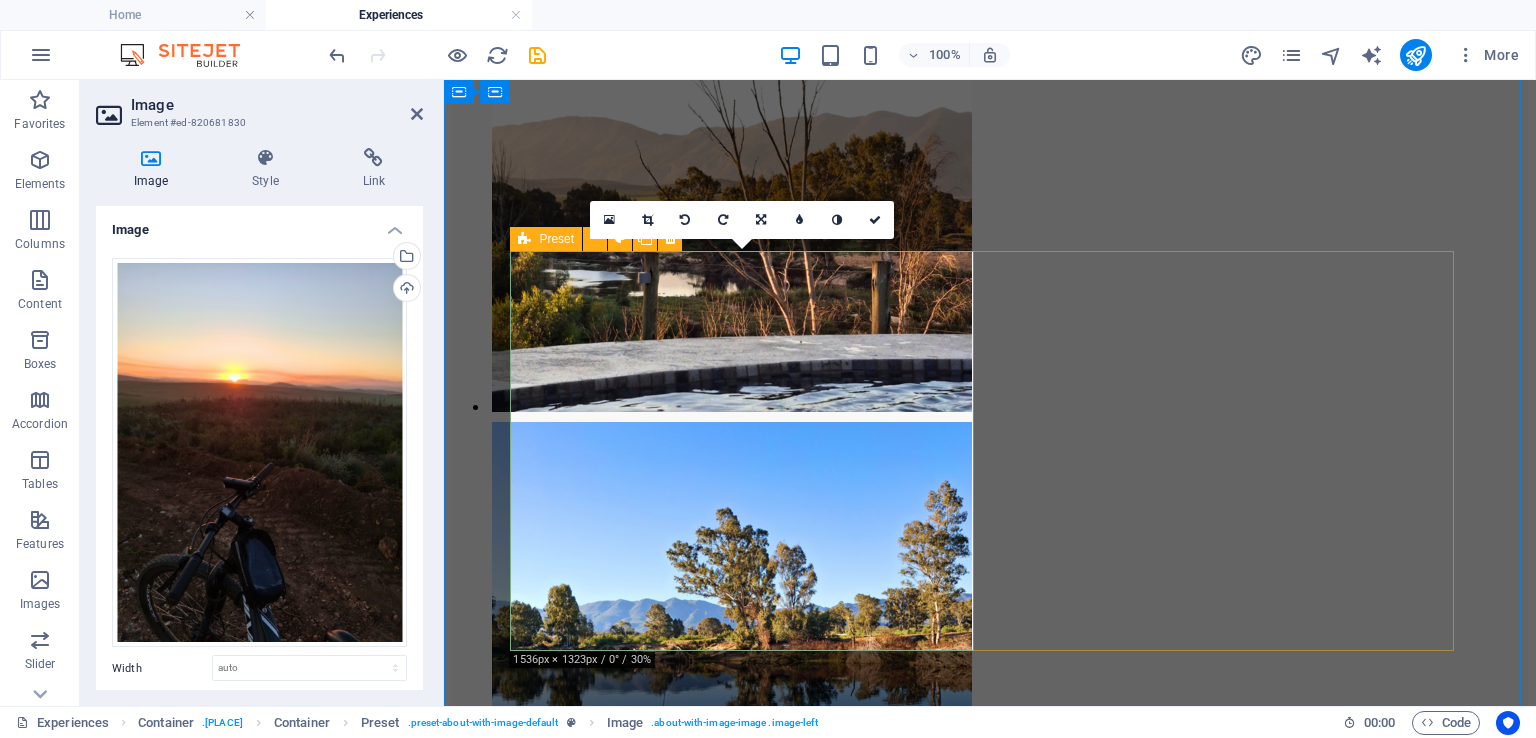click at bounding box center [524, 239] 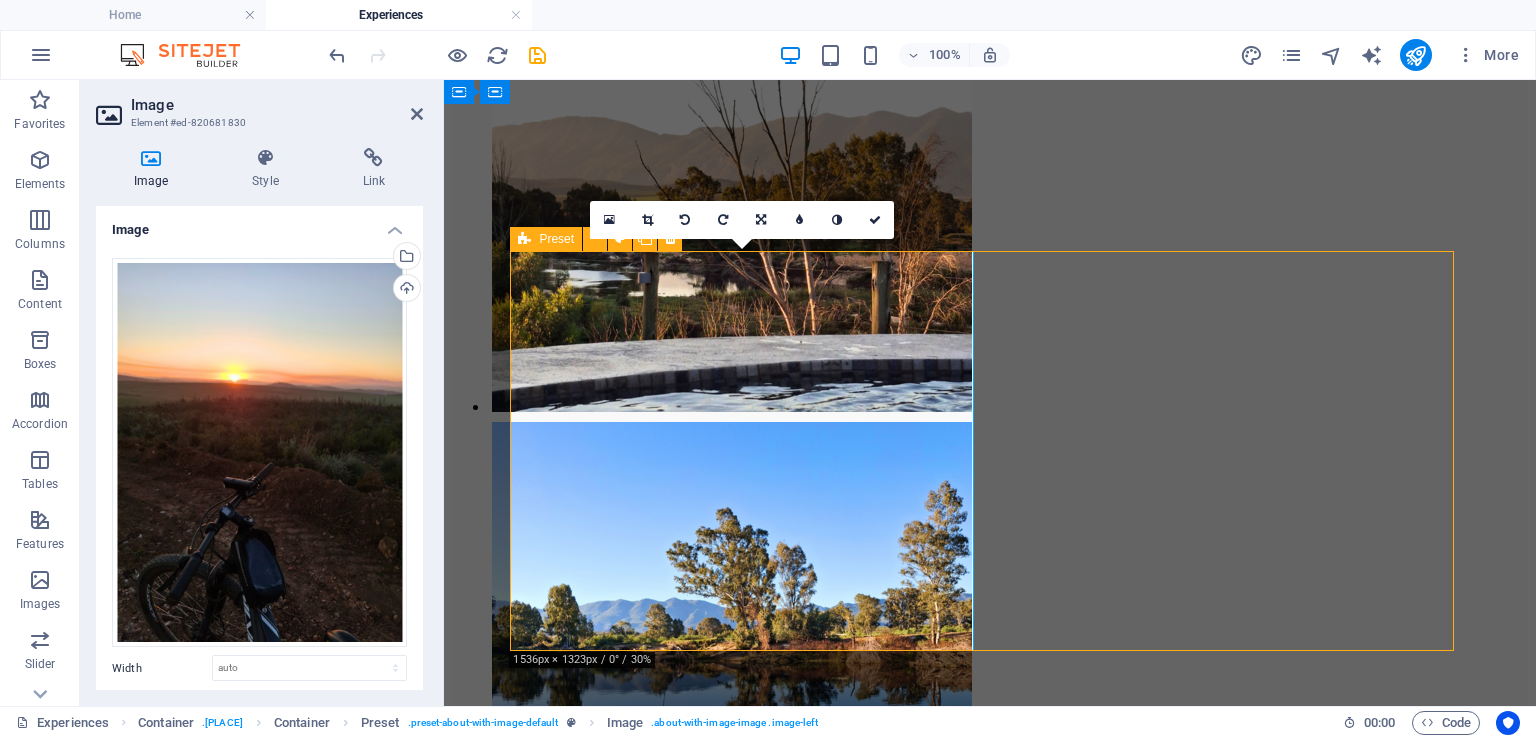 click at bounding box center [524, 239] 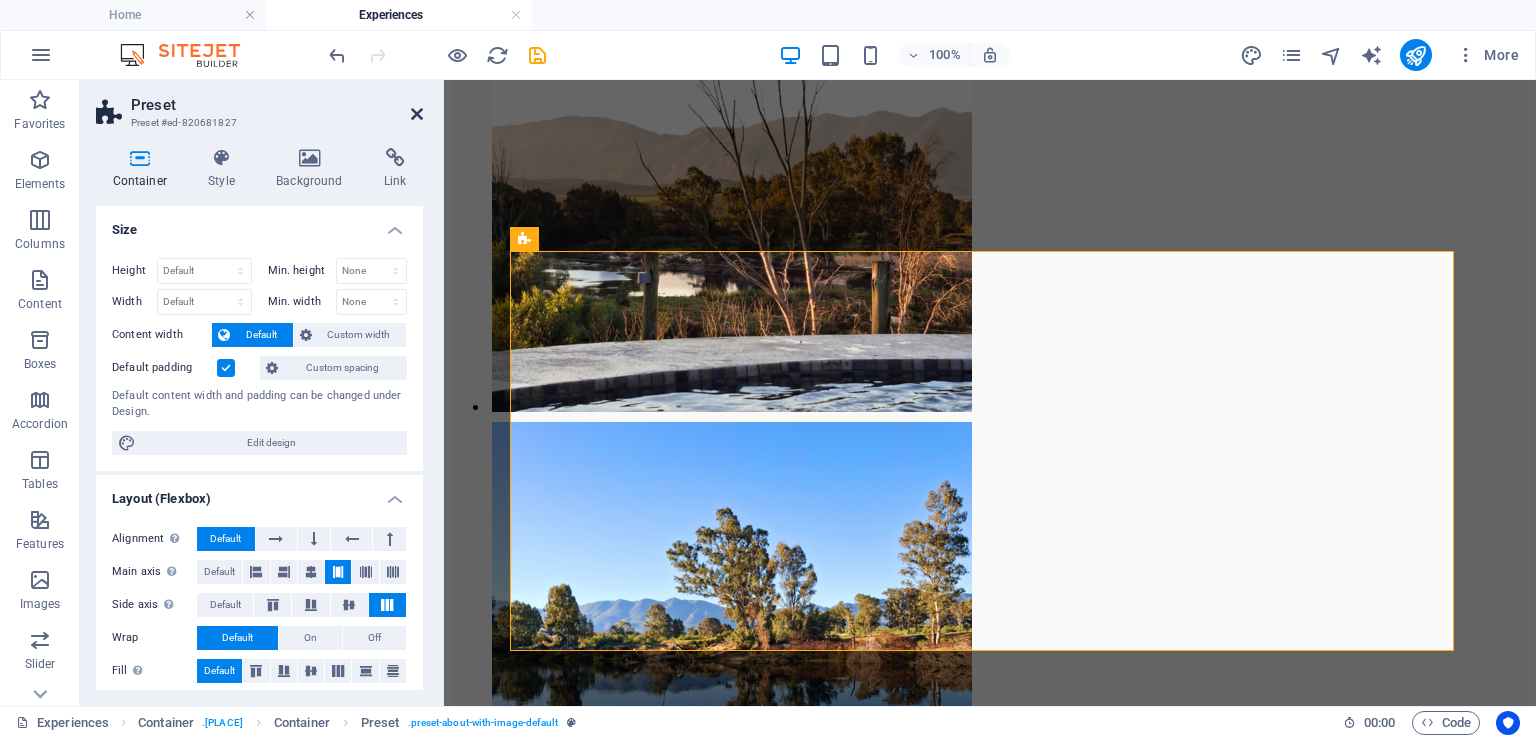 click at bounding box center [417, 114] 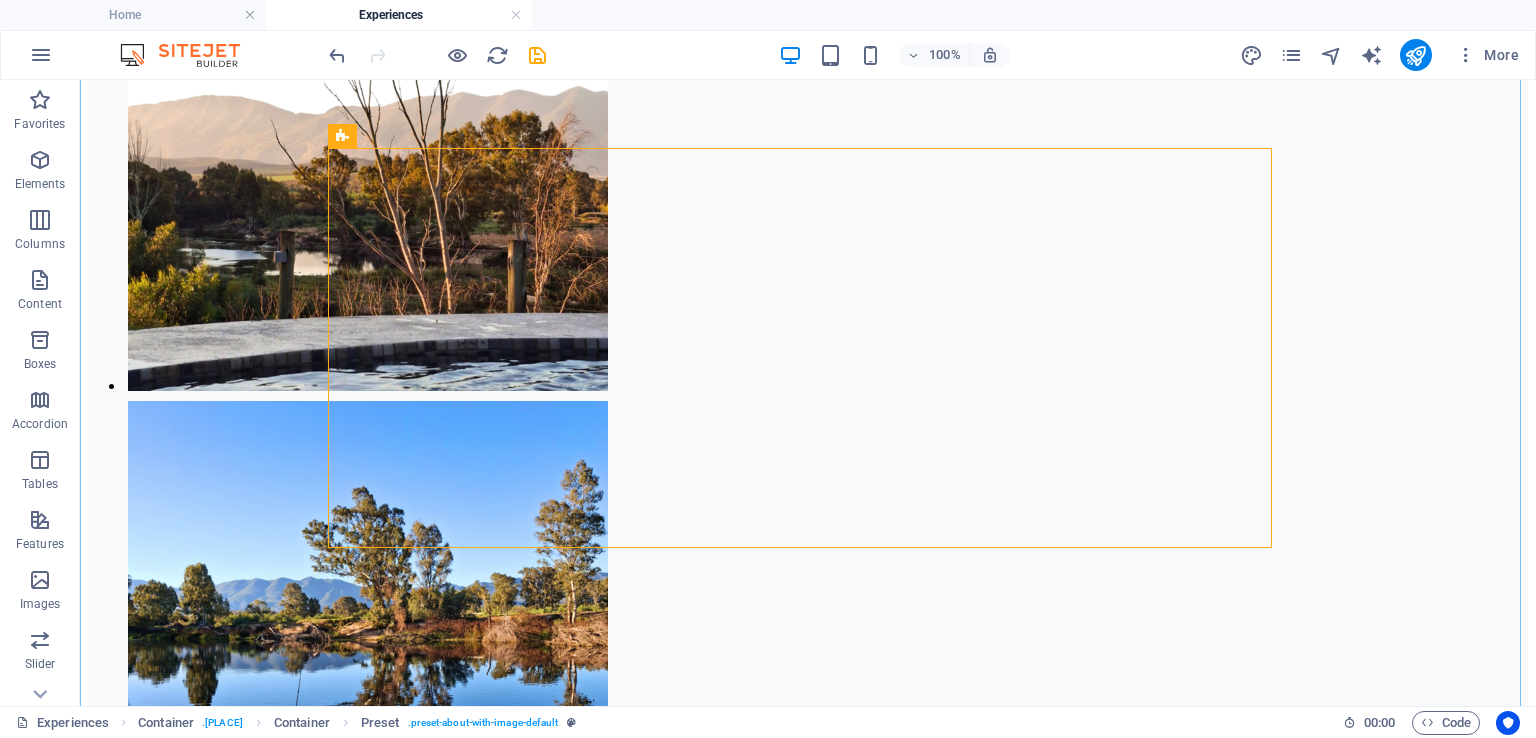 scroll, scrollTop: 1797, scrollLeft: 0, axis: vertical 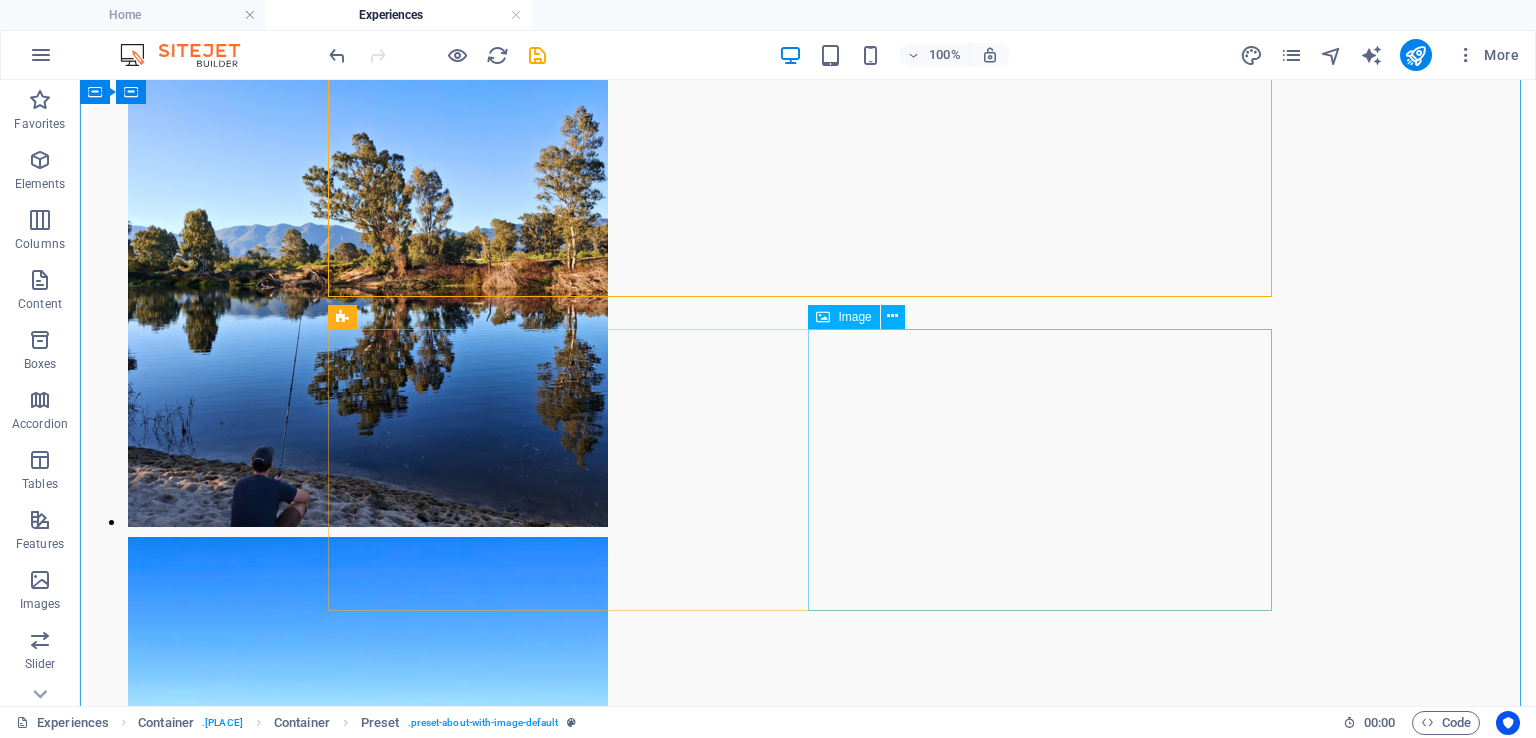 click at bounding box center (304, 3034) 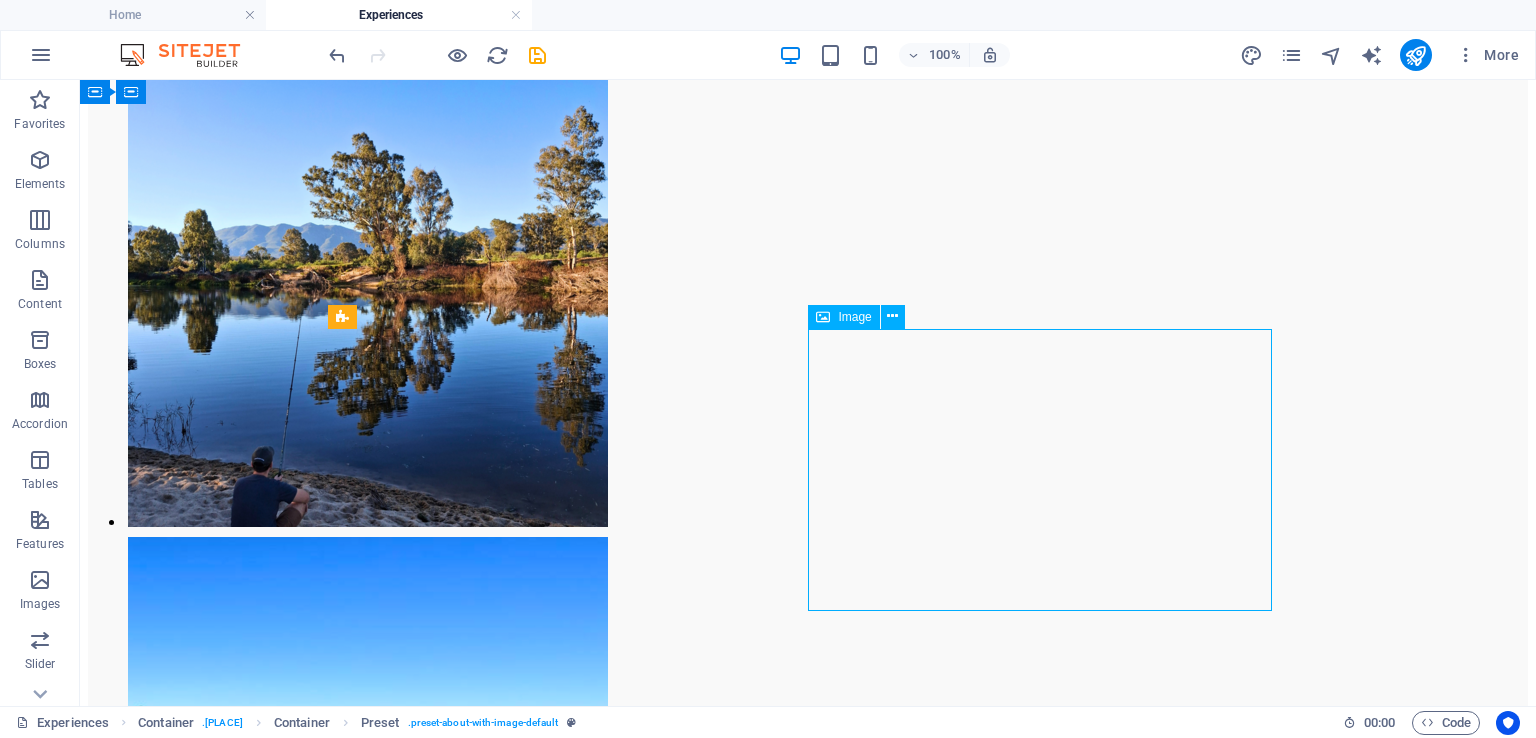 click at bounding box center [304, 3034] 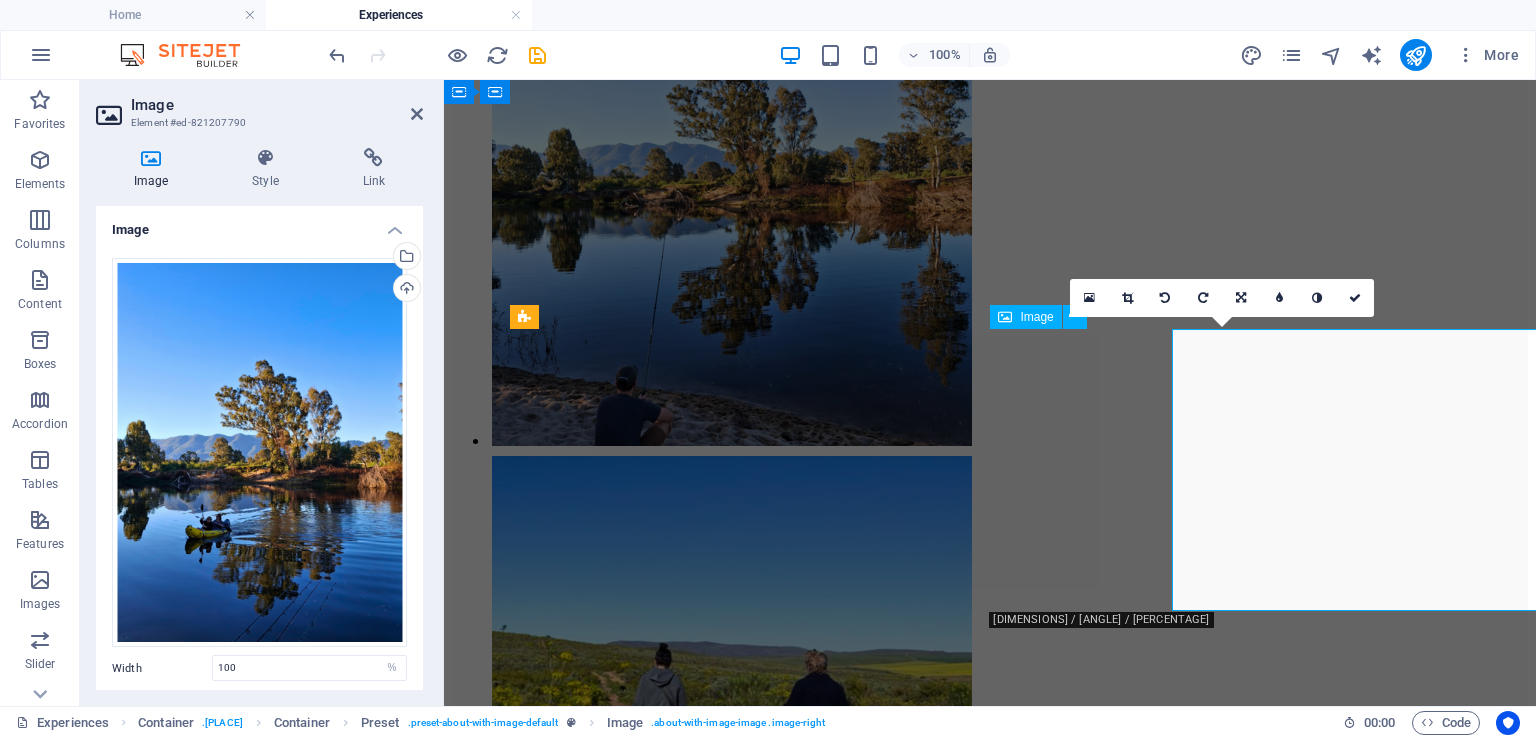 scroll, scrollTop: 2048, scrollLeft: 0, axis: vertical 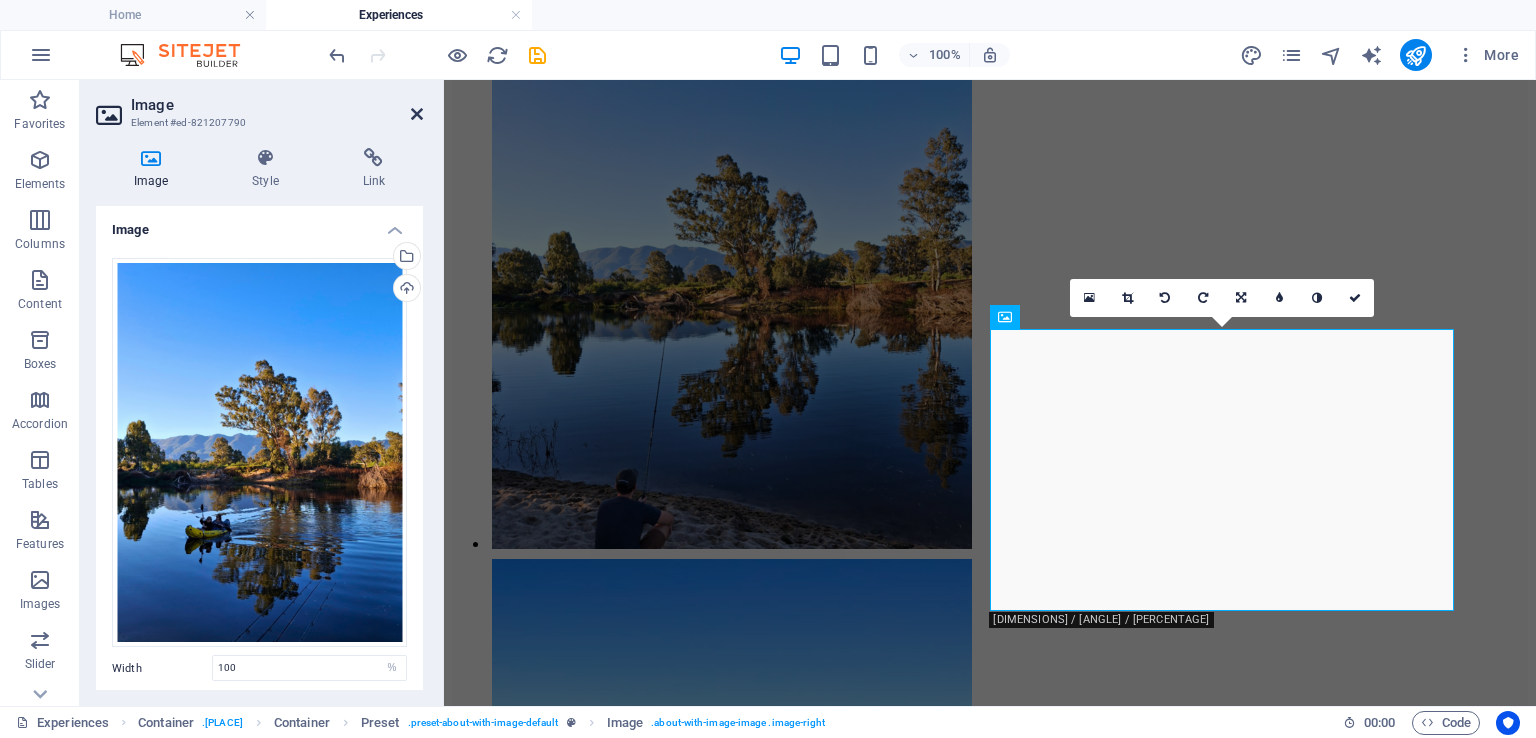 click at bounding box center (417, 114) 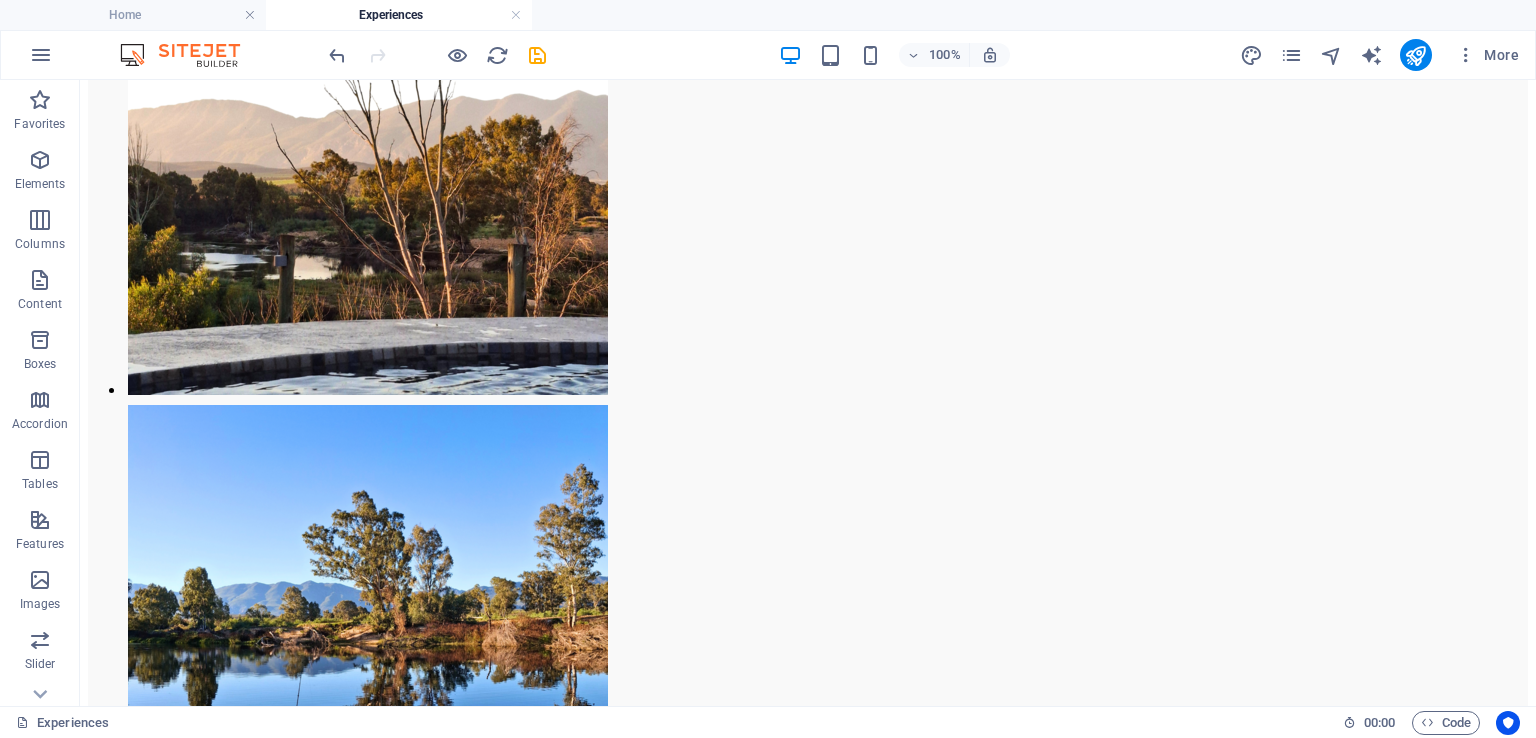 scroll, scrollTop: 1772, scrollLeft: 0, axis: vertical 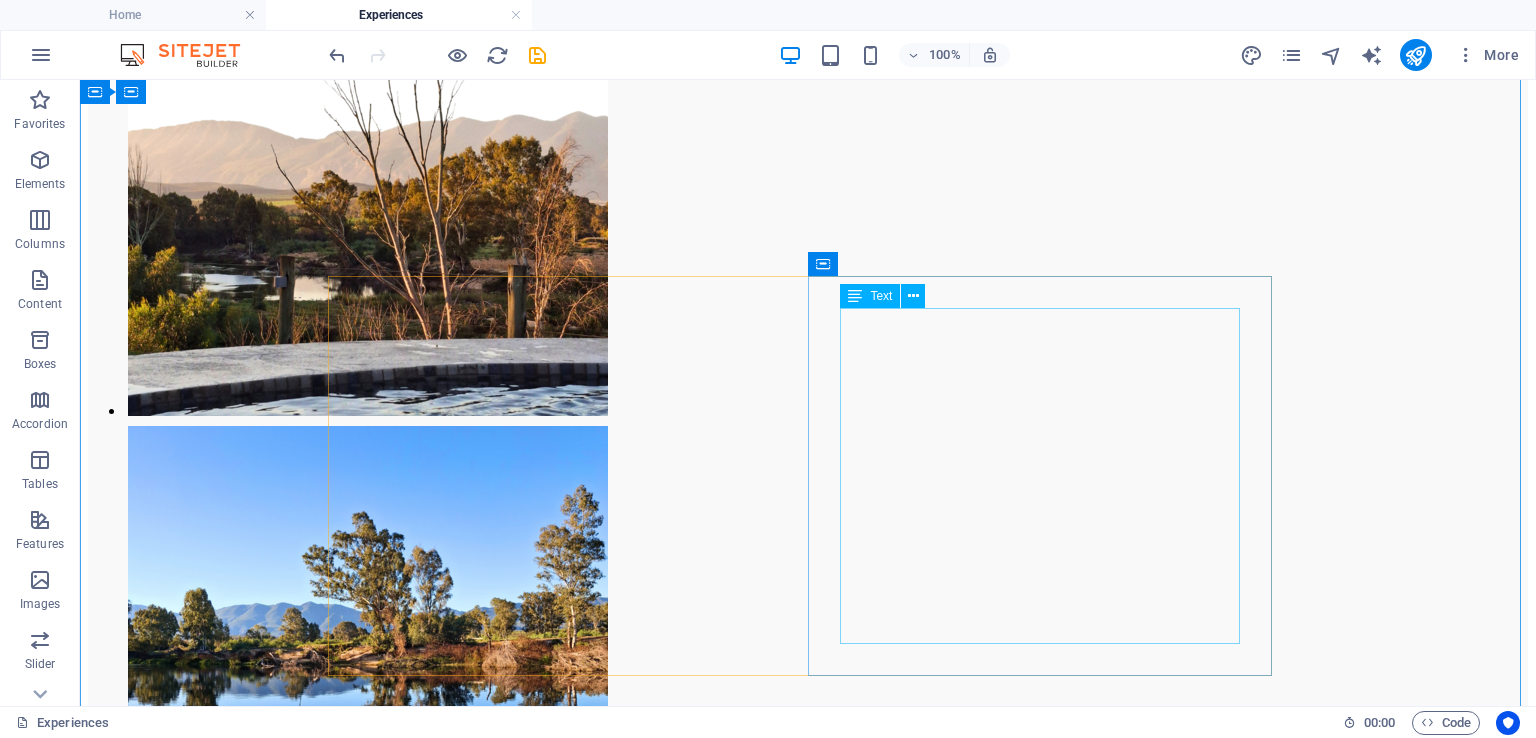 click on "Hiking & Biking Trails Venture into  350 hectares of pristine Renosterveld . Walk or cycle through veld trails or  explore via 4x4s or confident 2x4 SUVs. Gravel Road Cycling The surrounding  gravel farm roads  are ideal for scenic cycling." at bounding box center [808, 2925] 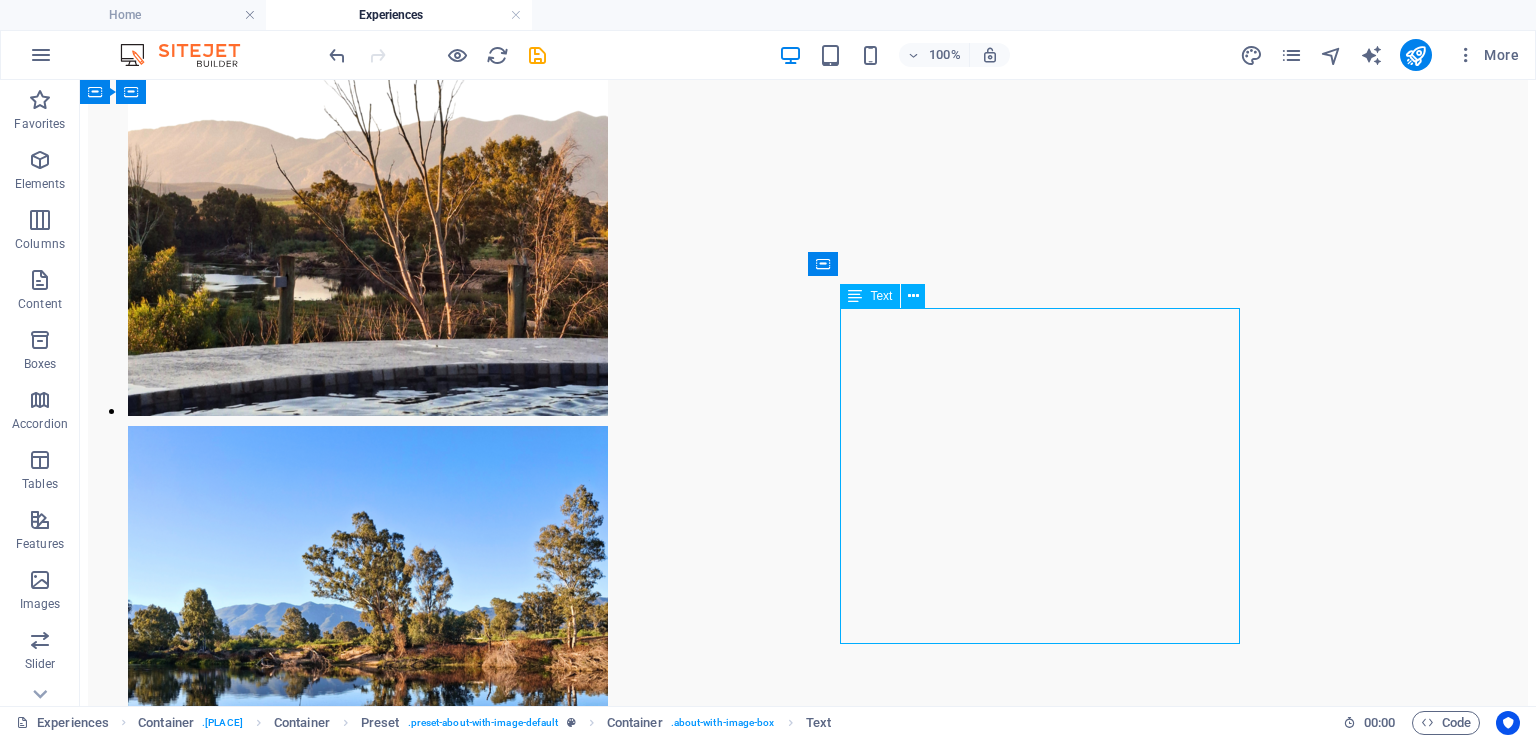 click on "Hiking & Biking Trails Venture into  350 hectares of pristine Renosterveld . Walk or cycle through veld trails or  explore via 4x4s or confident 2x4 SUVs. Gravel Road Cycling The surrounding  gravel farm roads  are ideal for scenic cycling." at bounding box center [808, 2925] 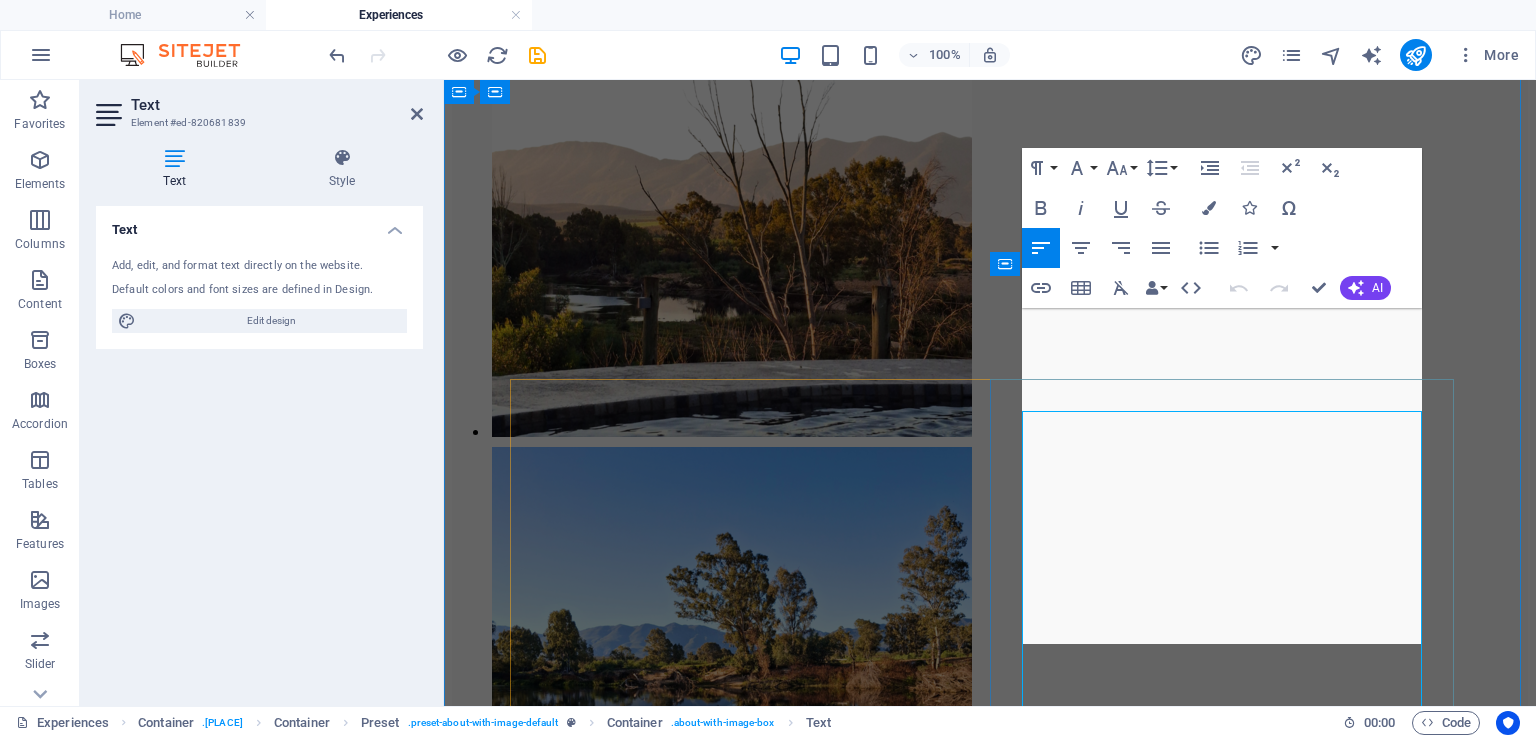 scroll, scrollTop: 1669, scrollLeft: 0, axis: vertical 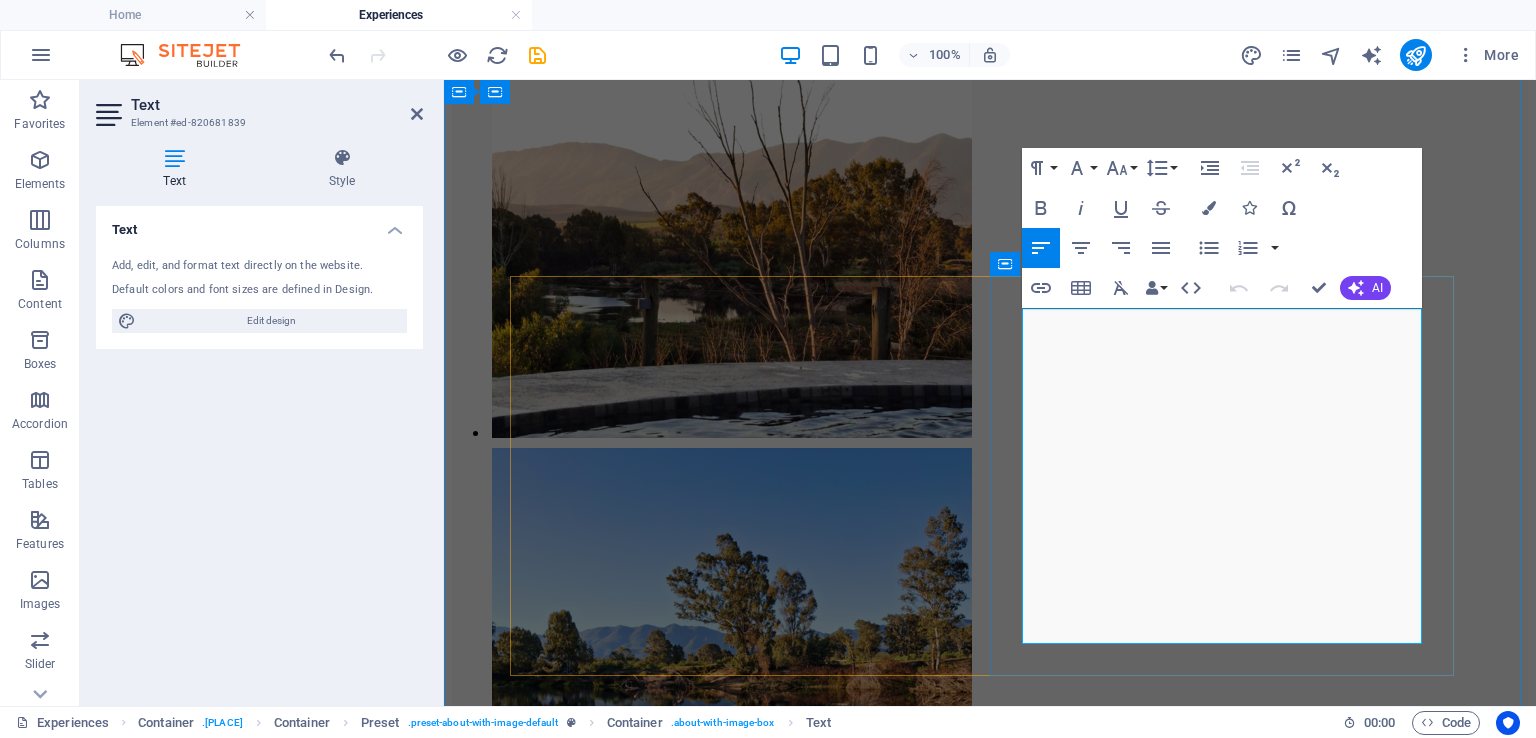 click on "Gravel Road Cycling The surrounding  gravel farm roads  are ideal for scenic cycling." at bounding box center (990, 2830) 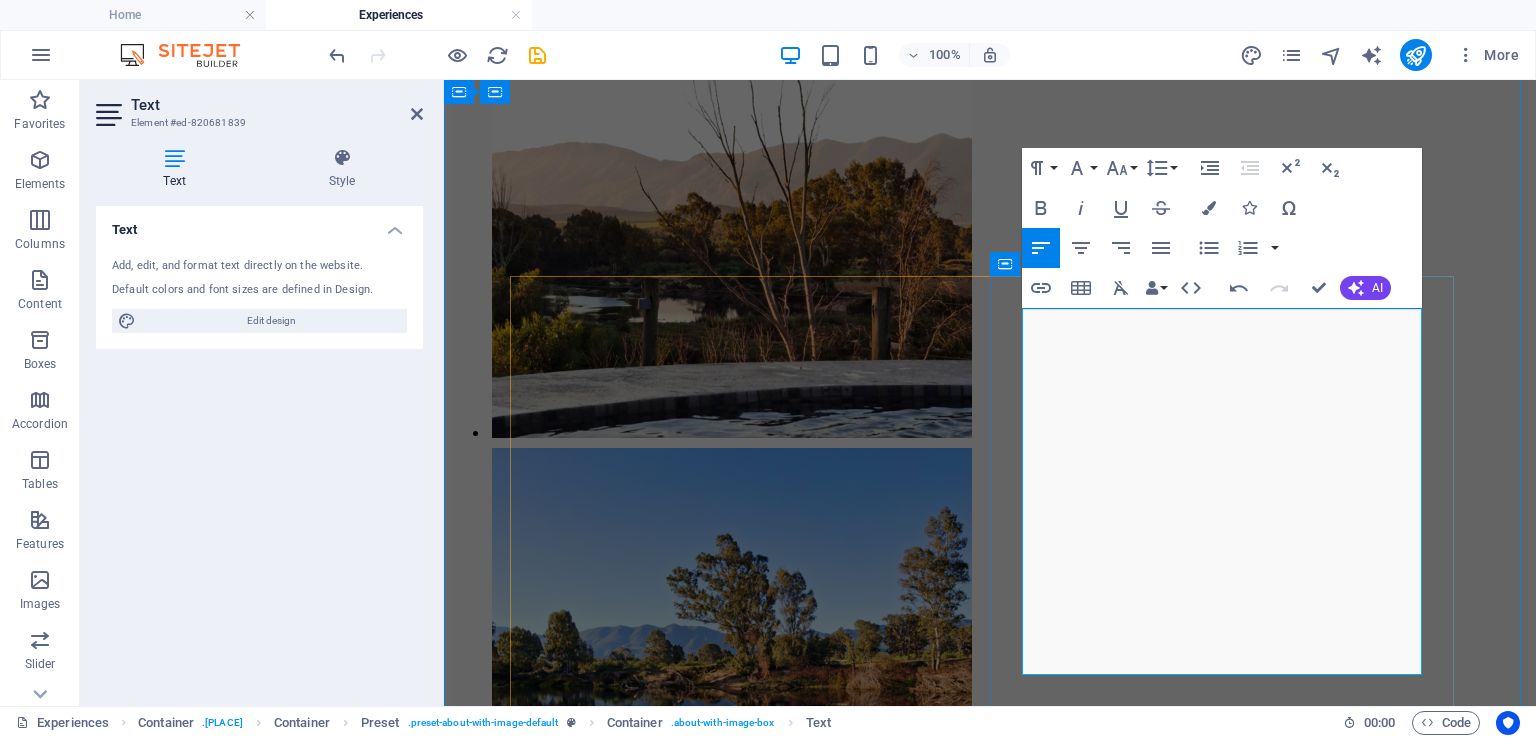 click on "Gravel Road Cycling The surrounding  gravel farm roads  are ideal for scenic cycling." at bounding box center (990, 2830) 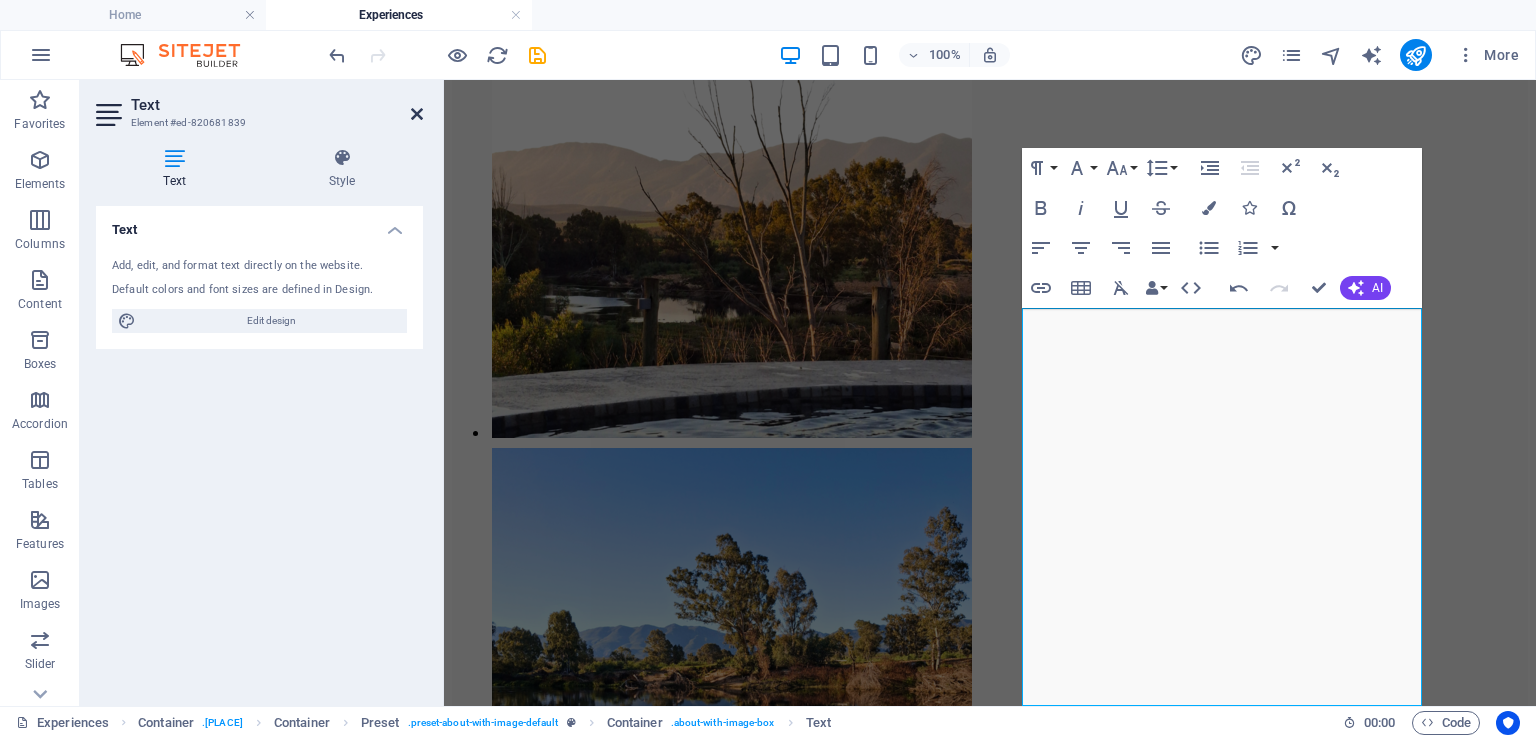 click at bounding box center (417, 114) 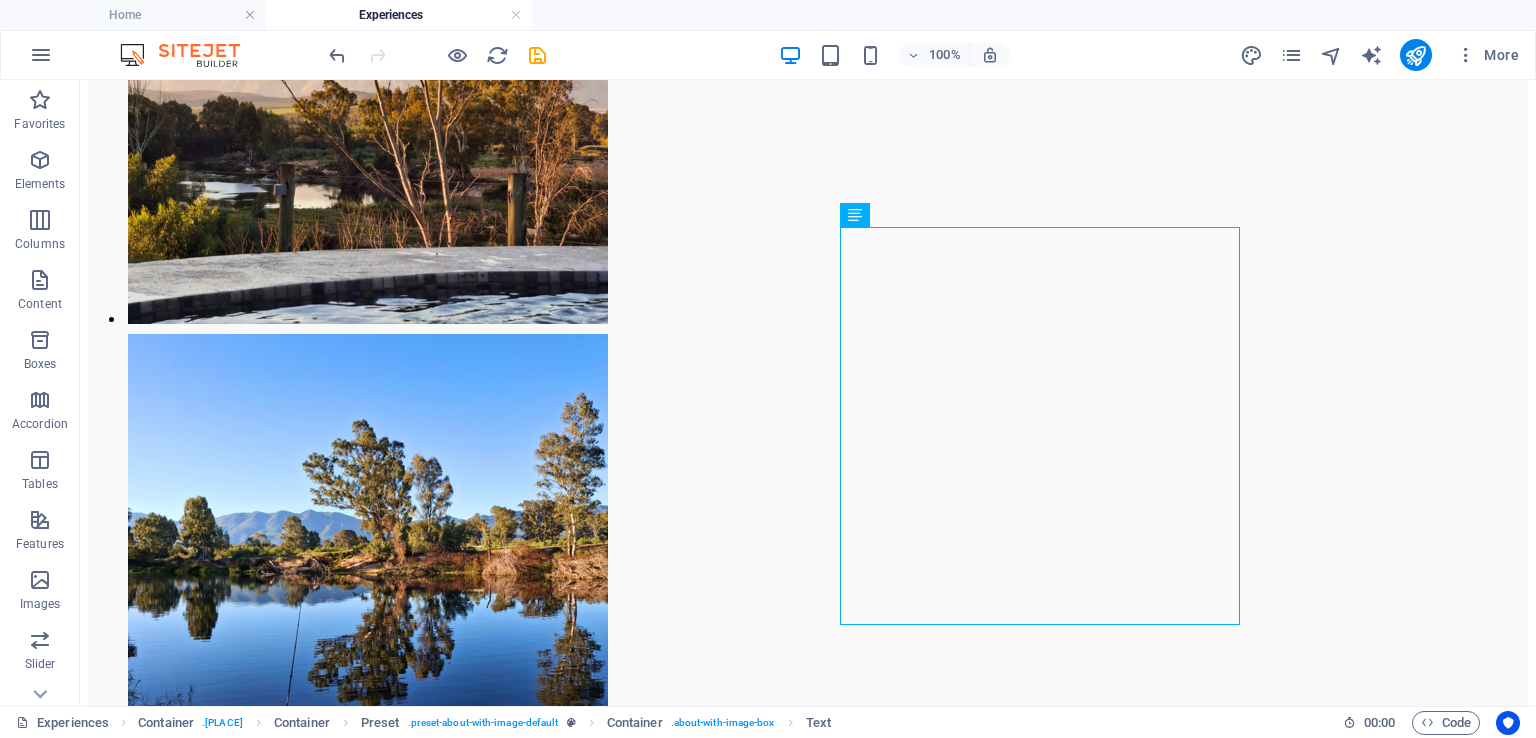 scroll, scrollTop: 1865, scrollLeft: 0, axis: vertical 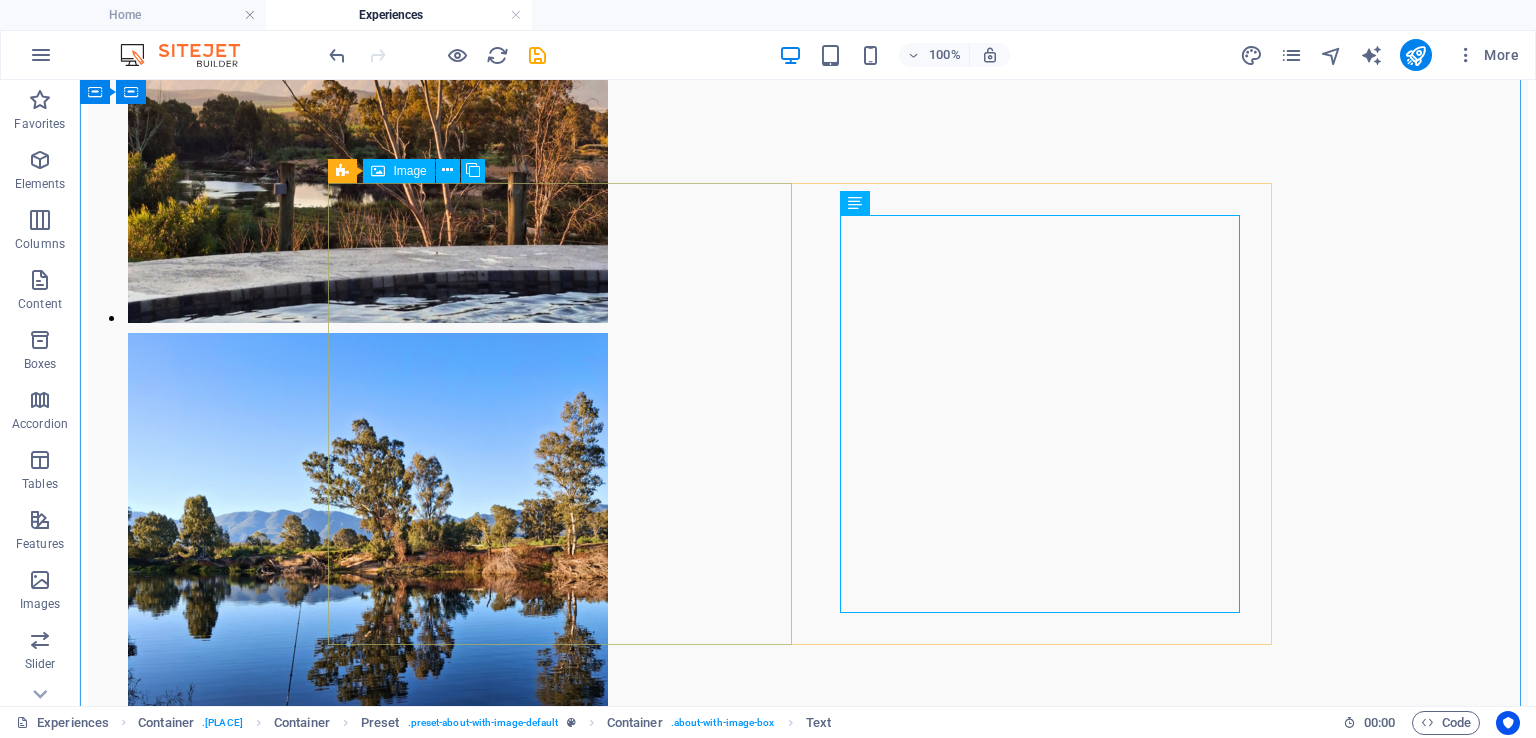 click at bounding box center (304, 2335) 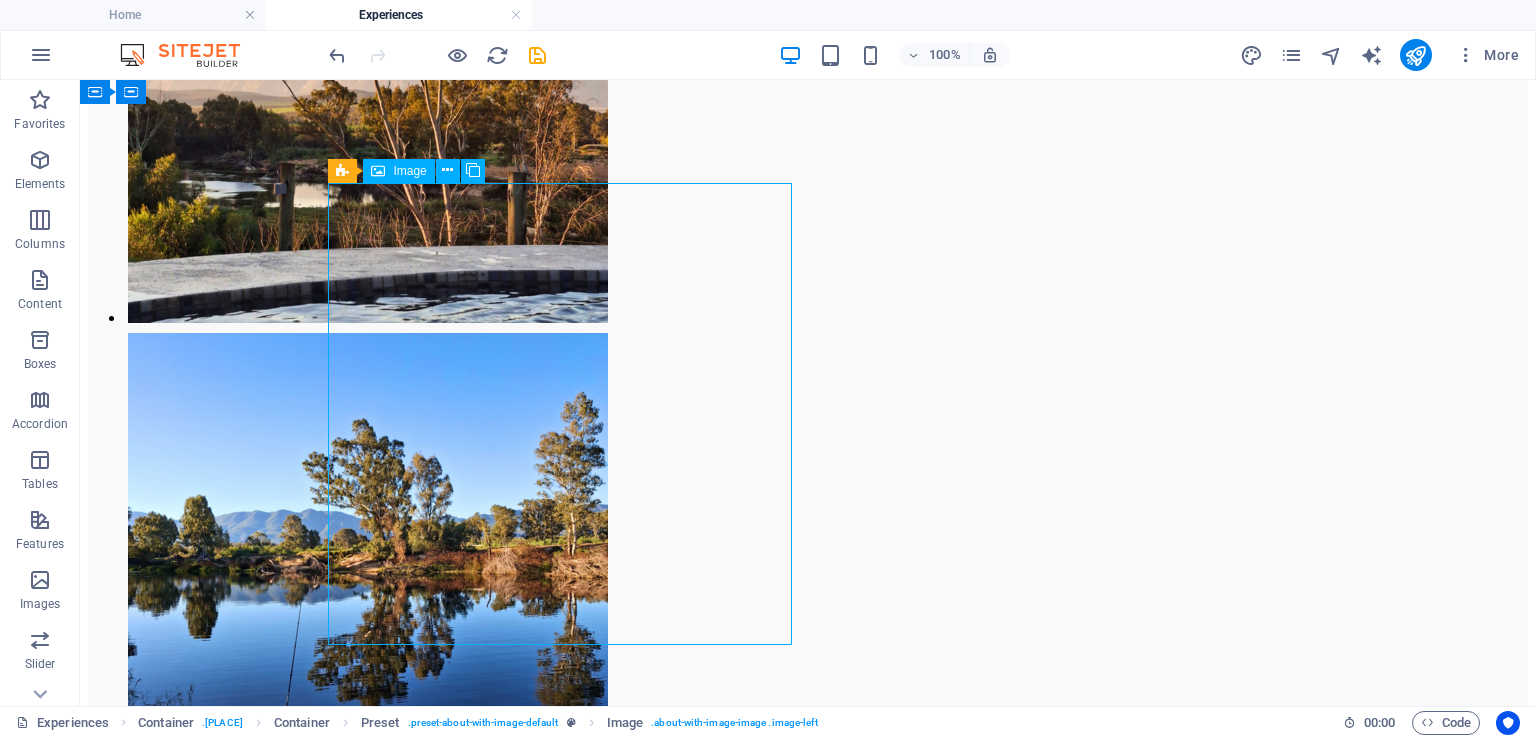 click at bounding box center (304, 2335) 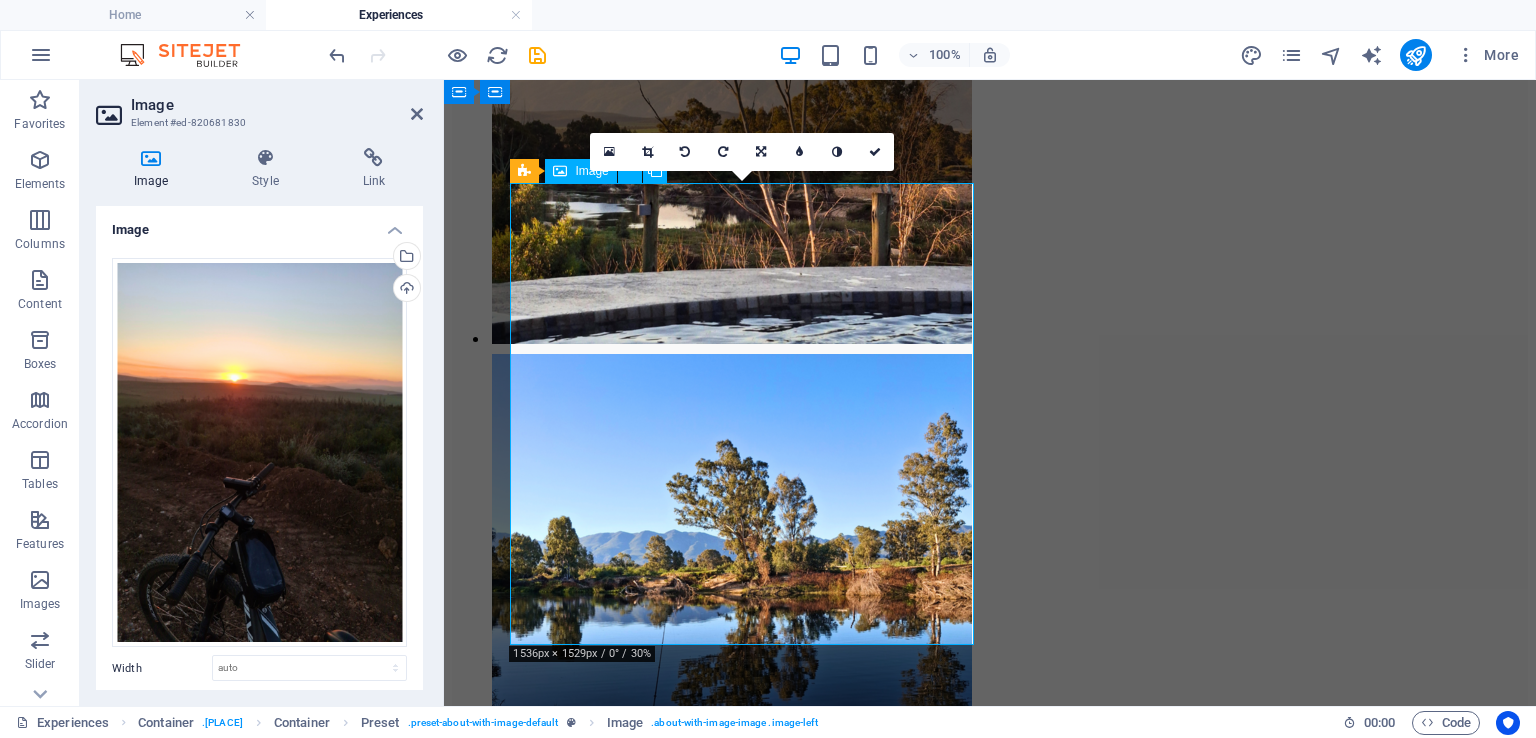 scroll, scrollTop: 1763, scrollLeft: 0, axis: vertical 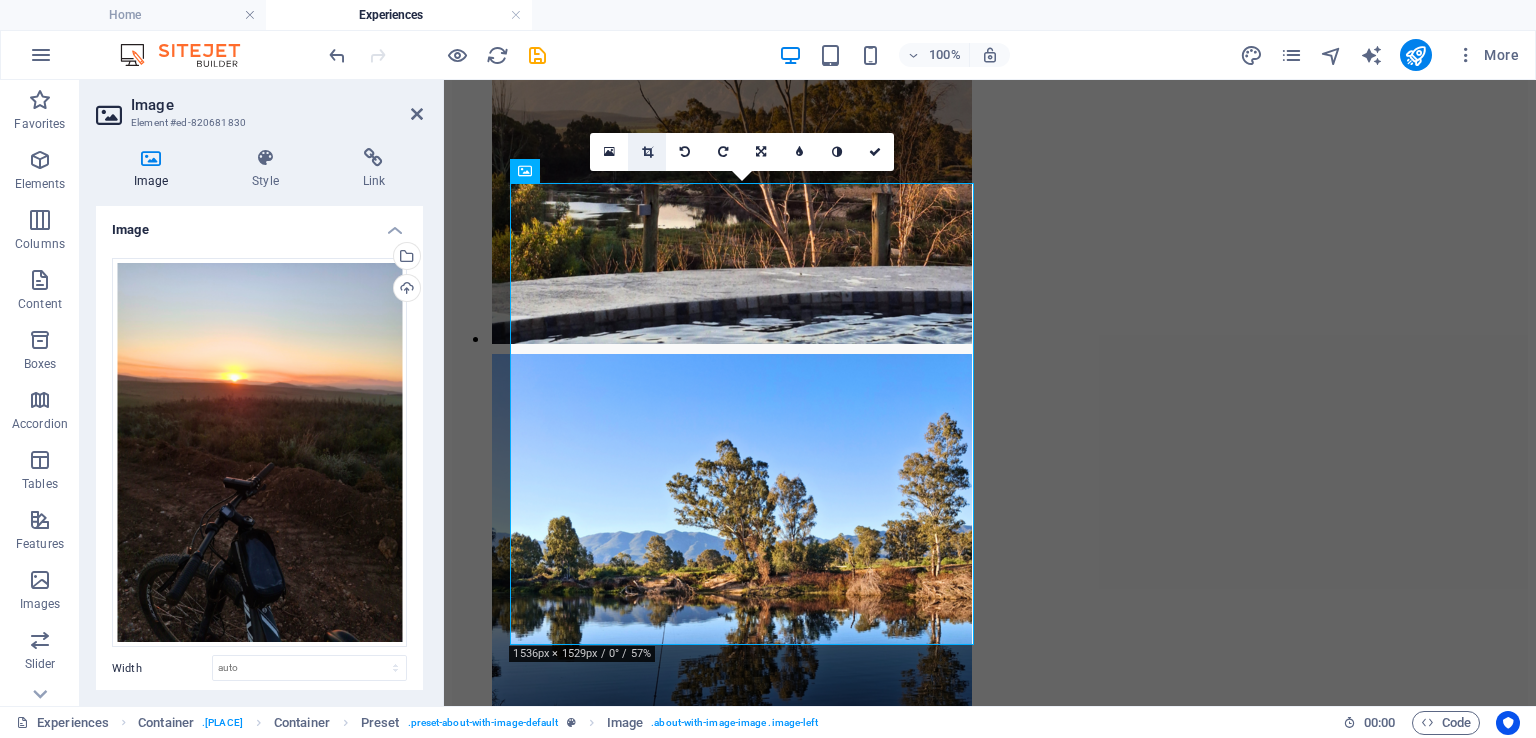 click at bounding box center [647, 152] 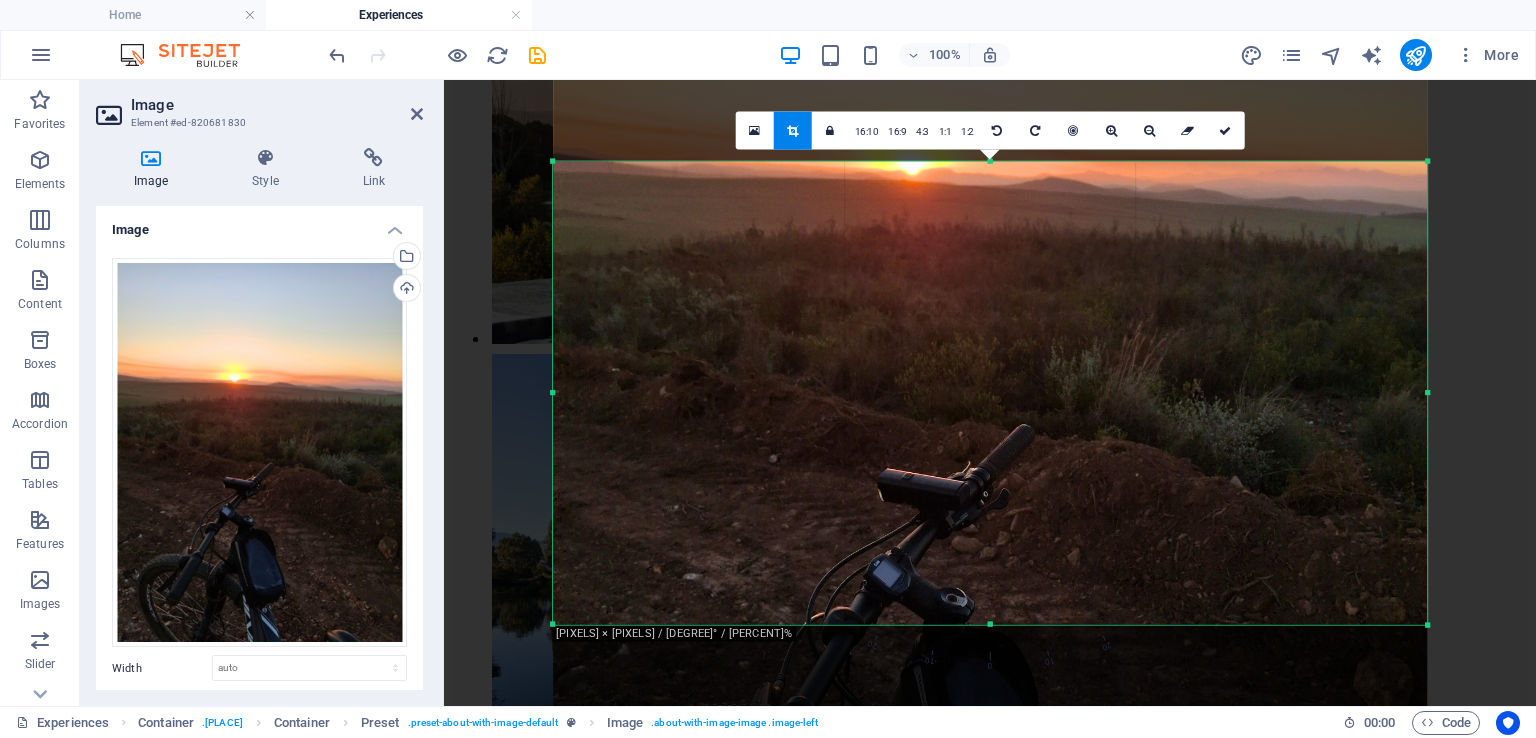 drag, startPoint x: 856, startPoint y: 650, endPoint x: 861, endPoint y: 637, distance: 13.928389 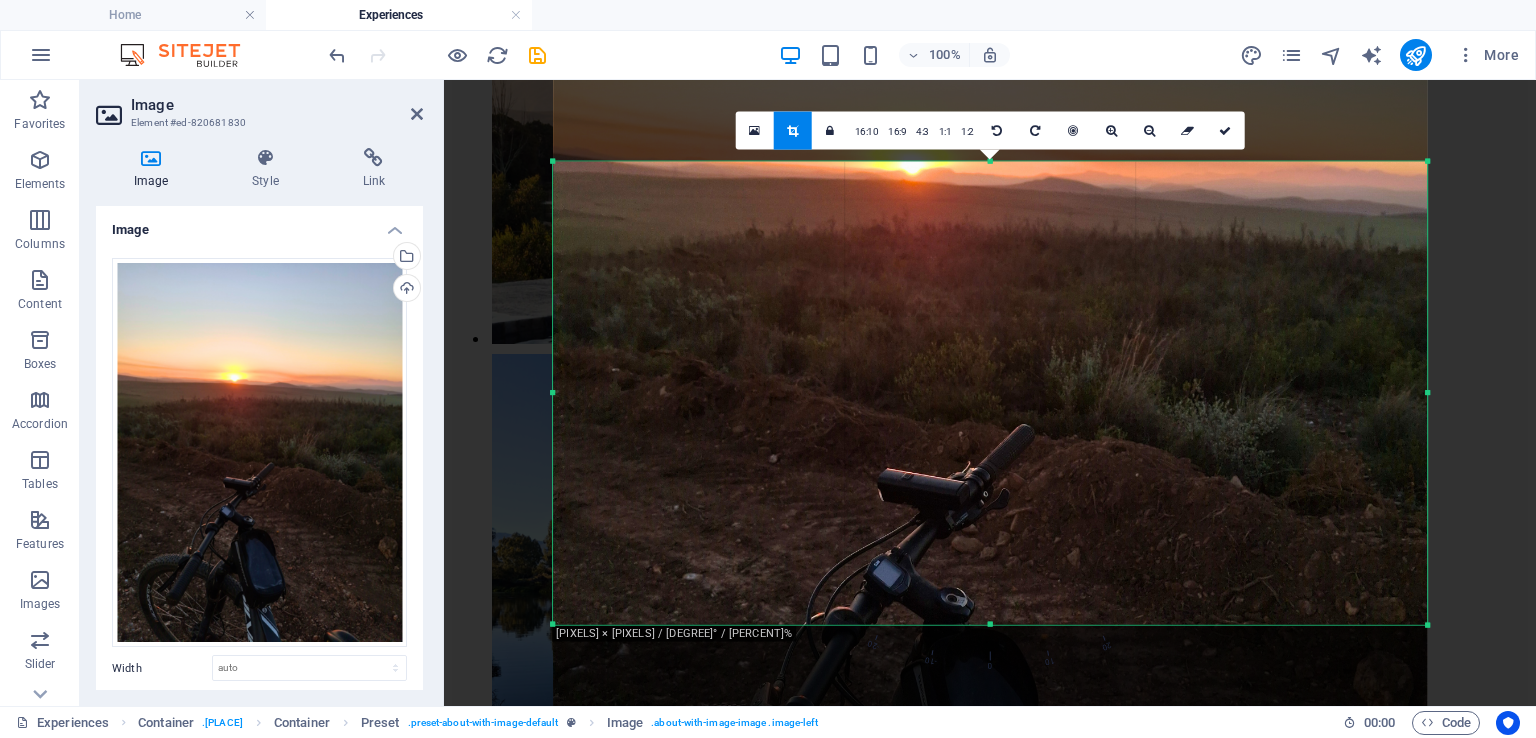 click on "180 170 160 150 140 130 120 110 100 90 80 70 60 50 40 30 20 10 0 -10 -20 -30 -40 -50 -60 -70 -80 -90 -100 -110 -120 -130 -140 -150 -160 -170" at bounding box center (990, 649) 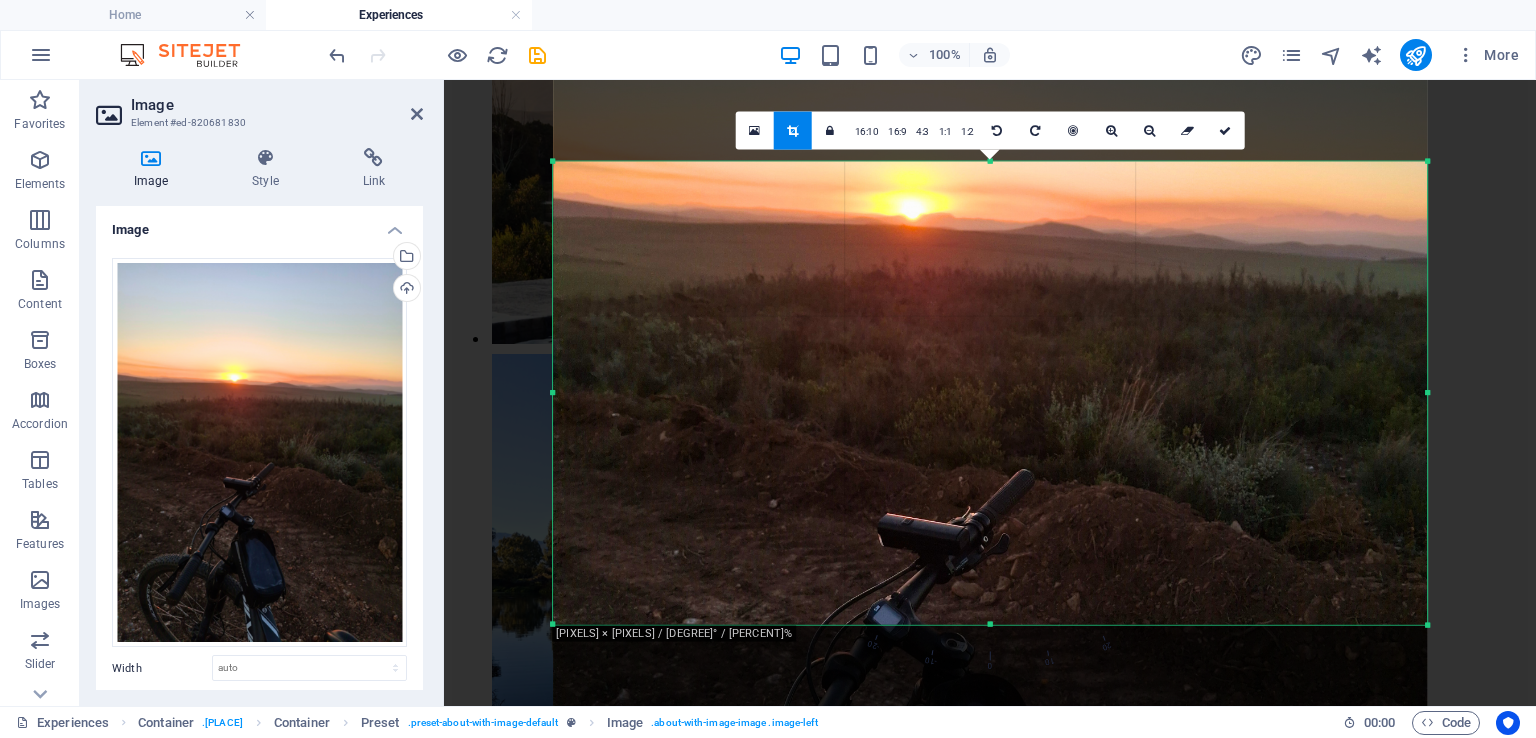 drag, startPoint x: 861, startPoint y: 580, endPoint x: 864, endPoint y: 623, distance: 43.104523 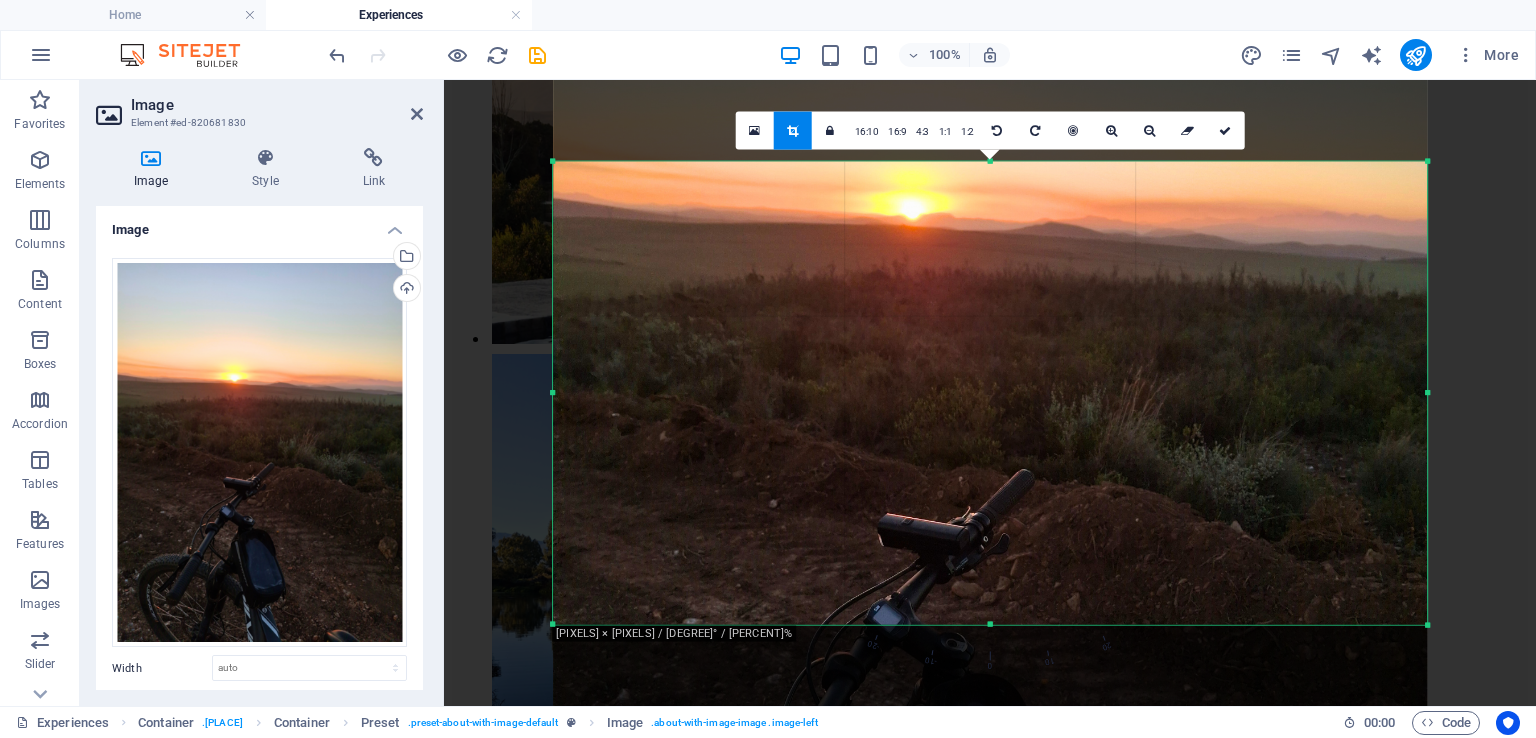 click on "180 170 160 150 140 130 120 110 100 90 80 70 60 50 40 30 20 10 0 -10 -20 -30 -40 -50 -60 -70 -80 -90 -100 -110 -120 -130 -140 -150 -160 -170 1535px × 814px / 0° / 57% 16:10 16:9 4:3 1:1 1:2 0" at bounding box center [990, 393] 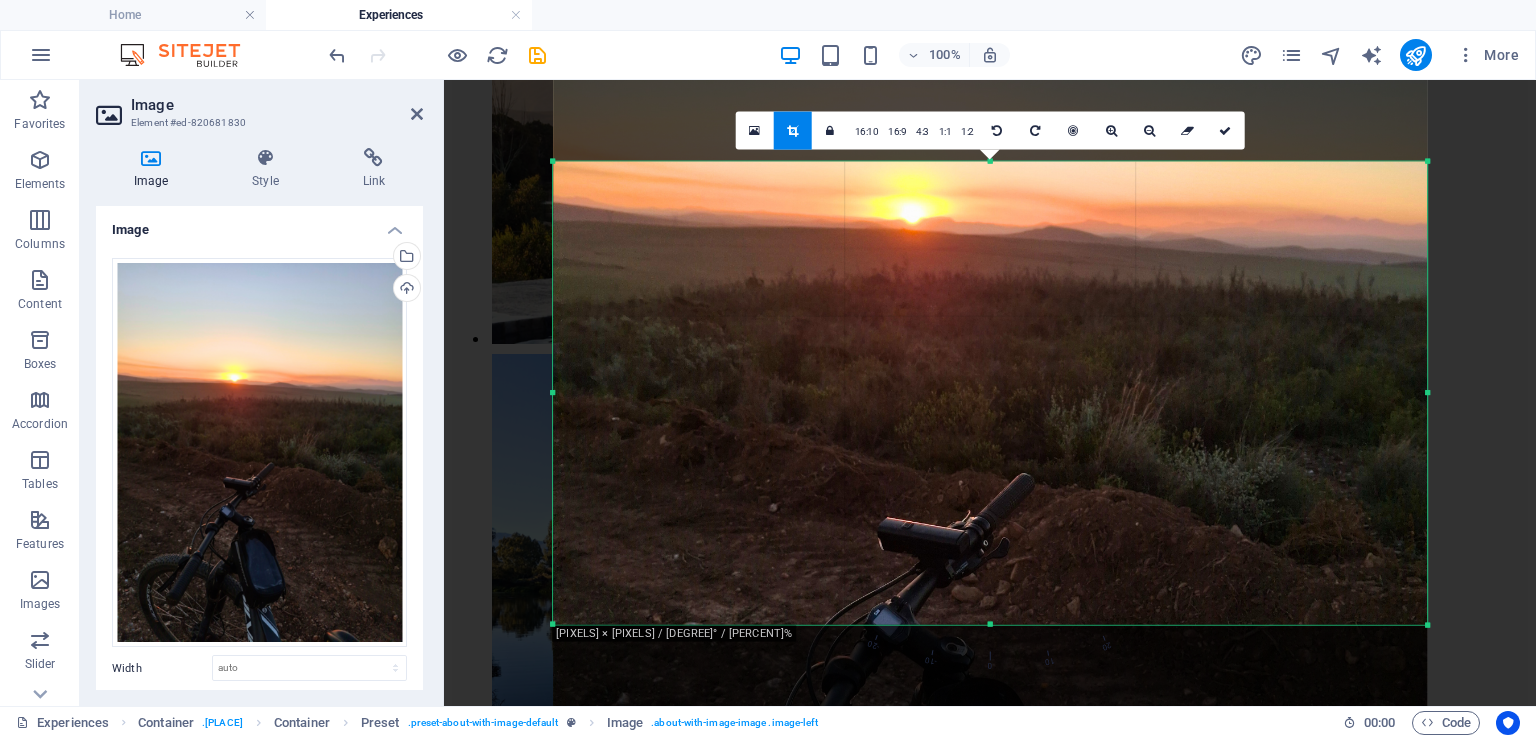 click at bounding box center (990, 442) 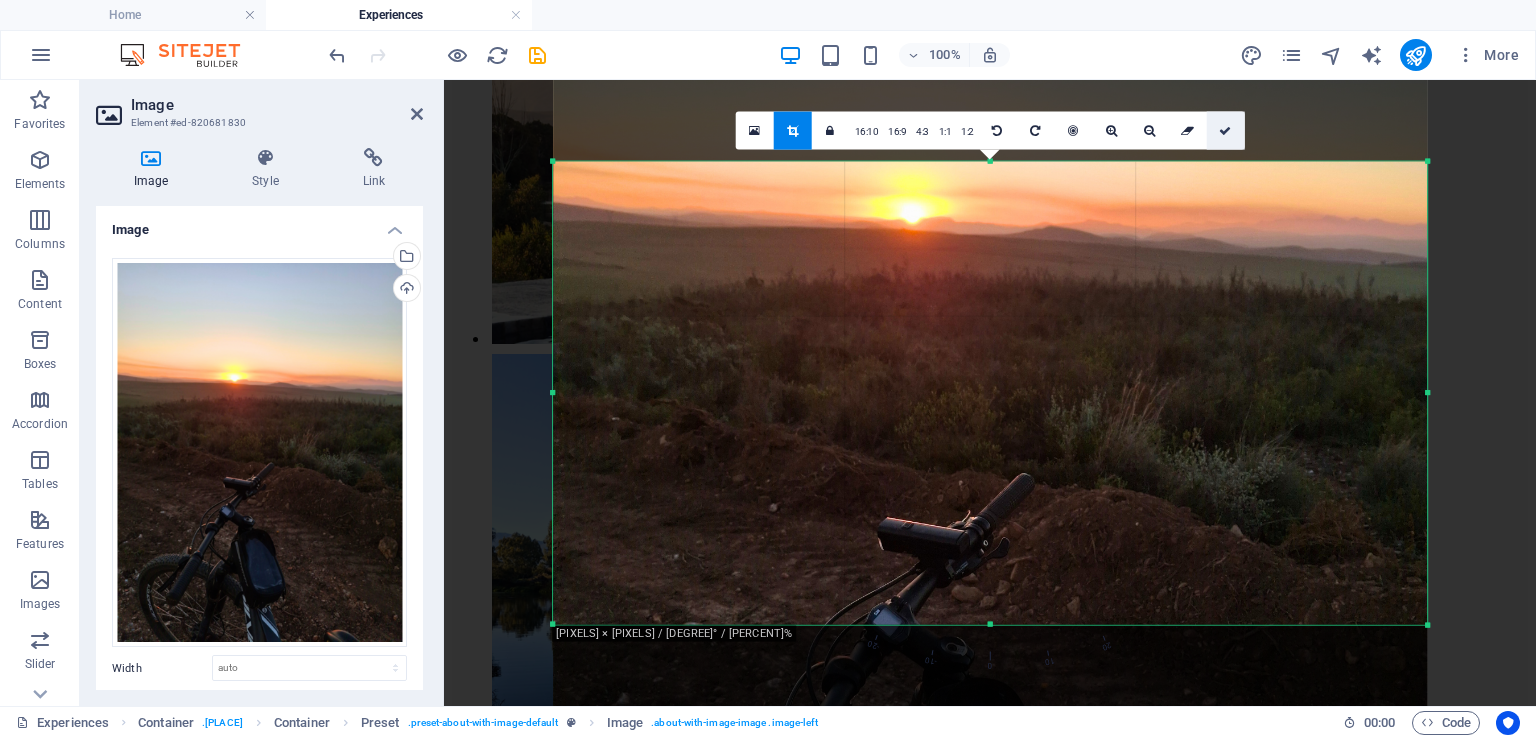 click at bounding box center [1226, 131] 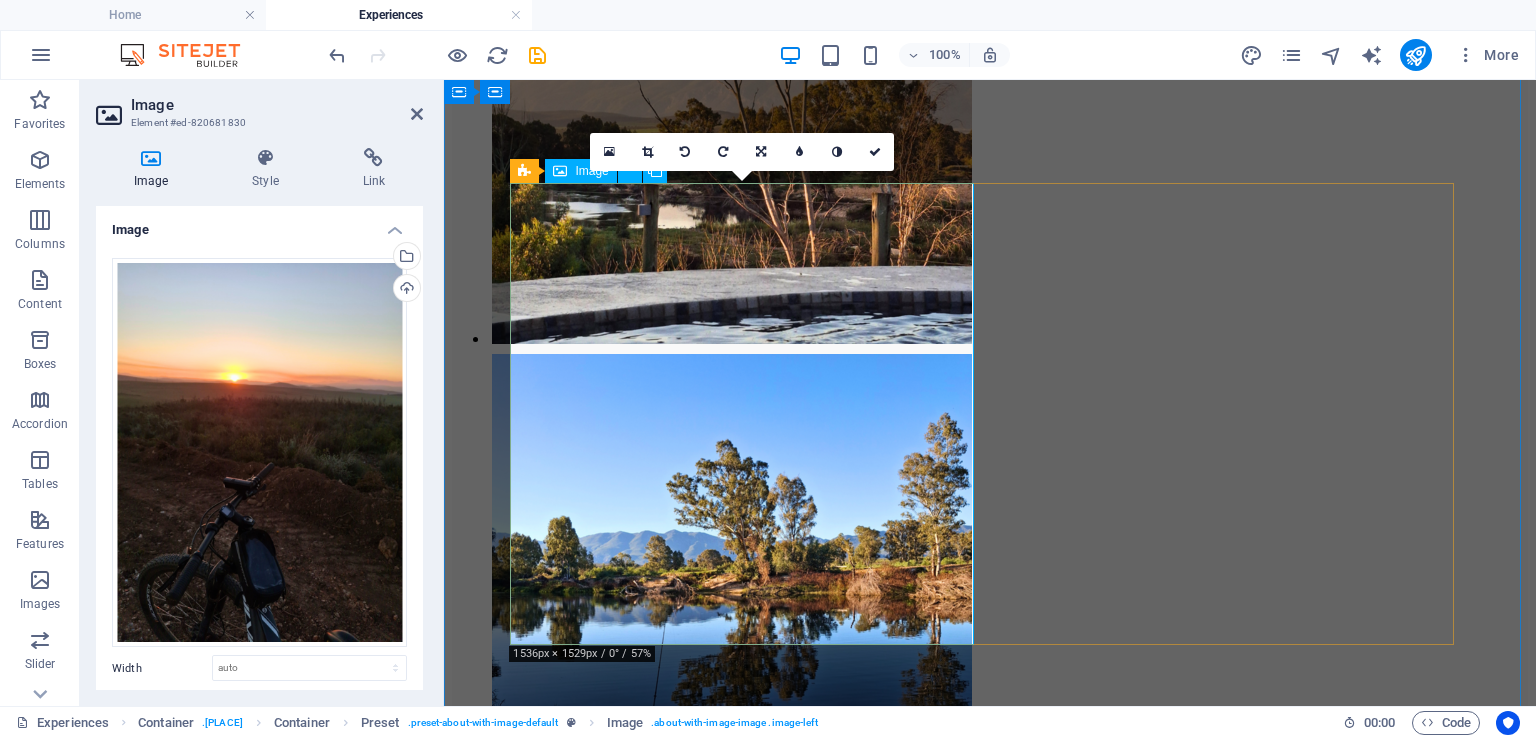 click at bounding box center (613, 2259) 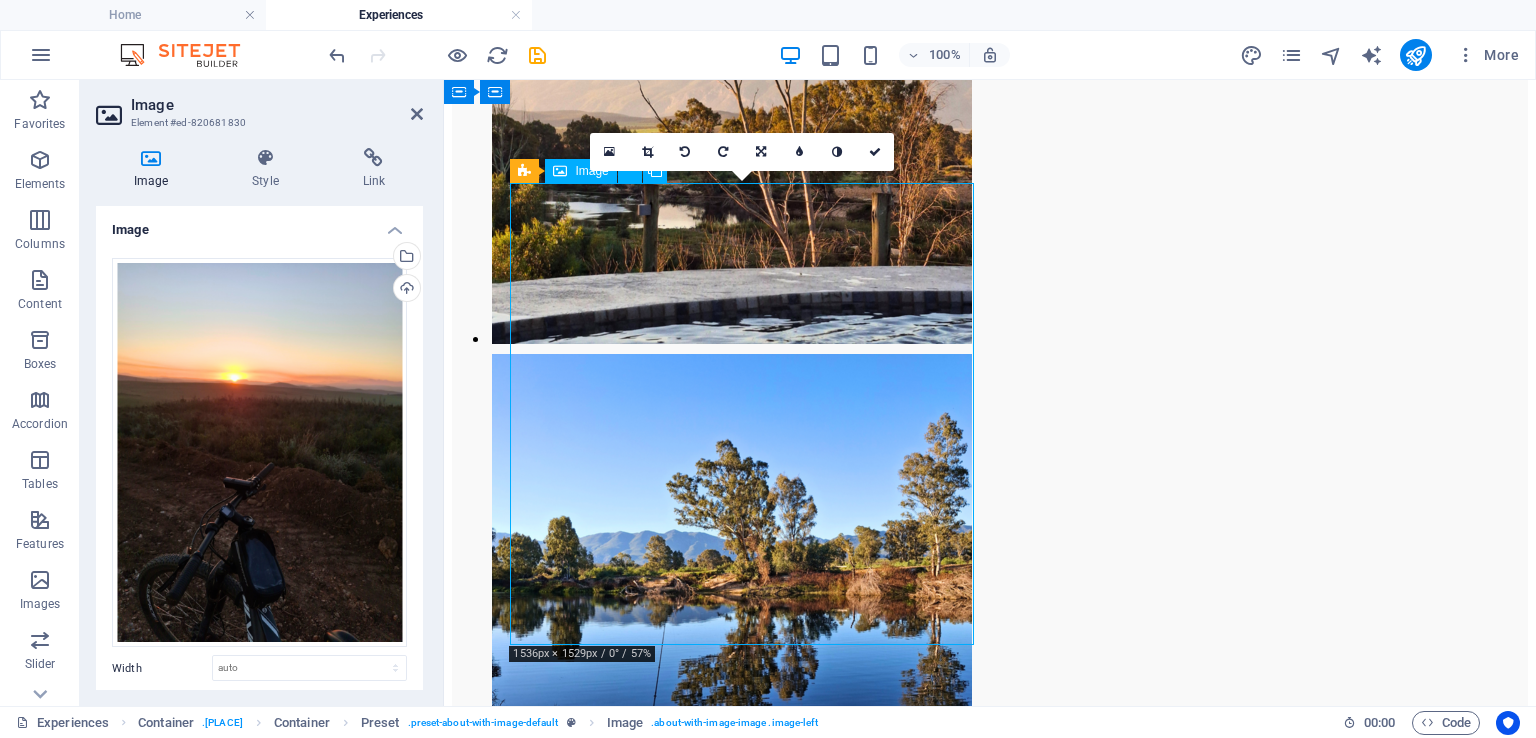 click at bounding box center [613, 2259] 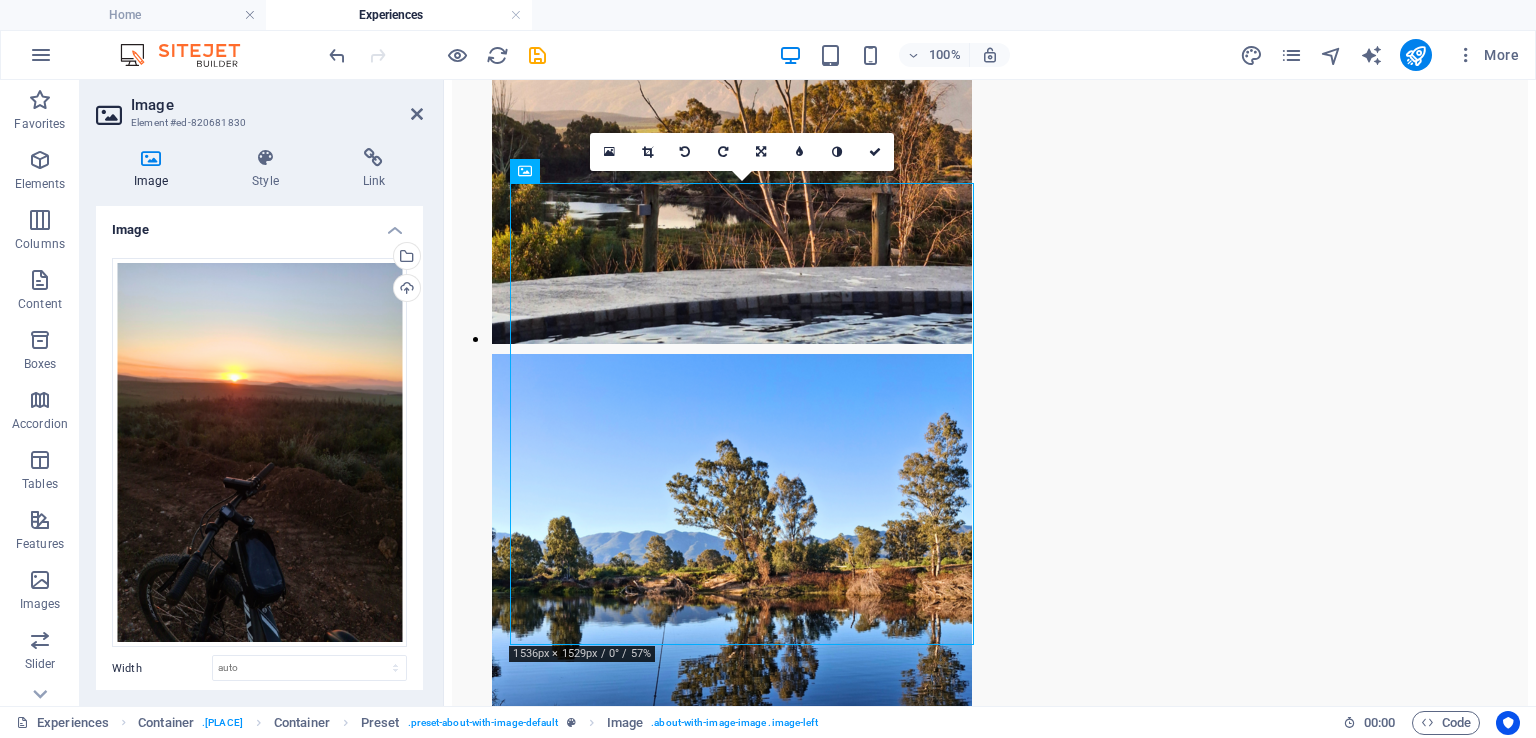 click on "Image" at bounding box center [277, 105] 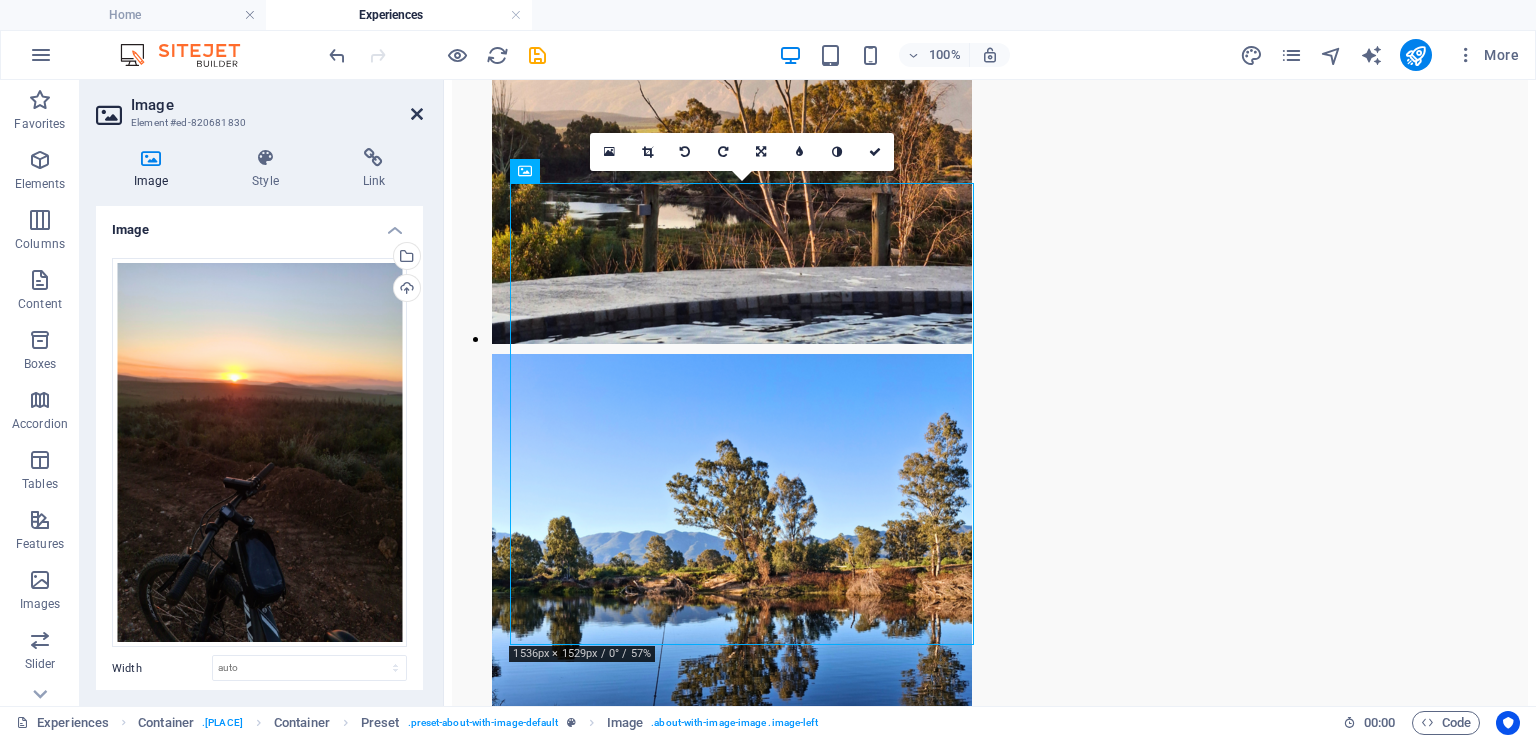 click at bounding box center (417, 114) 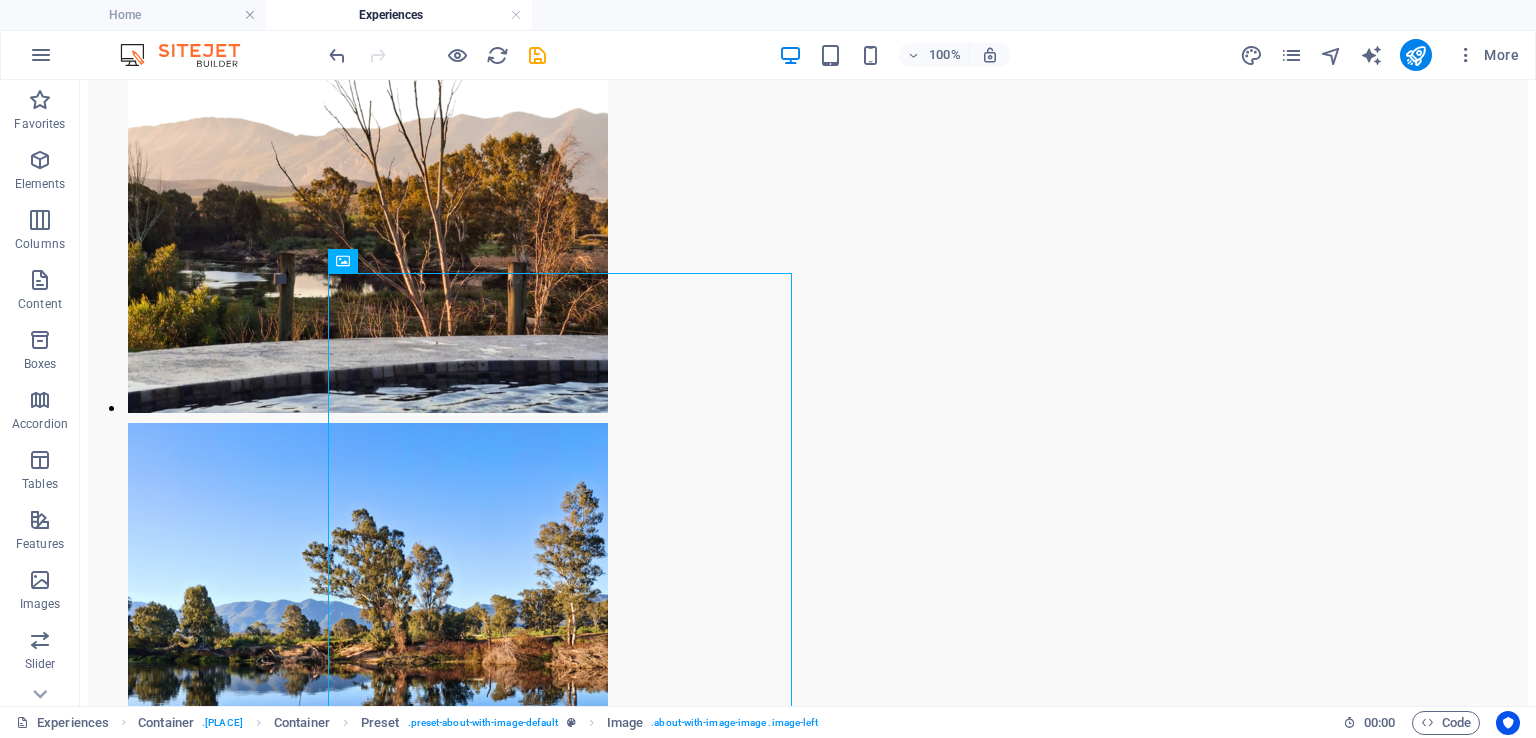 scroll, scrollTop: 1876, scrollLeft: 0, axis: vertical 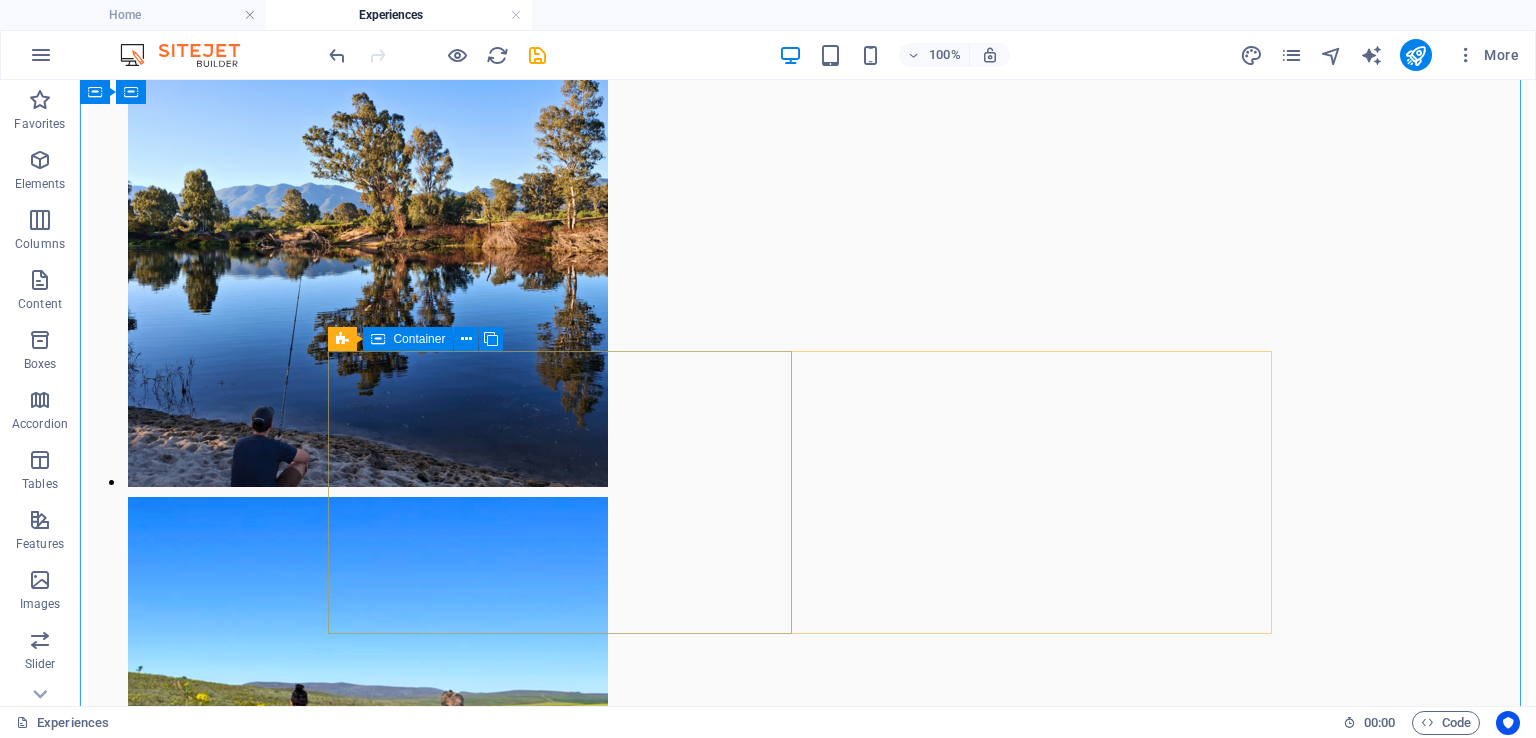 click on "River Activities Fish in the tranquil Breede River- rods available on request . Or take the  inflatable kayak  for a peaceful paddle." at bounding box center [808, 2784] 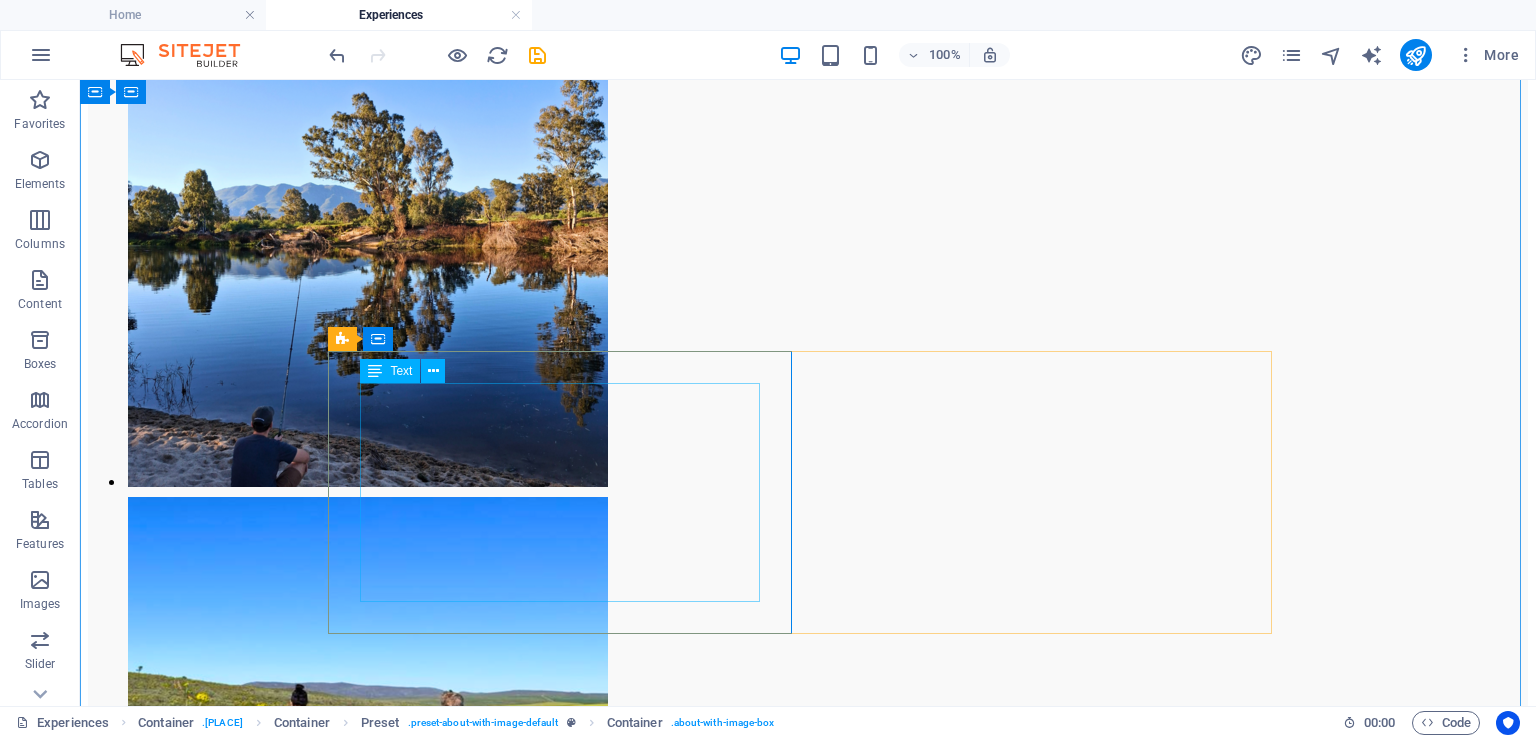 click on "River Activities Fish in the tranquil Breede River- rods available on request . Or take the  inflatable kayak  for a peaceful paddle." at bounding box center (808, 2784) 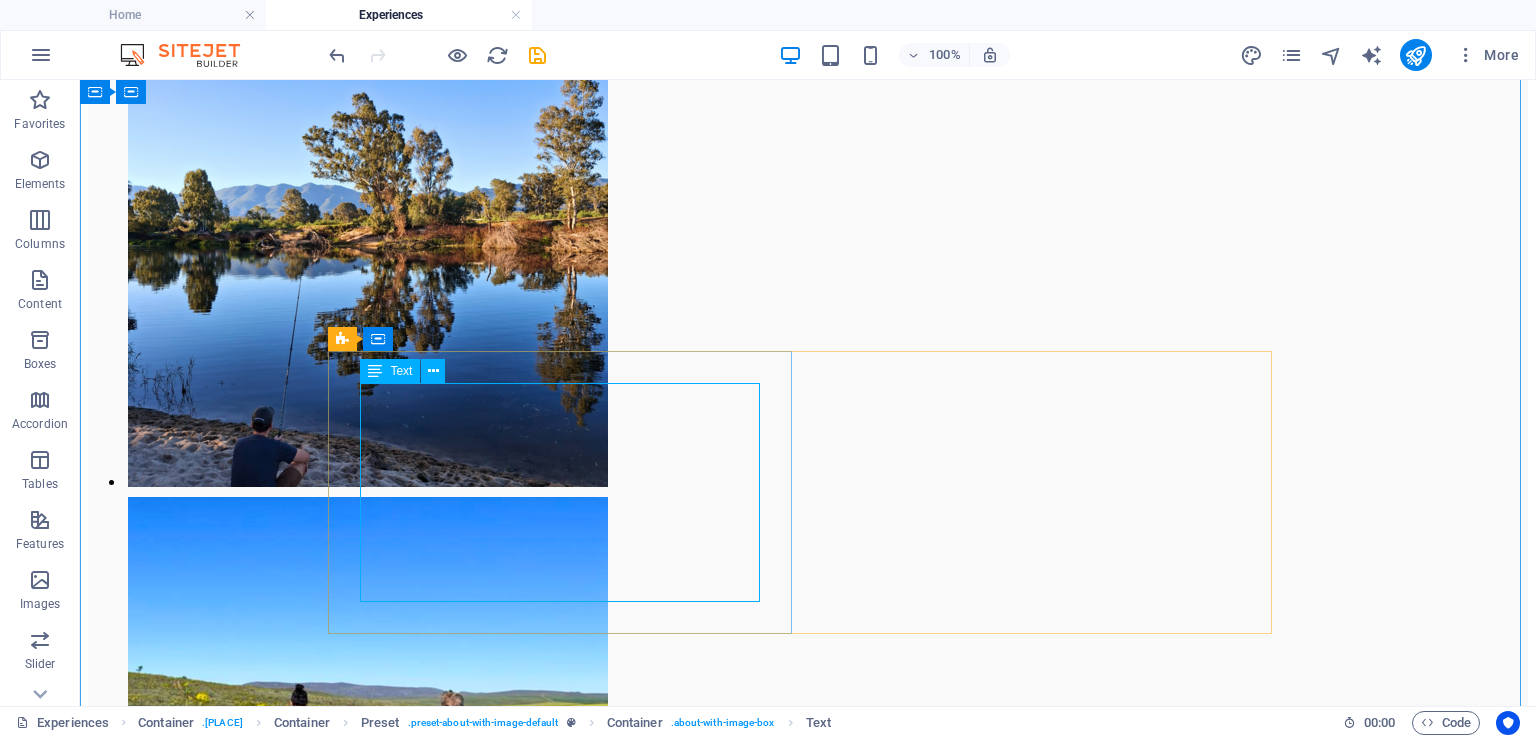 click on "River Activities Fish in the tranquil Breede River- rods available on request . Or take the  inflatable kayak  for a peaceful paddle." at bounding box center [808, 2784] 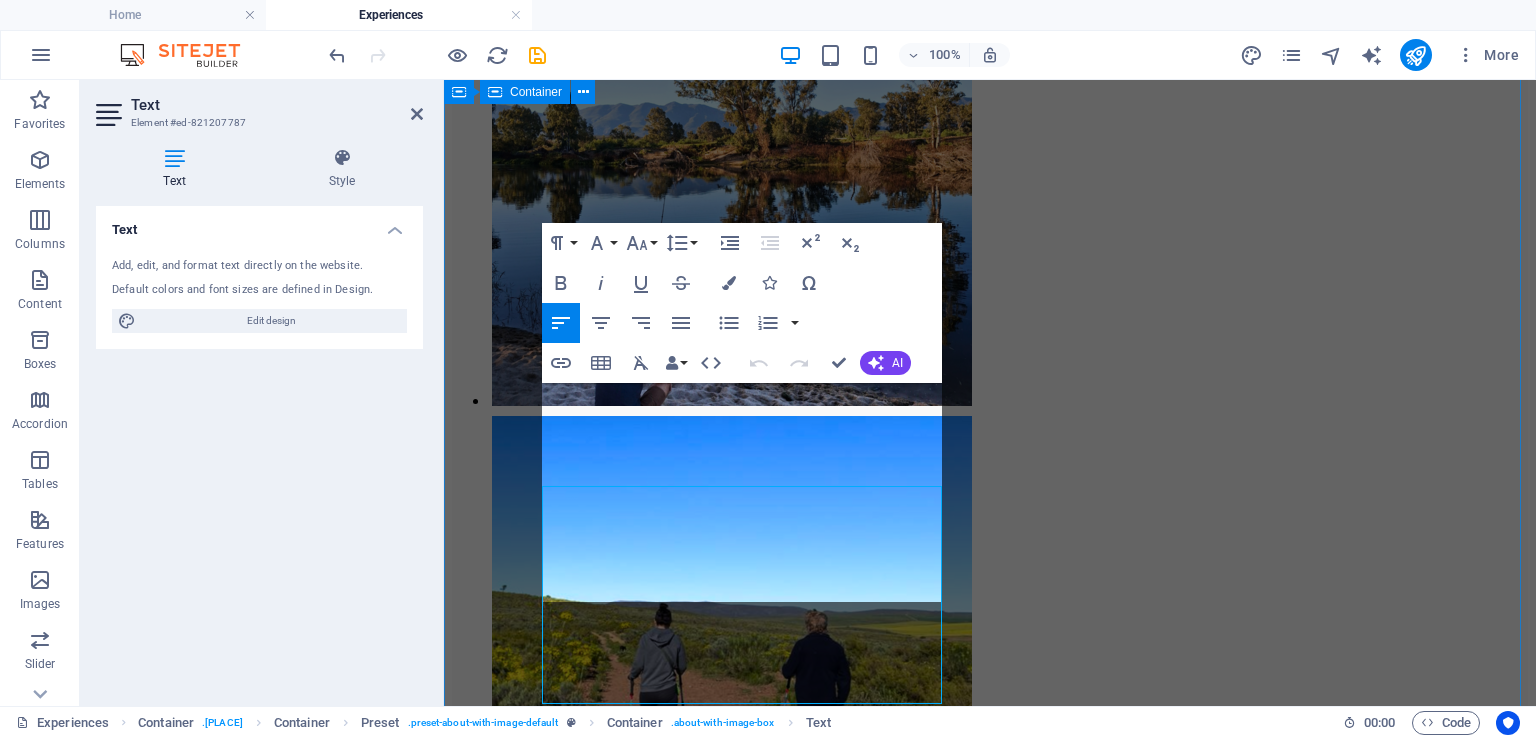 scroll, scrollTop: 2088, scrollLeft: 0, axis: vertical 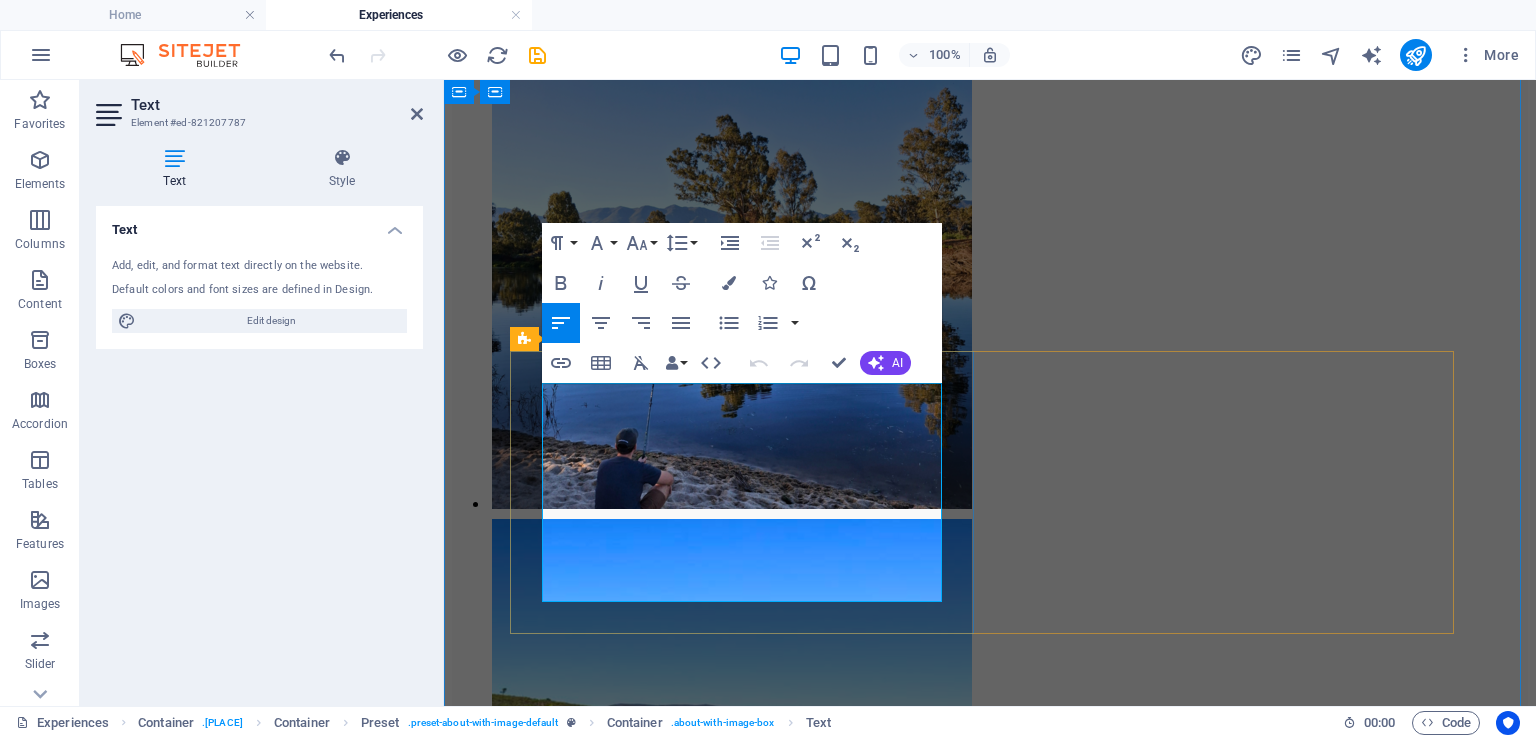 click on "River Activities Fish in the tranquil Breede River- rods available on request . Or take the  inflatable kayak  for a peaceful paddle." at bounding box center (990, 2613) 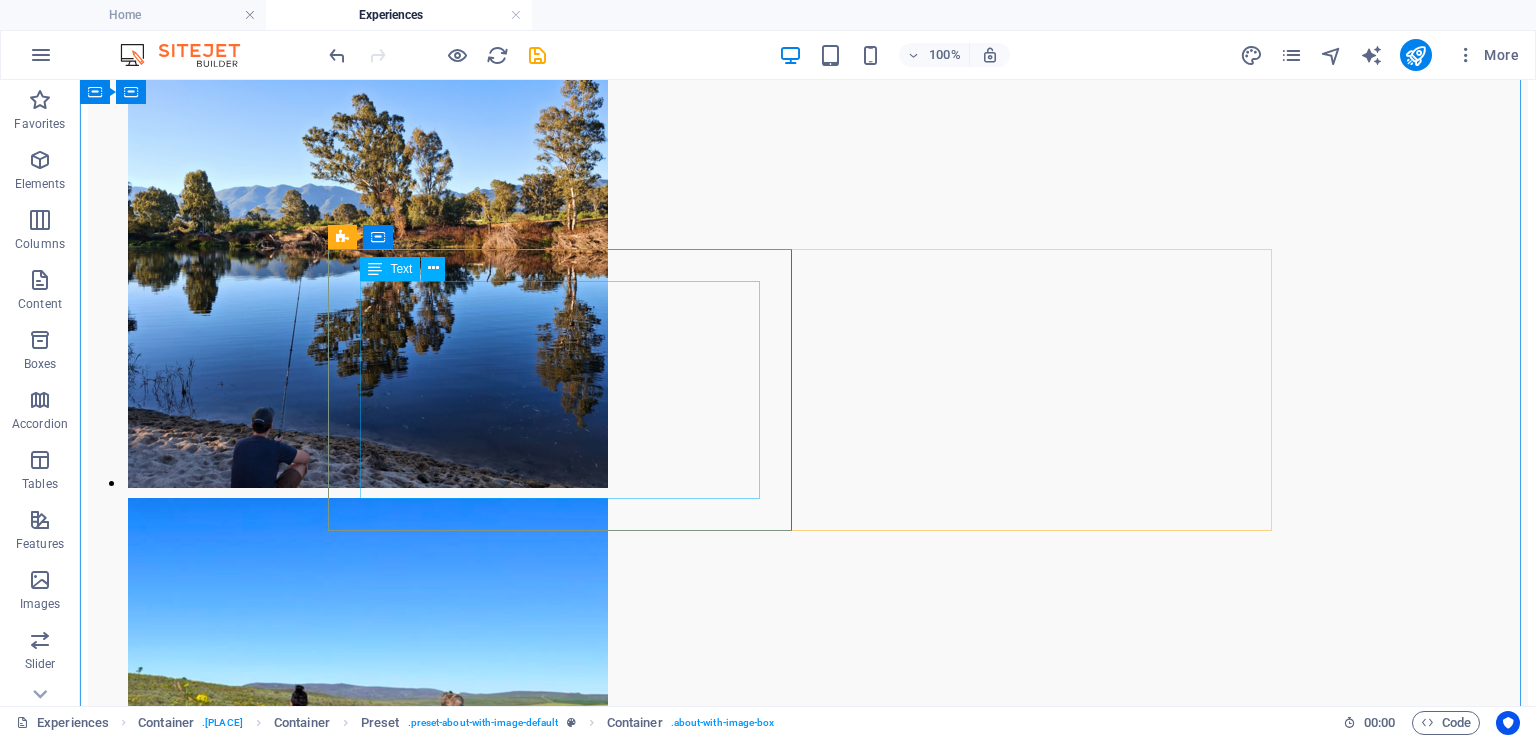 scroll, scrollTop: 2191, scrollLeft: 0, axis: vertical 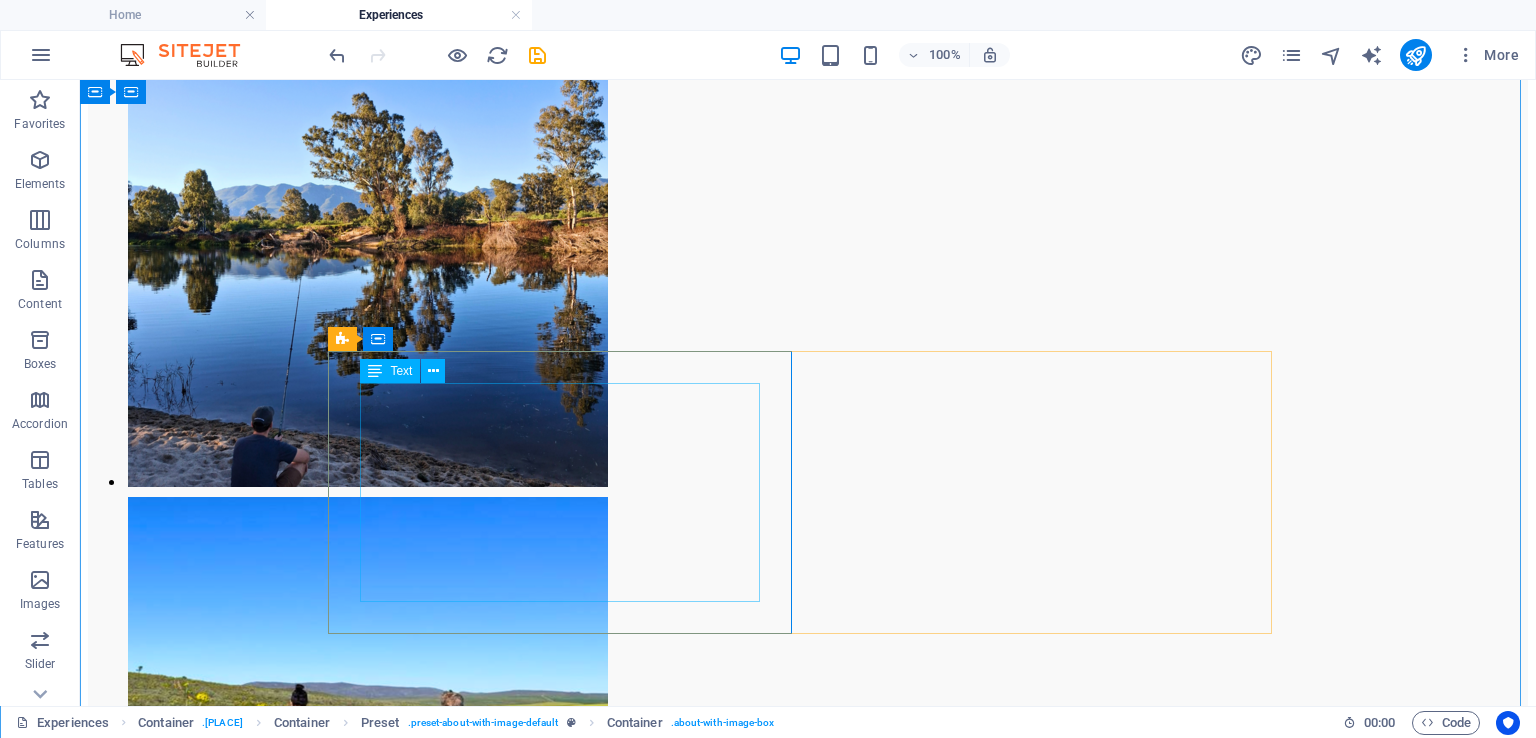 click on "River Activities Fish in the tranquil Breede River- rods available on request . Or take the  inflatable kayak  for a peaceful paddle." at bounding box center [808, 2784] 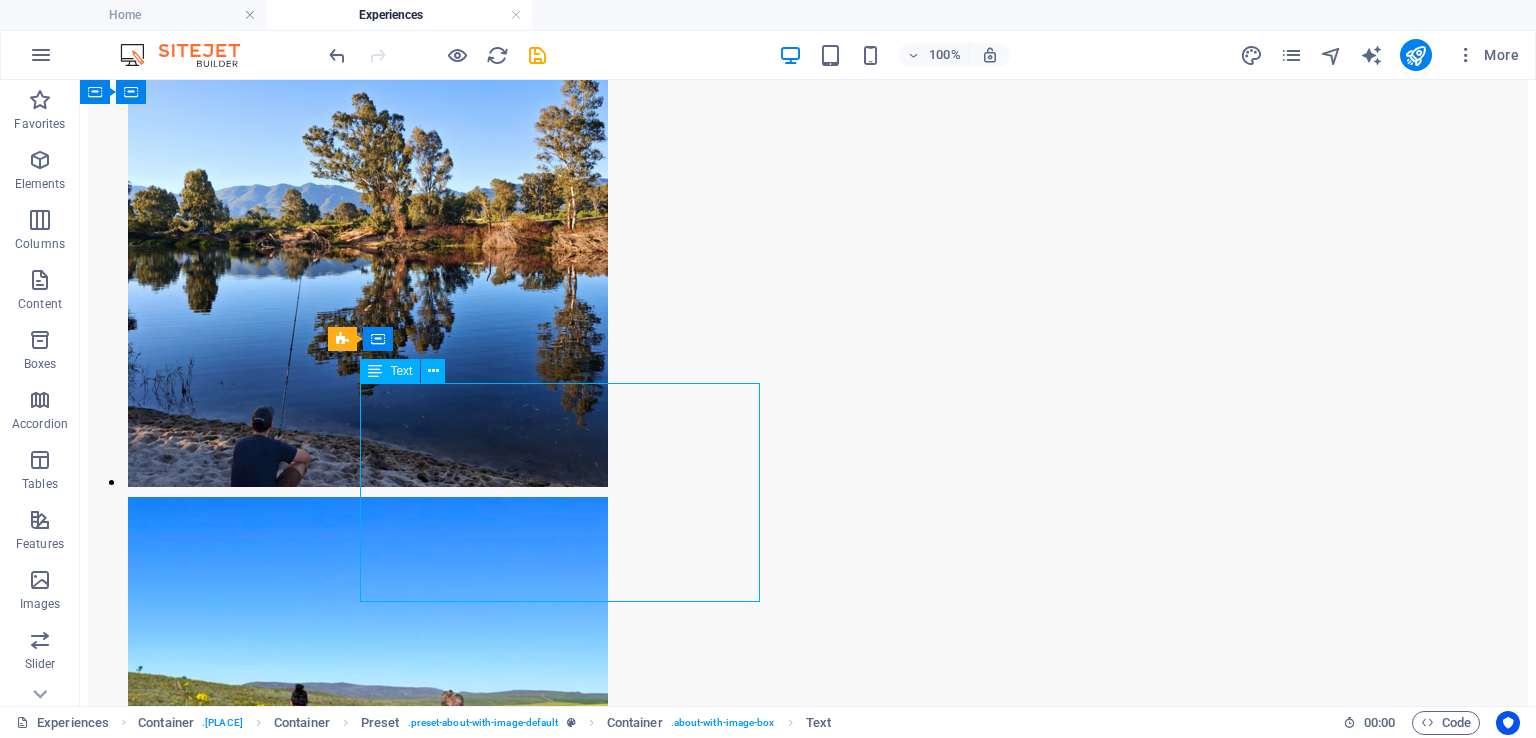 click on "River Activities Fish in the tranquil Breede River- rods available on request . Or take the  inflatable kayak  for a peaceful paddle." at bounding box center [808, 2784] 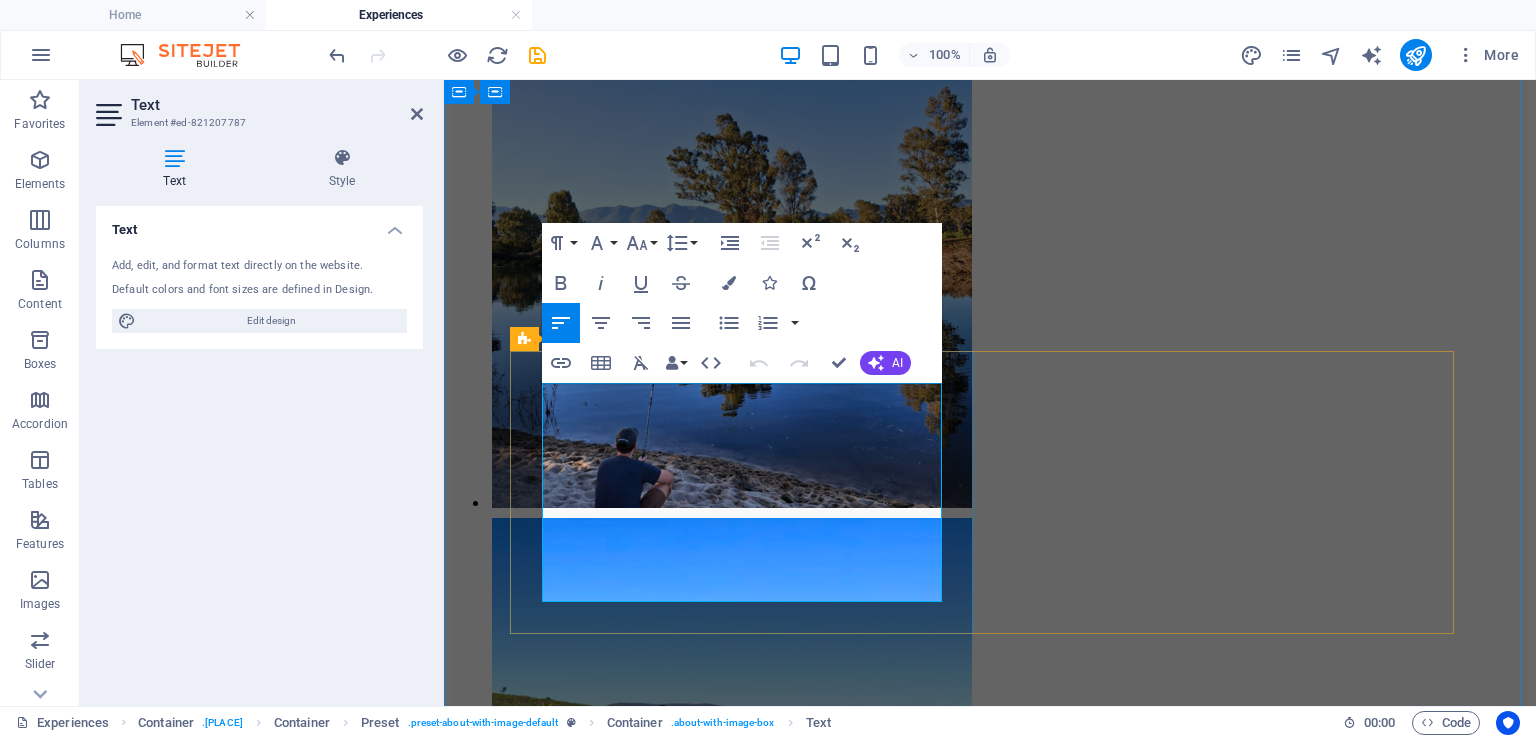 scroll, scrollTop: 2088, scrollLeft: 0, axis: vertical 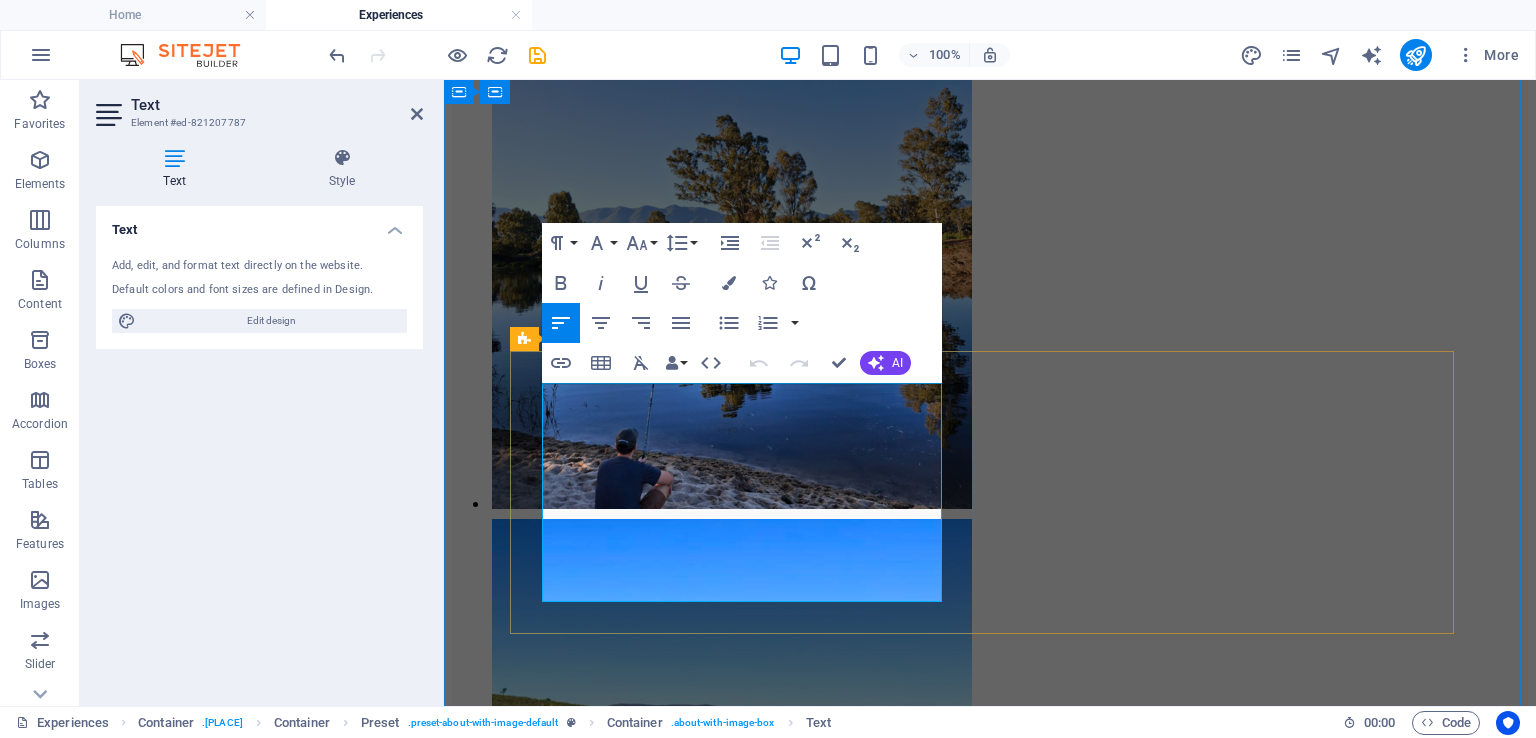 click on "Fish in the tranquil Breede River- rods available on request . Or take the  inflatable kayak  for a peaceful paddle." at bounding box center [990, 2647] 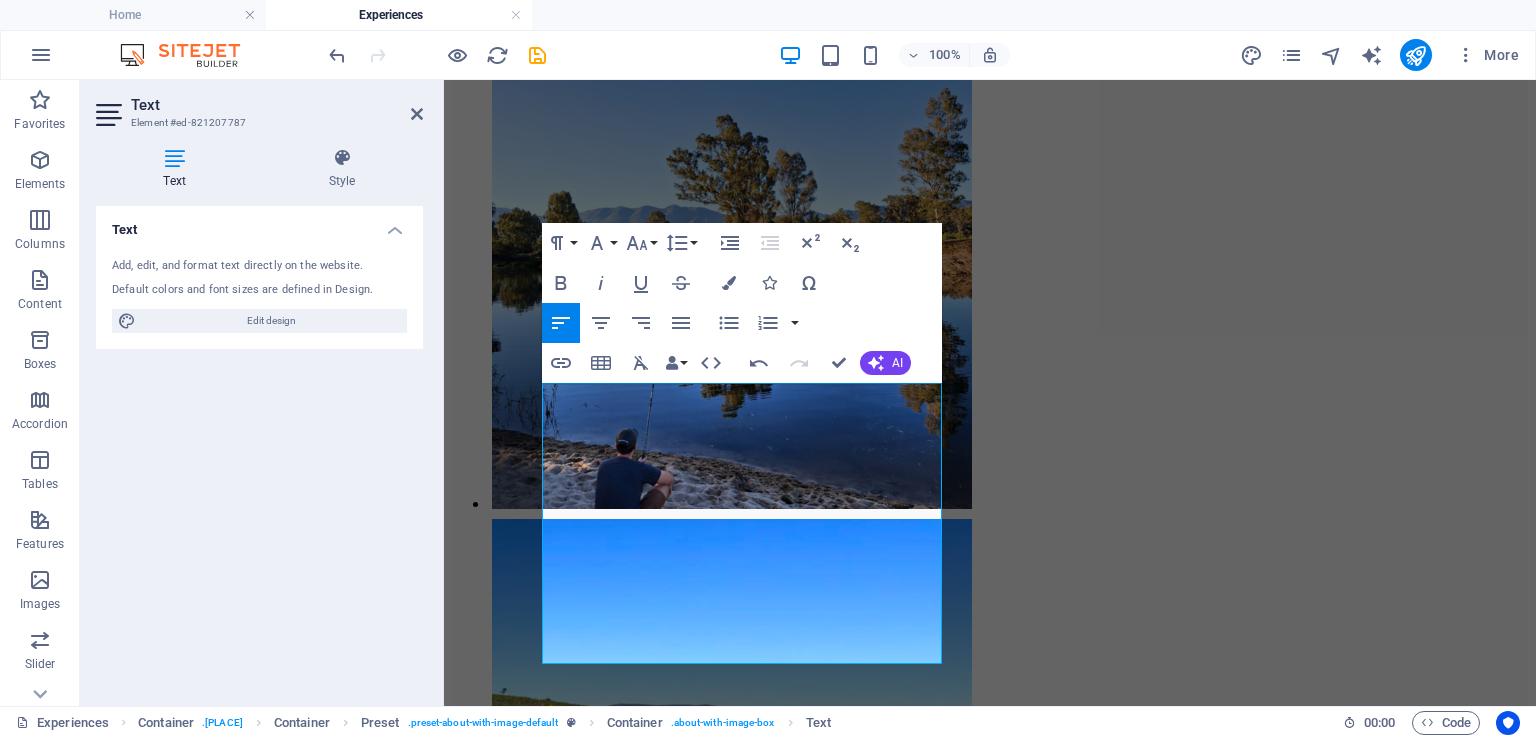 click on "Text Element #ed-821207787" at bounding box center [259, 106] 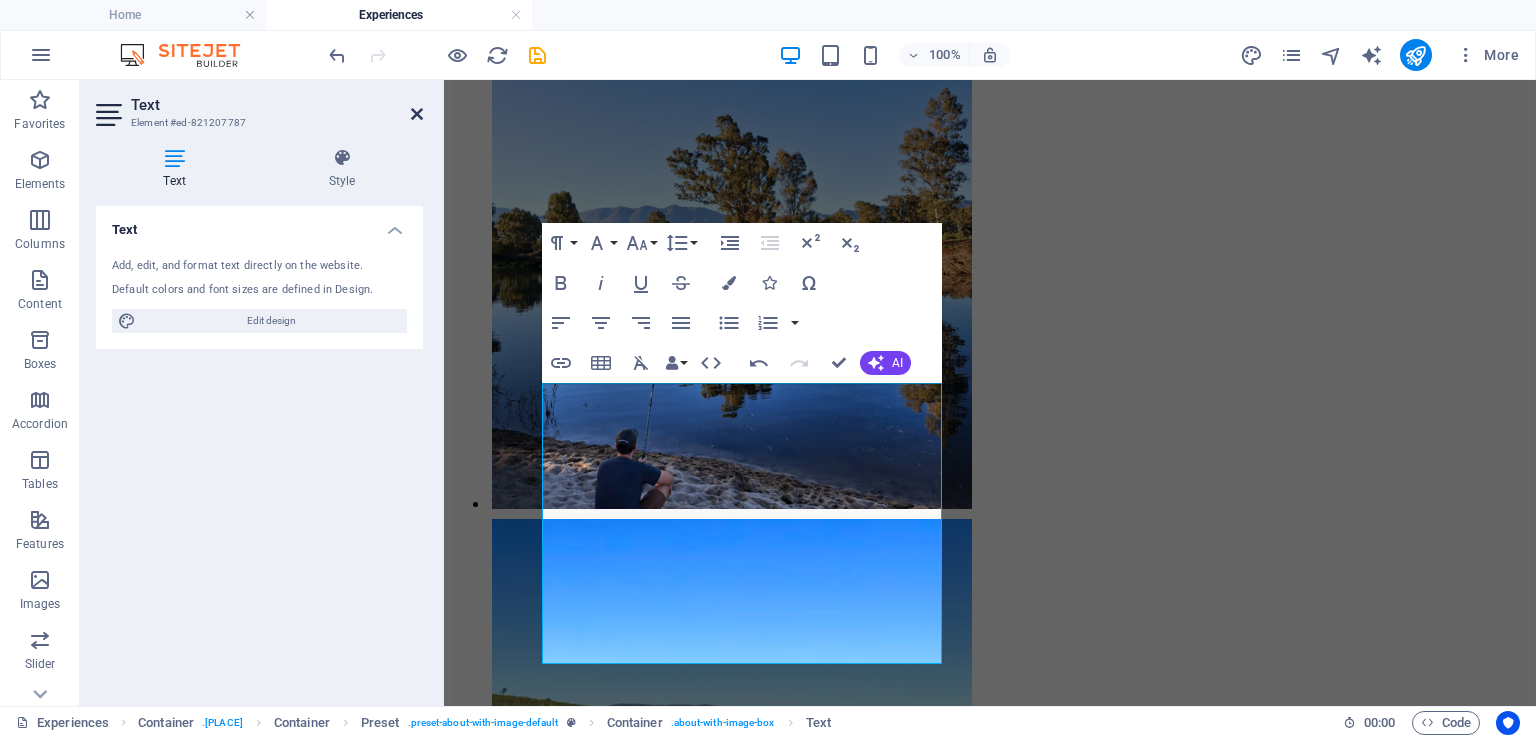 click at bounding box center (417, 114) 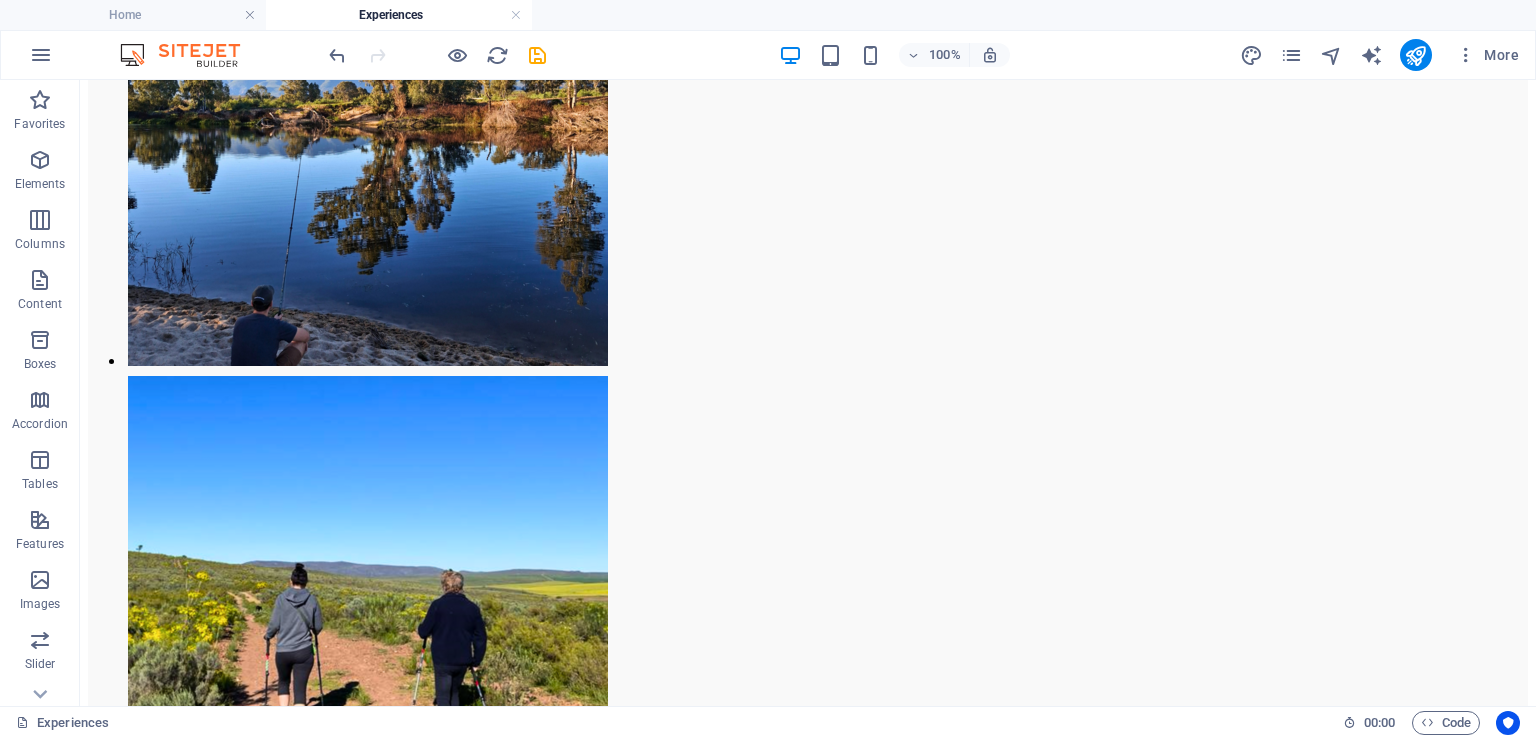 scroll, scrollTop: 2222, scrollLeft: 0, axis: vertical 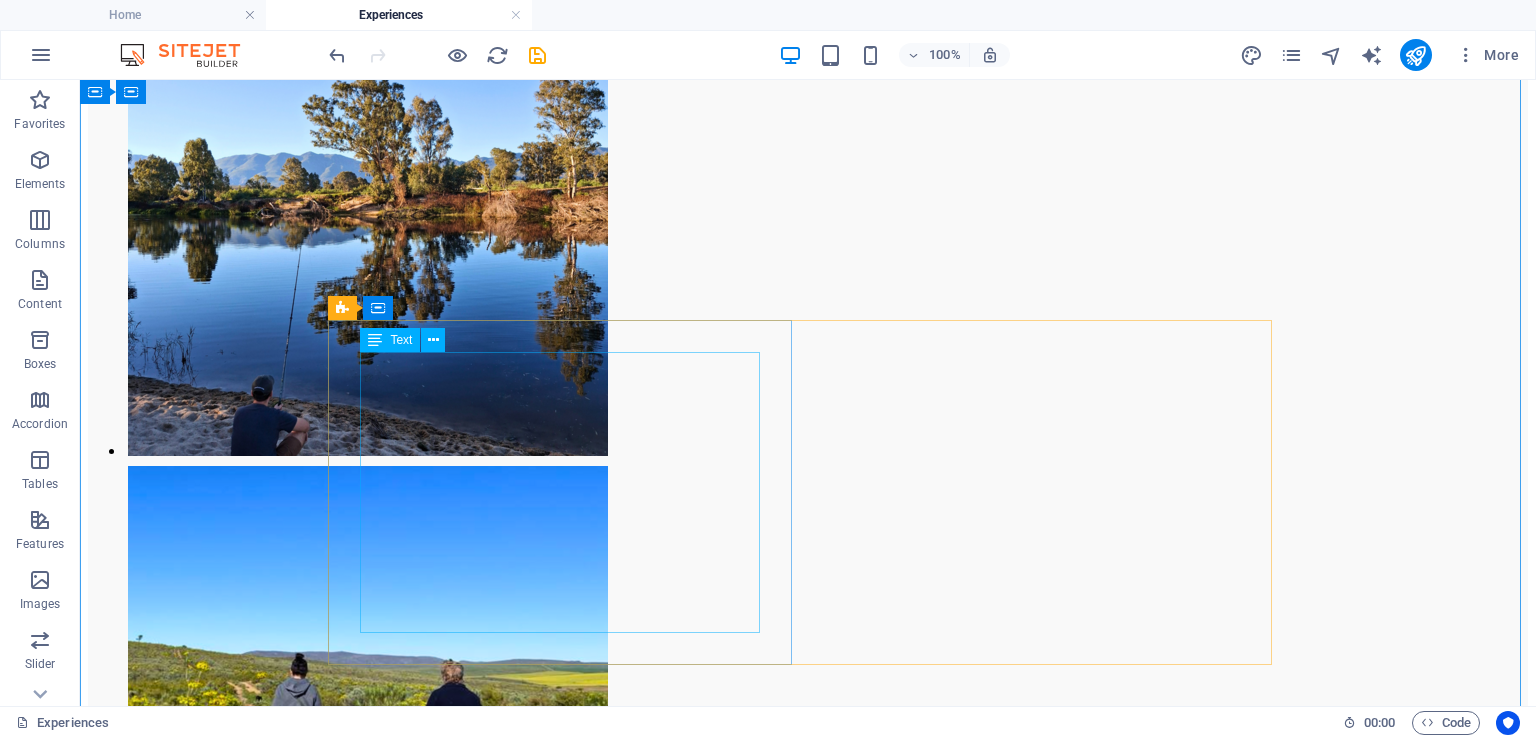 click on "River Activities Fish in the tranquil Breede River- rods available on request . Or take the  inflatable kayak  for a peaceful paddle." at bounding box center (808, 2787) 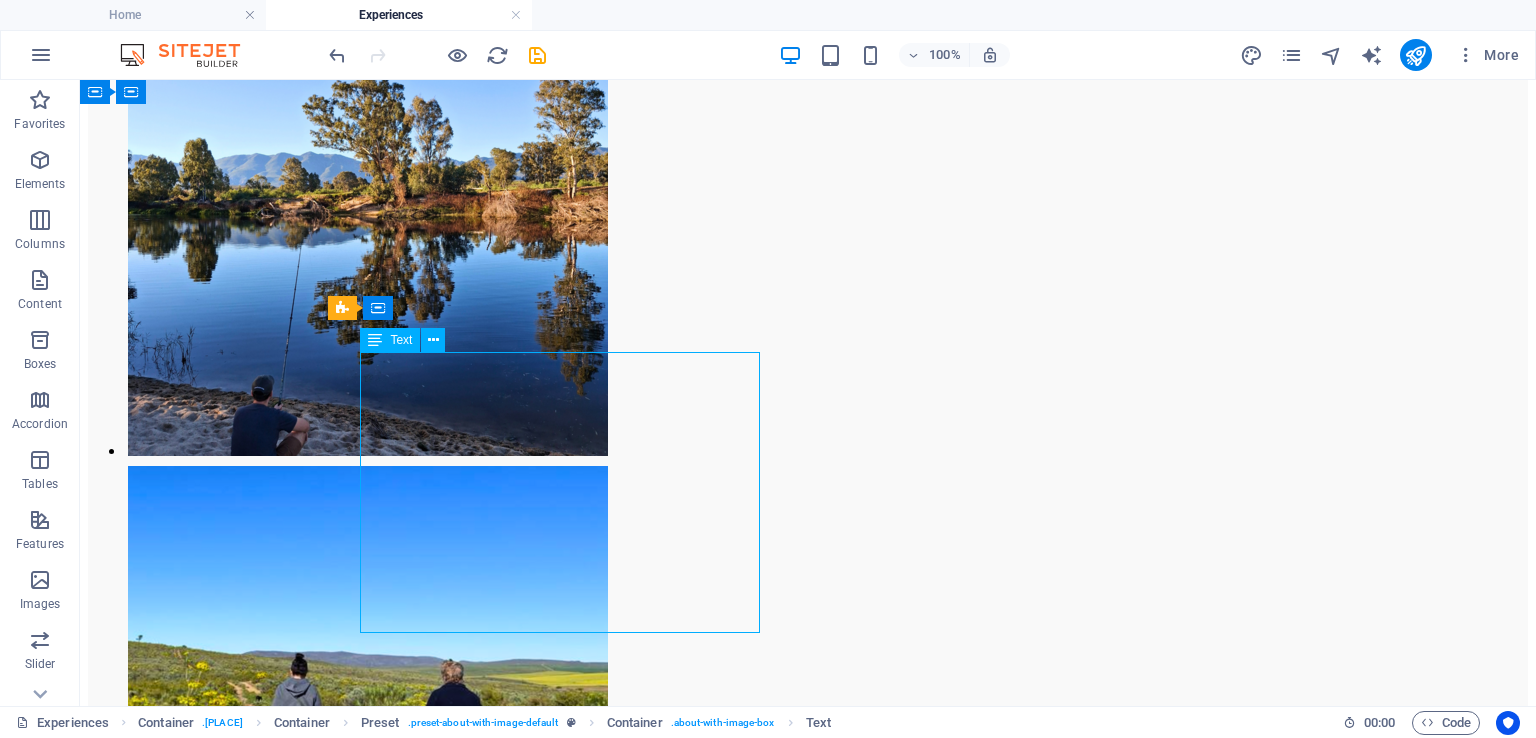 click on "River Activities Fish in the tranquil Breede River- rods available on request . Or take the  inflatable kayak  for a peaceful paddle." at bounding box center [808, 2787] 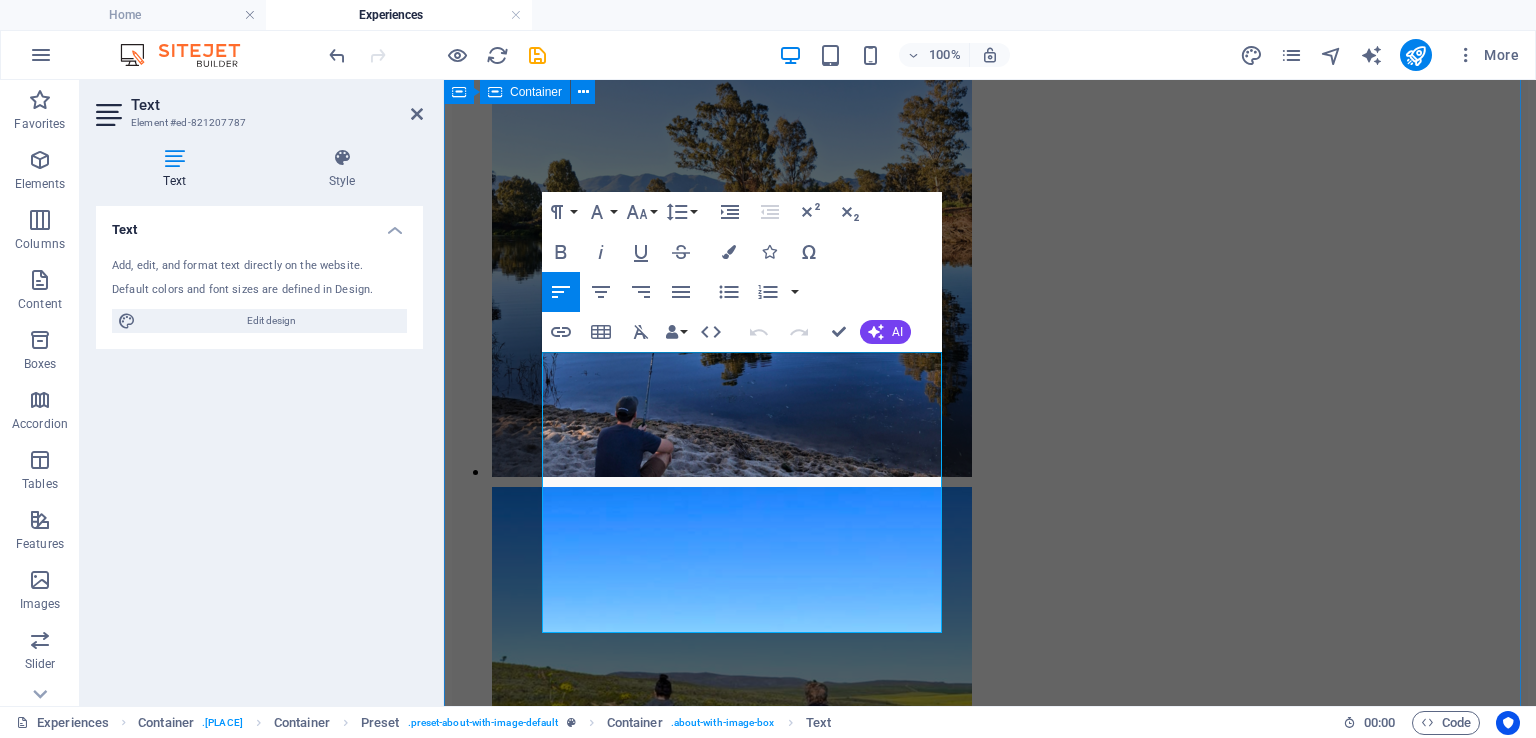 scroll, scrollTop: 2120, scrollLeft: 0, axis: vertical 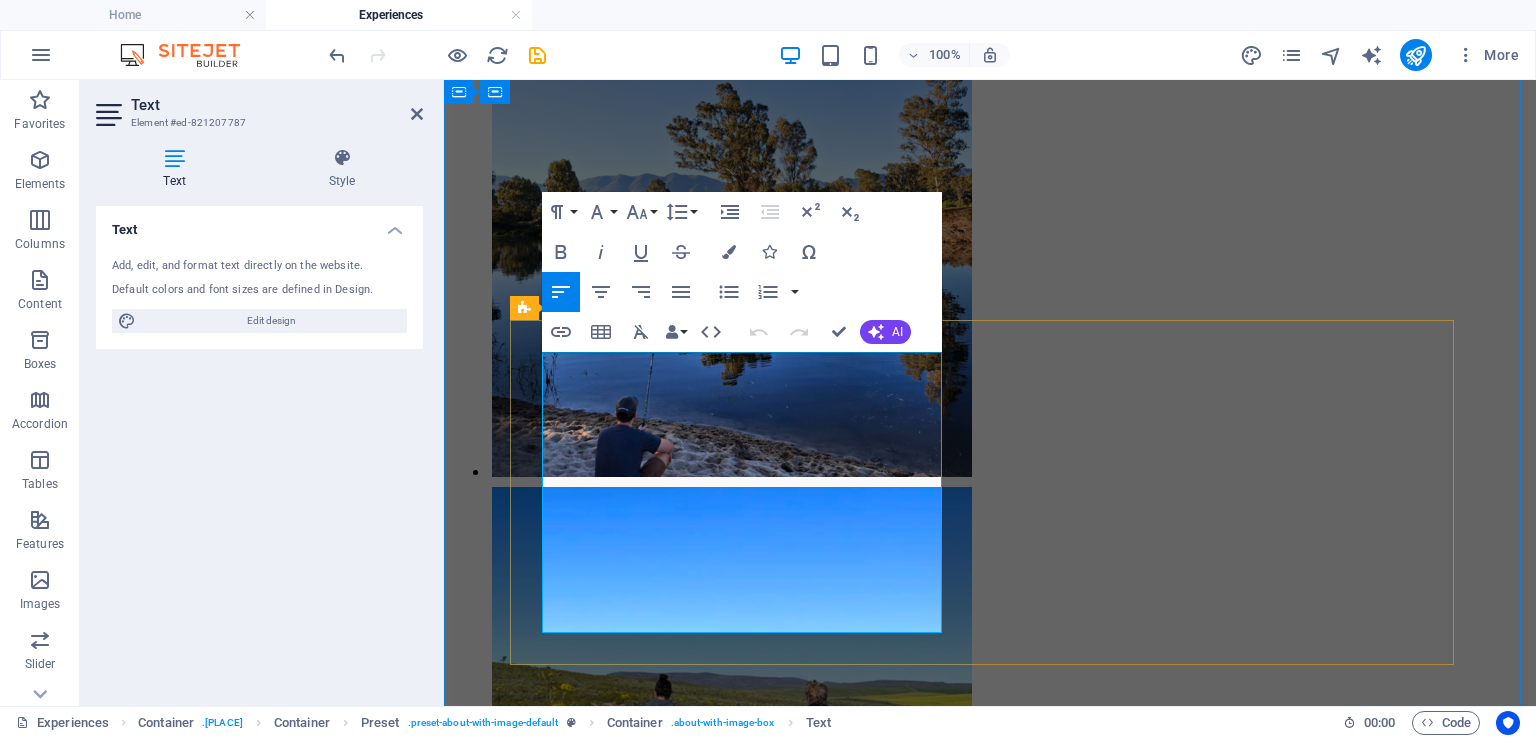 click on "River Activities" at bounding box center (989, 2571) 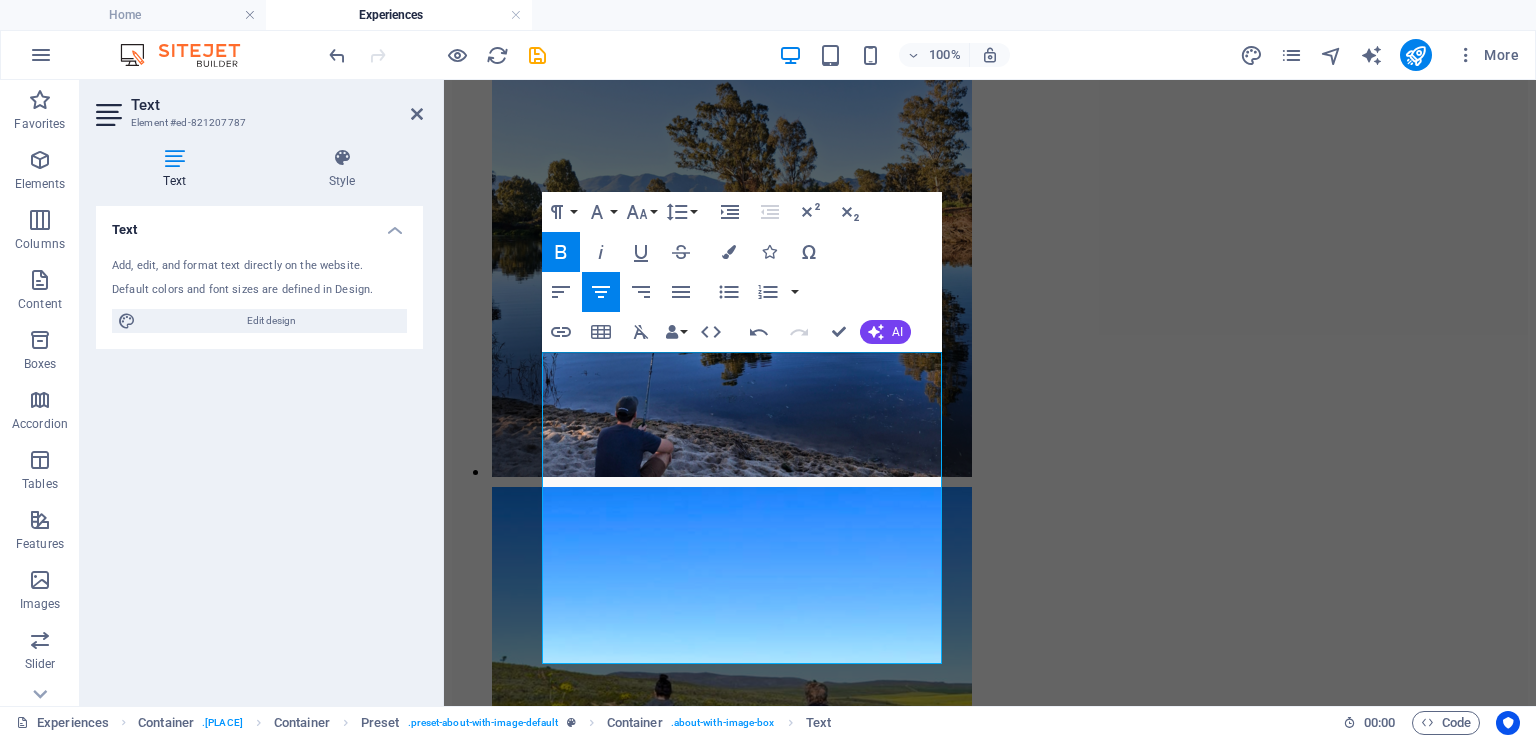 click on "Text" at bounding box center [277, 105] 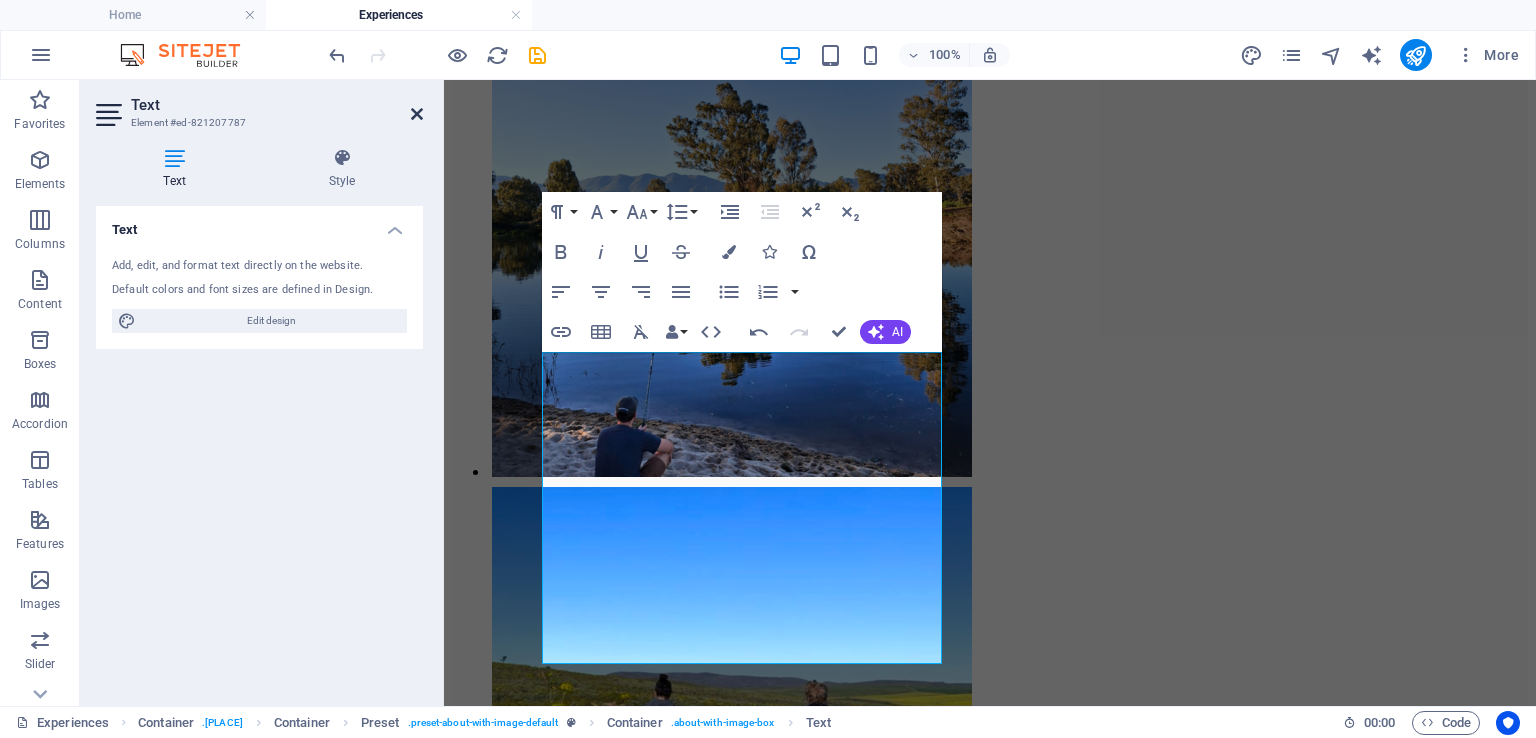 click at bounding box center (417, 114) 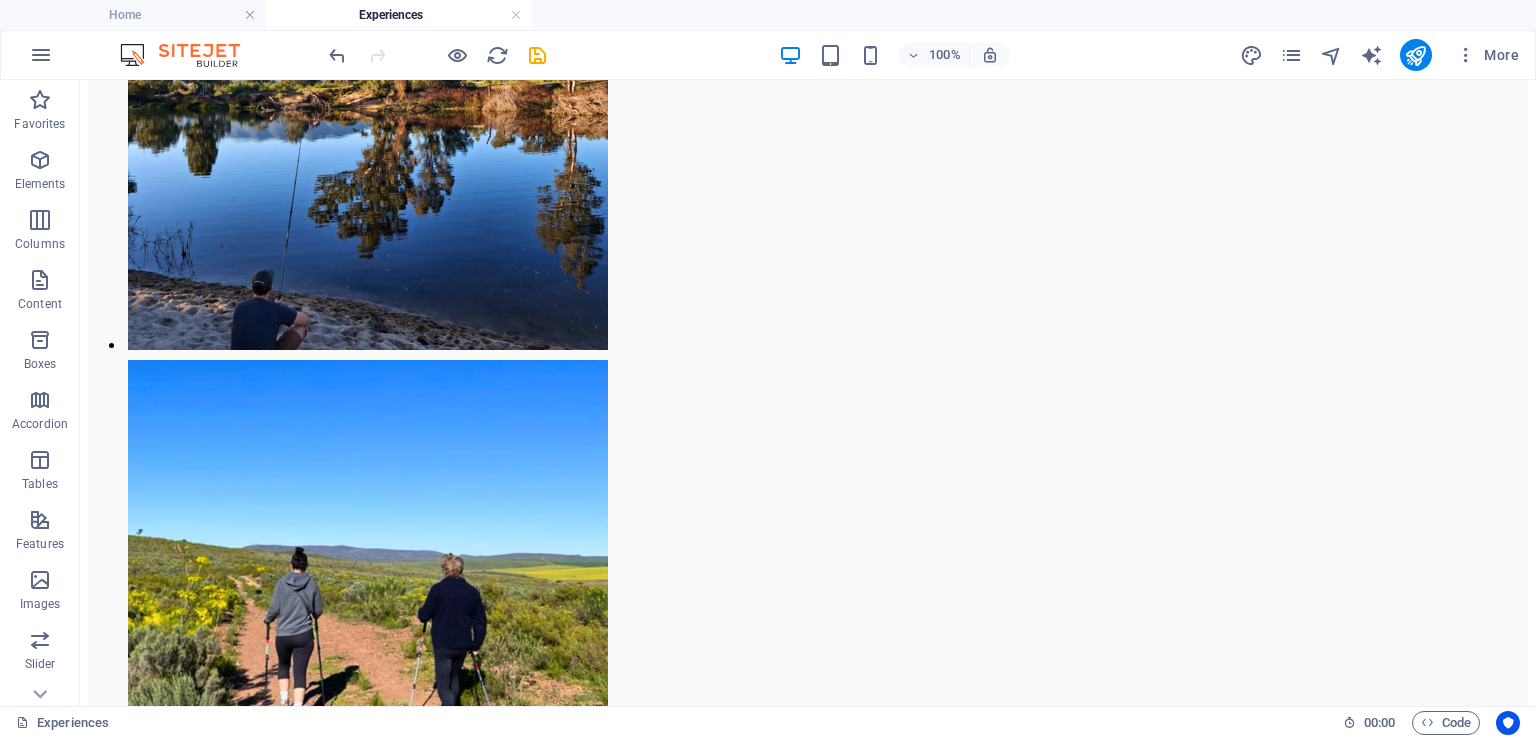 scroll, scrollTop: 2270, scrollLeft: 0, axis: vertical 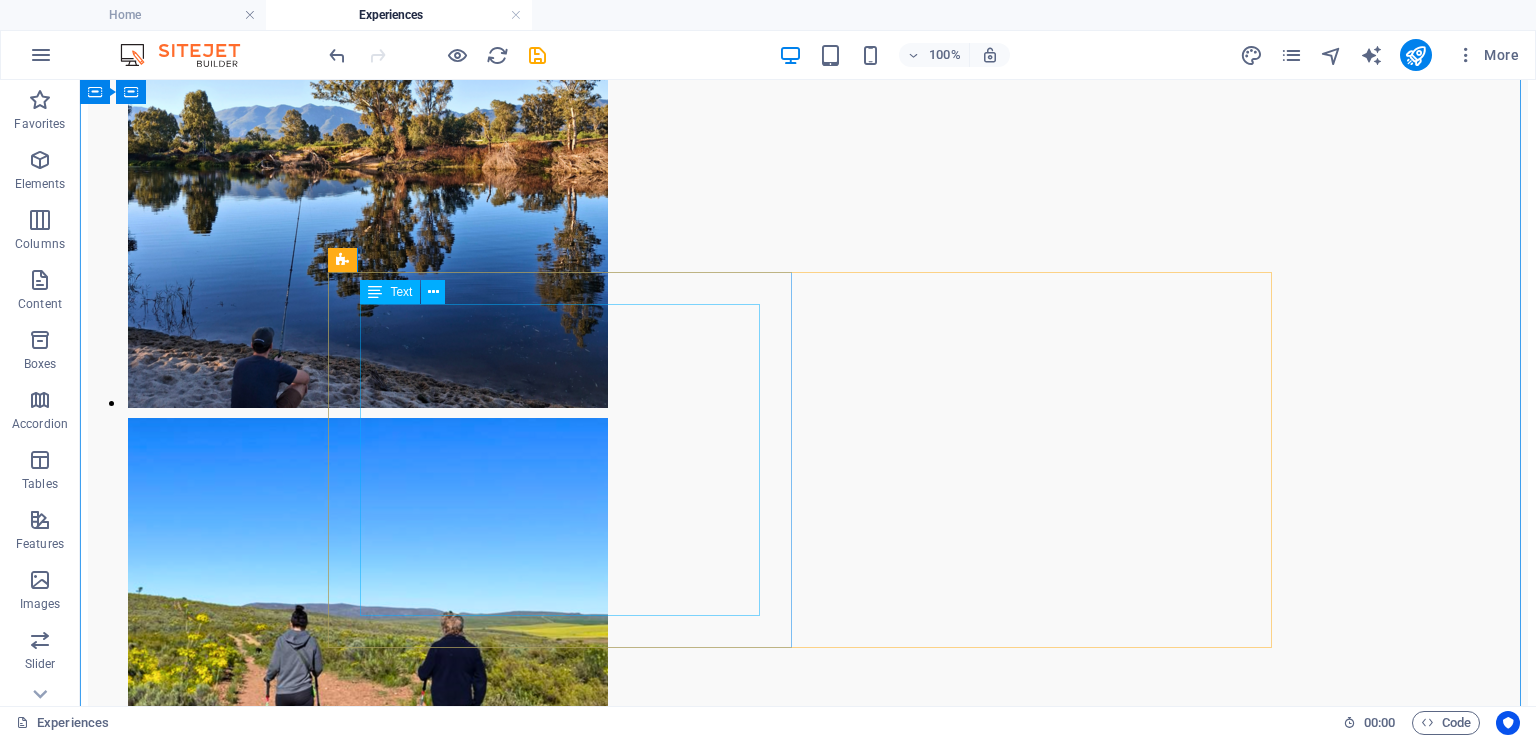 click on "River Activities Fish in the tranquil Breede River- rods available on request . Or take the  inflatable kayak  for a peaceful paddle." at bounding box center (808, 2756) 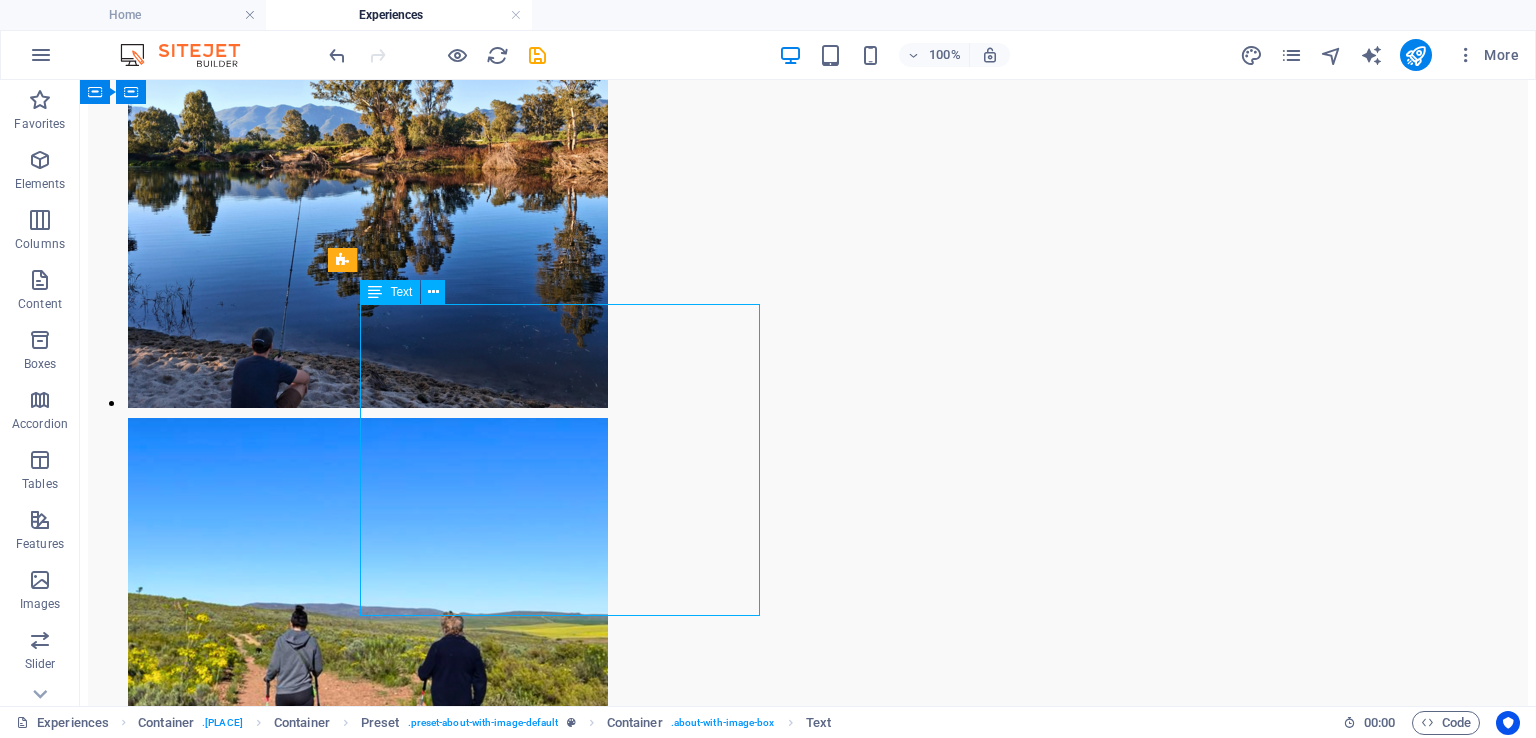 click on "River Activities Fish in the tranquil Breede River- rods available on request . Or take the  inflatable kayak  for a peaceful paddle." at bounding box center (808, 2756) 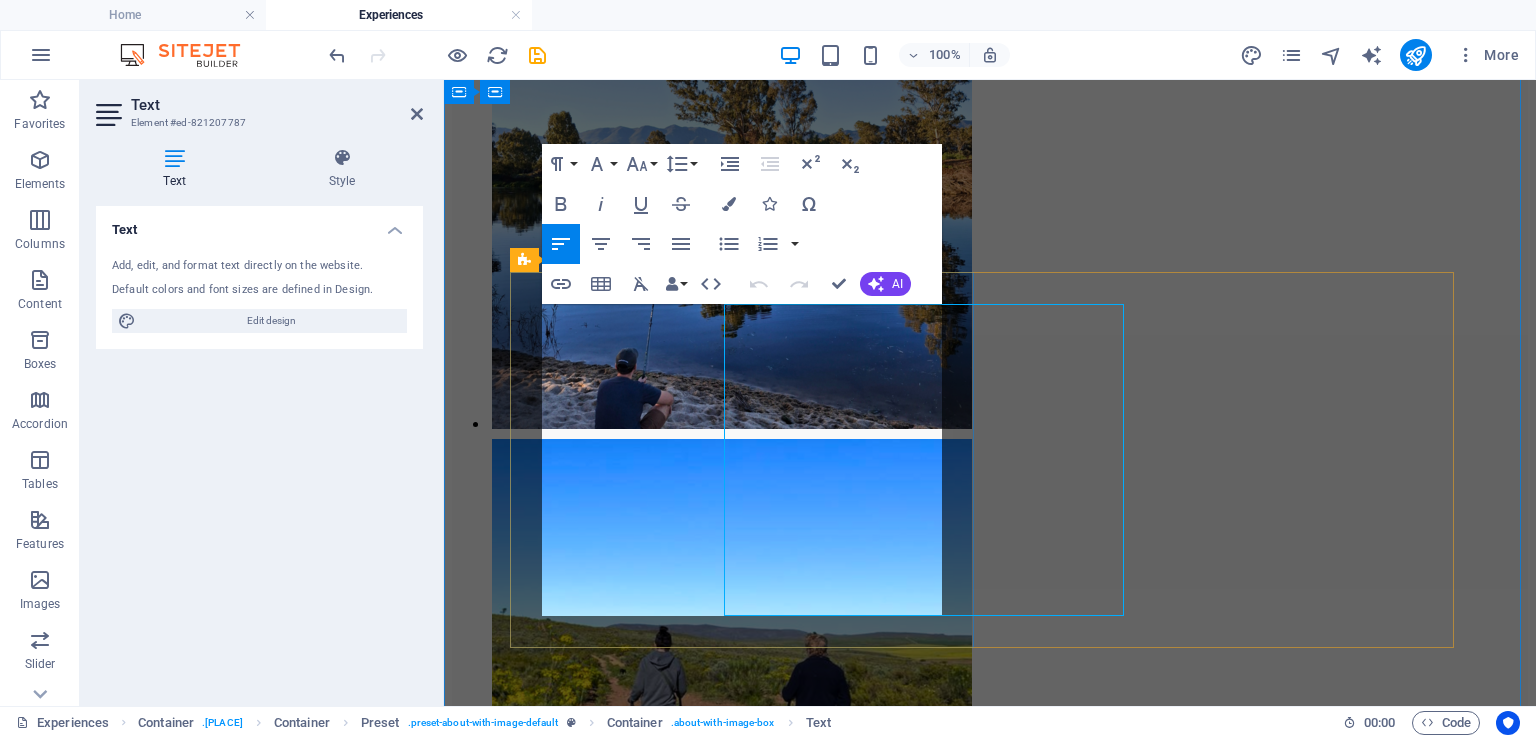 scroll, scrollTop: 2168, scrollLeft: 0, axis: vertical 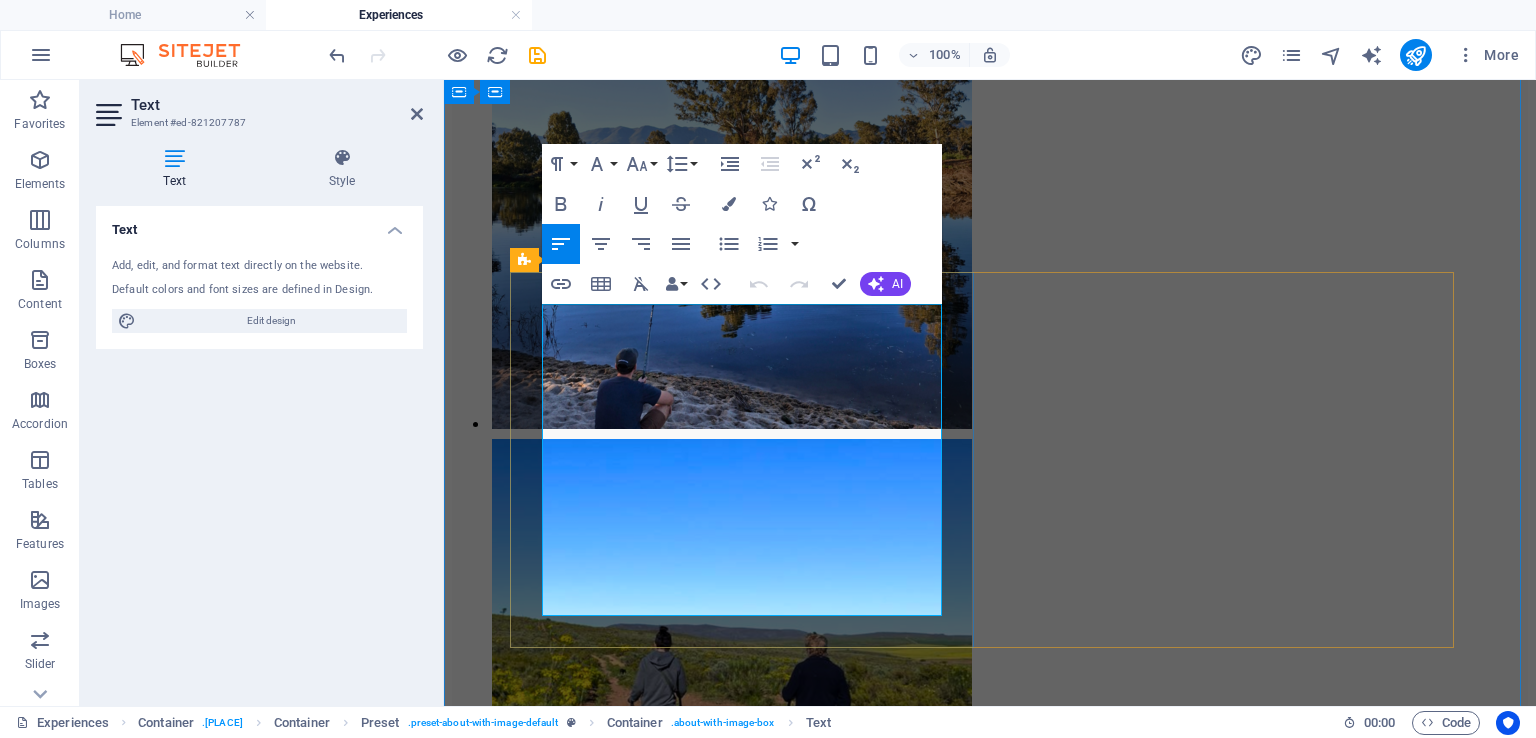 click on "Fish in the tranquil Breede River- rods available on request . Or take the  inflatable kayak  for a peaceful paddle." at bounding box center (990, 2601) 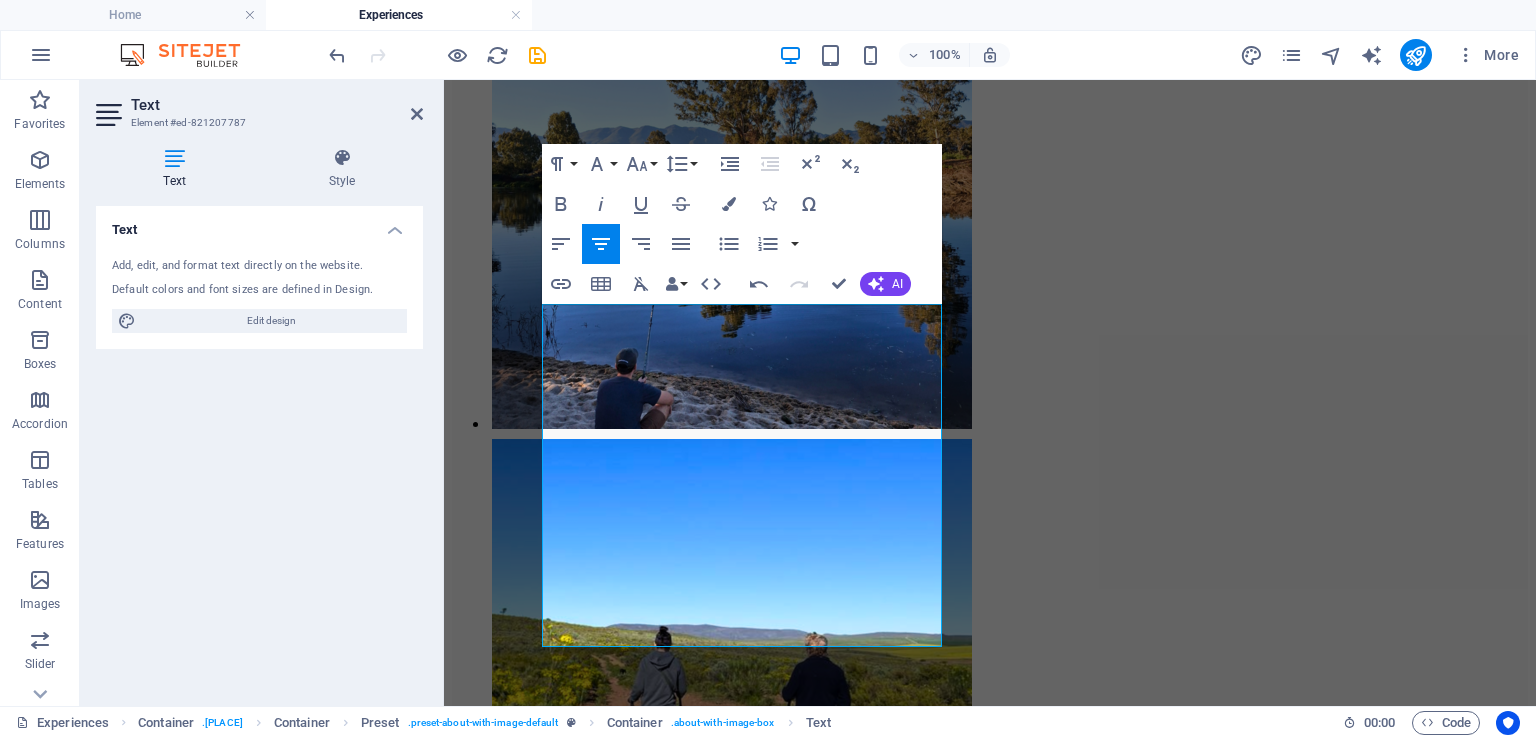 click on "Text Element #ed-821207787 Text Style Text Add, edit, and format text directly on the website. Default colors and font sizes are defined in Design. Edit design Alignment Left aligned Centered Right aligned Preset Element Layout How this element expands within the layout (Flexbox). Size Default auto px % 1/1 1/2 1/3 1/4 1/5 1/6 1/7 1/8 1/9 1/10 Grow Shrink Order Container layout Visible Visible Opacity 100 % Overflow Spacing Margin Default auto px % rem vw vh Custom Custom auto px % rem vw vh auto px % rem vw vh auto px % rem vw vh auto px % rem vw vh Padding Default px rem % vh vw Custom Custom px rem % vh vw px rem % vh vw px rem % vh vw px rem % vh vw Border Style              - Width 1 auto px rem % vh vw Custom Custom 1 auto px rem % vh vw 1 auto px rem % vh vw 1 auto px rem % vh vw 1 auto px rem % vh vw  - Color Round corners Default px rem % vh vw Custom Custom px rem % vh vw px rem % vh vw px rem % vh vw px rem % vh vw Shadow Default None Outside Inside Color X offset 0 px rem vh vw Y offset" at bounding box center (262, 393) 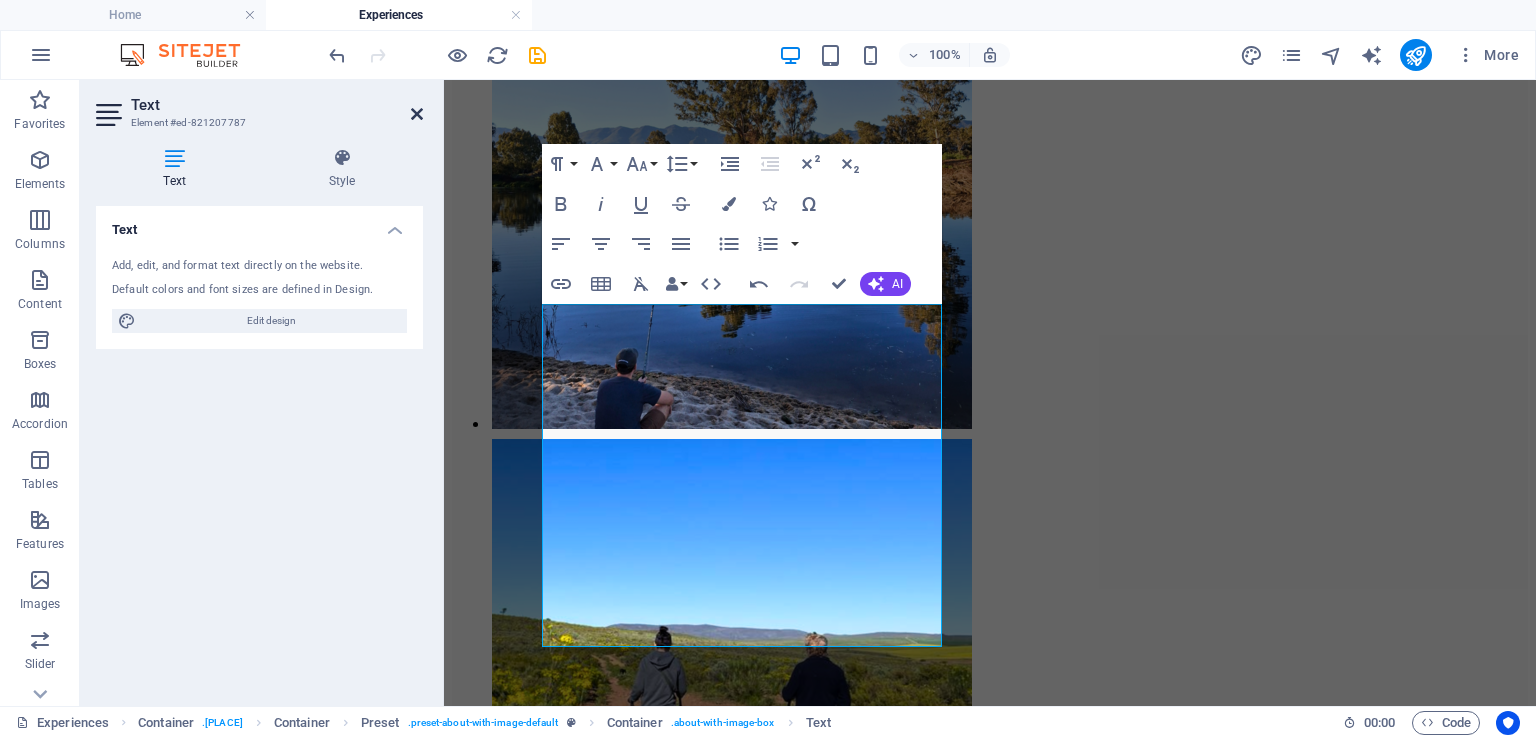 click at bounding box center (417, 114) 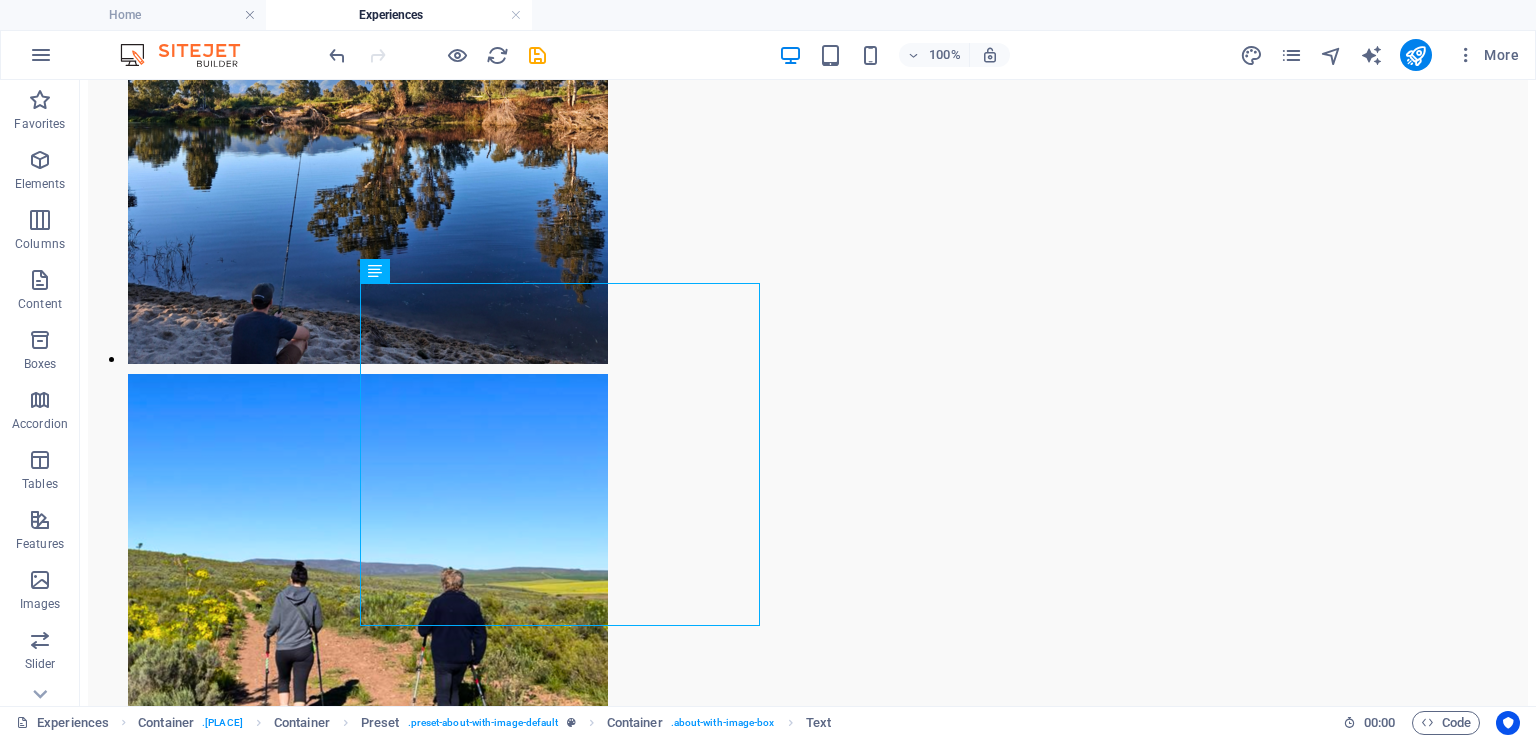 scroll, scrollTop: 2337, scrollLeft: 0, axis: vertical 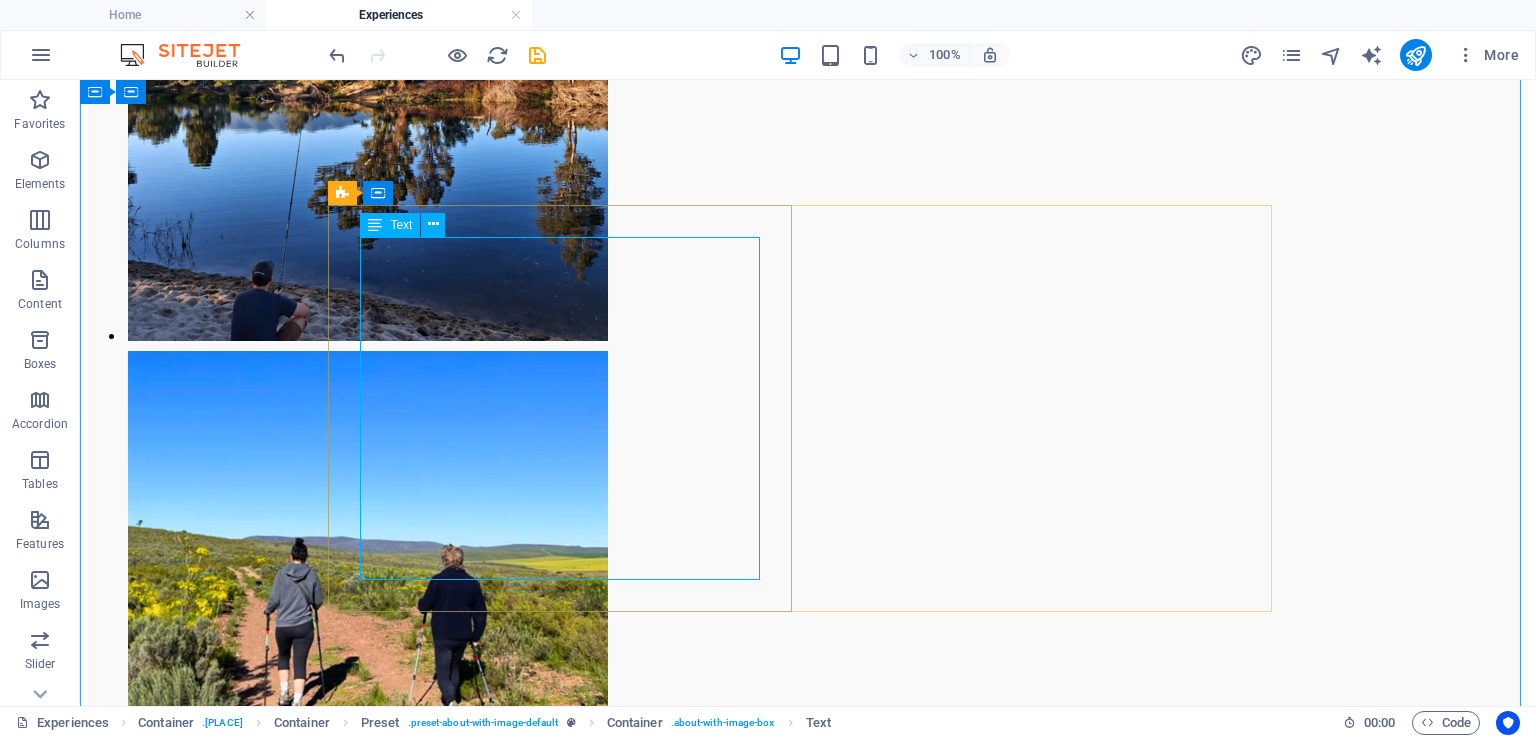 click on "River Activities Fish in the tranquil Breede River- rods available on request . Or take the  inflatable kayak  for a peaceful paddle." at bounding box center [808, 2706] 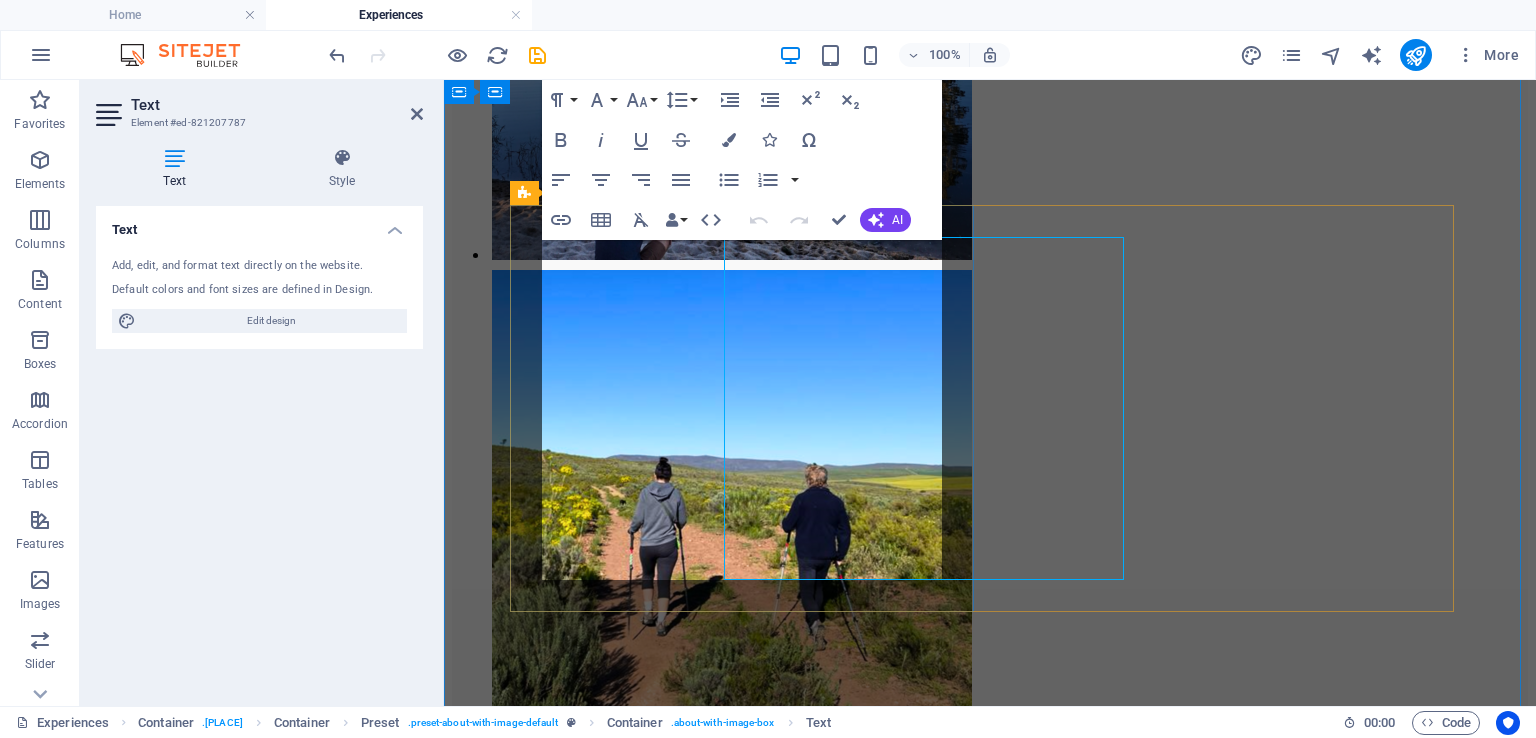 scroll, scrollTop: 2235, scrollLeft: 0, axis: vertical 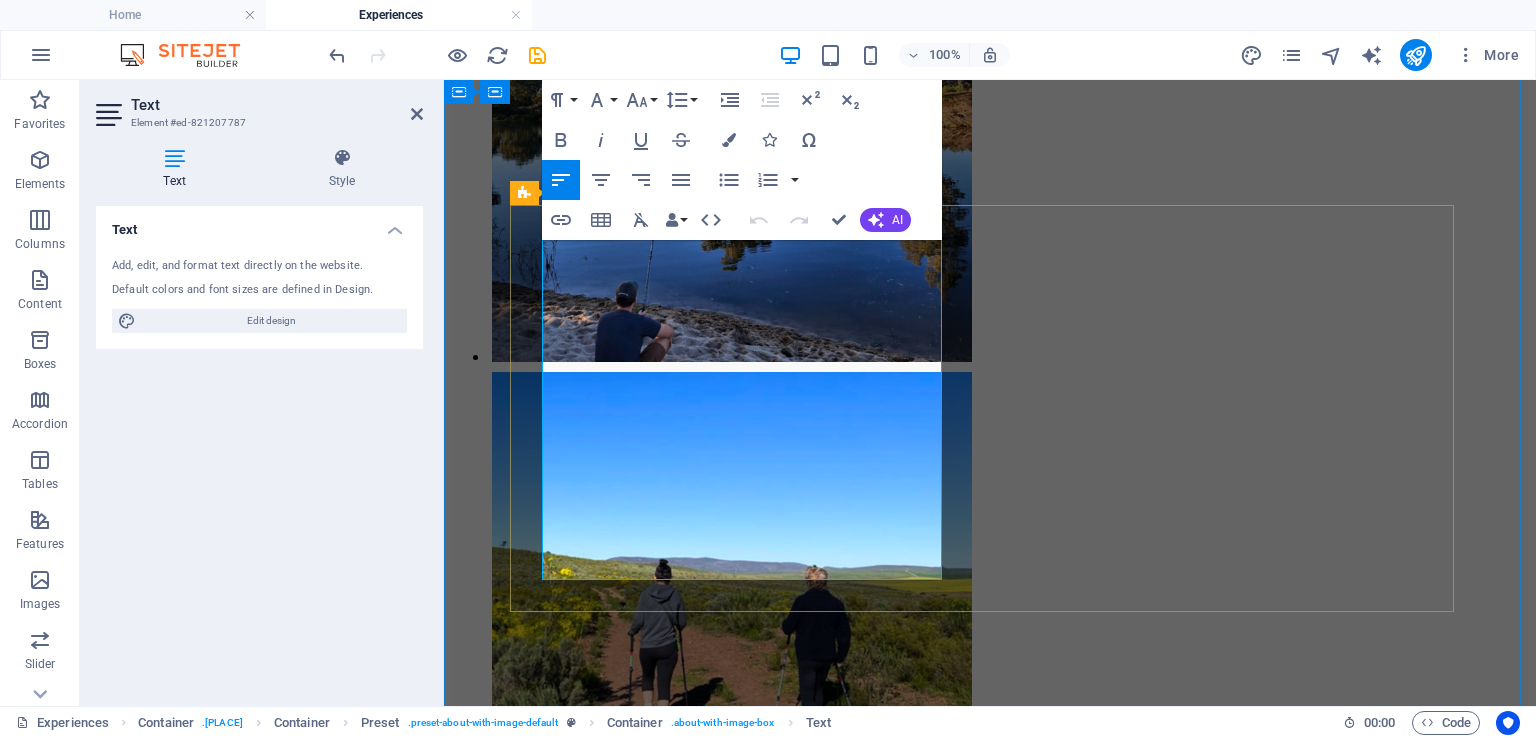 click on "Fish in the tranquil Breede River- rods available on request . Or take the  inflatable kayak  for a peaceful paddle." at bounding box center (990, 2568) 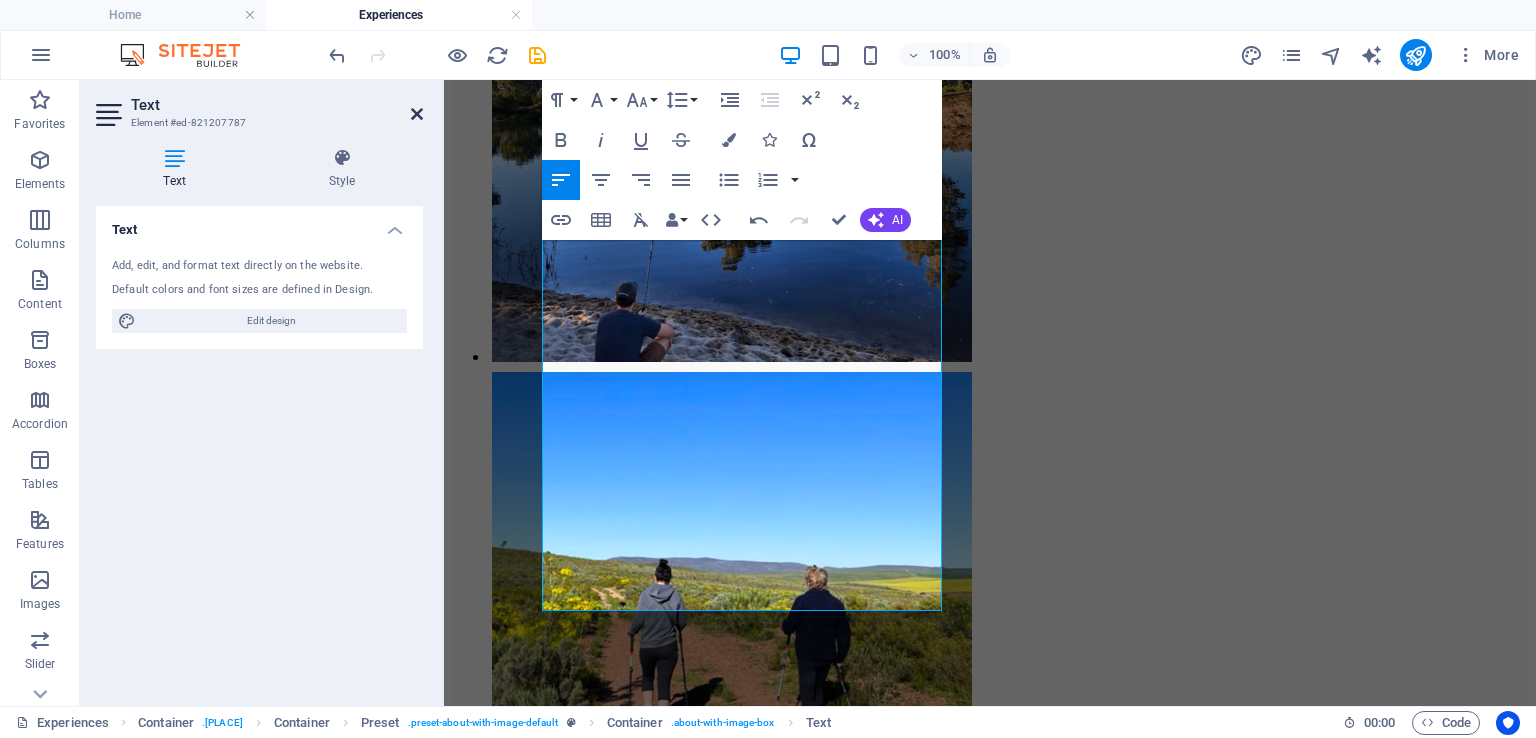click at bounding box center (417, 114) 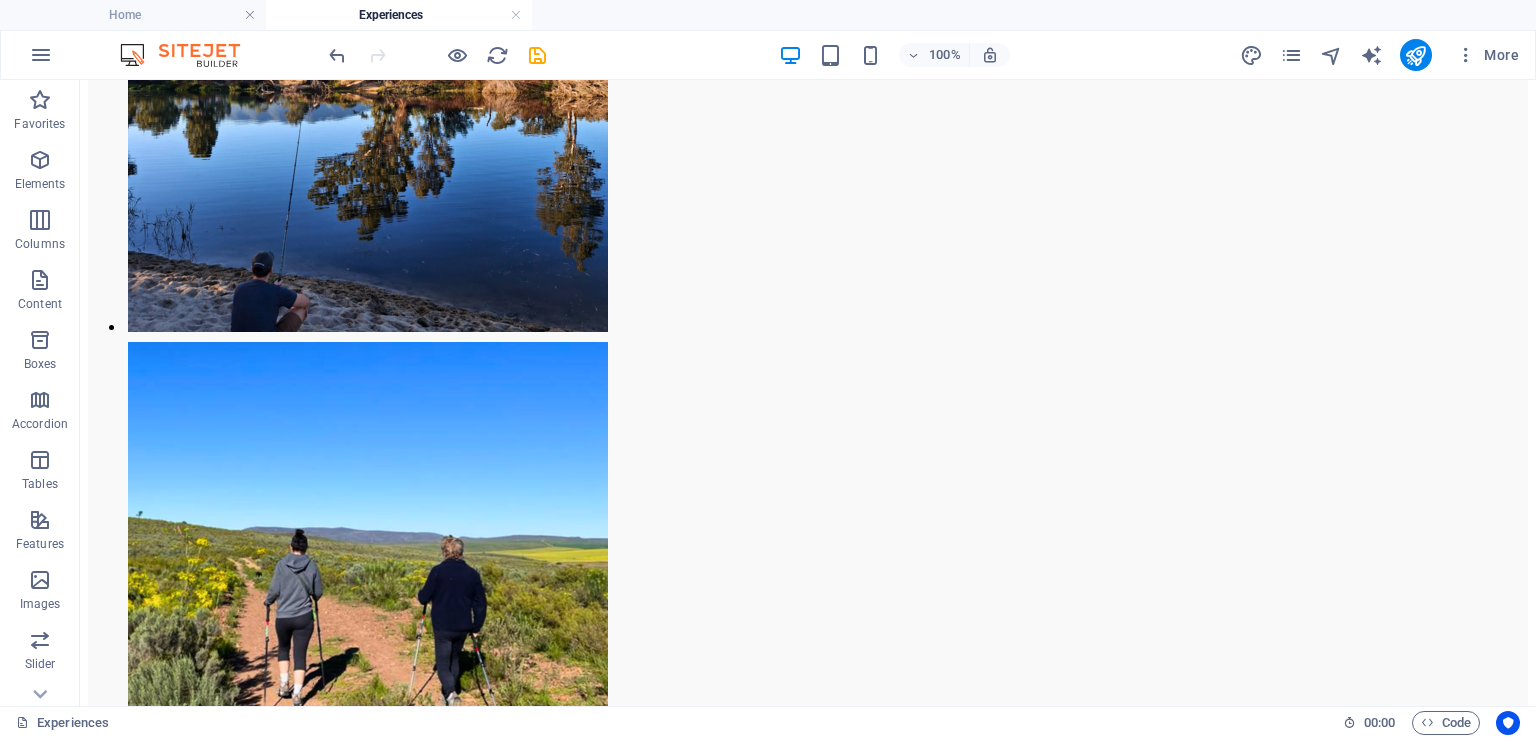 scroll, scrollTop: 2358, scrollLeft: 0, axis: vertical 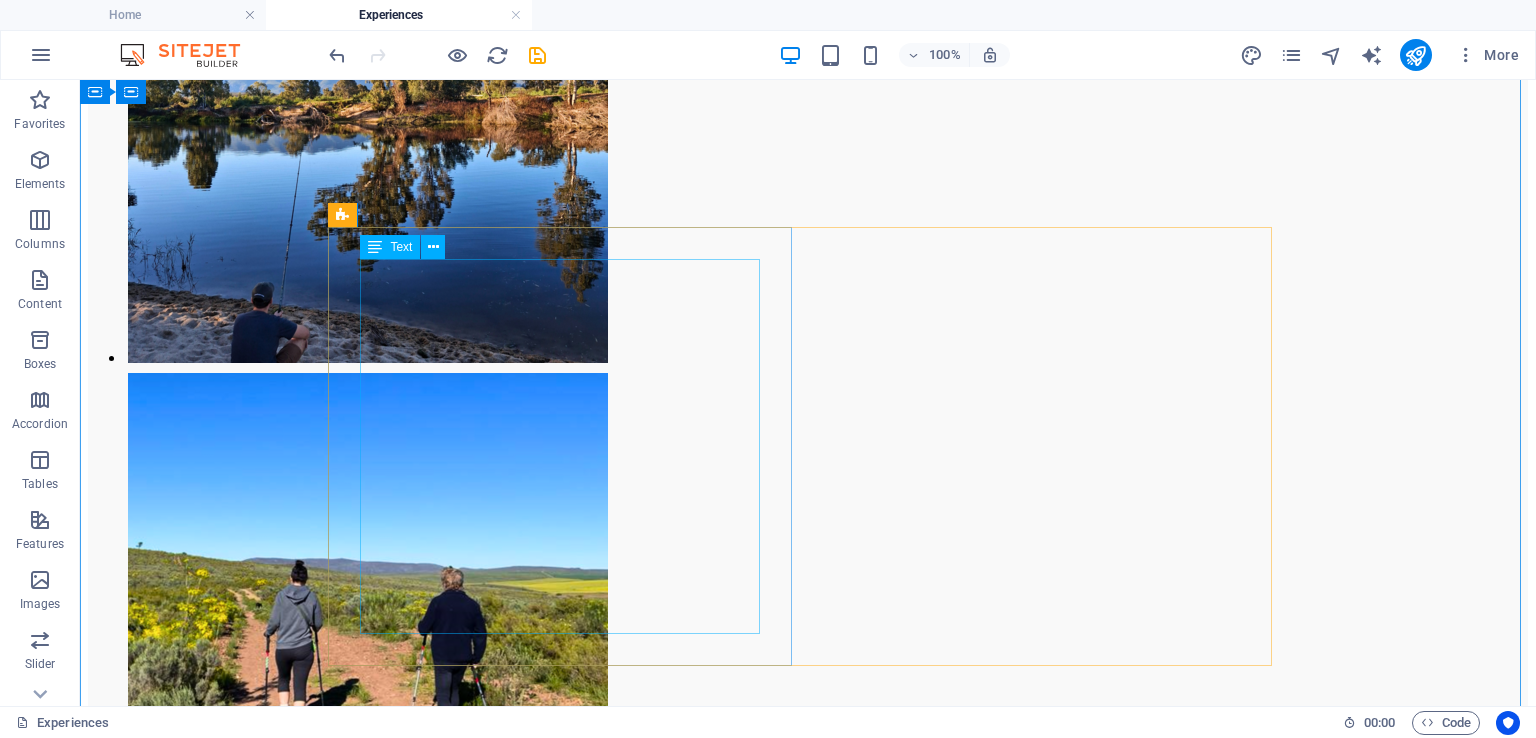 click on "River Activities Fish in the tranquil Breede River- rods available on request . Or take the  inflatable kayak  for a peaceful paddle." at bounding box center (808, 2745) 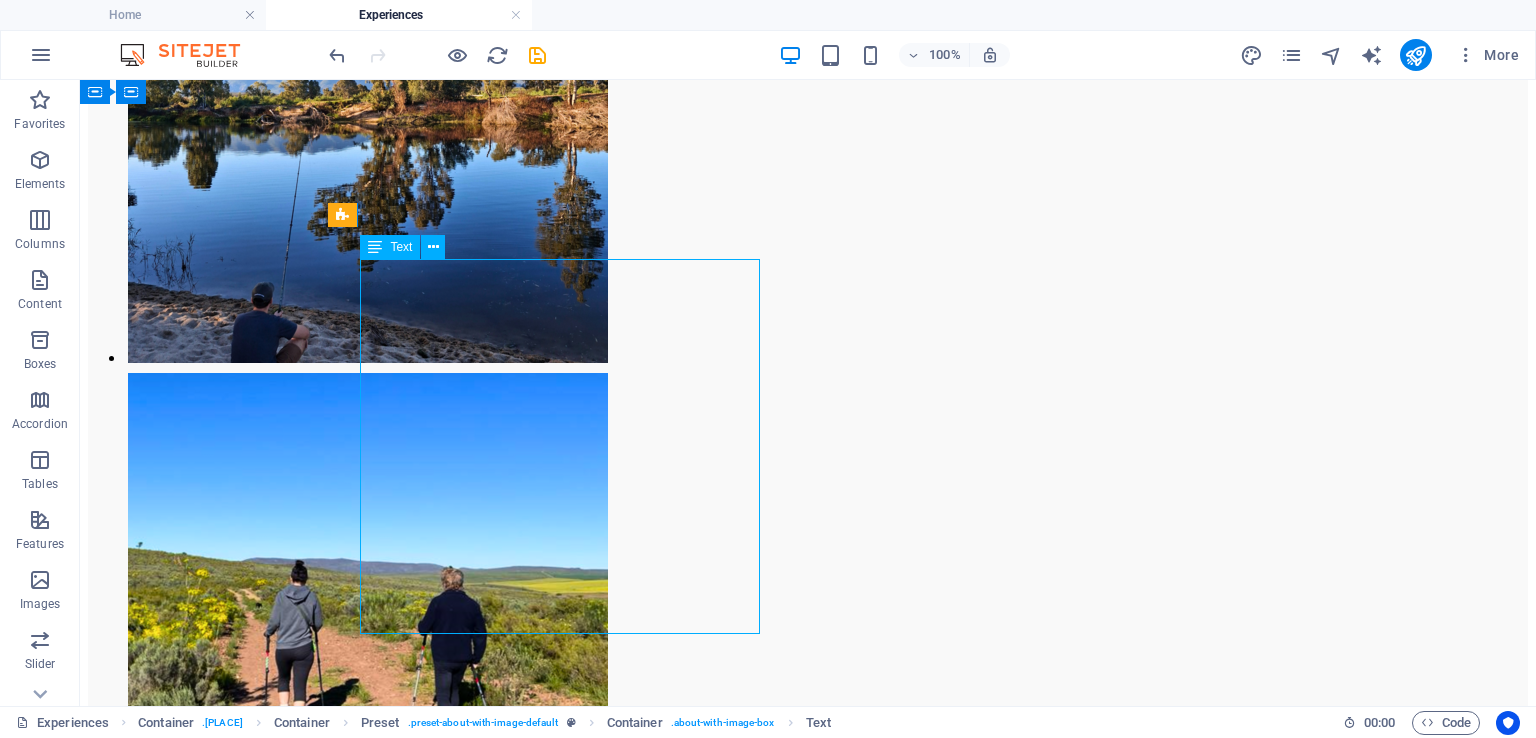 click on "River Activities Fish in the tranquil Breede River- rods available on request . Or take the  inflatable kayak  for a peaceful paddle." at bounding box center [808, 2745] 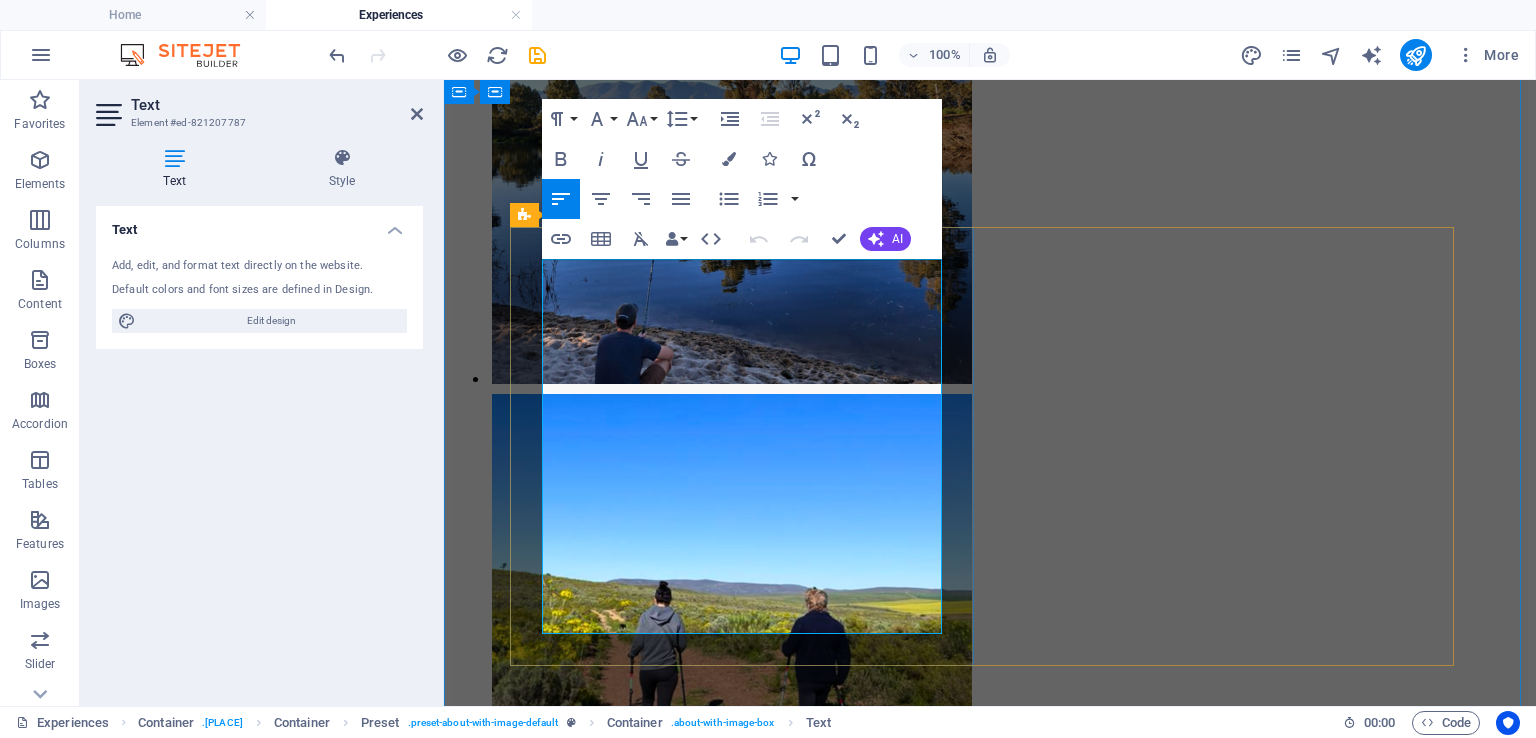scroll, scrollTop: 2212, scrollLeft: 0, axis: vertical 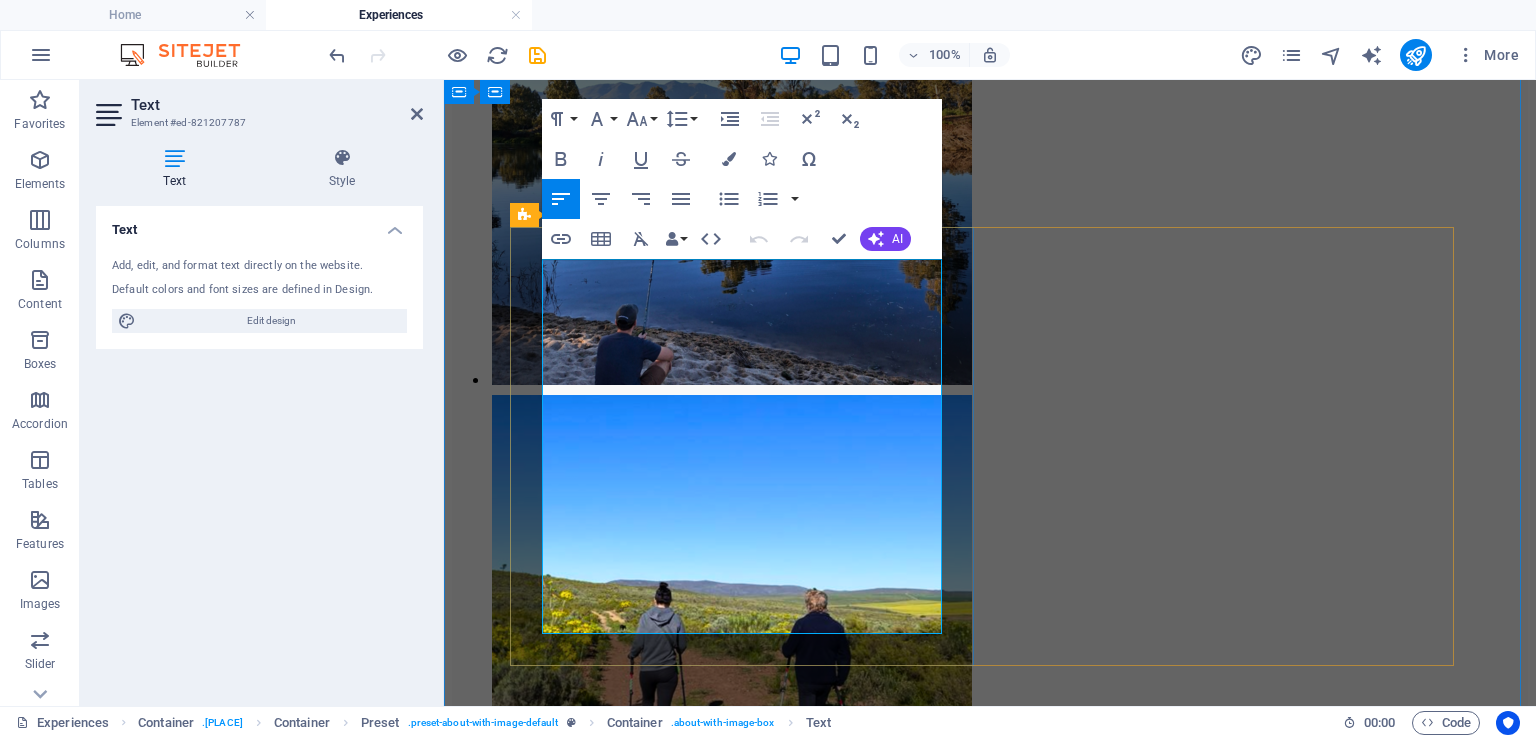 click on "Fish in the tranquil Breede River- rods available on request . Or take the  inflatable kayak  for a peaceful paddle." at bounding box center [990, 2591] 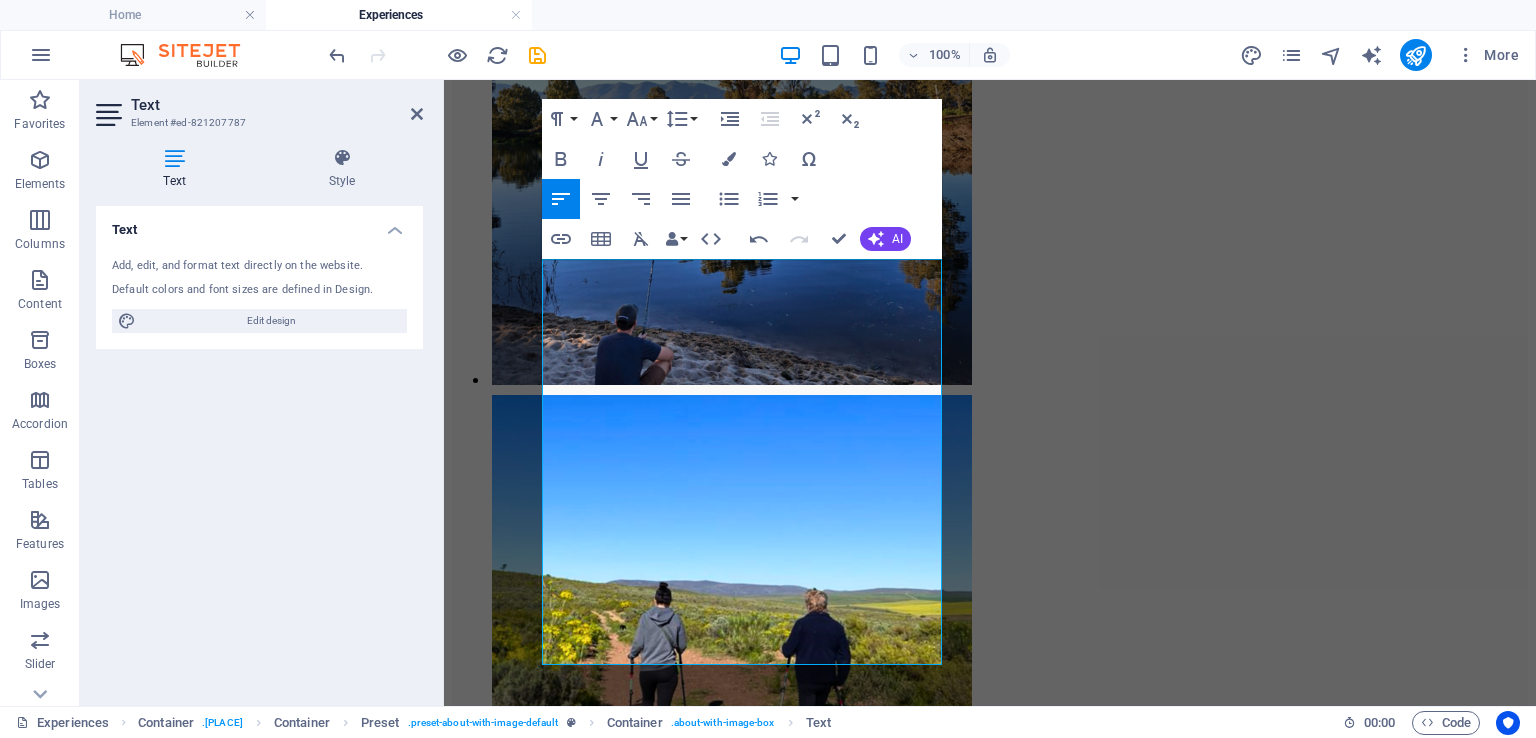 click on "Text Element #ed-821207787 Text Style Text Add, edit, and format text directly on the website. Default colors and font sizes are defined in Design. Edit design Alignment Left aligned Centered Right aligned Preset Element Layout How this element expands within the layout (Flexbox). Size Default auto px % 1/1 1/2 1/3 1/4 1/5 1/6 1/7 1/8 1/9 1/10 Grow Shrink Order Container layout Visible Visible Opacity 100 % Overflow Spacing Margin Default auto px % rem vw vh Custom Custom auto px % rem vw vh auto px % rem vw vh auto px % rem vw vh auto px % rem vw vh Padding Default px rem % vh vw Custom Custom px rem % vh vw px rem % vh vw px rem % vh vw px rem % vh vw Border Style              - Width 1 auto px rem % vh vw Custom Custom 1 auto px rem % vh vw 1 auto px rem % vh vw 1 auto px rem % vh vw 1 auto px rem % vh vw  - Color Round corners Default px rem % vh vw Custom Custom px rem % vh vw px rem % vh vw px rem % vh vw px rem % vh vw Shadow Default None Outside Inside Color X offset 0 px rem vh vw Y offset" at bounding box center (262, 393) 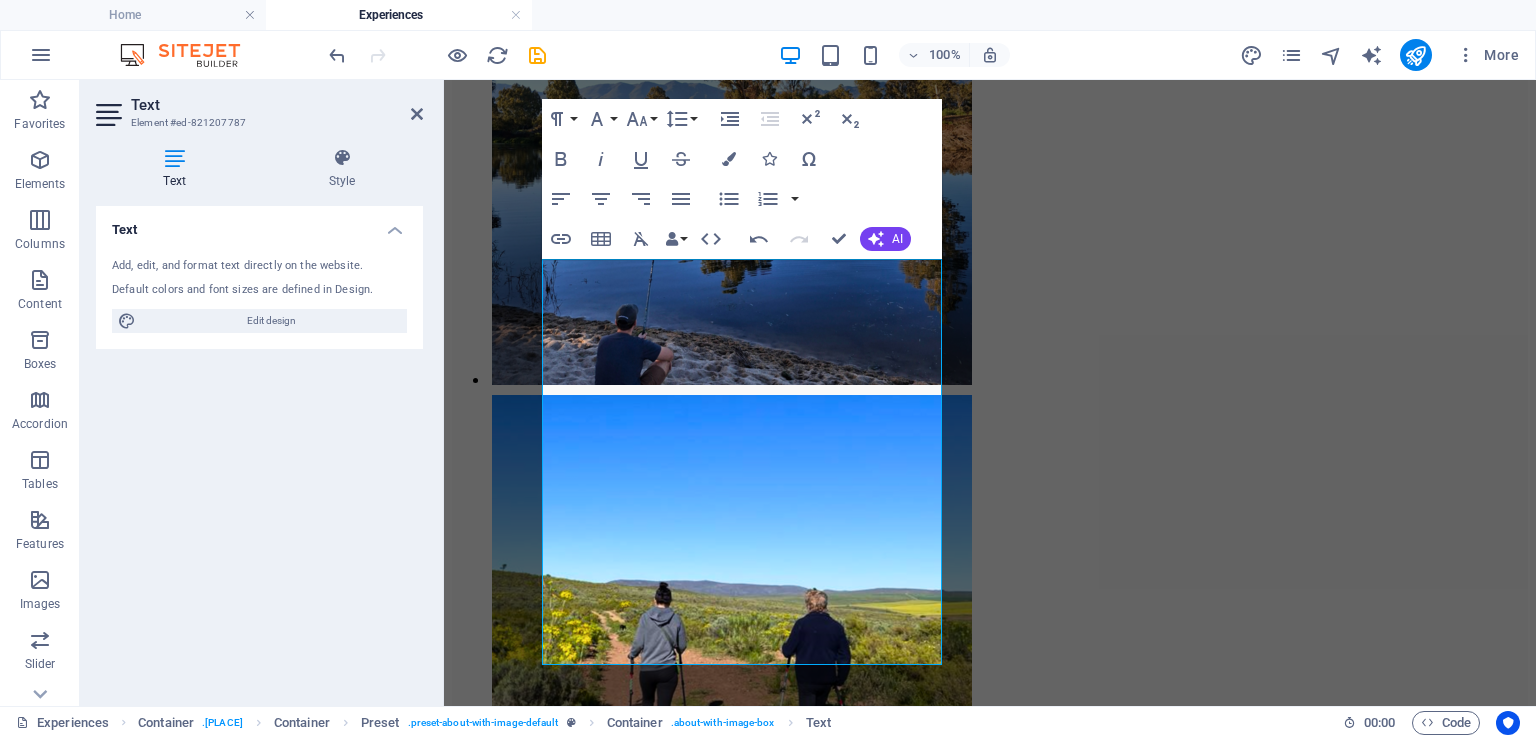 click on "Text Element #ed-821207787 Text Style Text Add, edit, and format text directly on the website. Default colors and font sizes are defined in Design. Edit design Alignment Left aligned Centered Right aligned Preset Element Layout How this element expands within the layout (Flexbox). Size Default auto px % 1/1 1/2 1/3 1/4 1/5 1/6 1/7 1/8 1/9 1/10 Grow Shrink Order Container layout Visible Visible Opacity 100 % Overflow Spacing Margin Default auto px % rem vw vh Custom Custom auto px % rem vw vh auto px % rem vw vh auto px % rem vw vh auto px % rem vw vh Padding Default px rem % vh vw Custom Custom px rem % vh vw px rem % vh vw px rem % vh vw px rem % vh vw Border Style              - Width 1 auto px rem % vh vw Custom Custom 1 auto px rem % vh vw 1 auto px rem % vh vw 1 auto px rem % vh vw 1 auto px rem % vh vw  - Color Round corners Default px rem % vh vw Custom Custom px rem % vh vw px rem % vh vw px rem % vh vw px rem % vh vw Shadow Default None Outside Inside Color X offset 0 px rem vh vw Y offset" at bounding box center (262, 393) 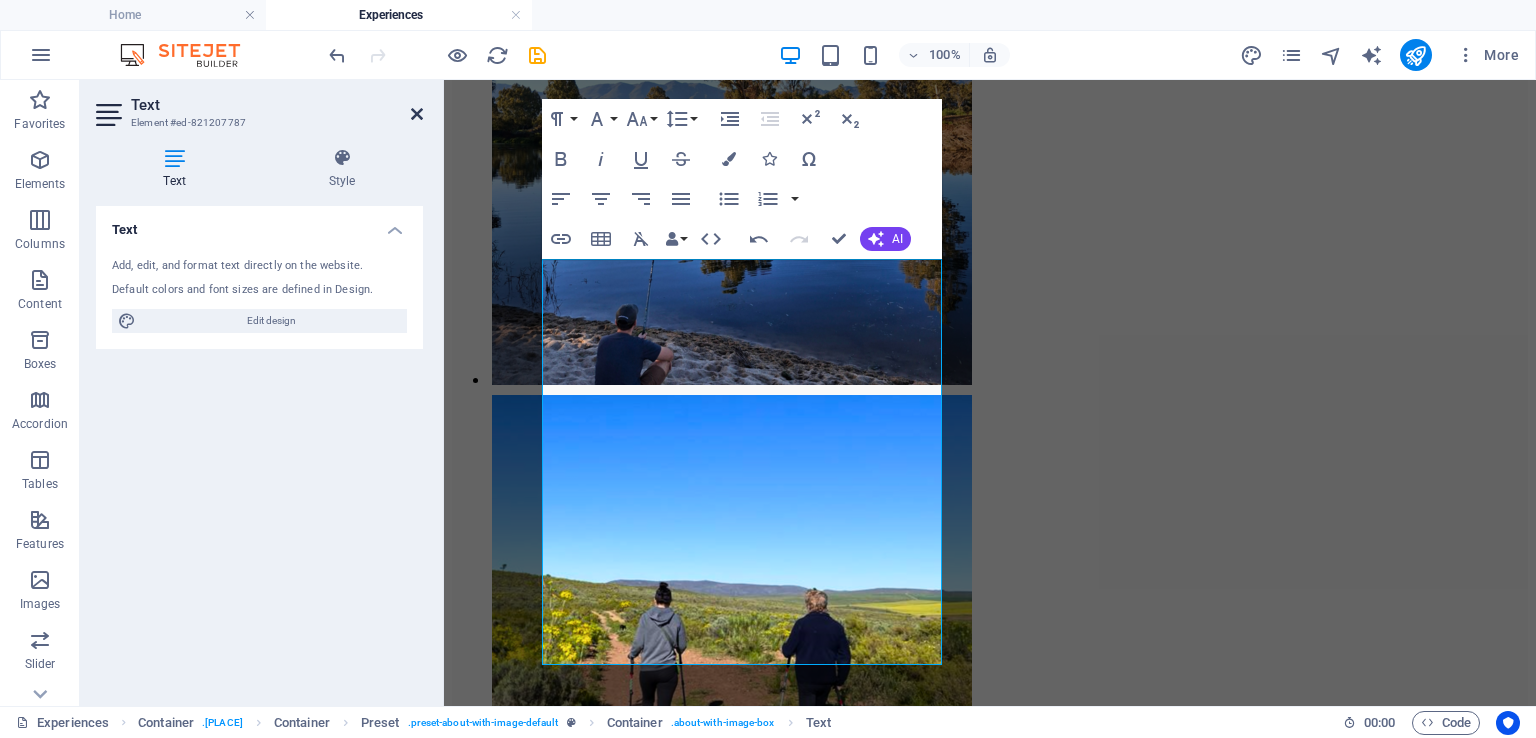 click at bounding box center [417, 114] 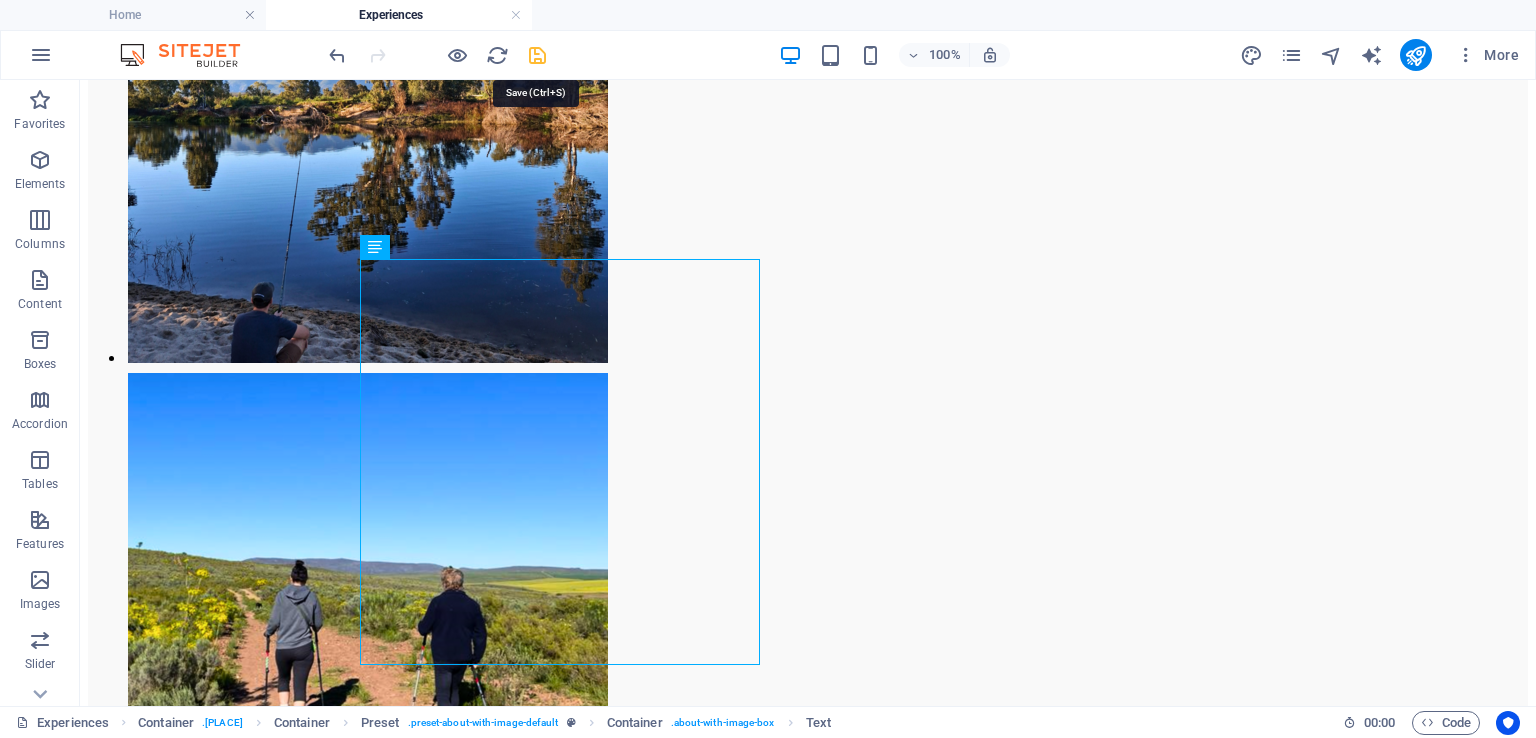 click at bounding box center (537, 55) 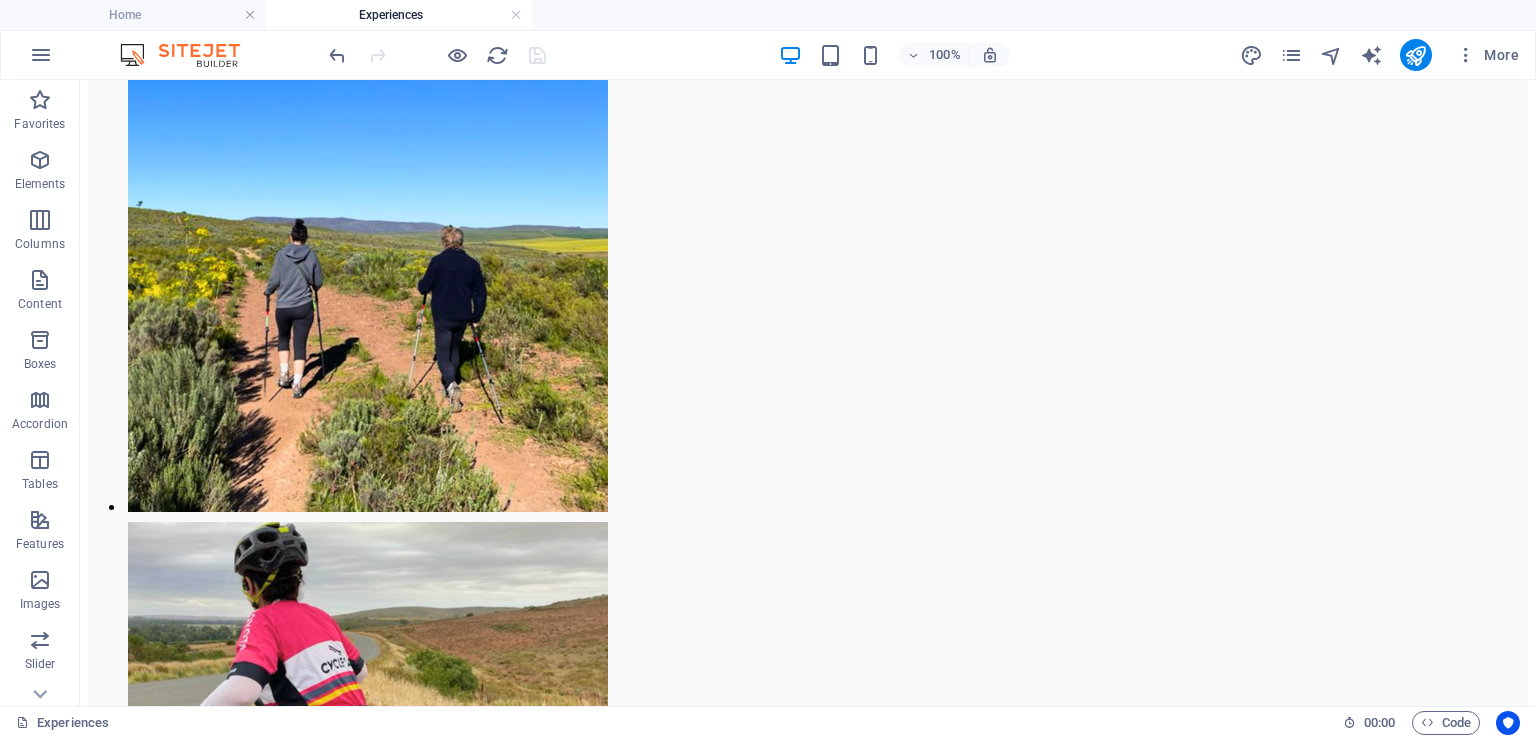 scroll, scrollTop: 2817, scrollLeft: 0, axis: vertical 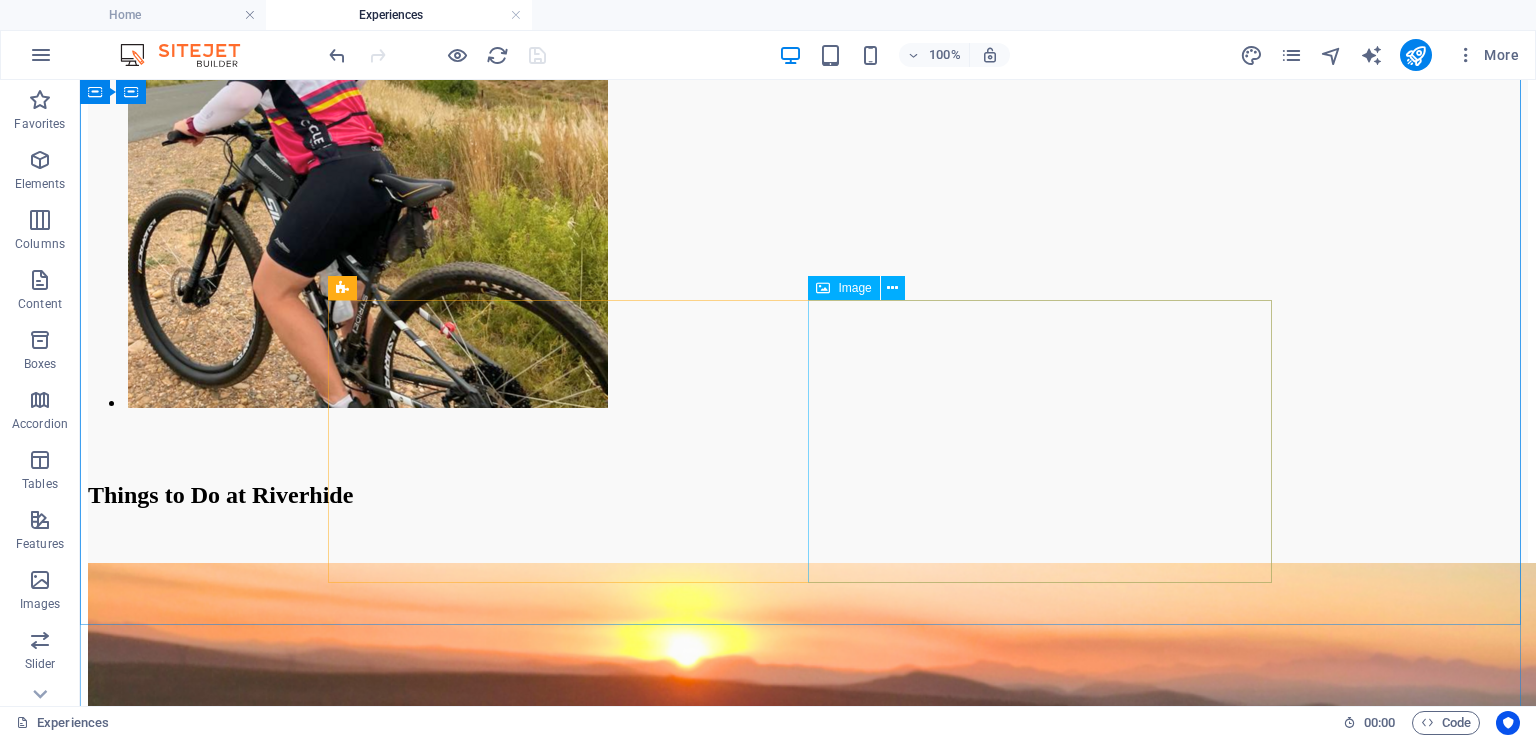 click at bounding box center [304, 3364] 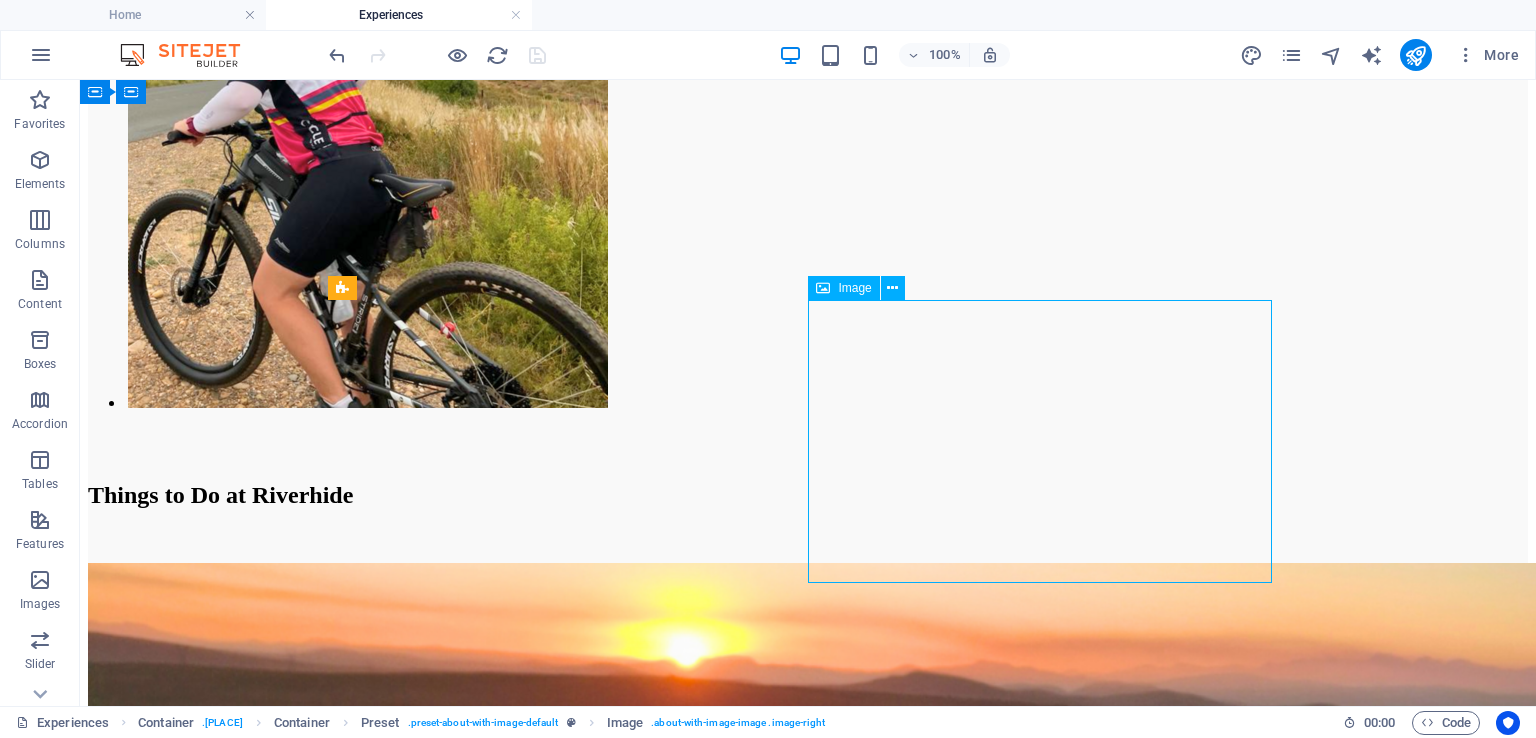 click at bounding box center (304, 3364) 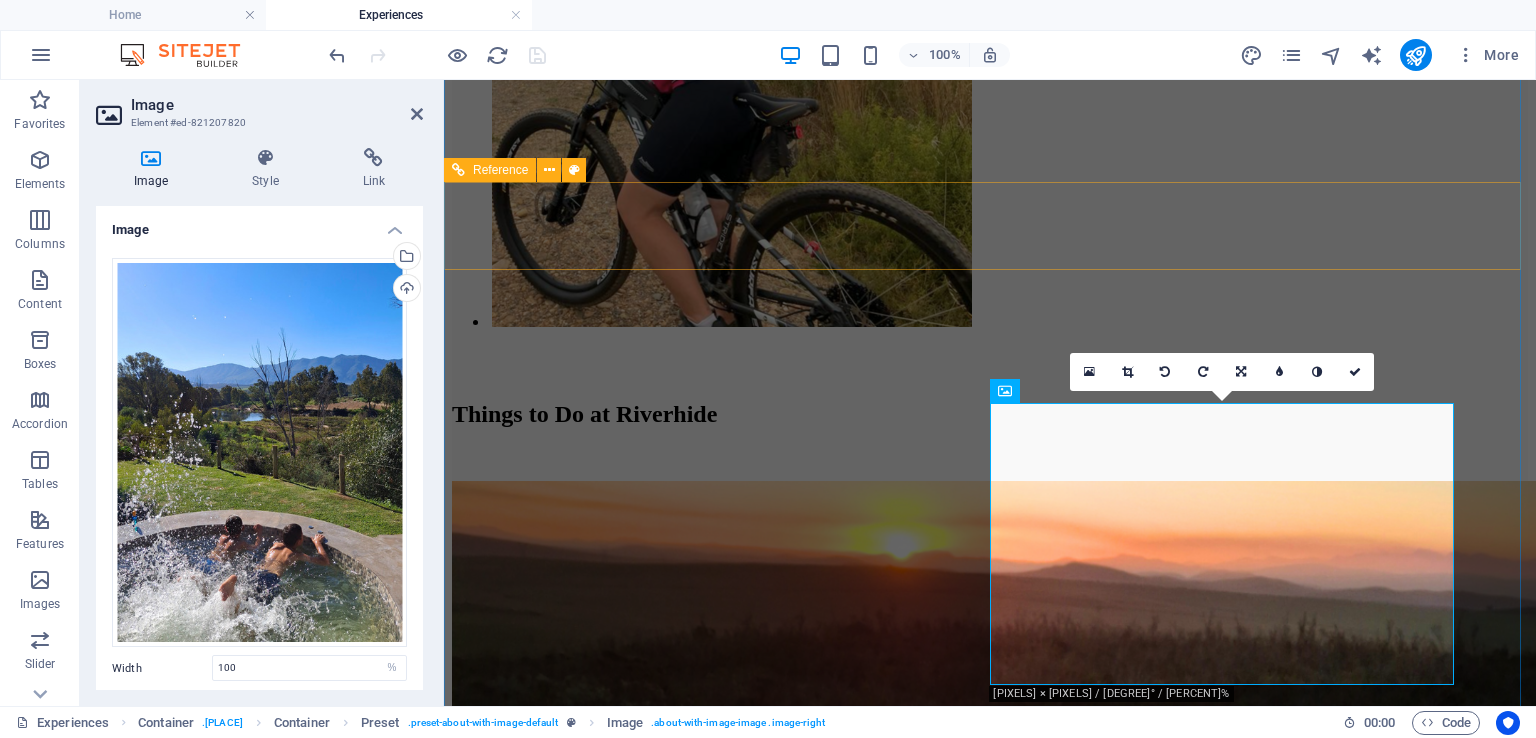 scroll, scrollTop: 3148, scrollLeft: 0, axis: vertical 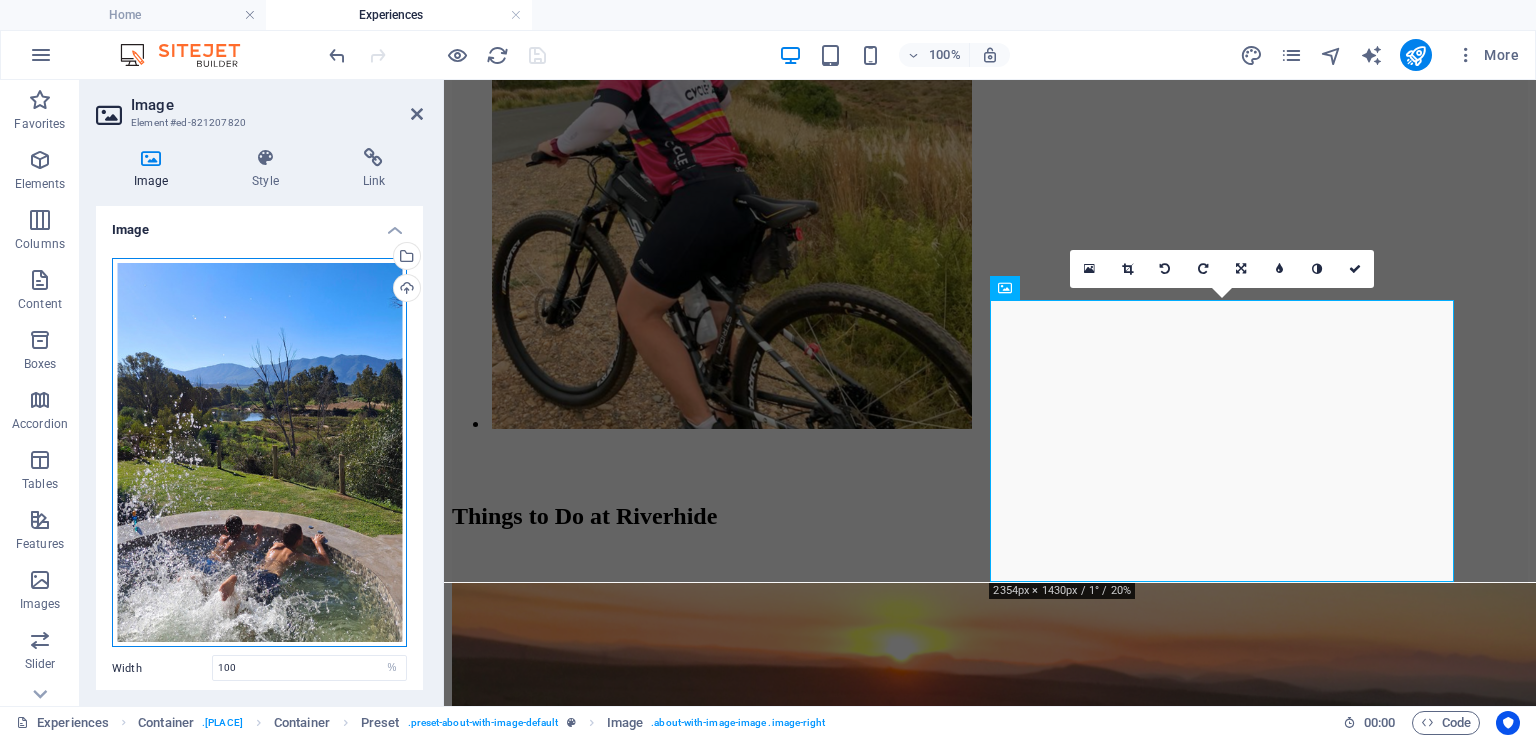 click on "Drag files here, click to choose files or select files from Files or our free stock photos & videos" at bounding box center (259, 453) 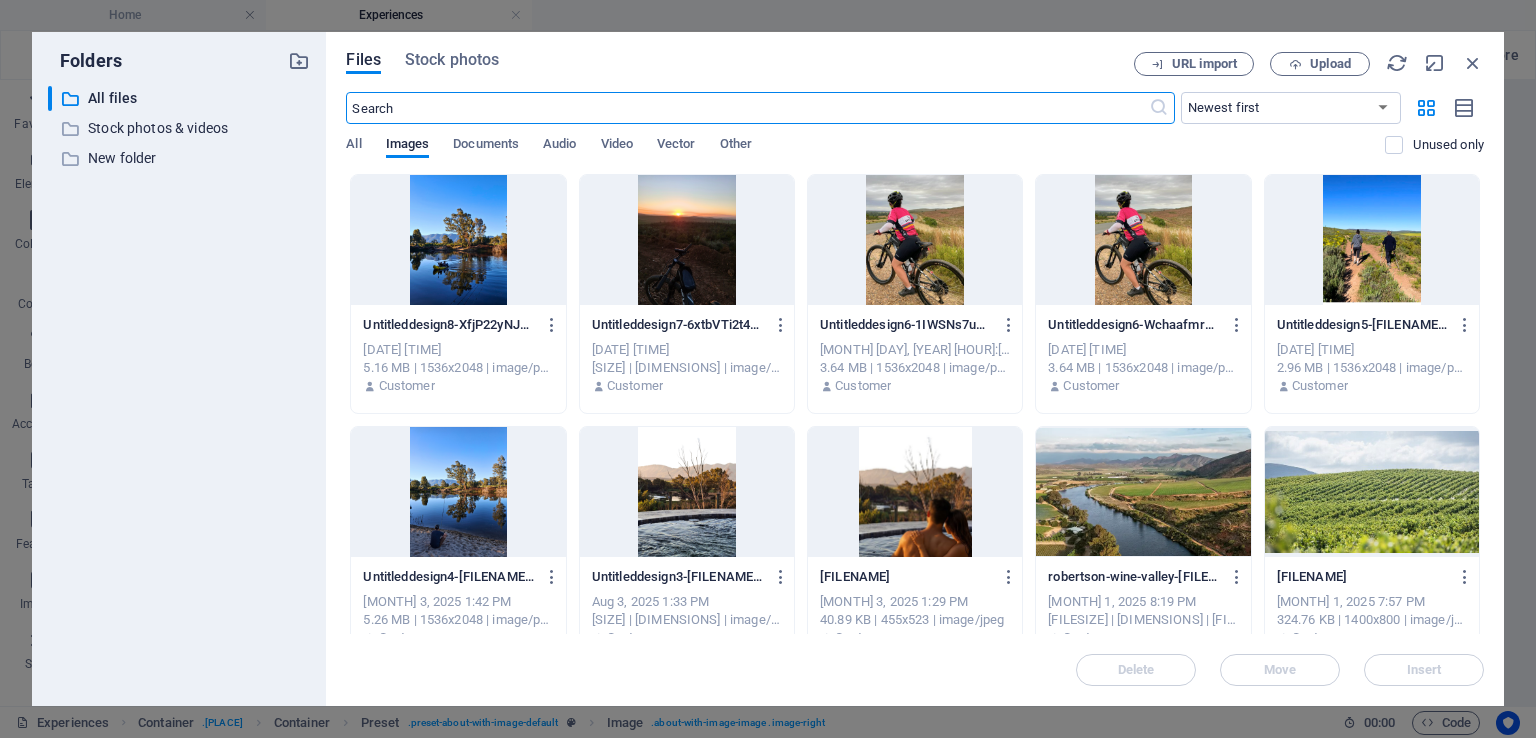 scroll, scrollTop: 3564, scrollLeft: 0, axis: vertical 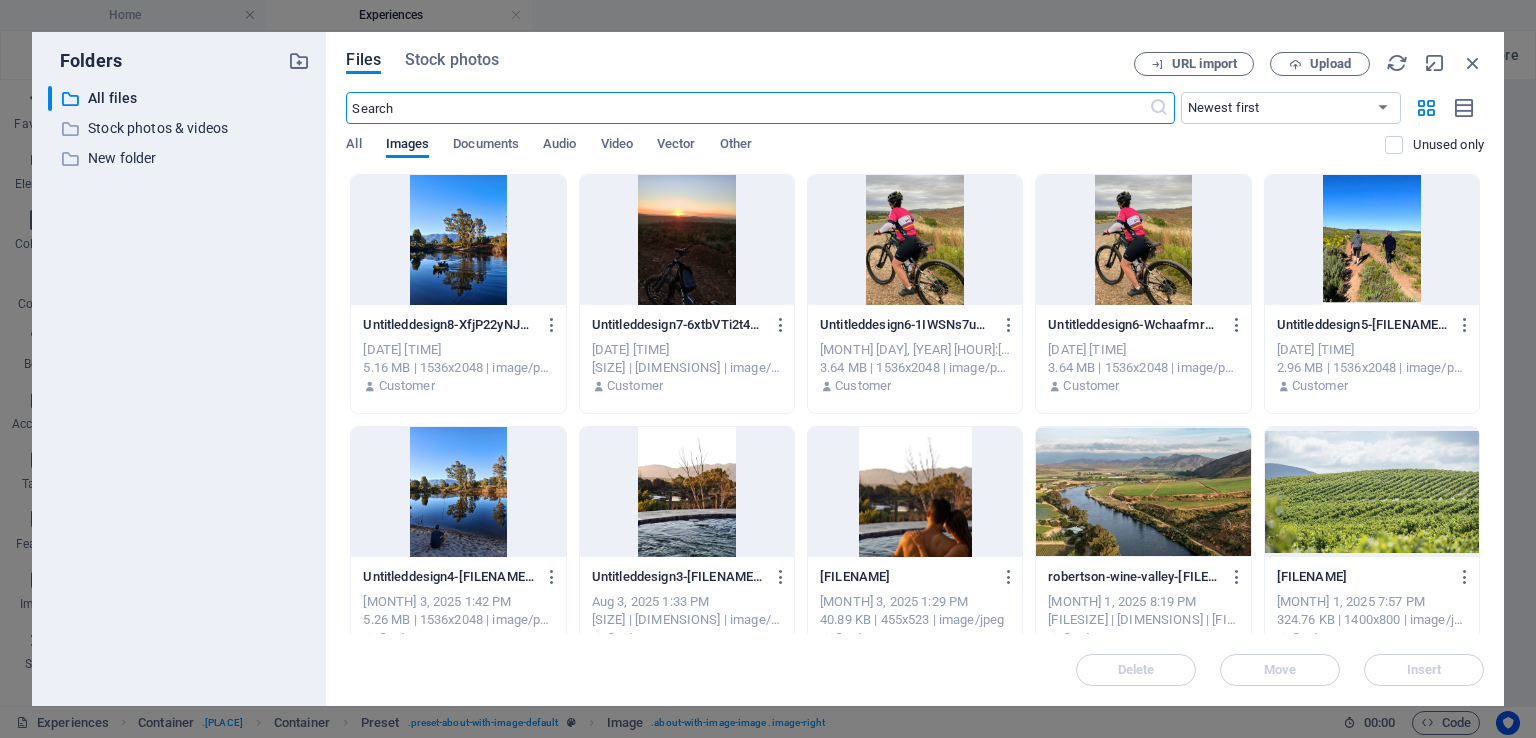 click at bounding box center [747, 108] 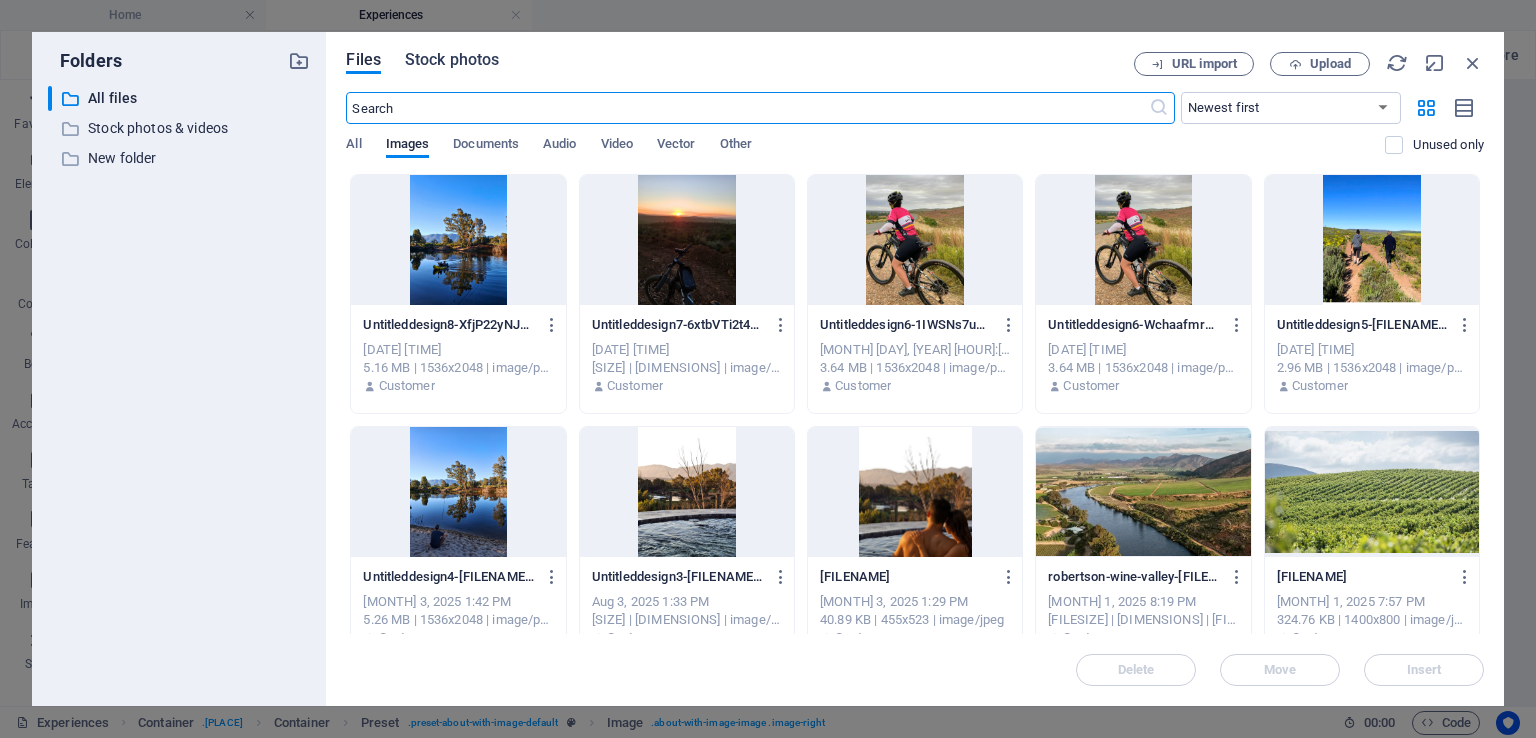 click on "Stock photos" at bounding box center [452, 60] 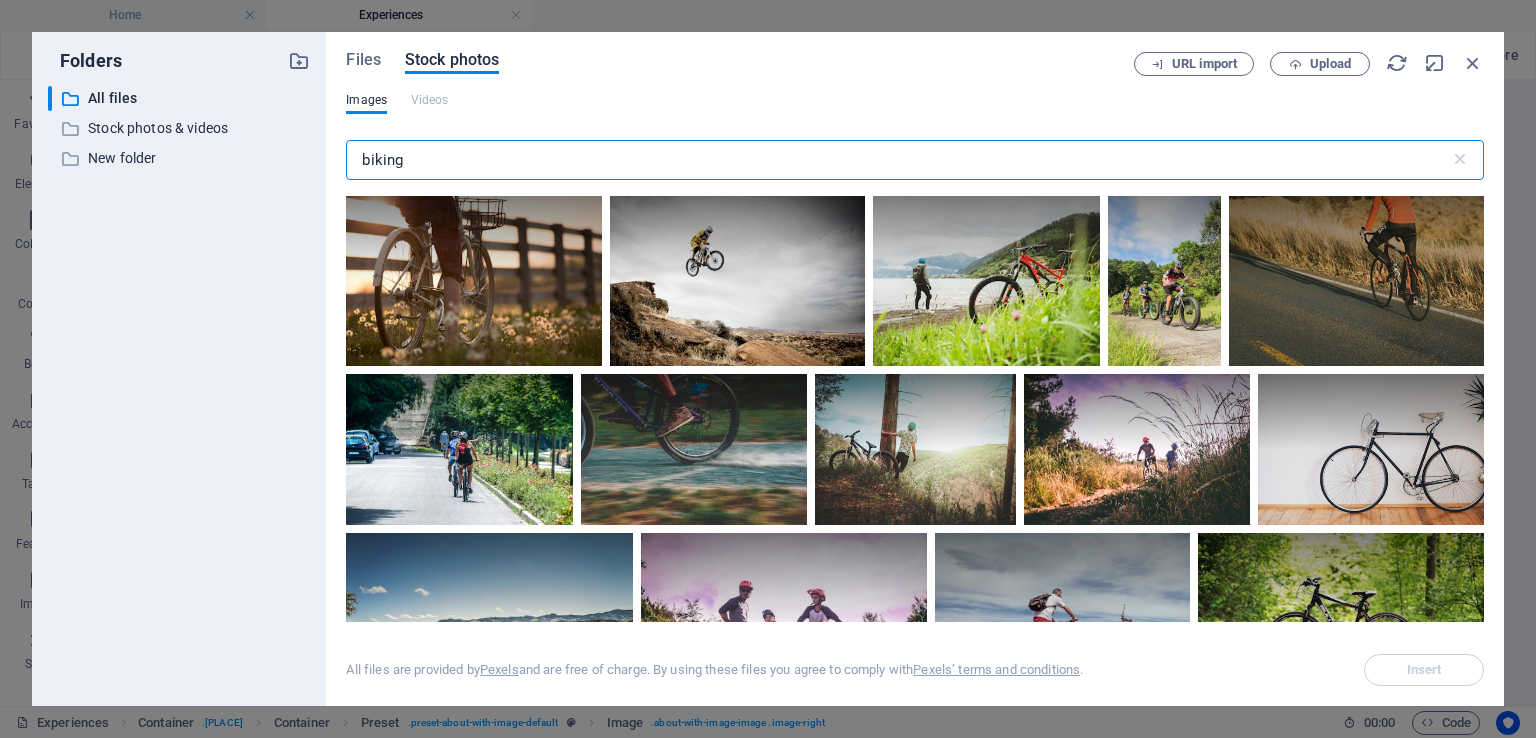 click on "biking" at bounding box center (897, 160) 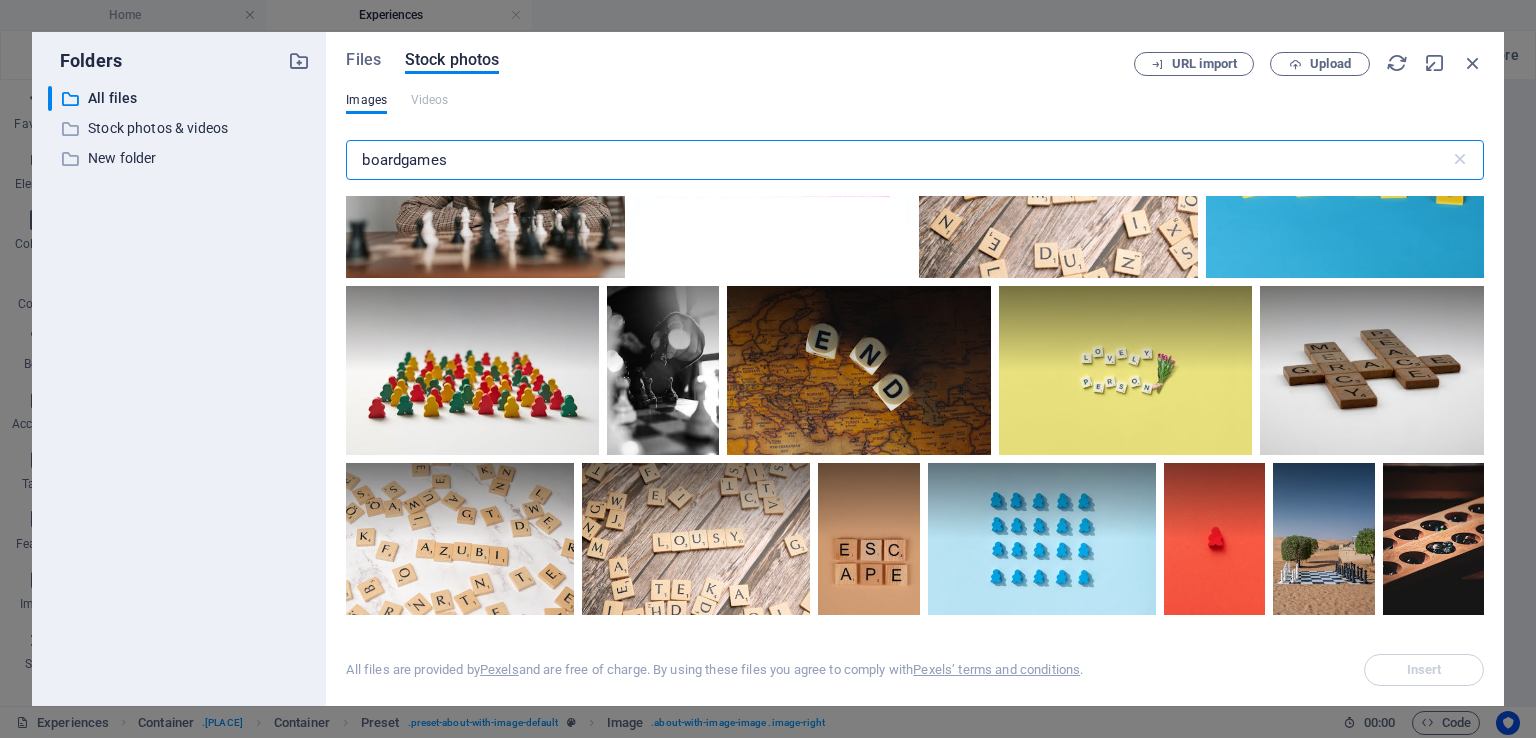 scroll, scrollTop: 0, scrollLeft: 0, axis: both 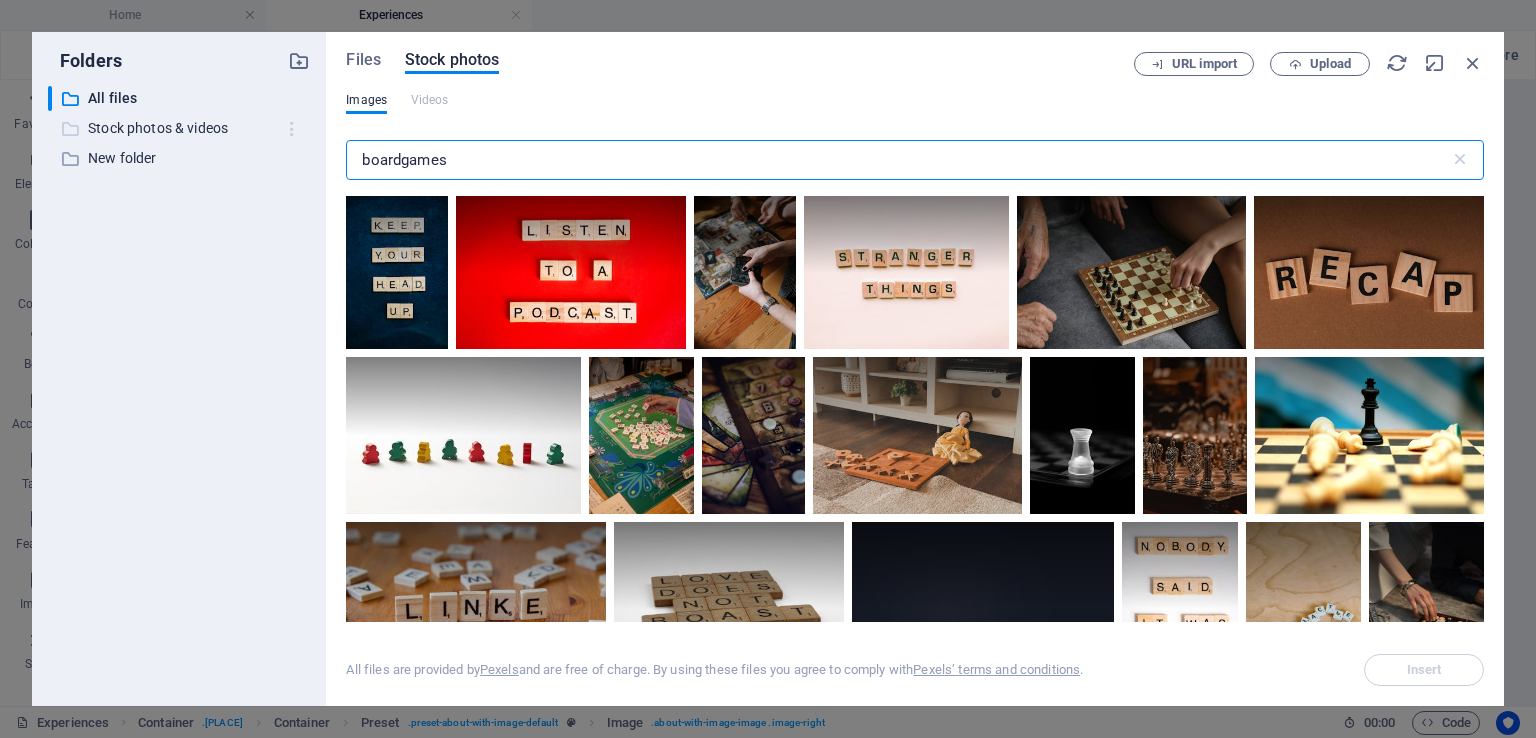 drag, startPoint x: 489, startPoint y: 159, endPoint x: 306, endPoint y: 120, distance: 187.10959 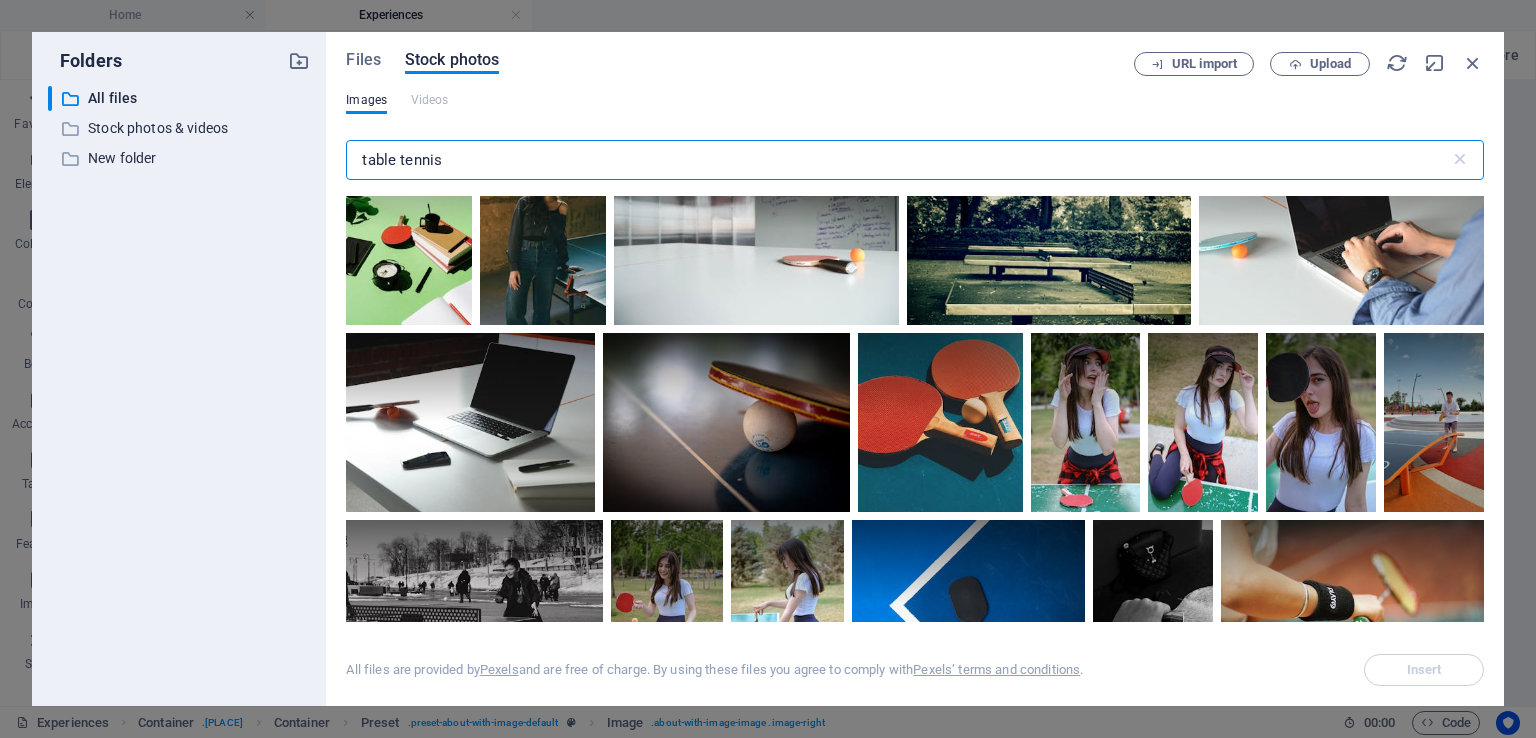 scroll, scrollTop: 0, scrollLeft: 0, axis: both 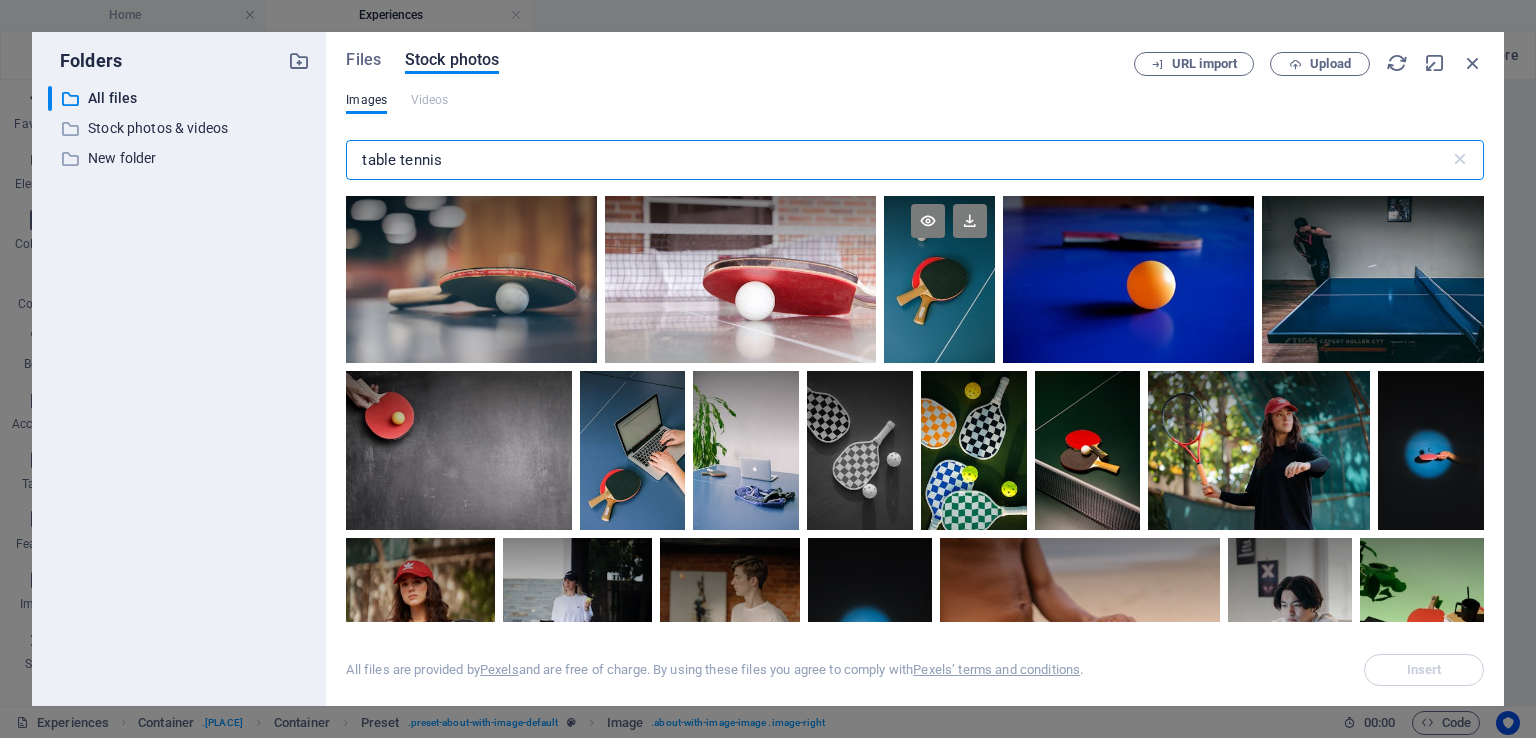 type on "table tennis" 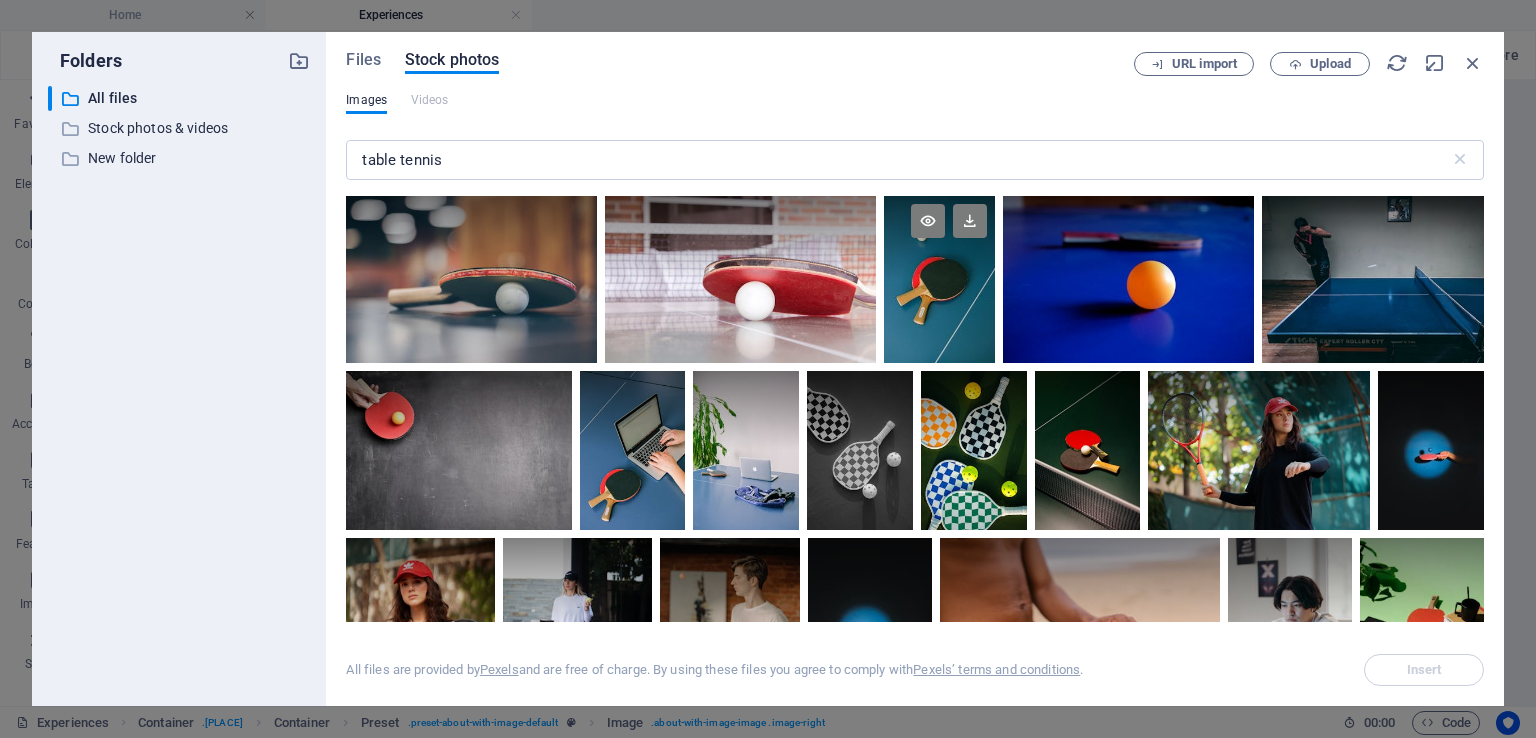 click at bounding box center (939, 279) 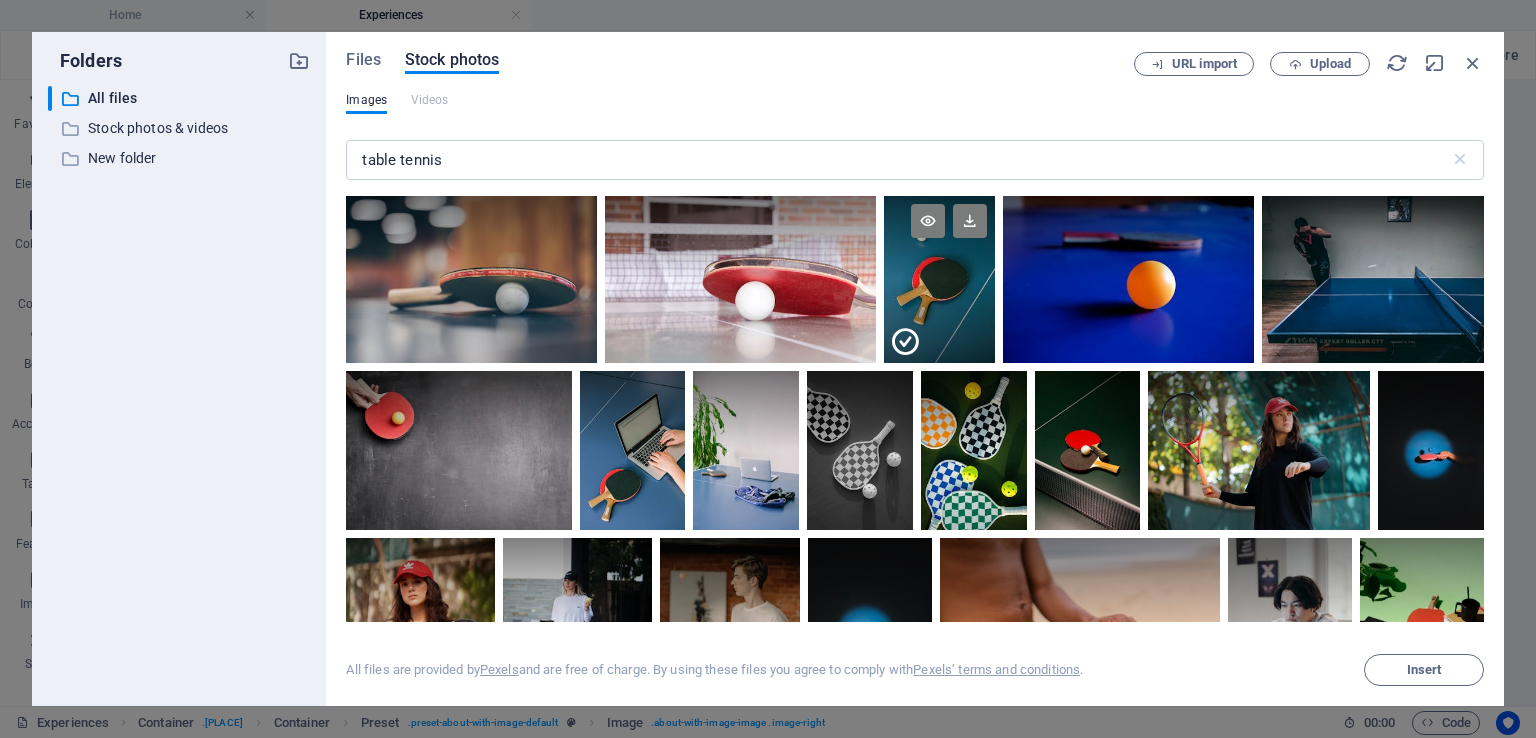 click at bounding box center [939, 320] 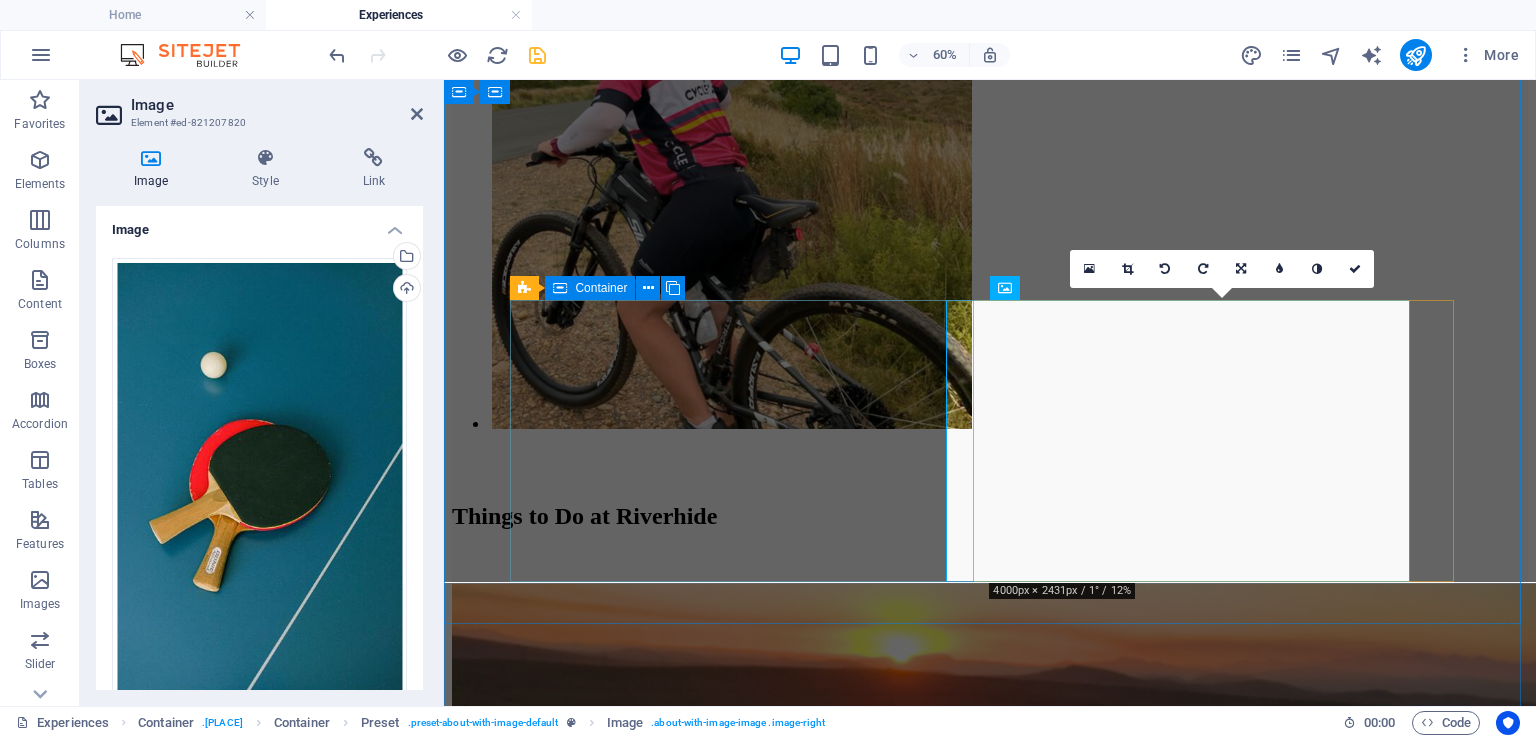 scroll, scrollTop: 3148, scrollLeft: 0, axis: vertical 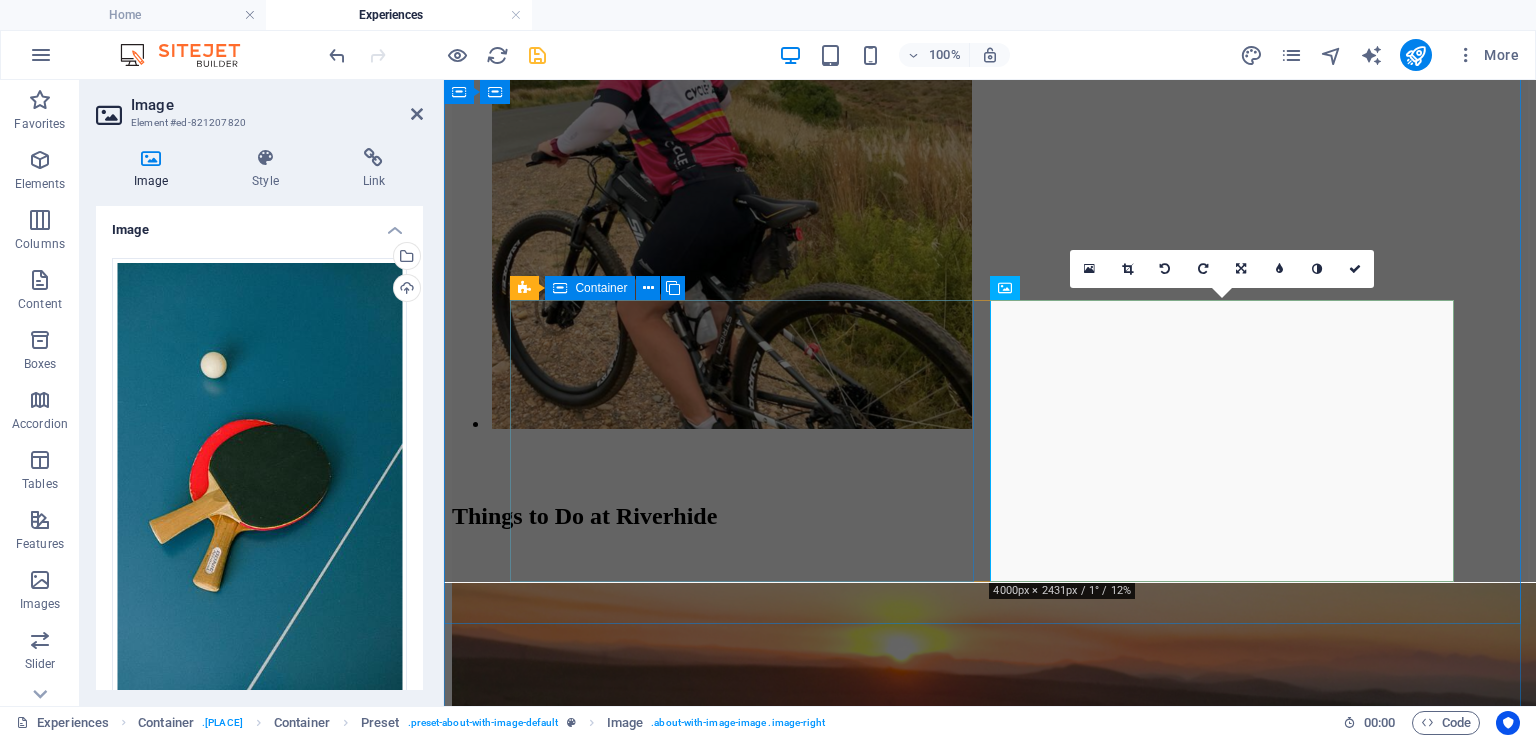 click on "Relaxed Entertainment Challenge friends to a game of  table tennis  or try one of our  classic board games . Perfect for lazy afternoons or rainy days" at bounding box center (990, 2750) 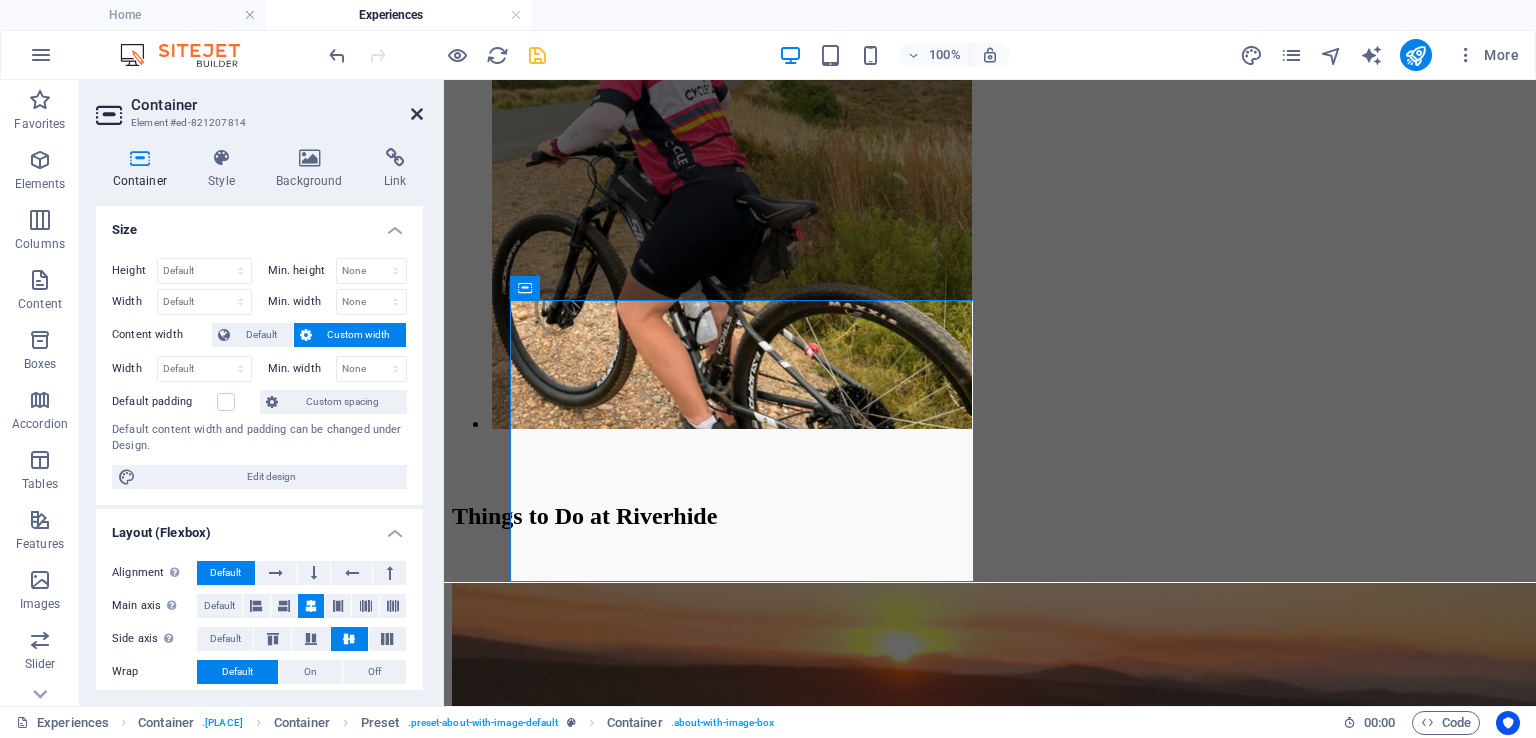 click at bounding box center [417, 114] 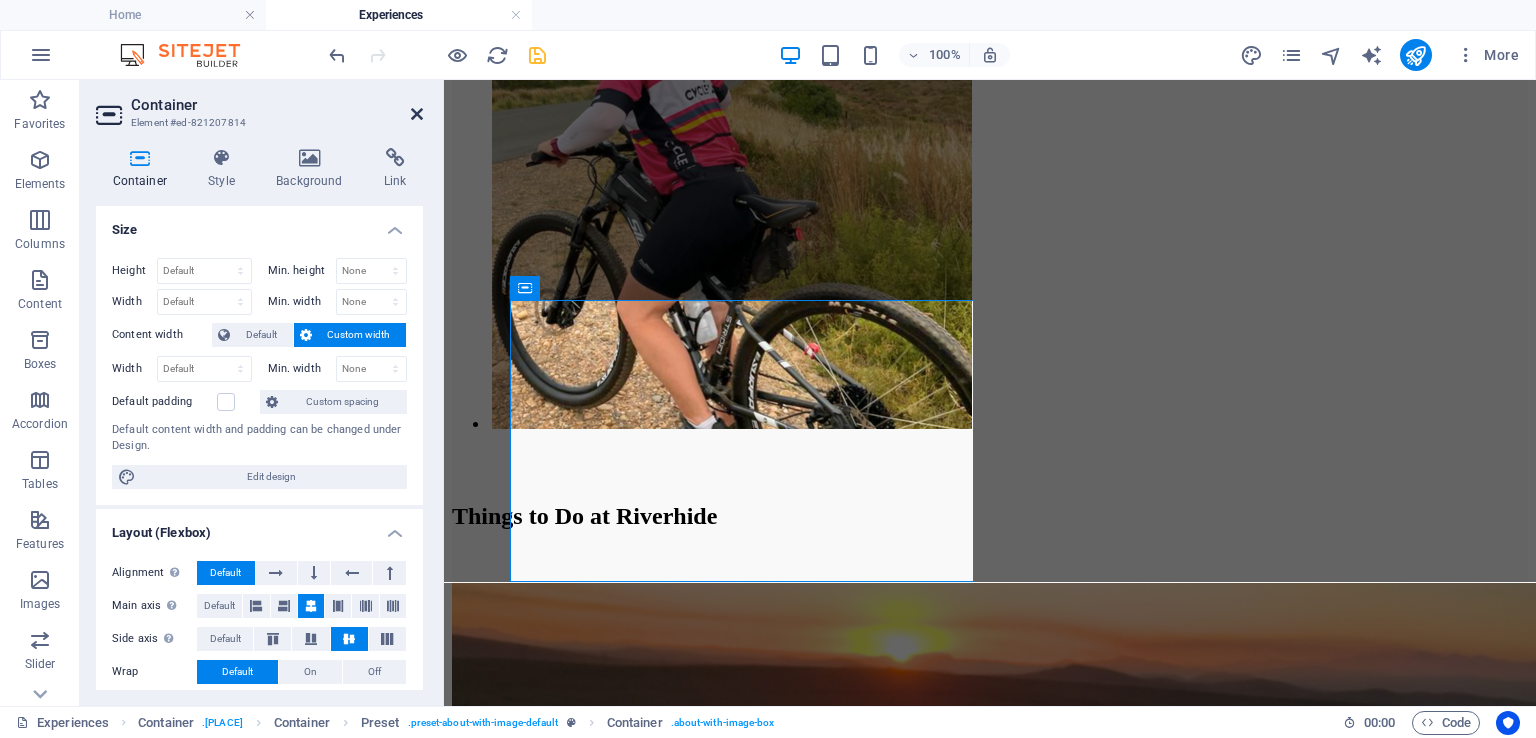 scroll, scrollTop: 3250, scrollLeft: 0, axis: vertical 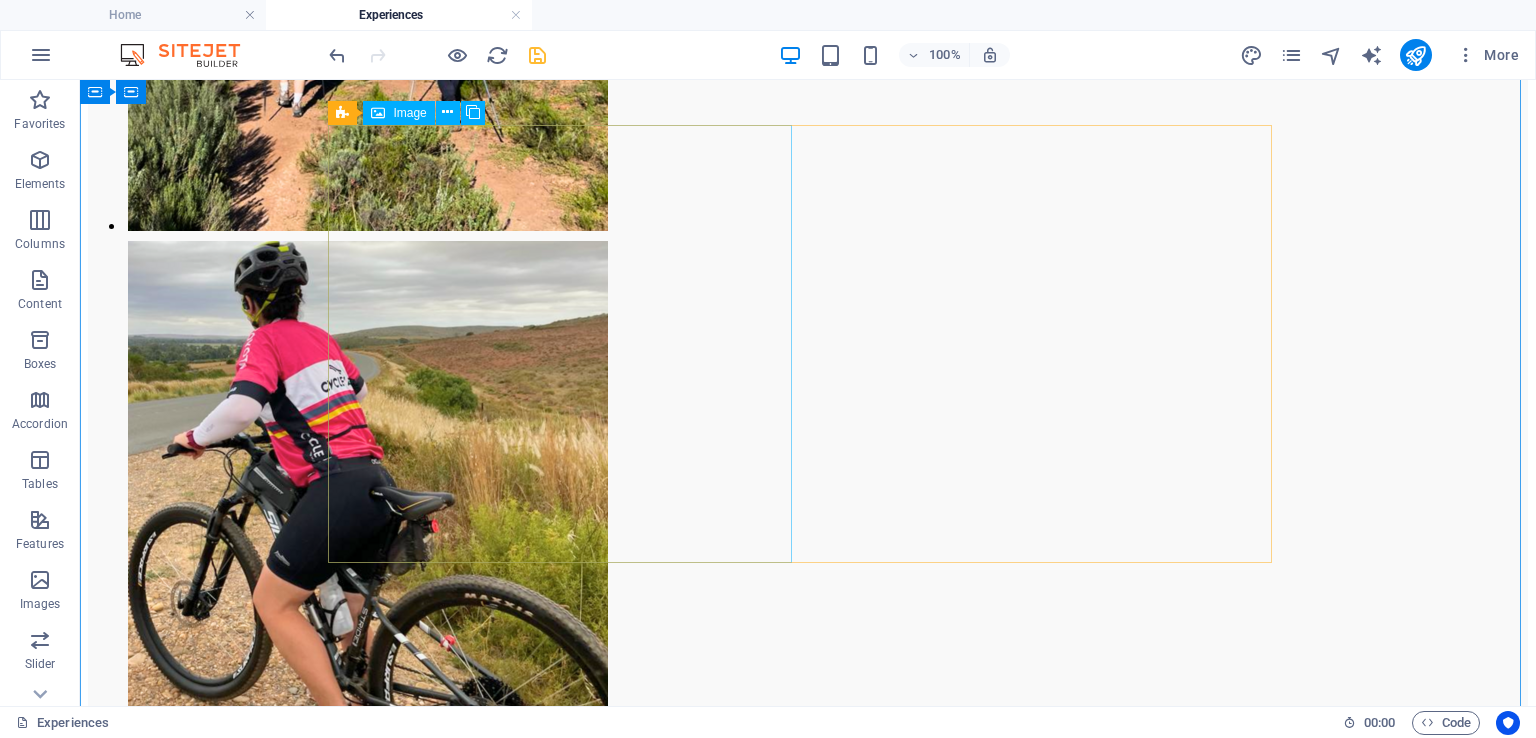 click at bounding box center (304, 2898) 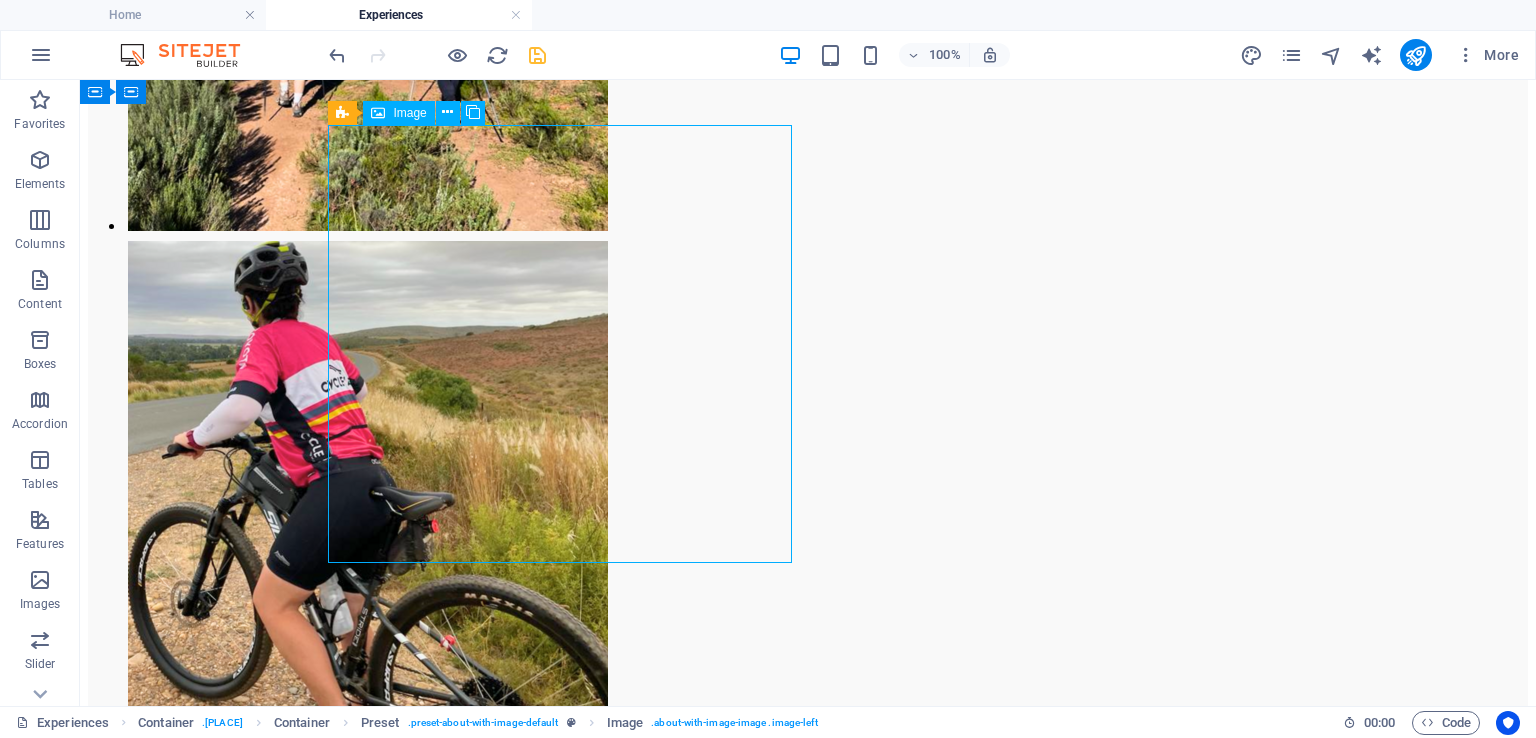 click at bounding box center (304, 2898) 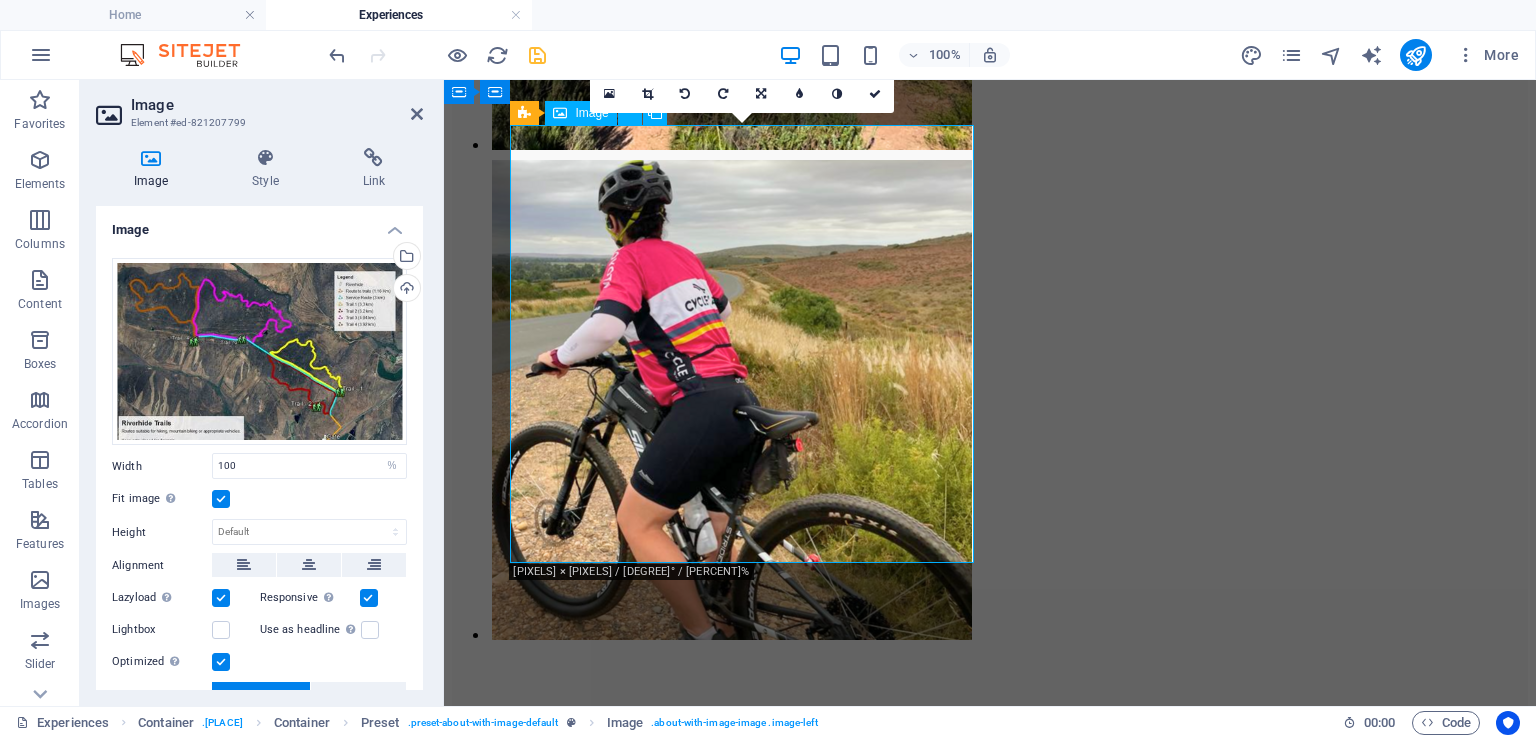 scroll, scrollTop: 2835, scrollLeft: 0, axis: vertical 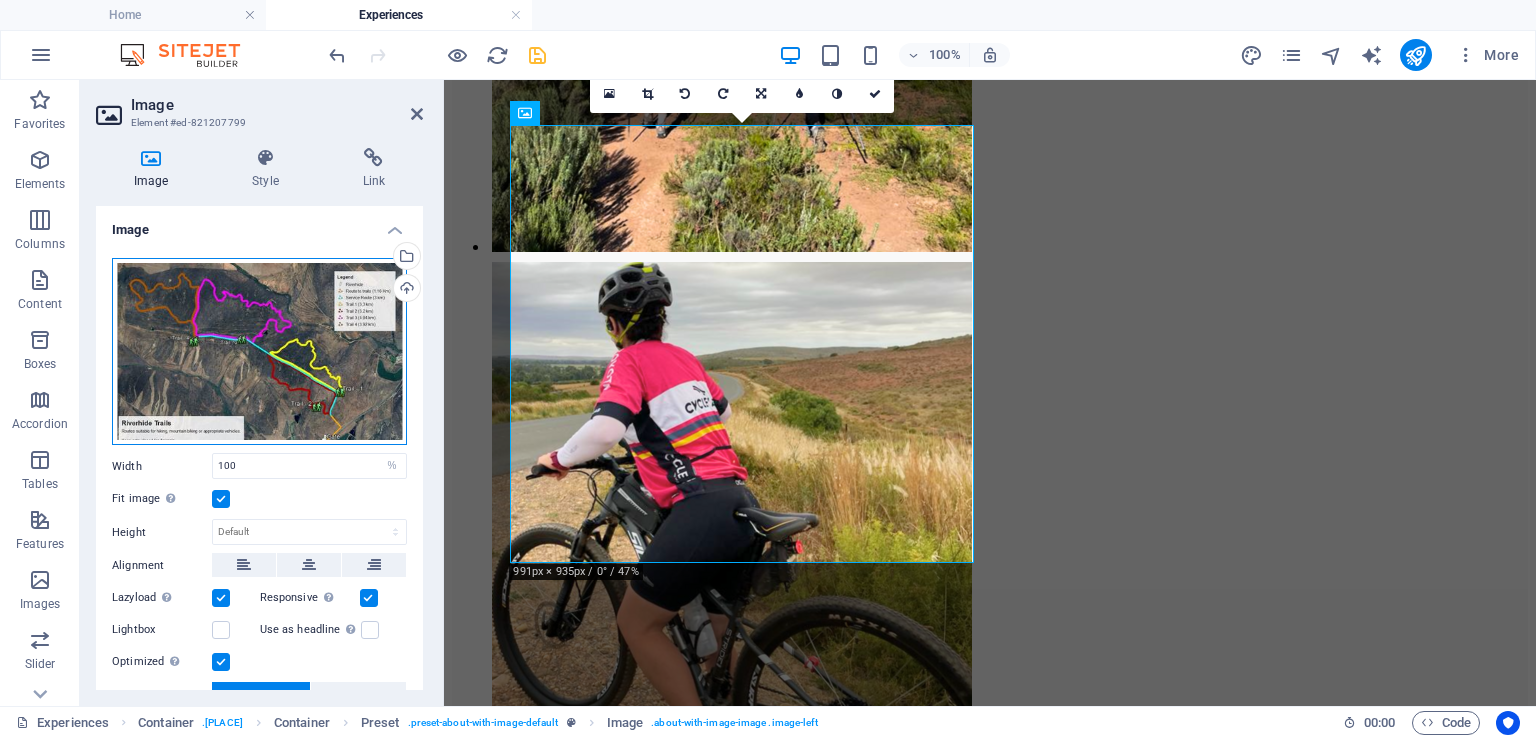click on "Drag files here, click to choose files or select files from Files or our free stock photos & videos" at bounding box center [259, 351] 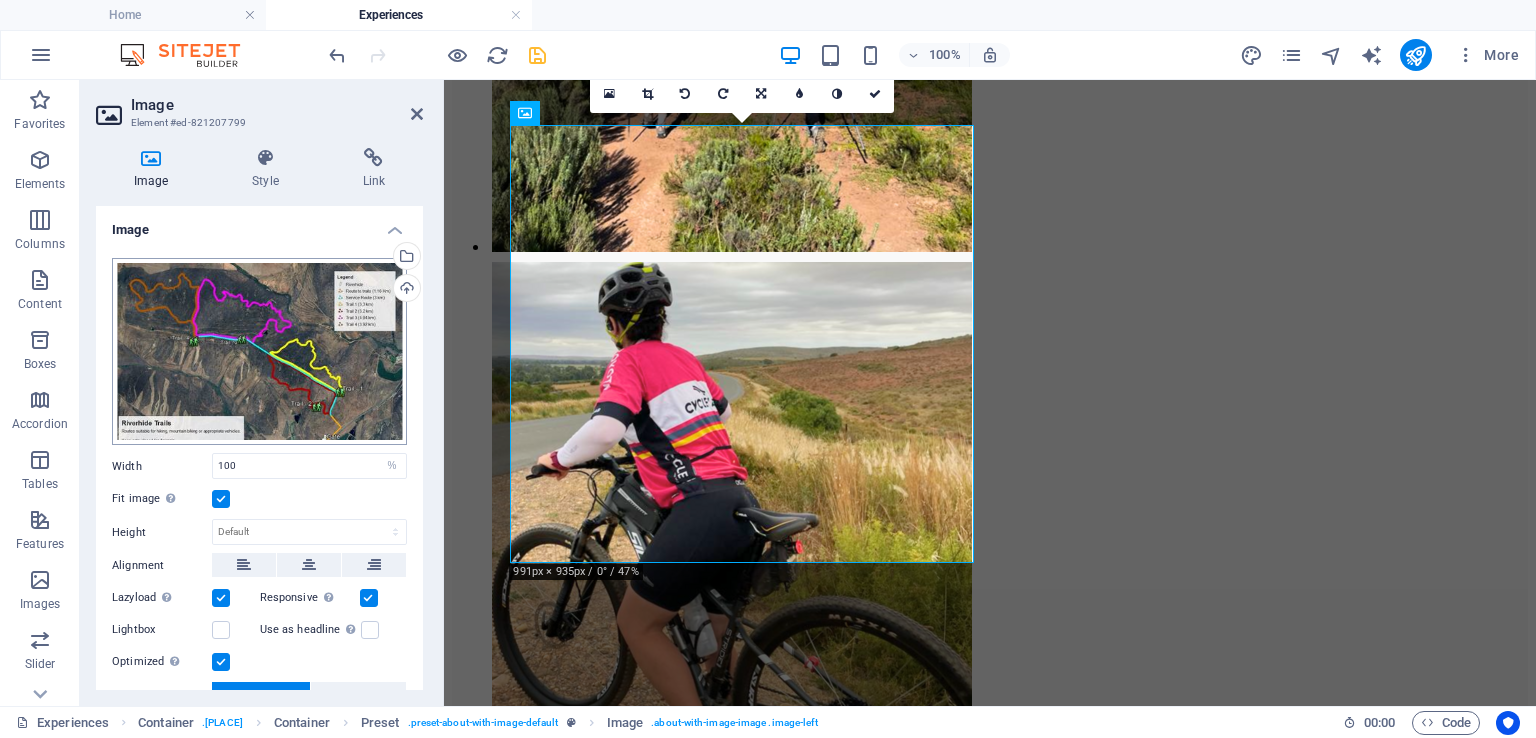 click on "www.riverhide.co.za Home Experiences Favorites Elements Columns Content Boxes Accordion Tables Features Images Slider Header Footer Forms Marketing Collections
Drag here to replace the existing content. Press “Ctrl” if you want to create a new element.
Container   H2   Preset   Container   Image   Menu   Menu Bar   Slider 95% More Home Container . destination-container Container Preset . preset-about-with-image-default Image . about-with-image-image .image-left 00 : 00 Code Favorites Elements Columns Content Boxes Accordion Tables Features Images Slider Header Footer Forms Marketing Collections Image Element #ed-821207799 Image Style Link Image Drag files here, click to choose files or select files from Files or our free stock photos & videos Select files from the file manager, stock photos, or upload file(s) Upload Width 100 Default auto px rem % em vh vw Fit image Height Default auto px Custom" at bounding box center (768, 369) 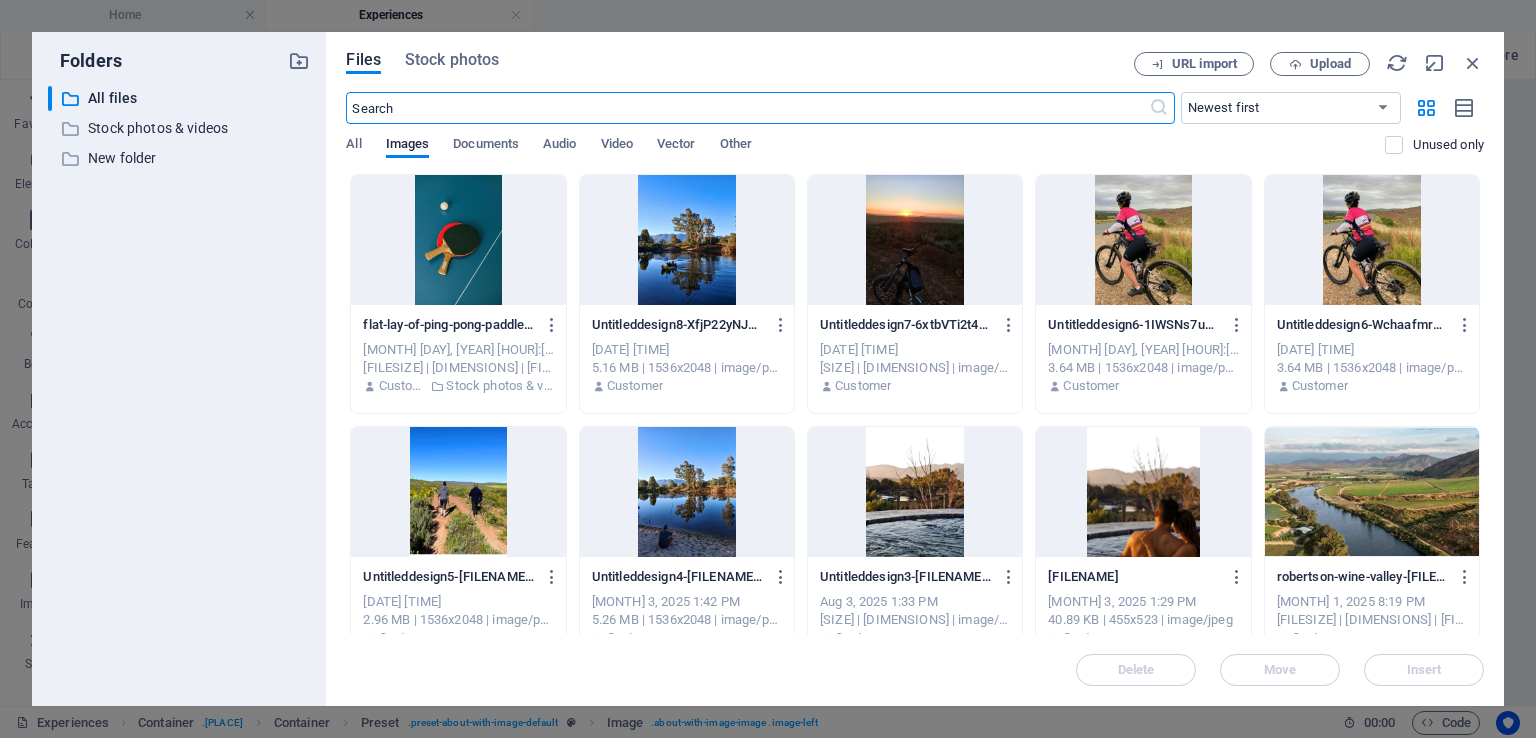 scroll, scrollTop: 3252, scrollLeft: 0, axis: vertical 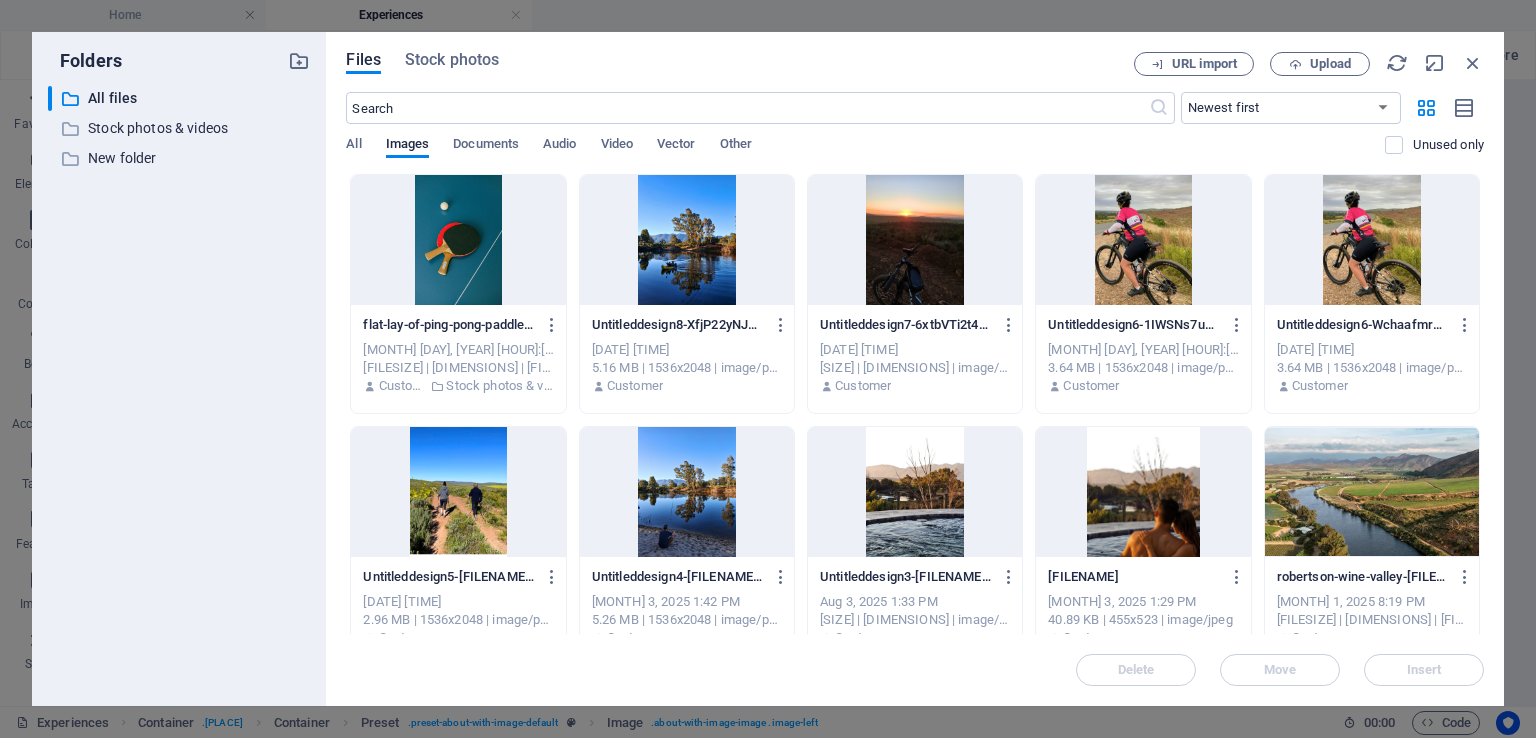click on "​ Newest first Oldest first Name (A-Z) Name (Z-A) Size (0-9) Size (9-0) Resolution (0-9) Resolution (9-0) All Images Documents Audio Video Vector Other Unused only" at bounding box center [915, 133] 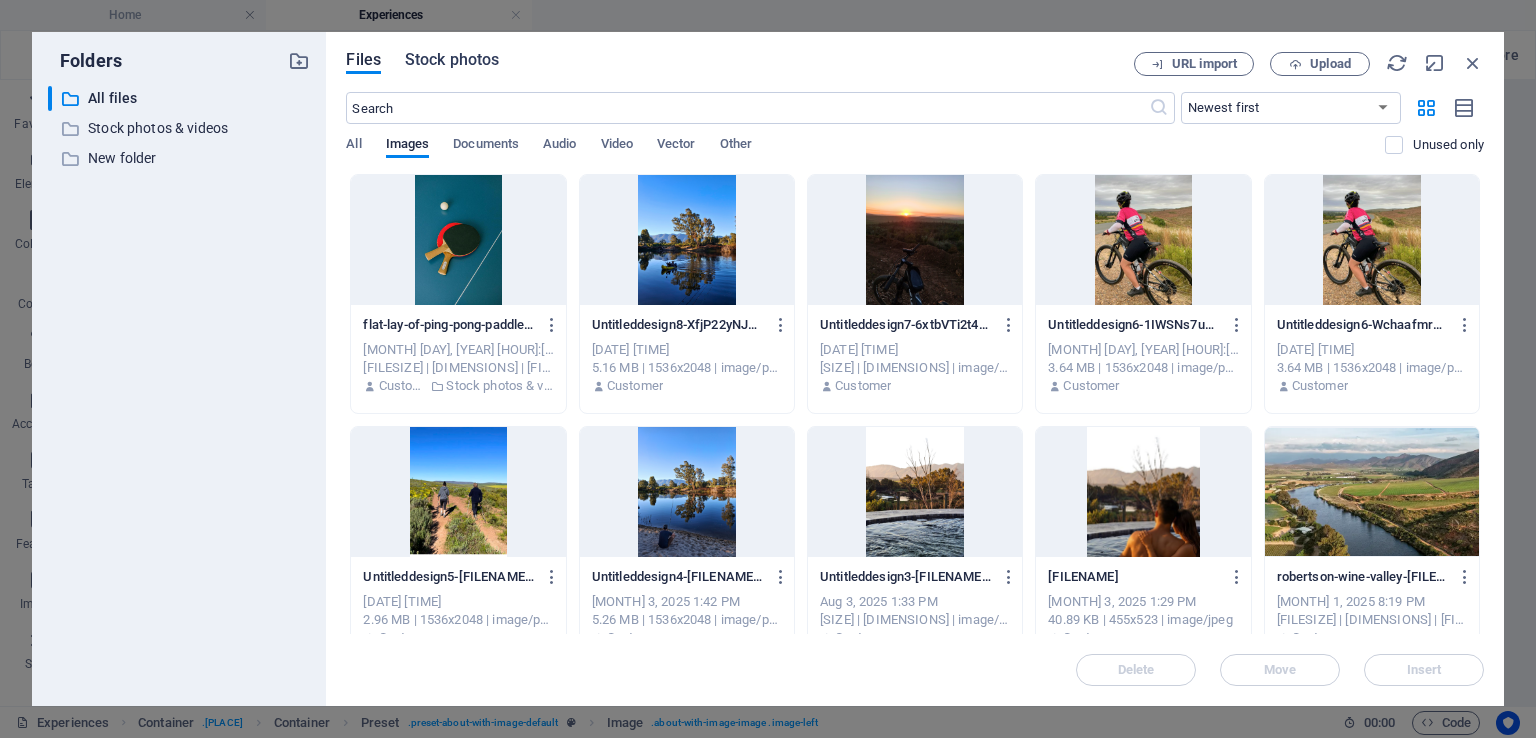 click on "Stock photos" at bounding box center (452, 60) 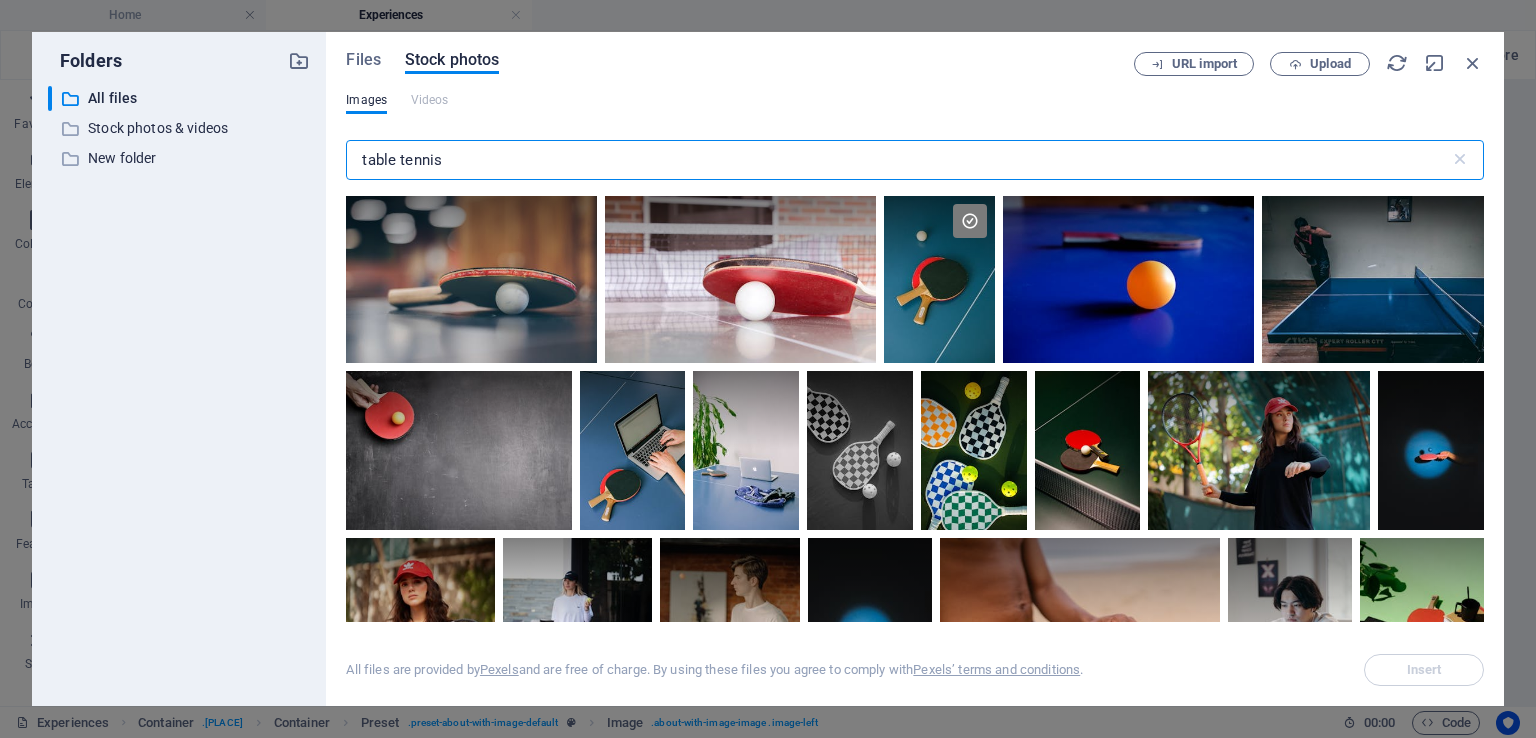 click on "table tennis" at bounding box center [897, 160] 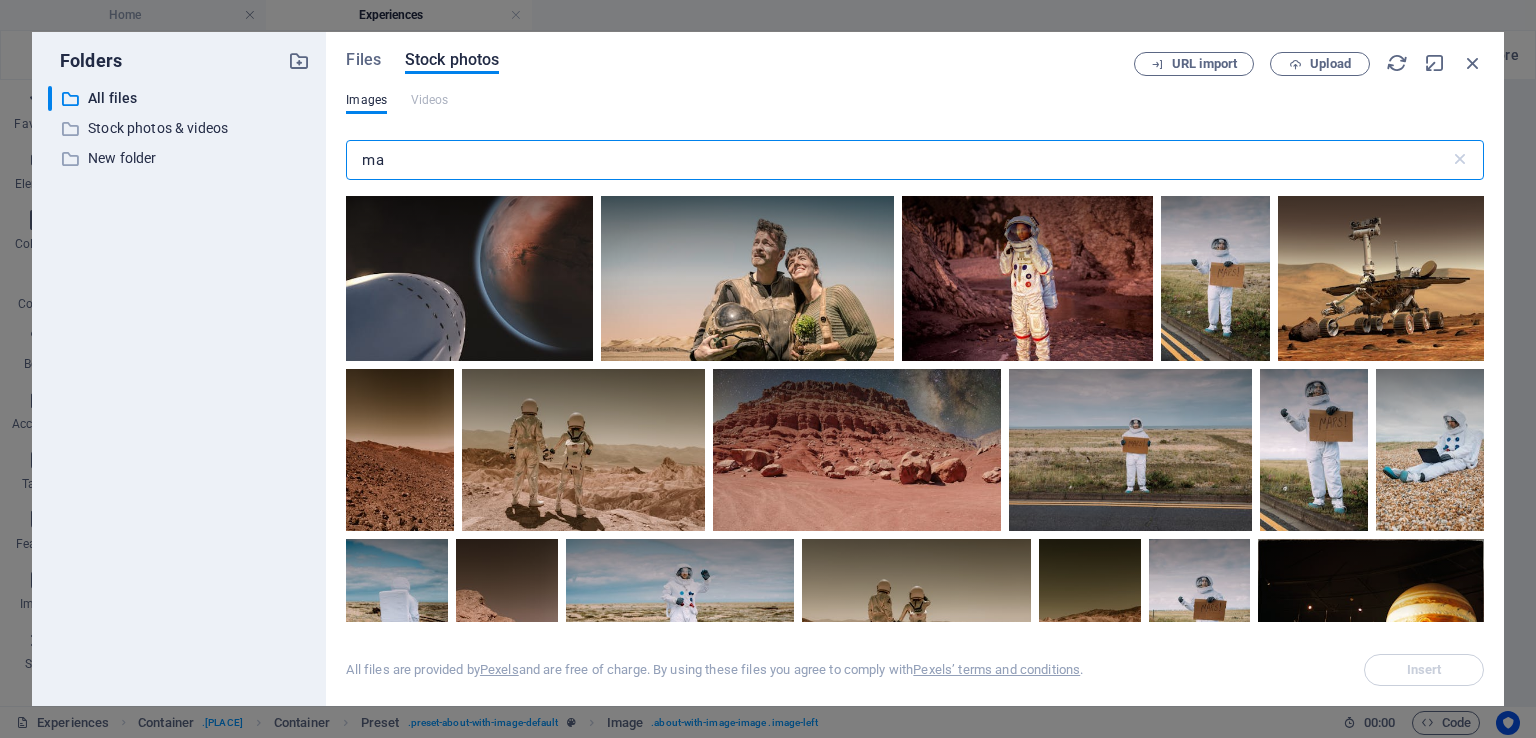 type on "m" 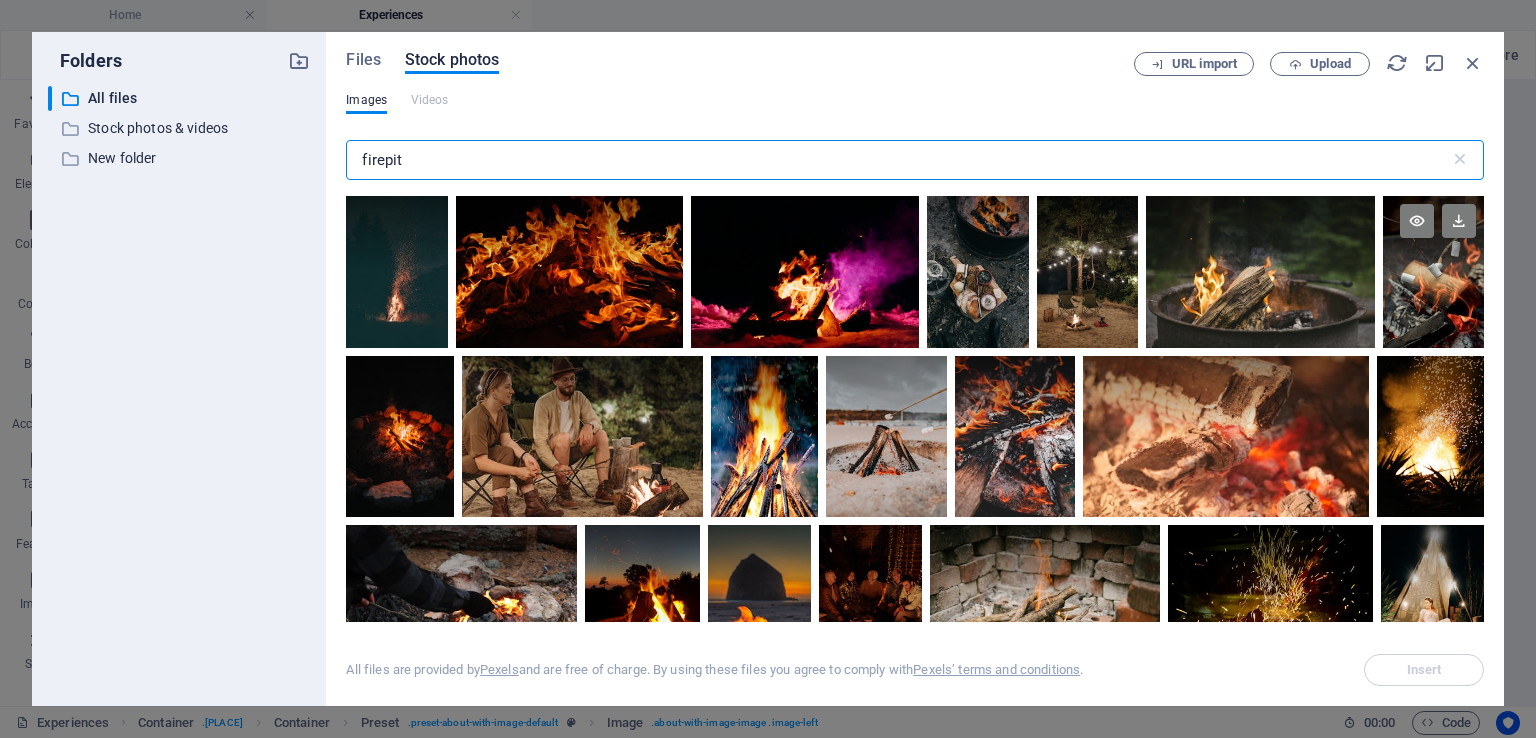 type on "firepit" 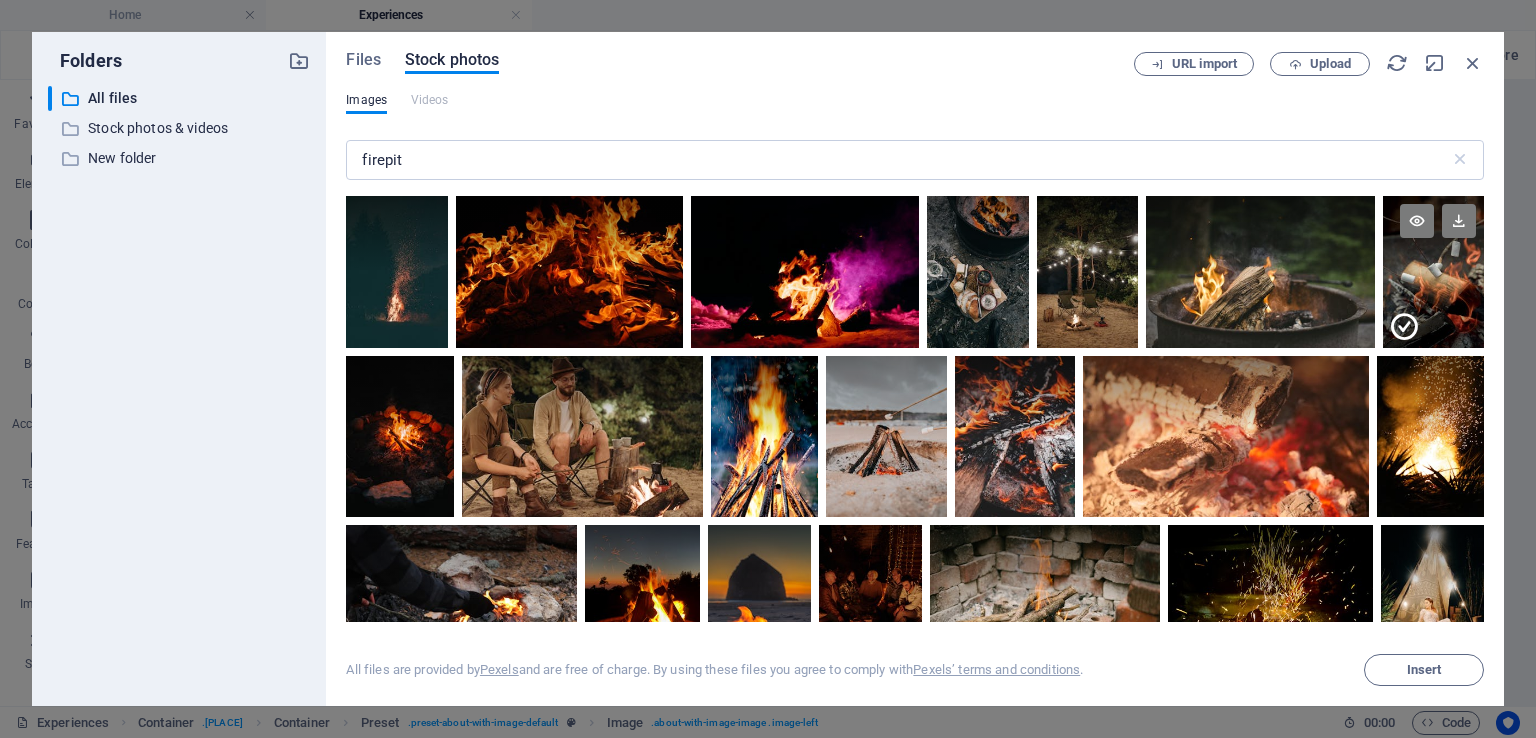 click at bounding box center (1433, 234) 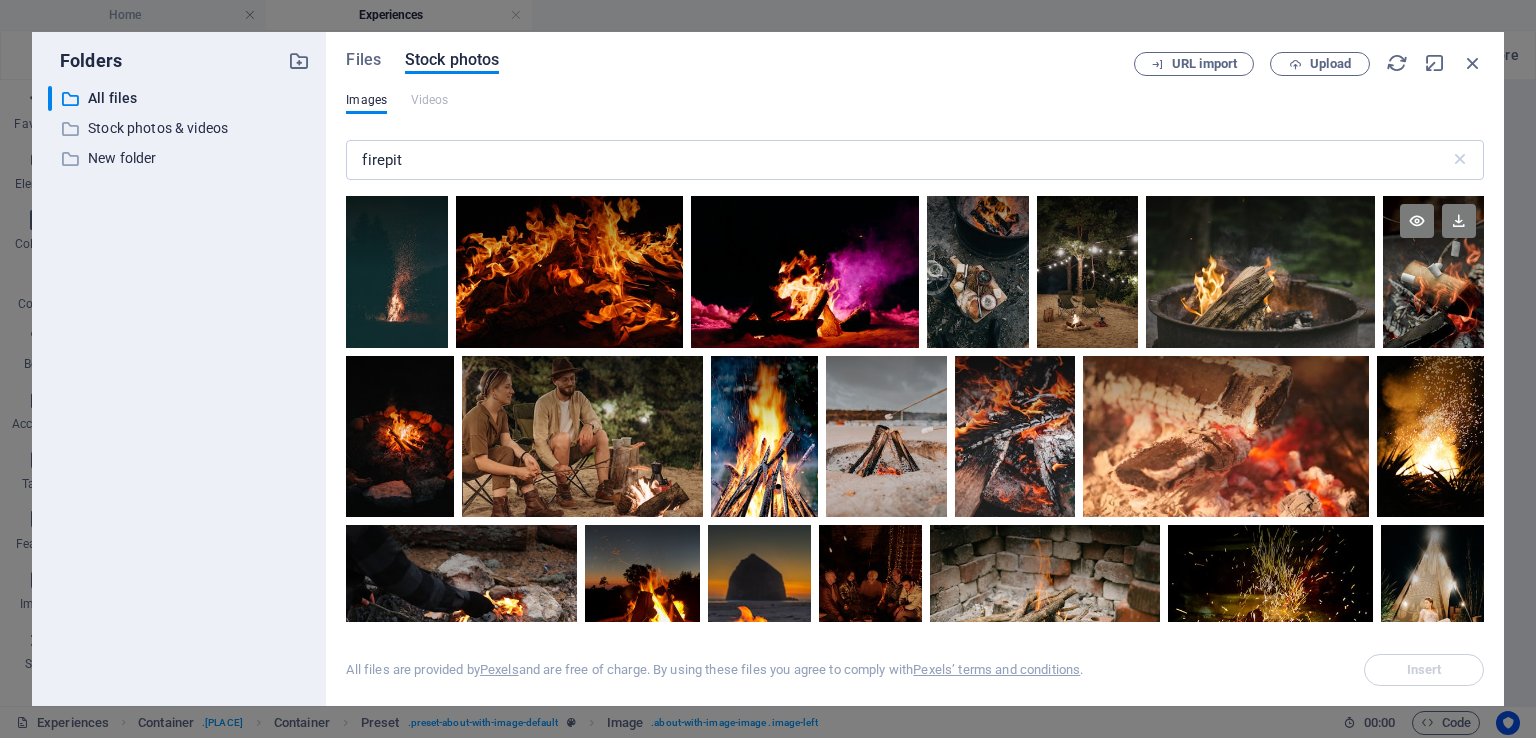 click at bounding box center [1433, 234] 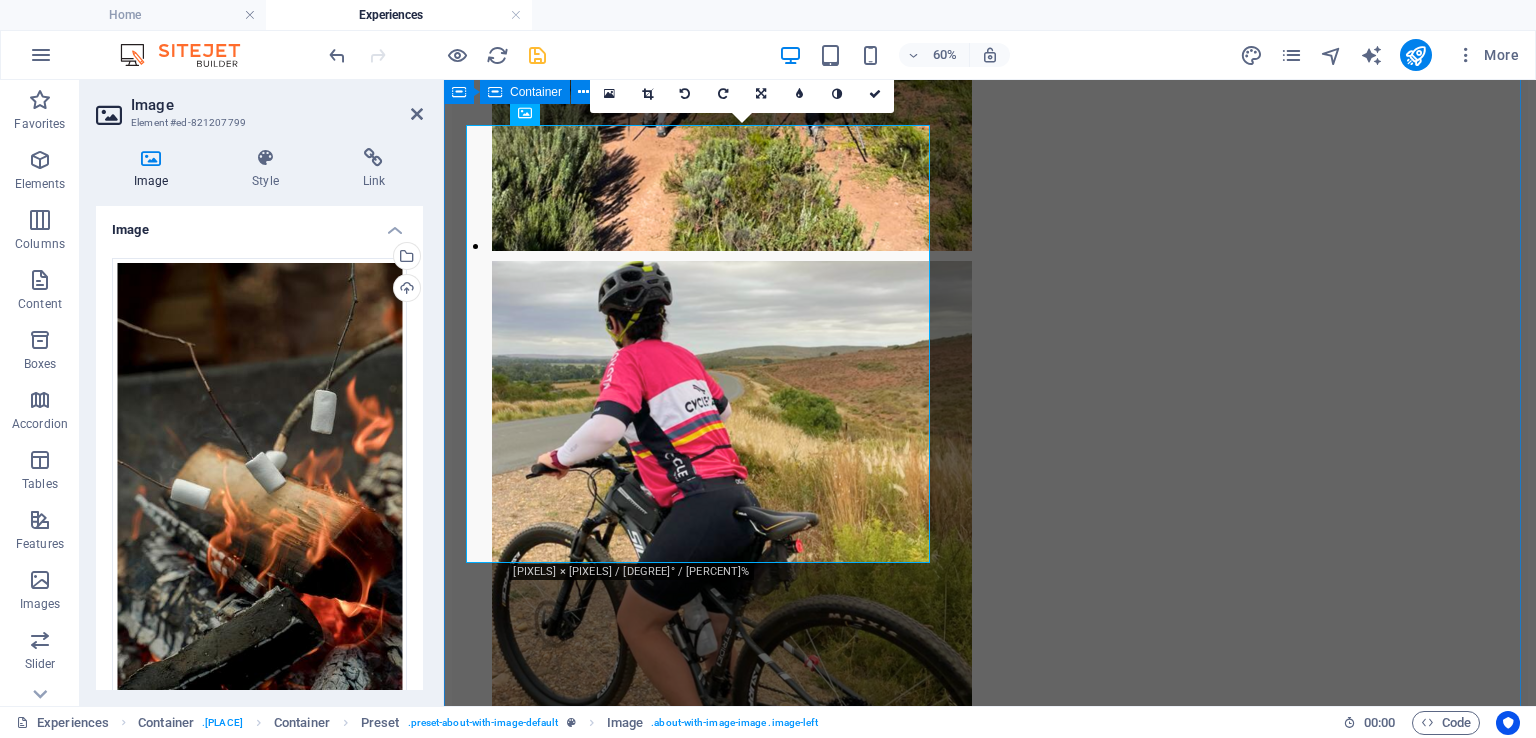 scroll, scrollTop: 2835, scrollLeft: 0, axis: vertical 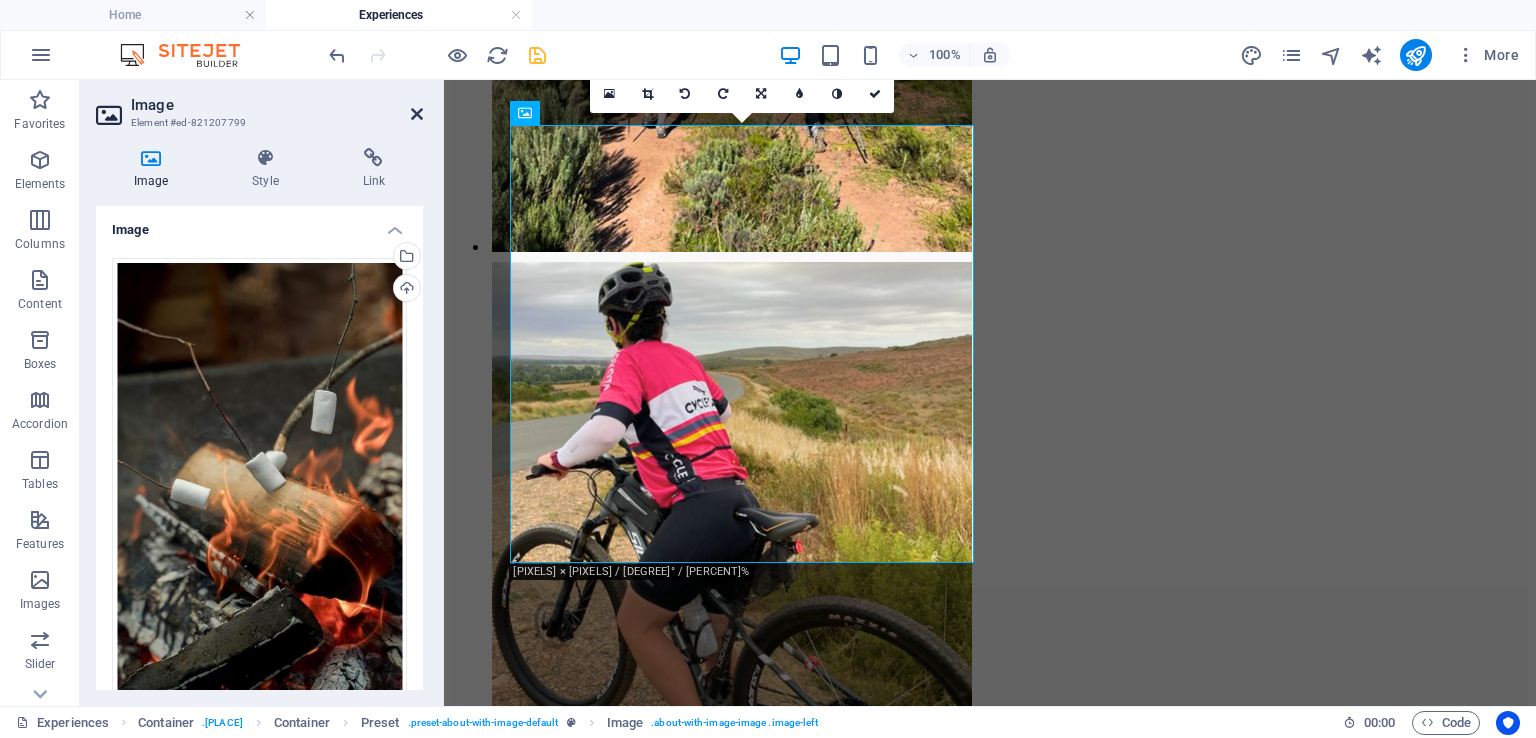 click at bounding box center [417, 114] 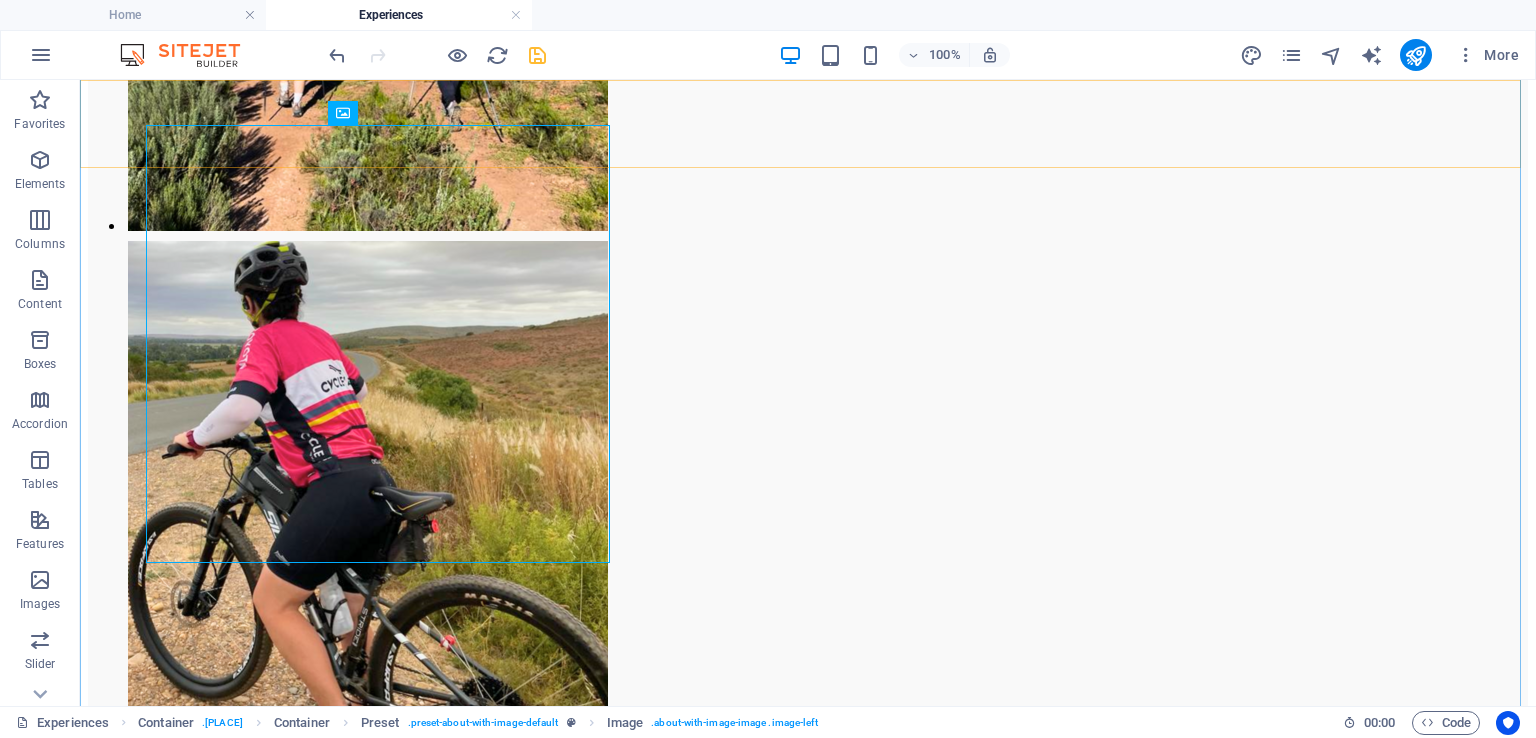 scroll, scrollTop: 2937, scrollLeft: 0, axis: vertical 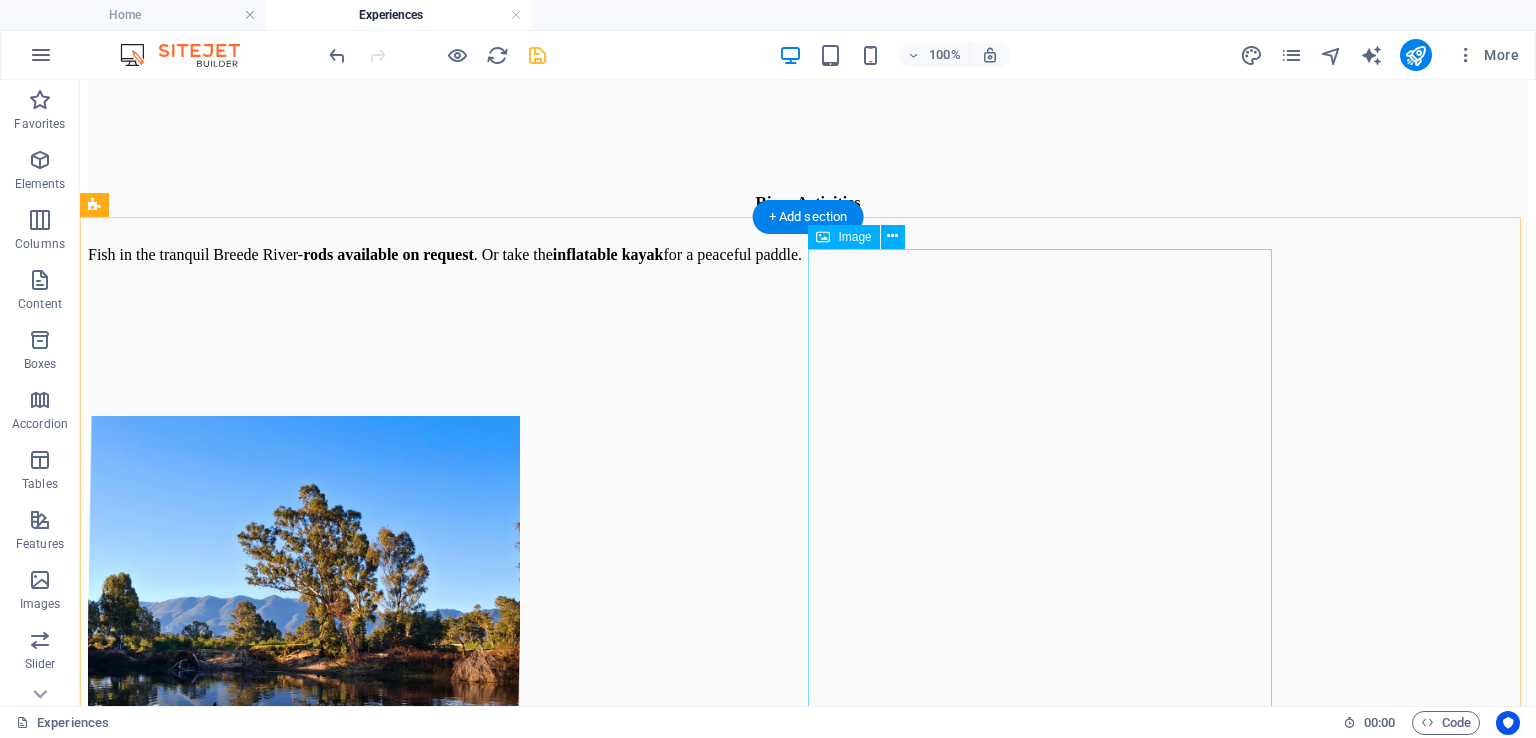click at bounding box center [304, 7853] 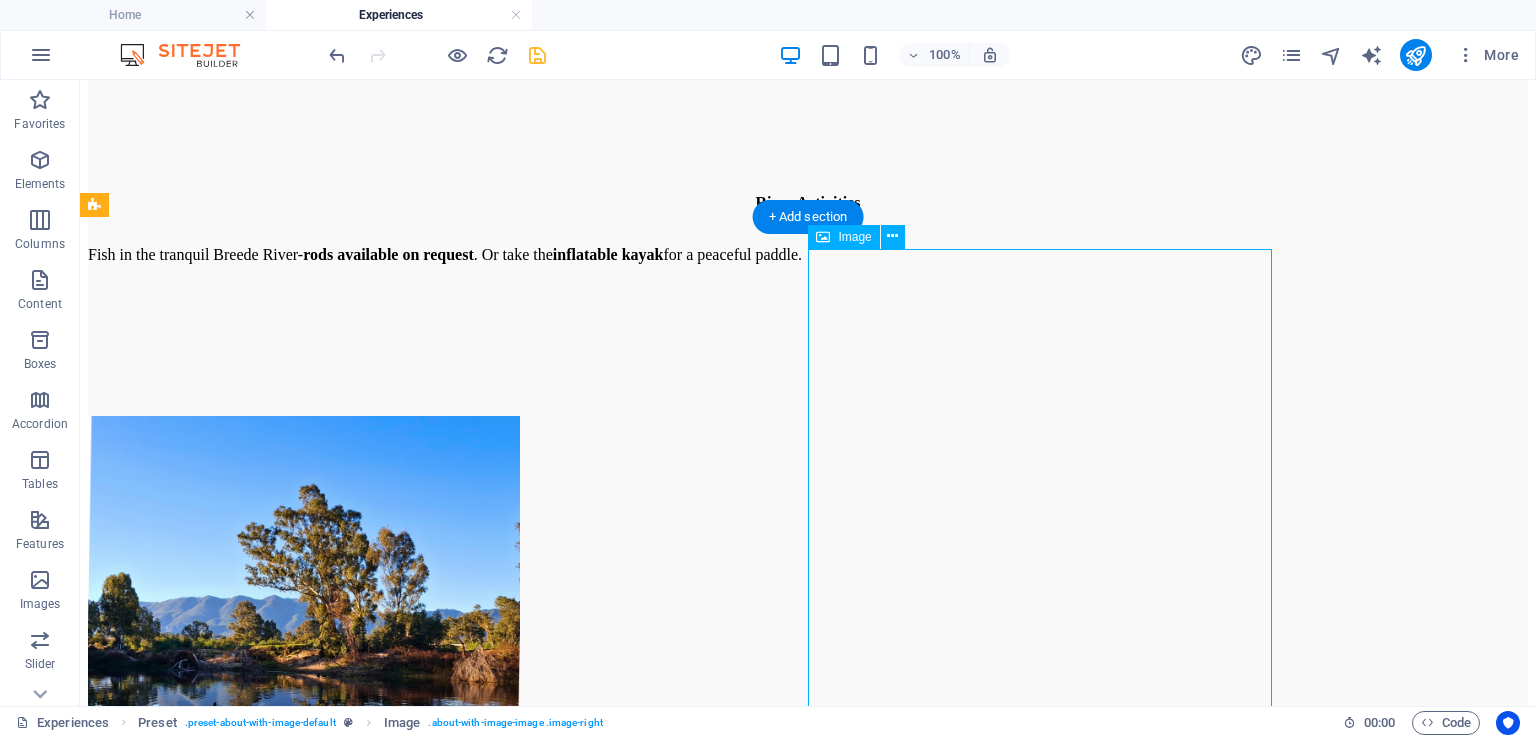 click at bounding box center [304, 7853] 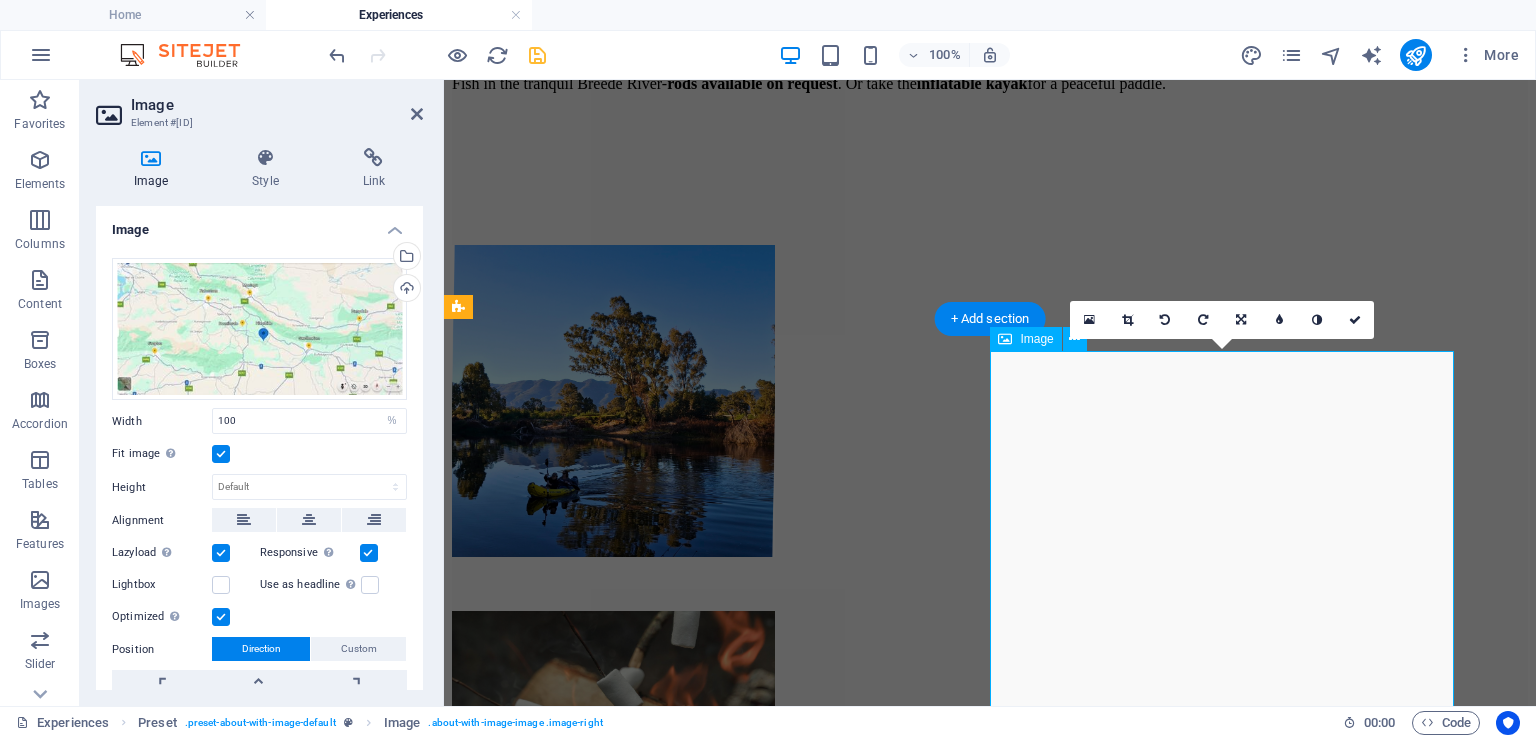 scroll, scrollTop: 4728, scrollLeft: 0, axis: vertical 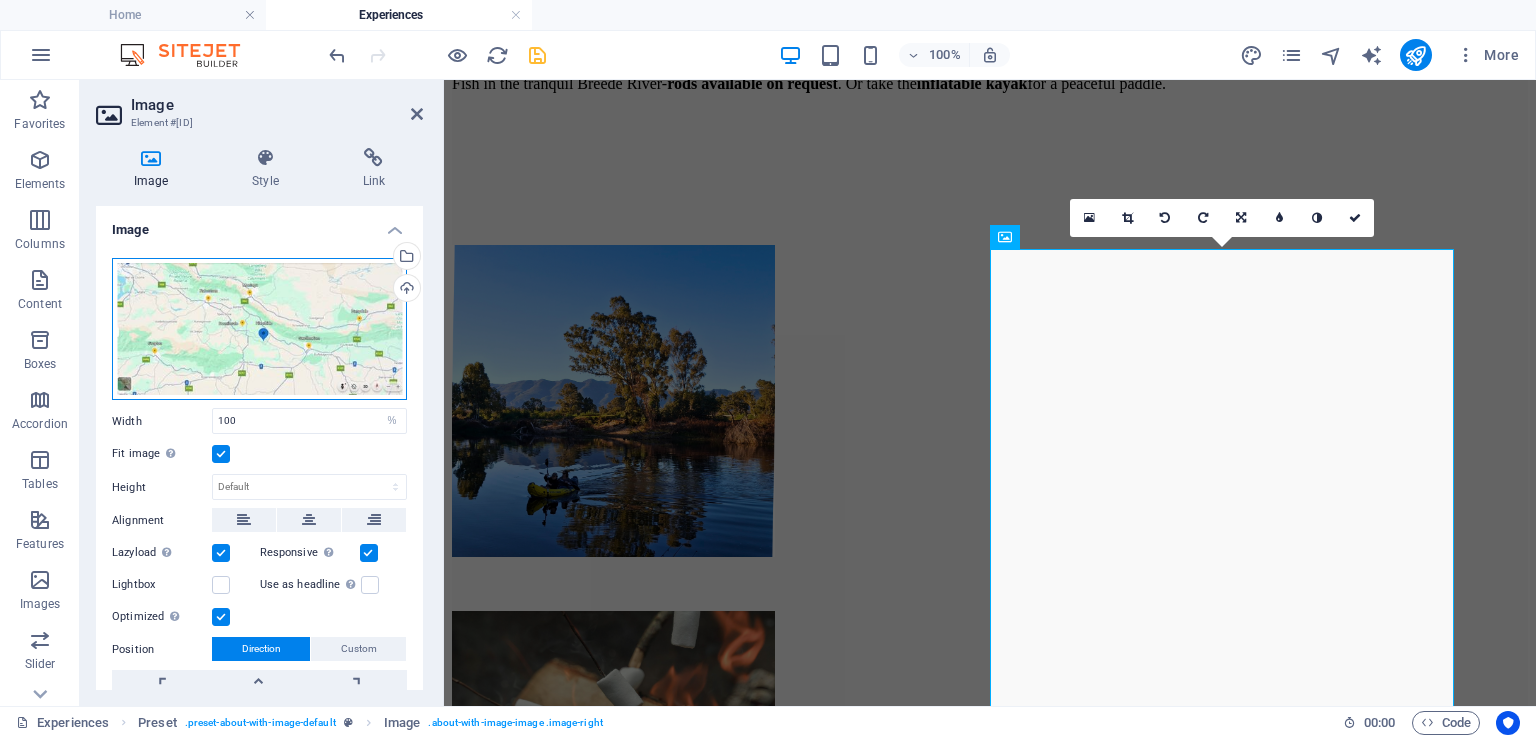click on "Drag files here, click to choose files or select files from Files or our free stock photos & videos" at bounding box center [259, 329] 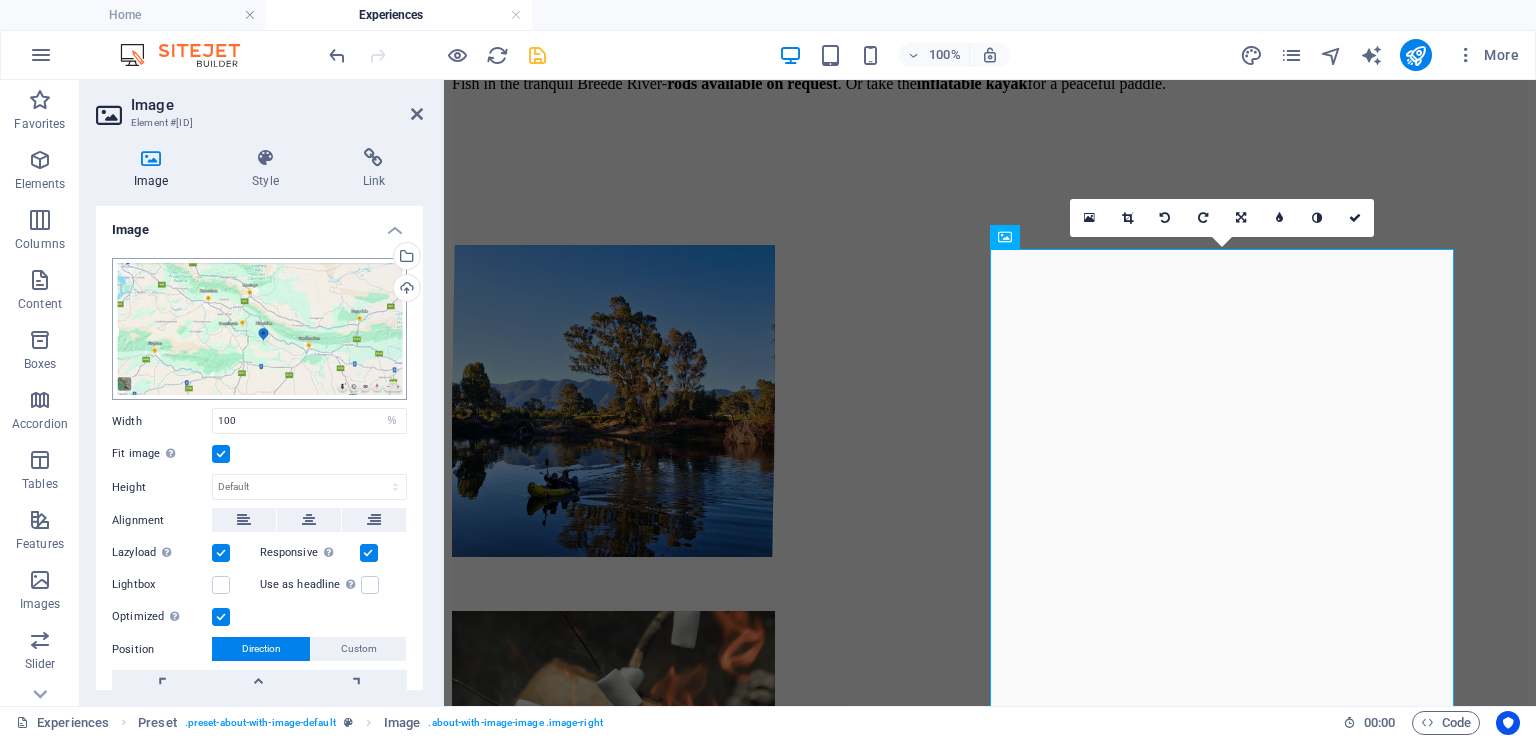 click on "www.riverhide.co.za Home Experiences Favorites Elements Columns Content Boxes Accordion Tables Features Images Slider Header Footer Forms Marketing Collections
Drag here to replace the existing content. Press “Ctrl” if you want to create a new element.
Container   H2   Preset   Container   Image   Menu   Menu Bar   Slider 95% More Home Preset . preset-about-with-image-default Image . about-with-image-image .image-right 00 : 00 Code Favorites Elements Columns Content Boxes Accordion Tables Features Images Slider Header Footer Forms Marketing Collections Image Element #ed-821336968 Image Style Link Image Drag files here, click to choose files or select files from Files or our free stock photos & videos Select files from the file manager, stock photos, or upload file(s) Upload Width 100 Default auto px rem % em vh vw Fit image Automatically fit image to a fixed width and height Height Default auto" at bounding box center [768, 369] 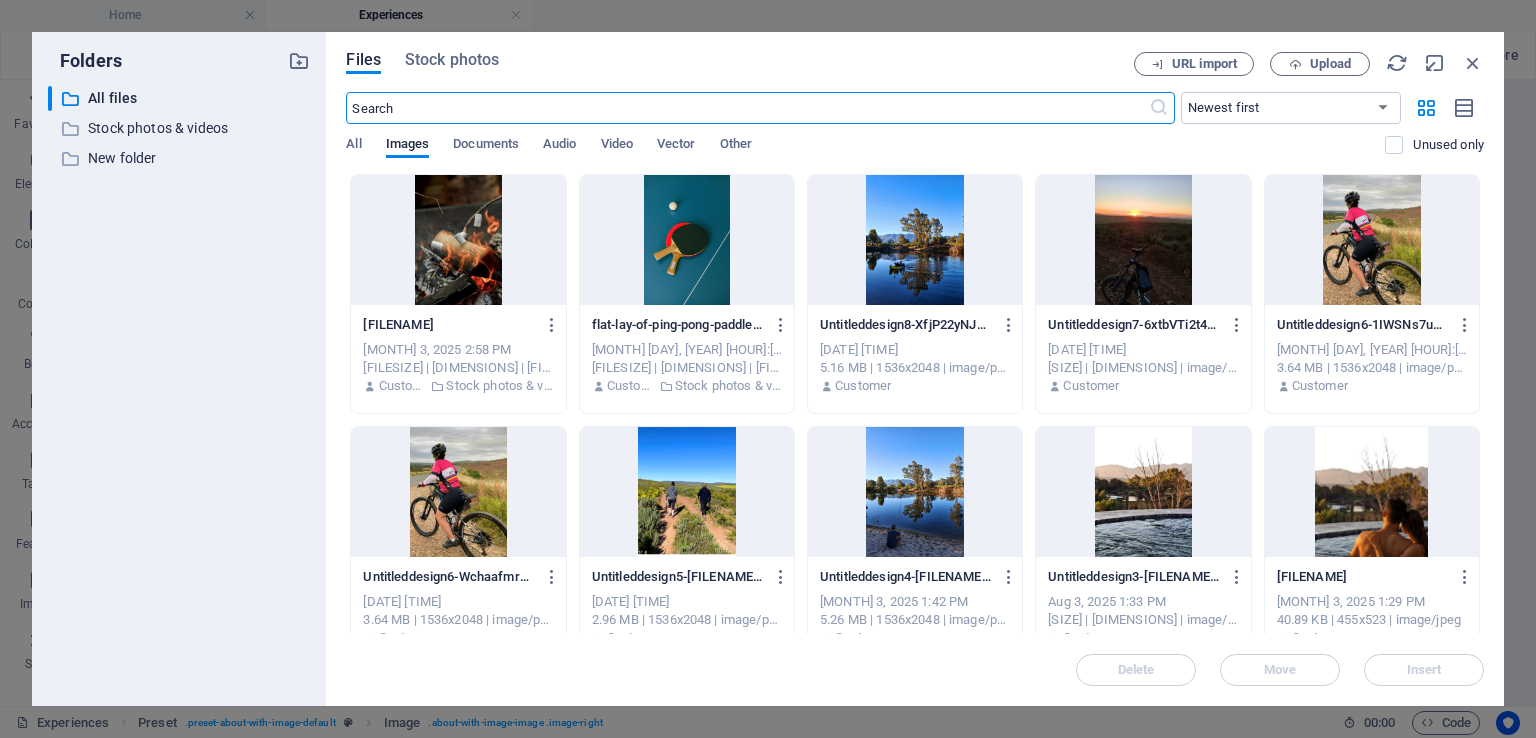 scroll, scrollTop: 5145, scrollLeft: 0, axis: vertical 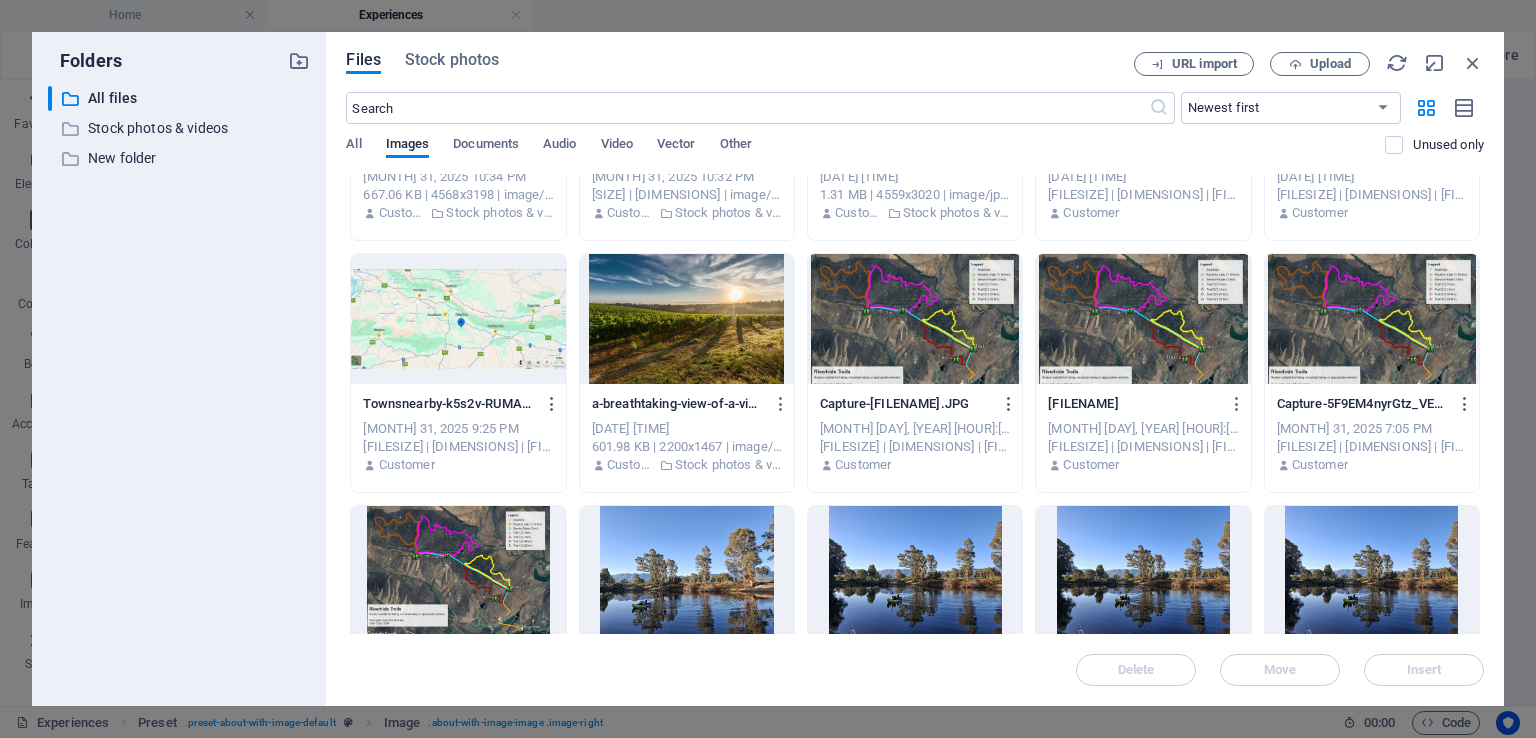 click on "​ All files All files ​ Stock photos & videos Stock photos & videos ​ New folder New folder" at bounding box center [179, 388] 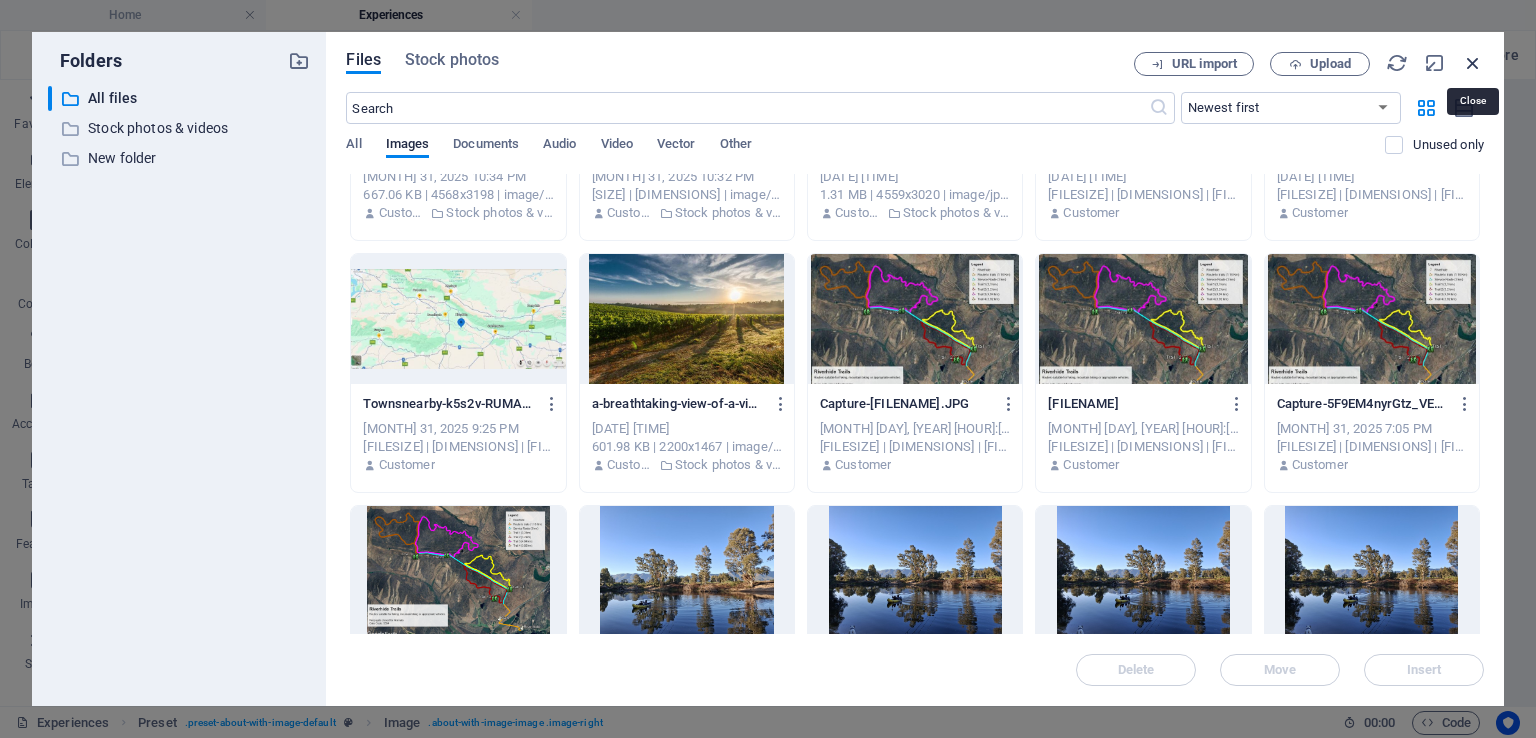 click at bounding box center [1473, 63] 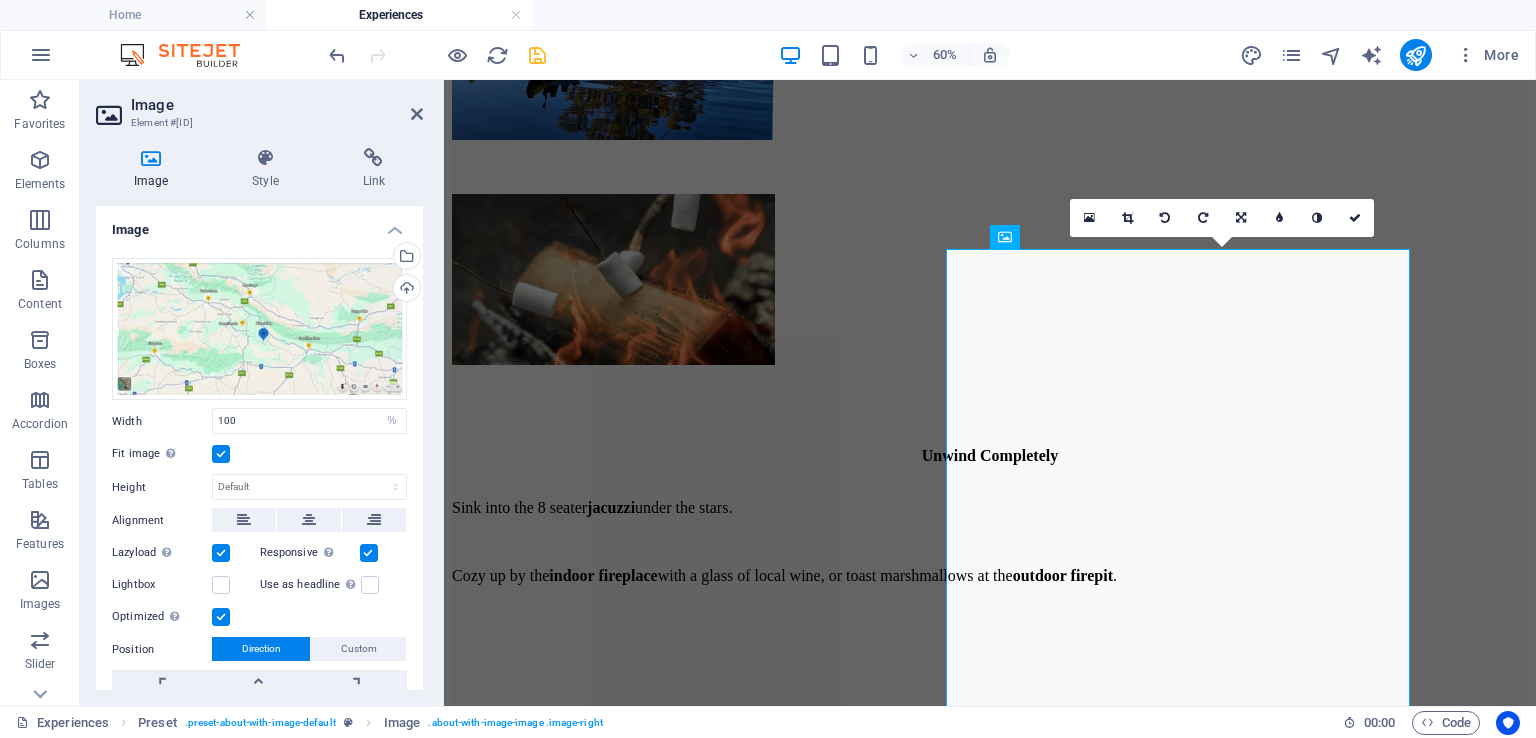 scroll, scrollTop: 4728, scrollLeft: 0, axis: vertical 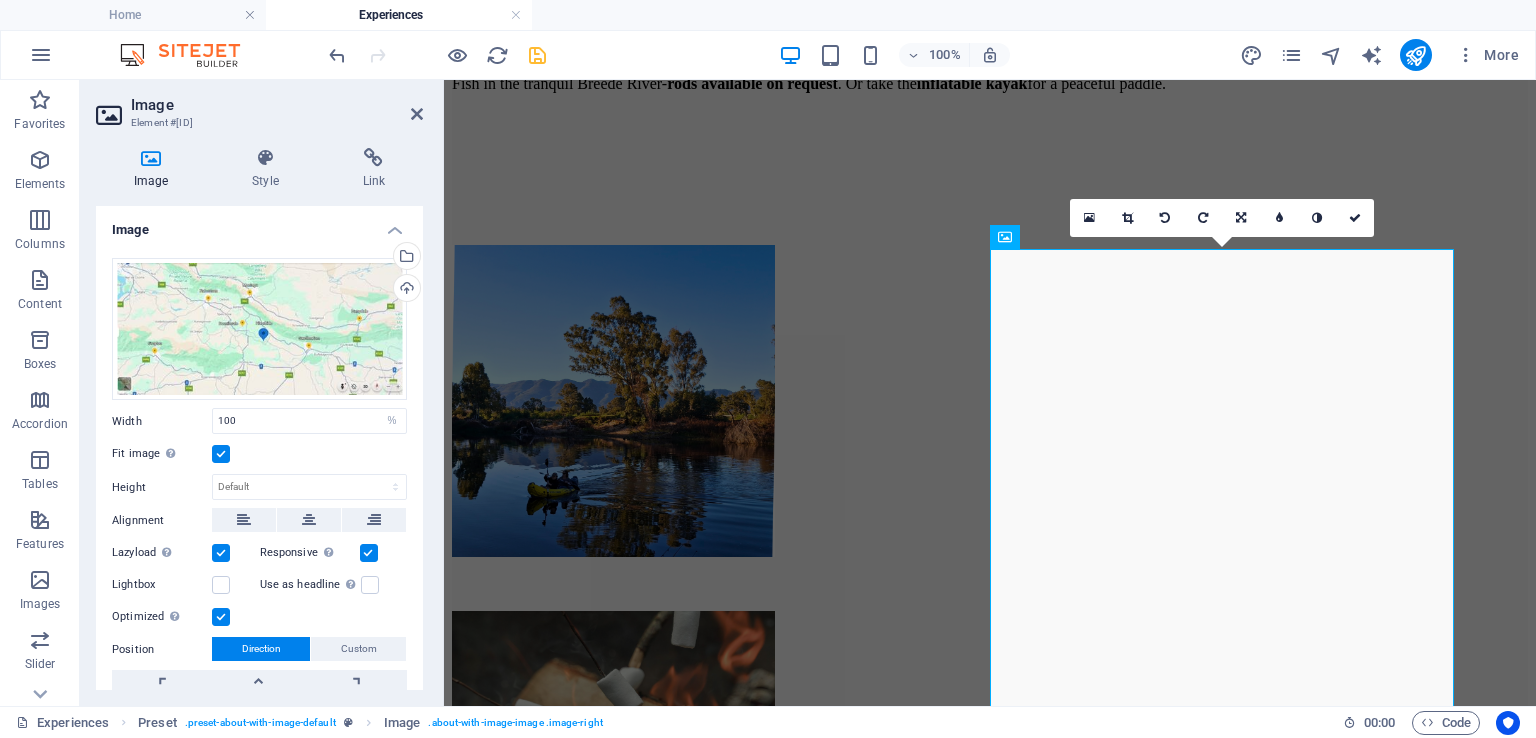 click on "Image Element #ed-821336968 Image Style Link Image Drag files here, click to choose files or select files from Files or our free stock photos & videos Select files from the file manager, stock photos, or upload file(s) Upload Width 100 Default auto px rem % em vh vw Fit image Automatically fit image to a fixed width and height Height Default auto px Alignment Lazyload Loading images after the page loads improves page speed. Responsive Automatically load retina image and smartphone optimized sizes. Lightbox Use as headline The image will be wrapped in an H1 headline tag. Useful for giving alternative text the weight of an H1 headline, e.g. for the logo. Leave unchecked if uncertain. Optimized Images are compressed to improve page speed. Position Direction Custom X offset 50 px rem % vh vw Y offset 50 px rem % vh vw Text Float No float Image left Image right Determine how text should behave around the image. Text Alternative text Image caption Paragraph Format Normal Heading 1 Heading 2 Heading 3 Heading 4 Code" at bounding box center [262, 393] 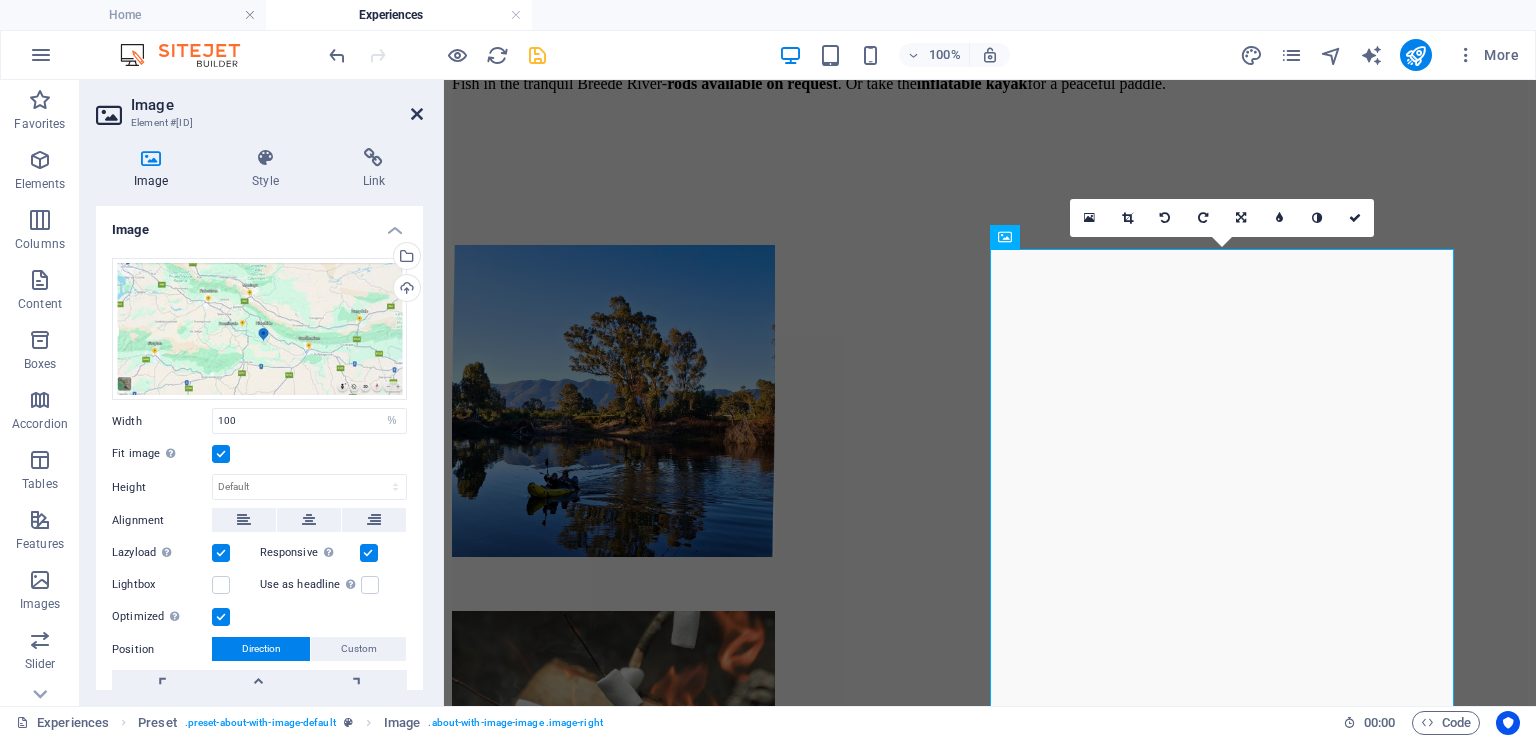 click at bounding box center (417, 114) 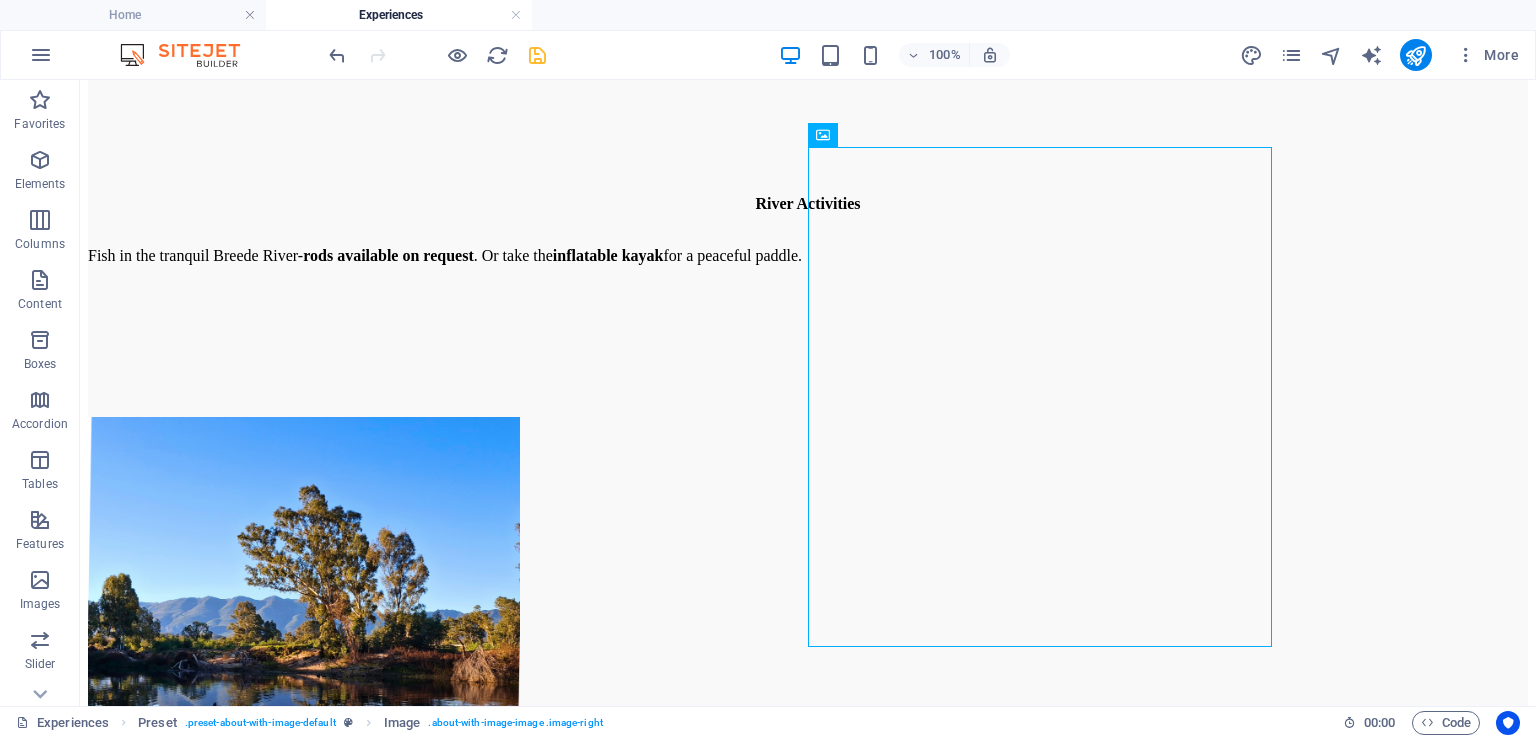 scroll, scrollTop: 4831, scrollLeft: 0, axis: vertical 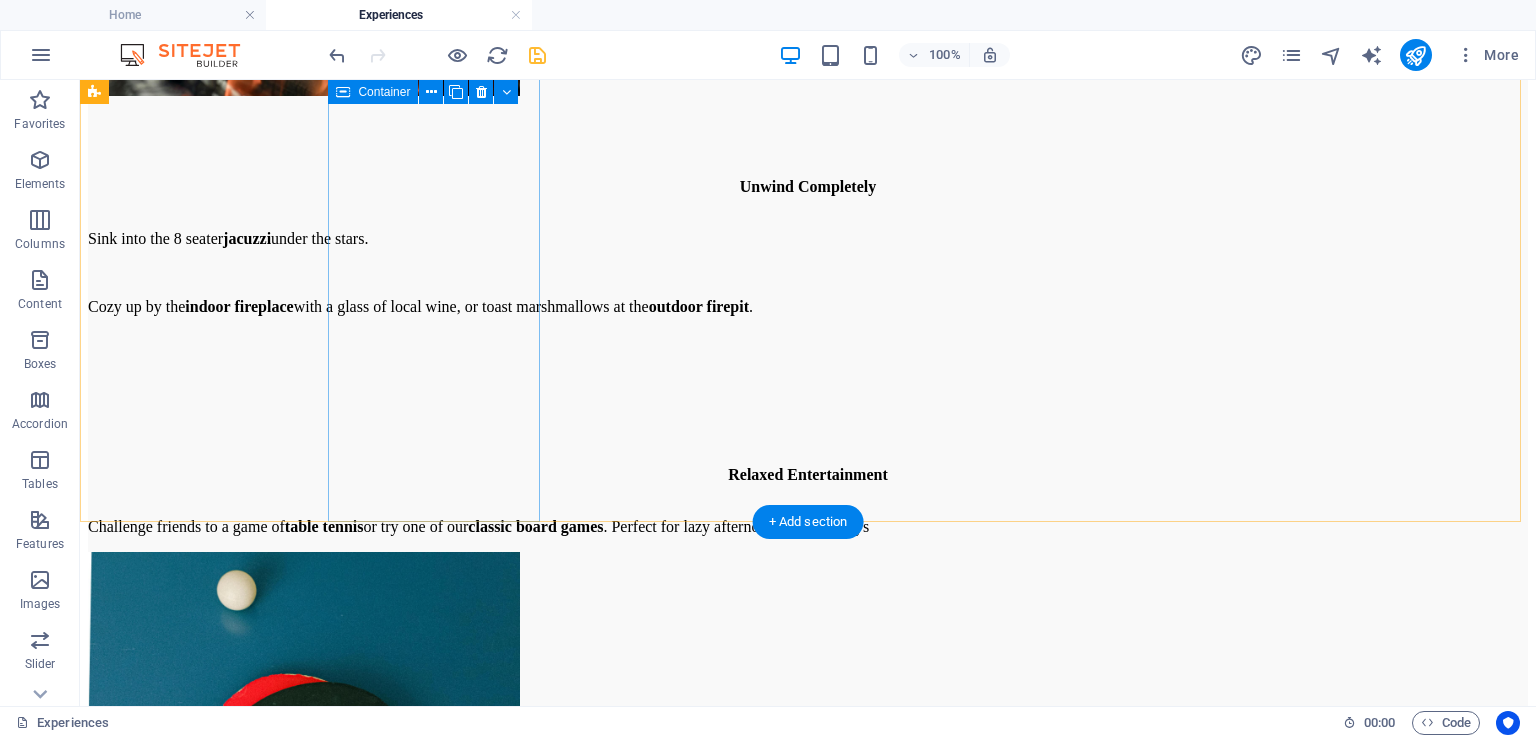 click on "[CITY]   [TIME] ([DISTANCE]) [GENERAL_TERM], [GENERAL_TERM], [GENERAL_TERM], [GENERAL_TERM]." at bounding box center (808, 7662) 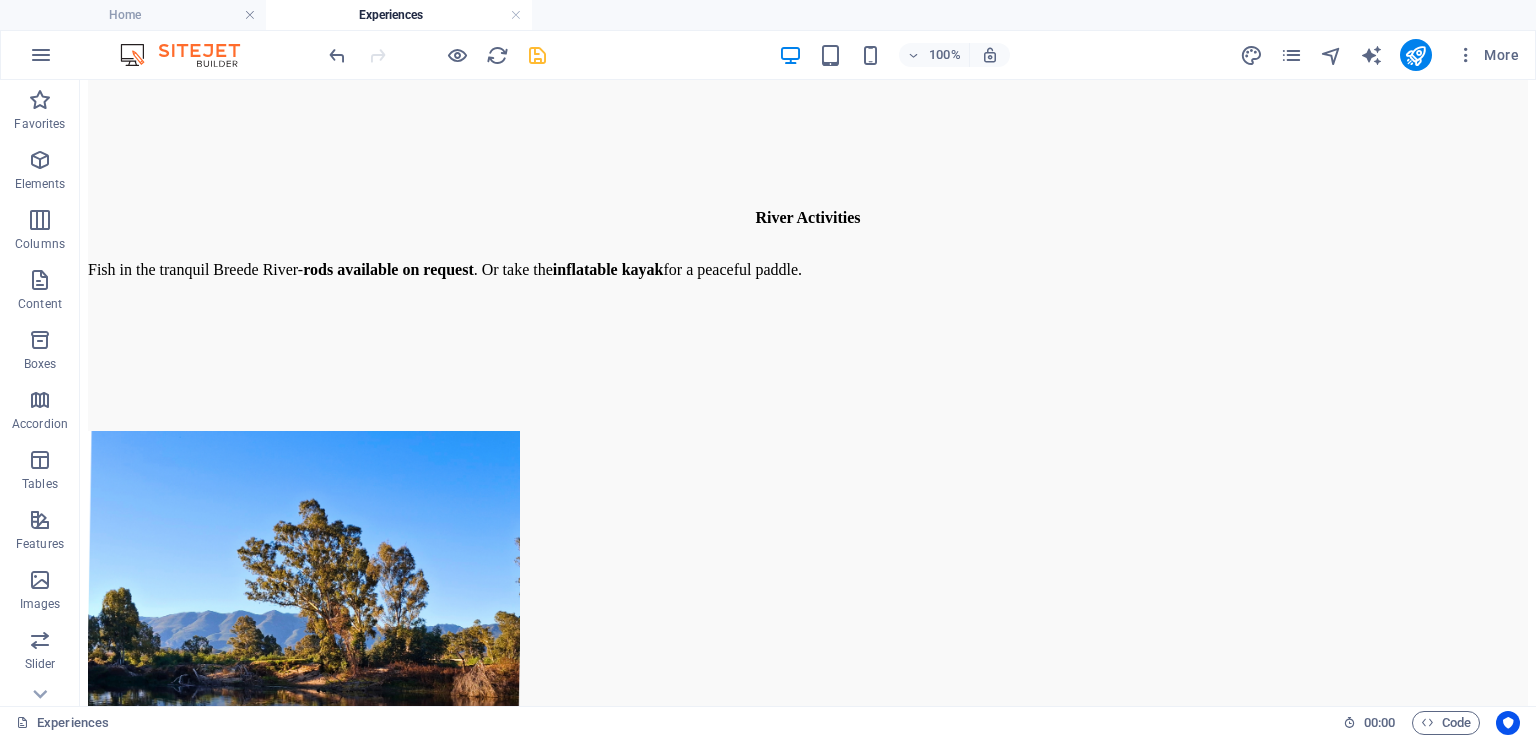 scroll, scrollTop: 4885, scrollLeft: 0, axis: vertical 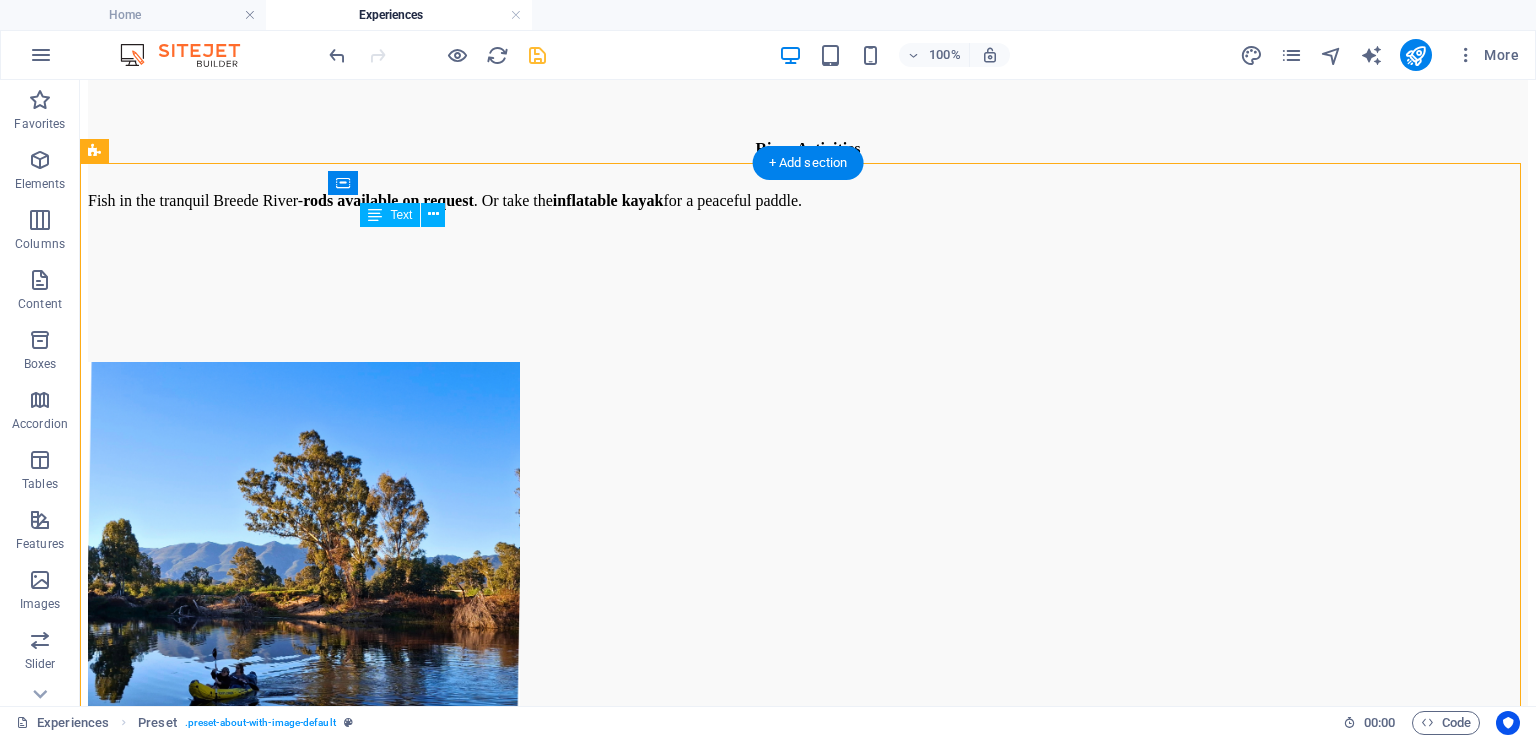 drag, startPoint x: 736, startPoint y: 602, endPoint x: 622, endPoint y: 462, distance: 180.54362 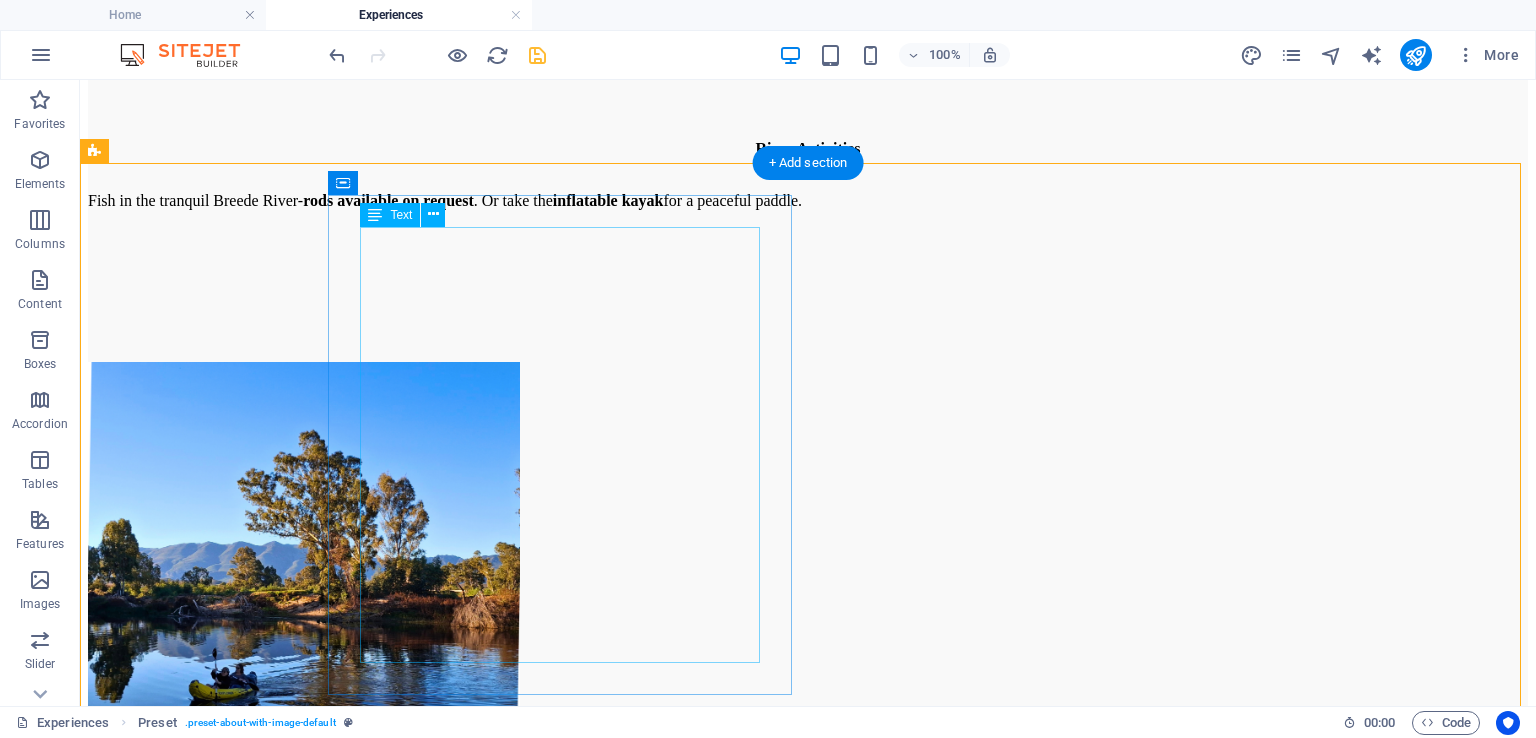 click on "Located just  20 minutes from Swellendam  and  30 minutes from Robertson , Riverhide offers you the best of both worlds: Complete privacy , yet within easy yet close enough to explore some of the Western Cape’s most beloved towns and attractions. Whether you're into wine, nature, food, or road trips,  our central location gives you the best of all worlds ." at bounding box center [808, 7486] 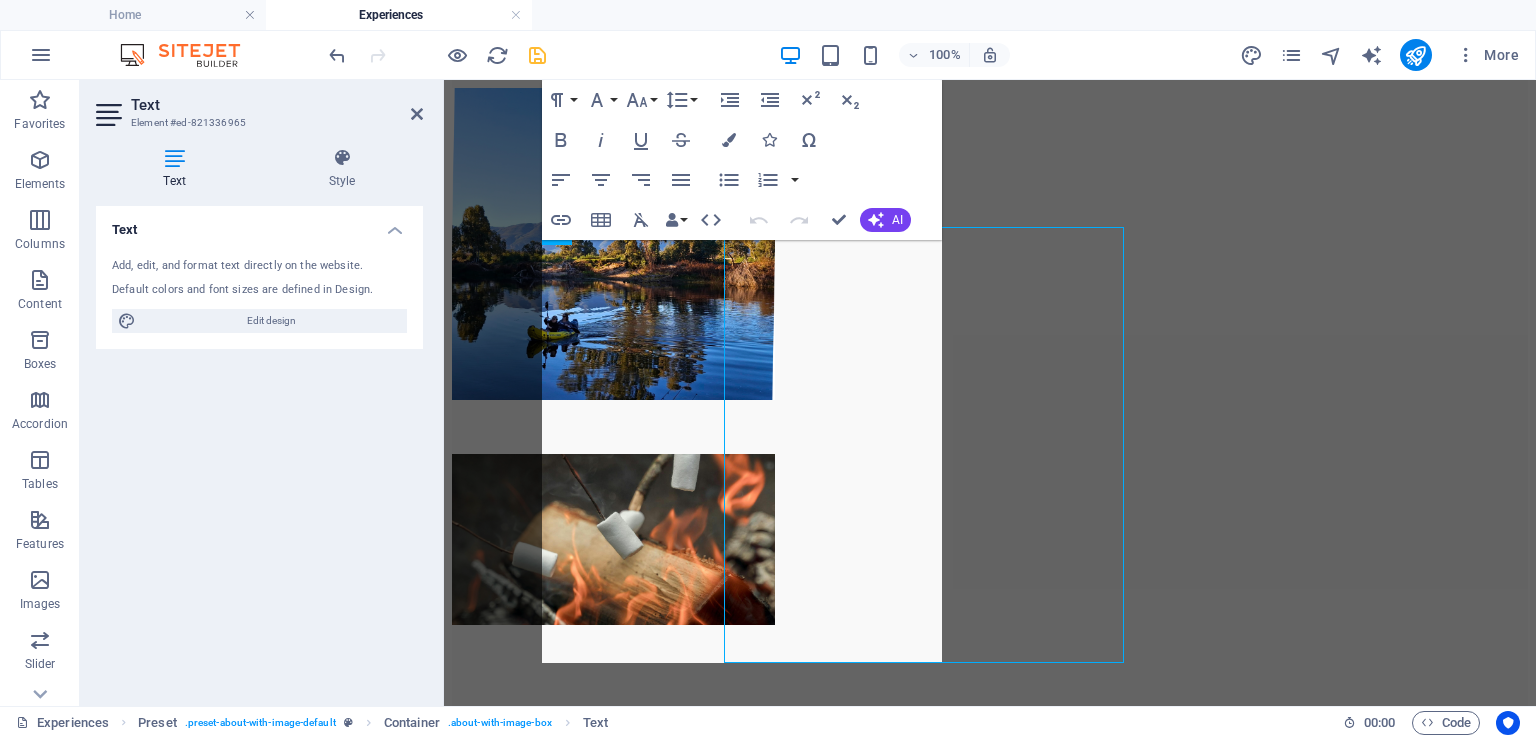 scroll, scrollTop: 4783, scrollLeft: 0, axis: vertical 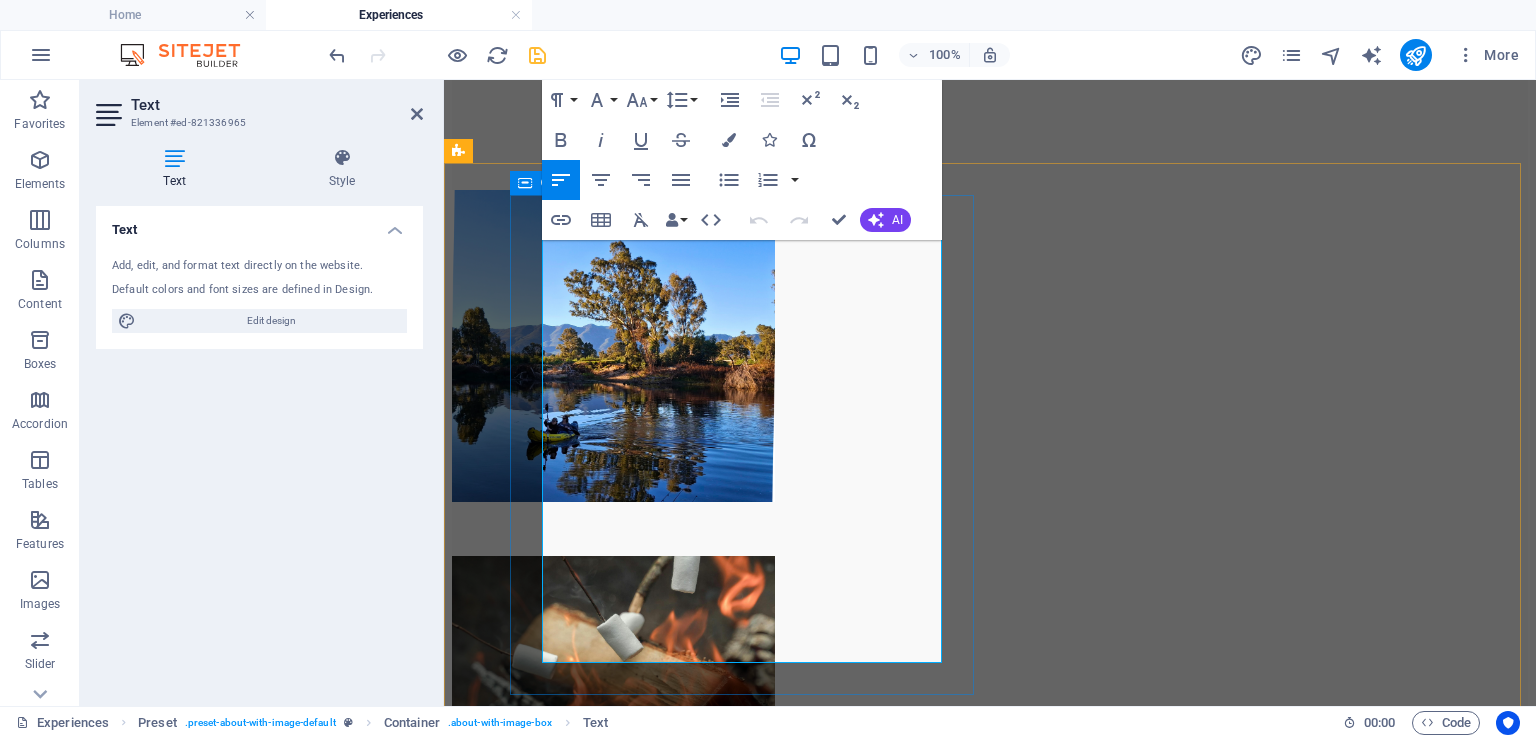 drag, startPoint x: 884, startPoint y: 586, endPoint x: 521, endPoint y: 207, distance: 524.7952 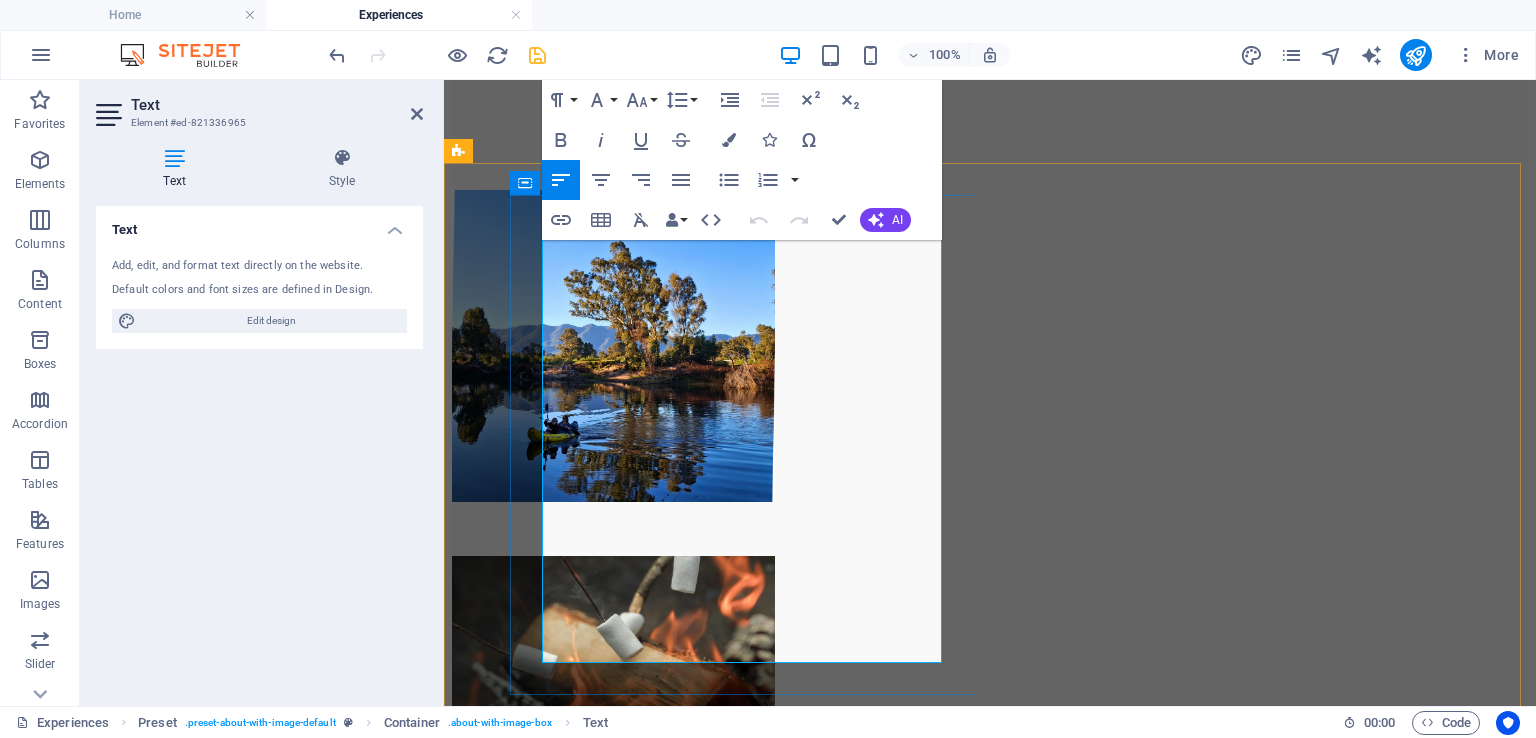 copy on "Located just  20 minutes from Swellendam  and  30 minutes from Robertson , Riverhide offers you the best of both worlds: Complete privacy , yet within easy yet close enough to explore some of the Western Cape’s most beloved towns and attractions. Whether you're into wine, nature, food, or road trips,  our central location gives you the best of all worlds ." 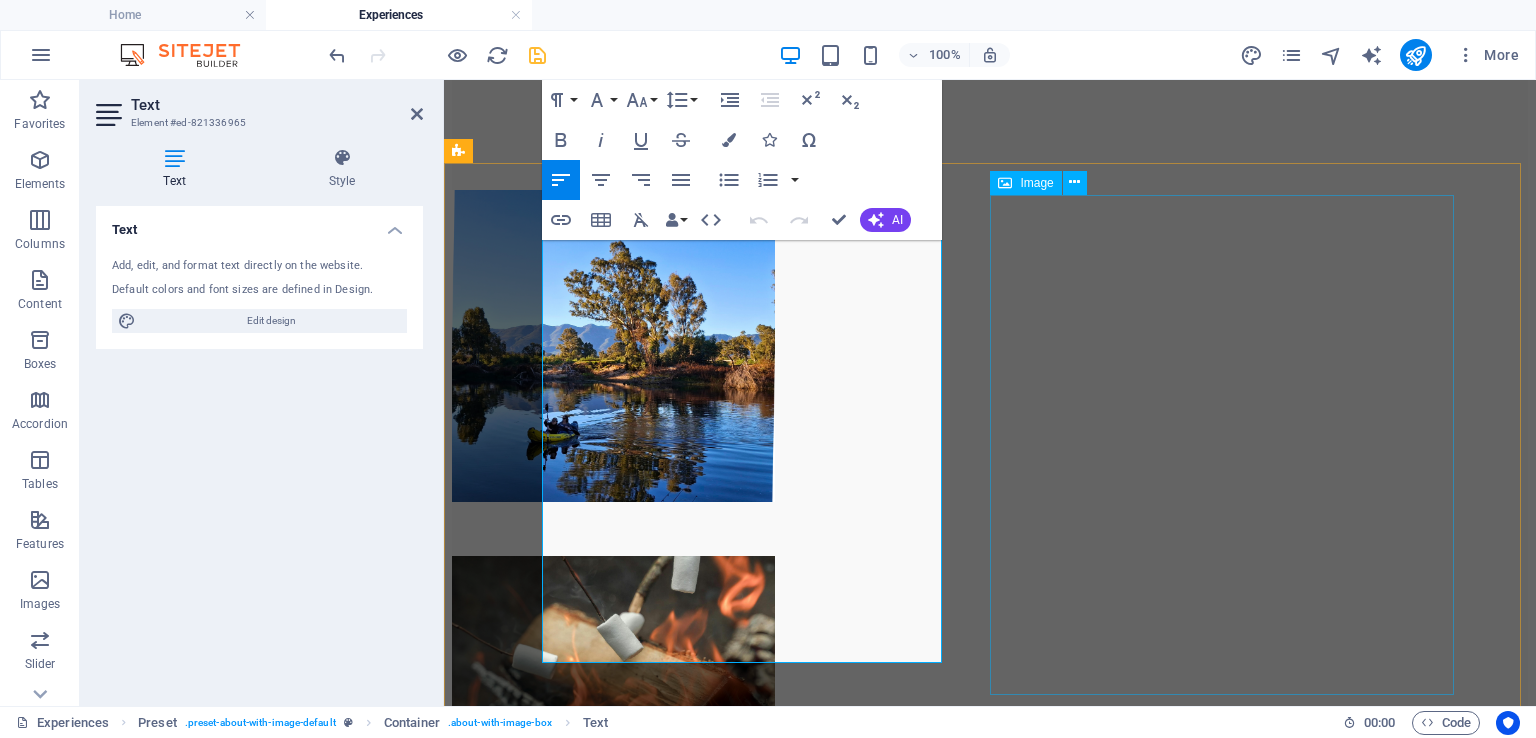 click at bounding box center [613, 6227] 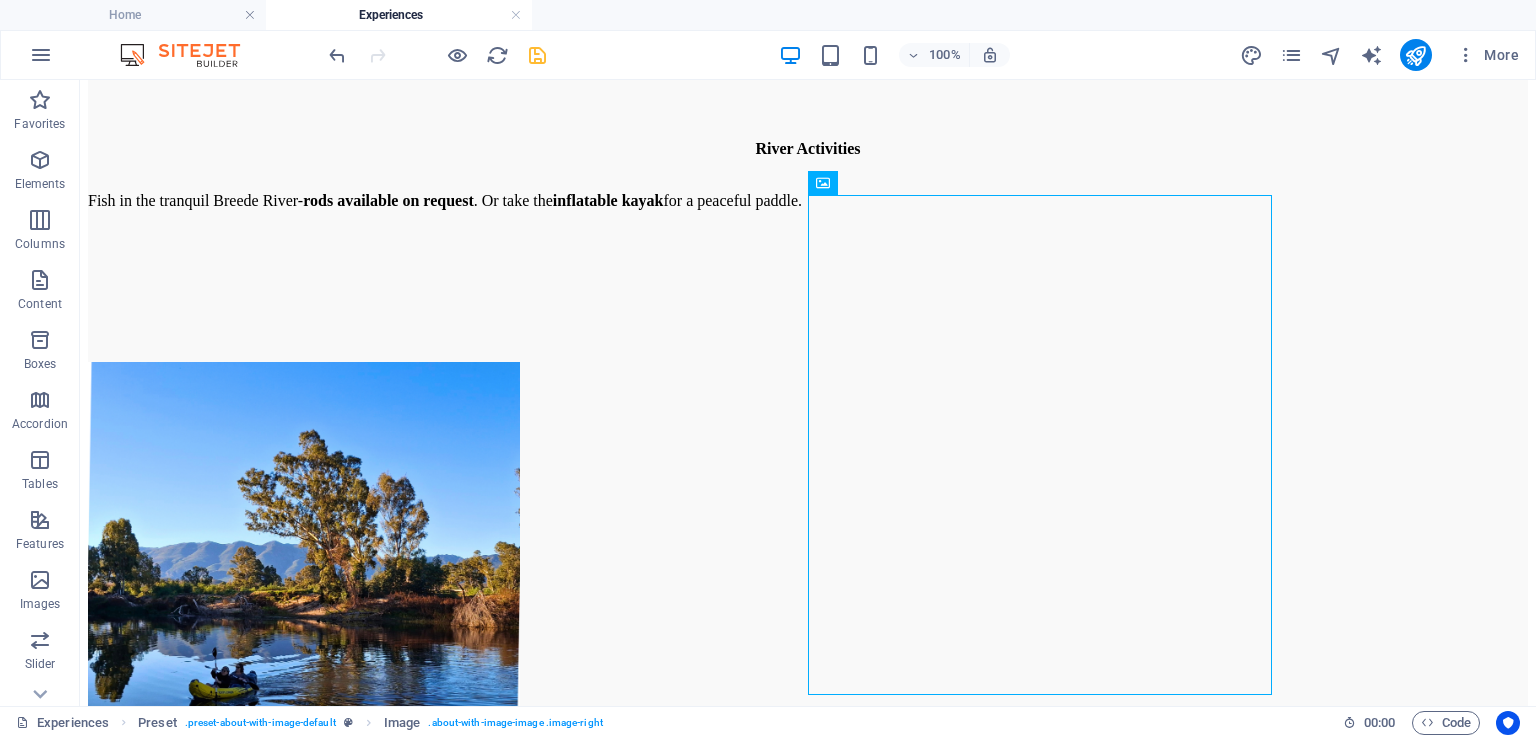 scroll, scrollTop: 4885, scrollLeft: 0, axis: vertical 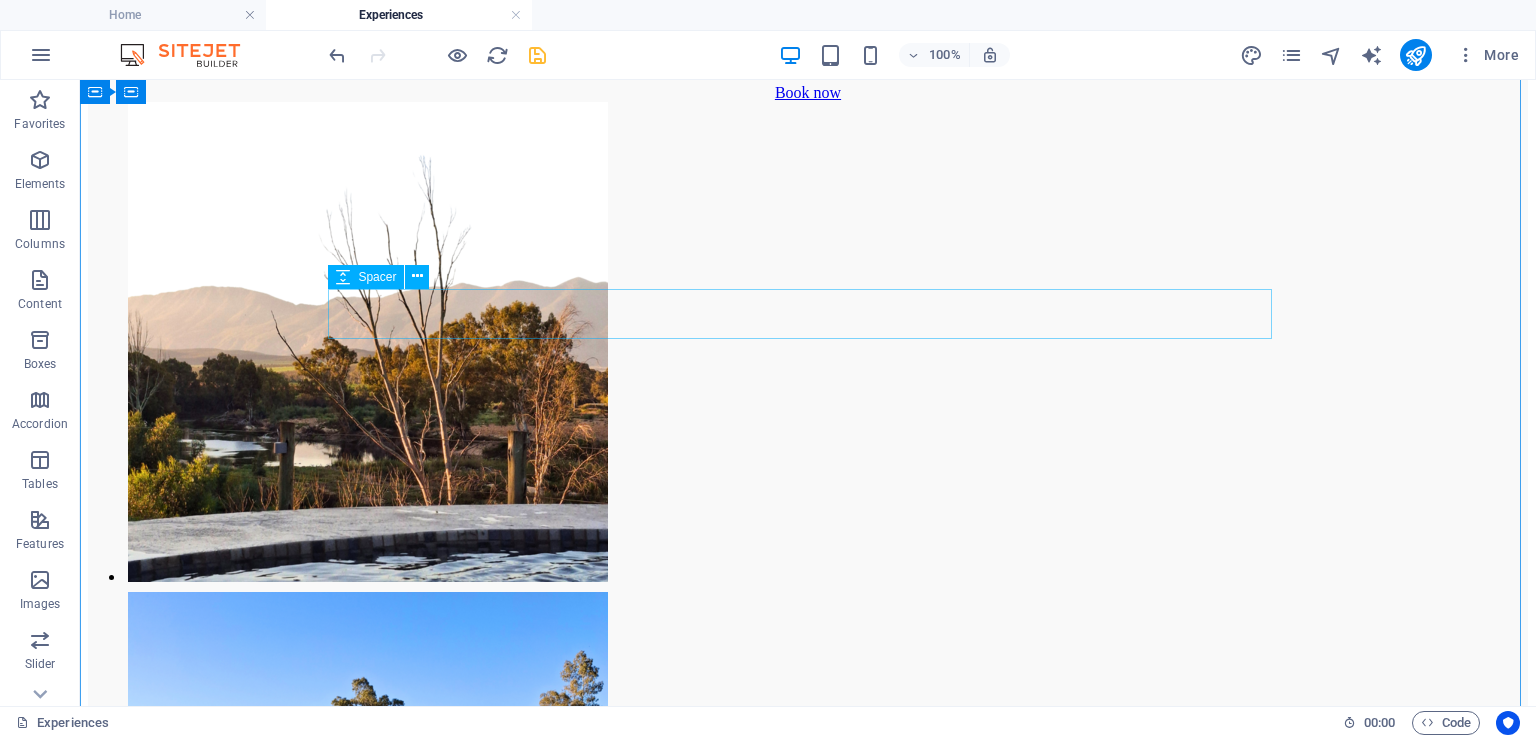 click at bounding box center [808, 2081] 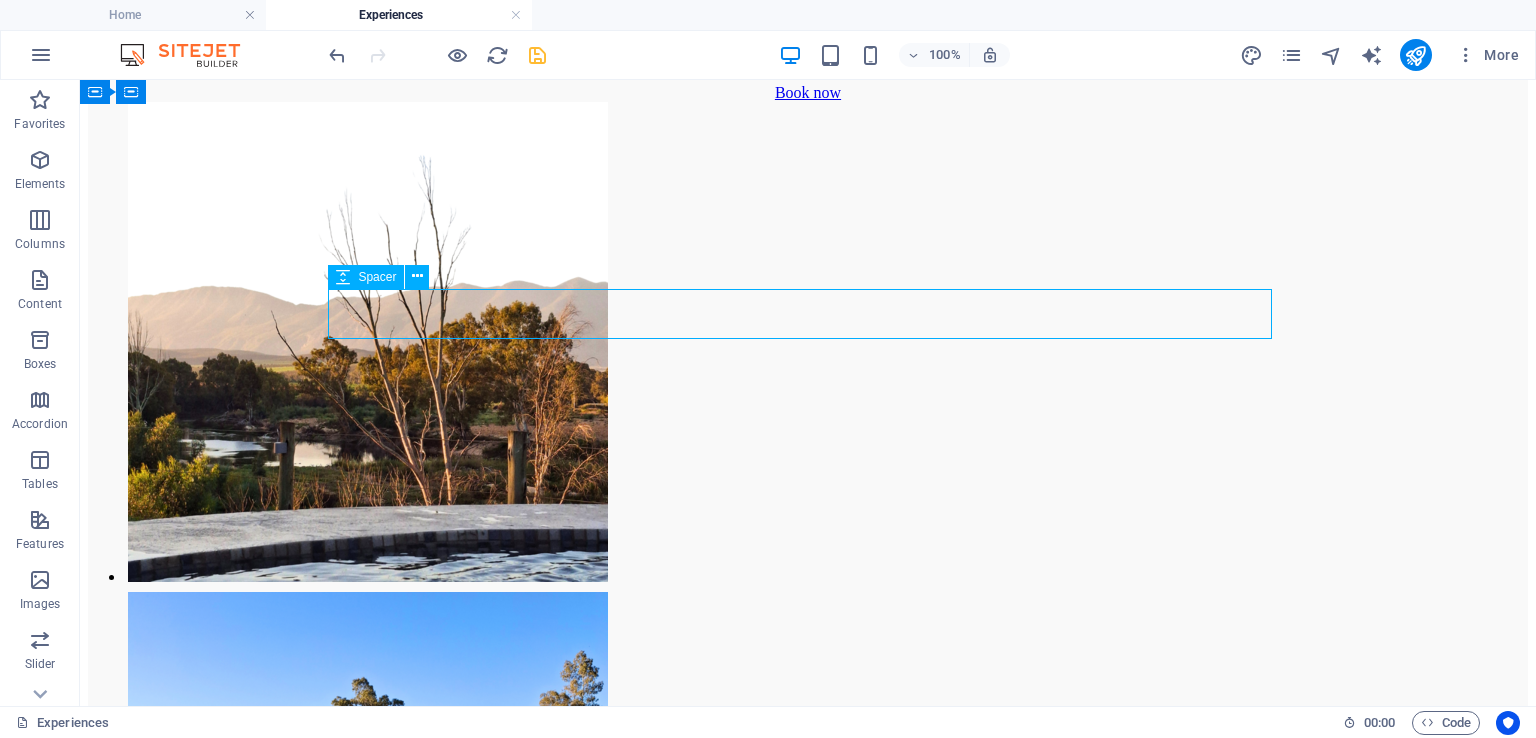click at bounding box center (808, 2081) 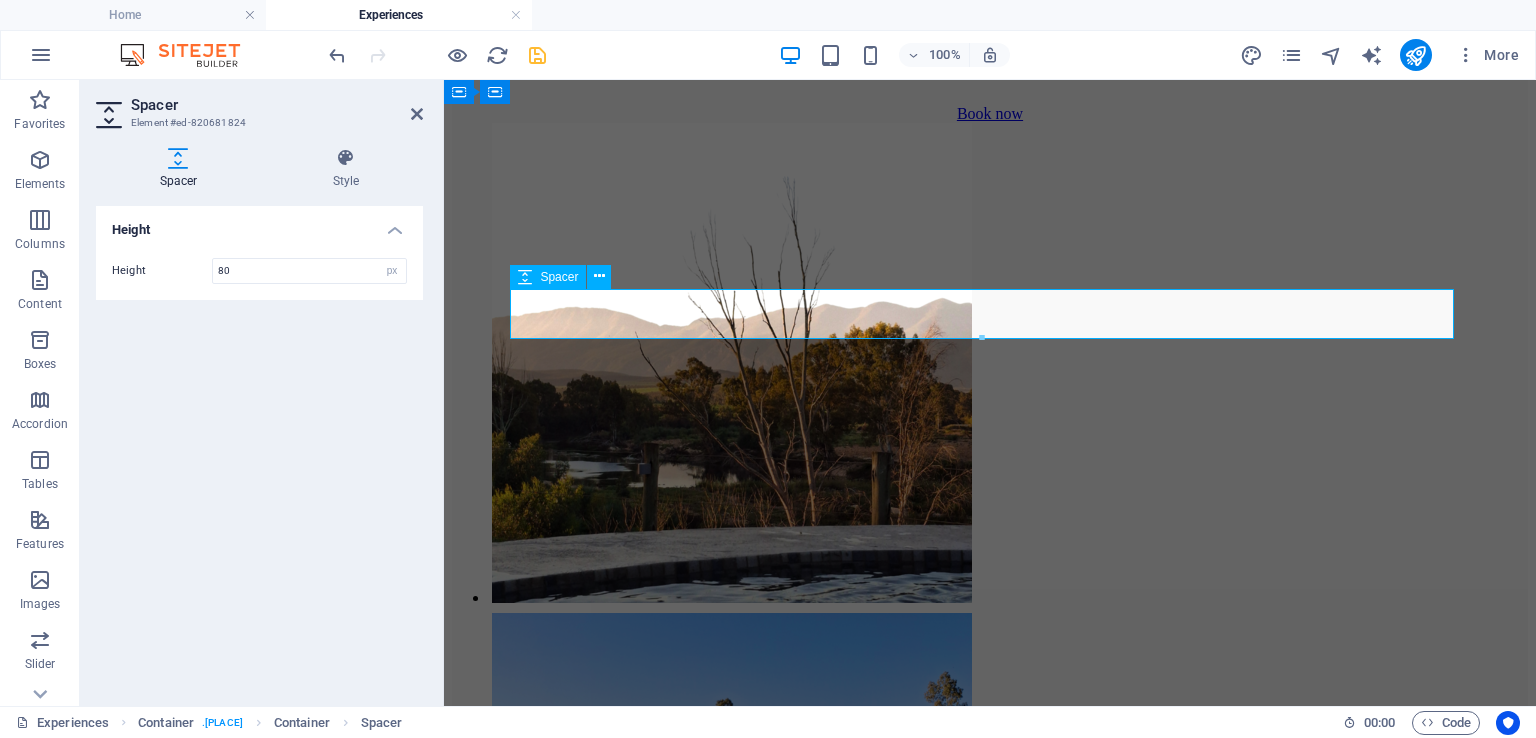 type on "80" 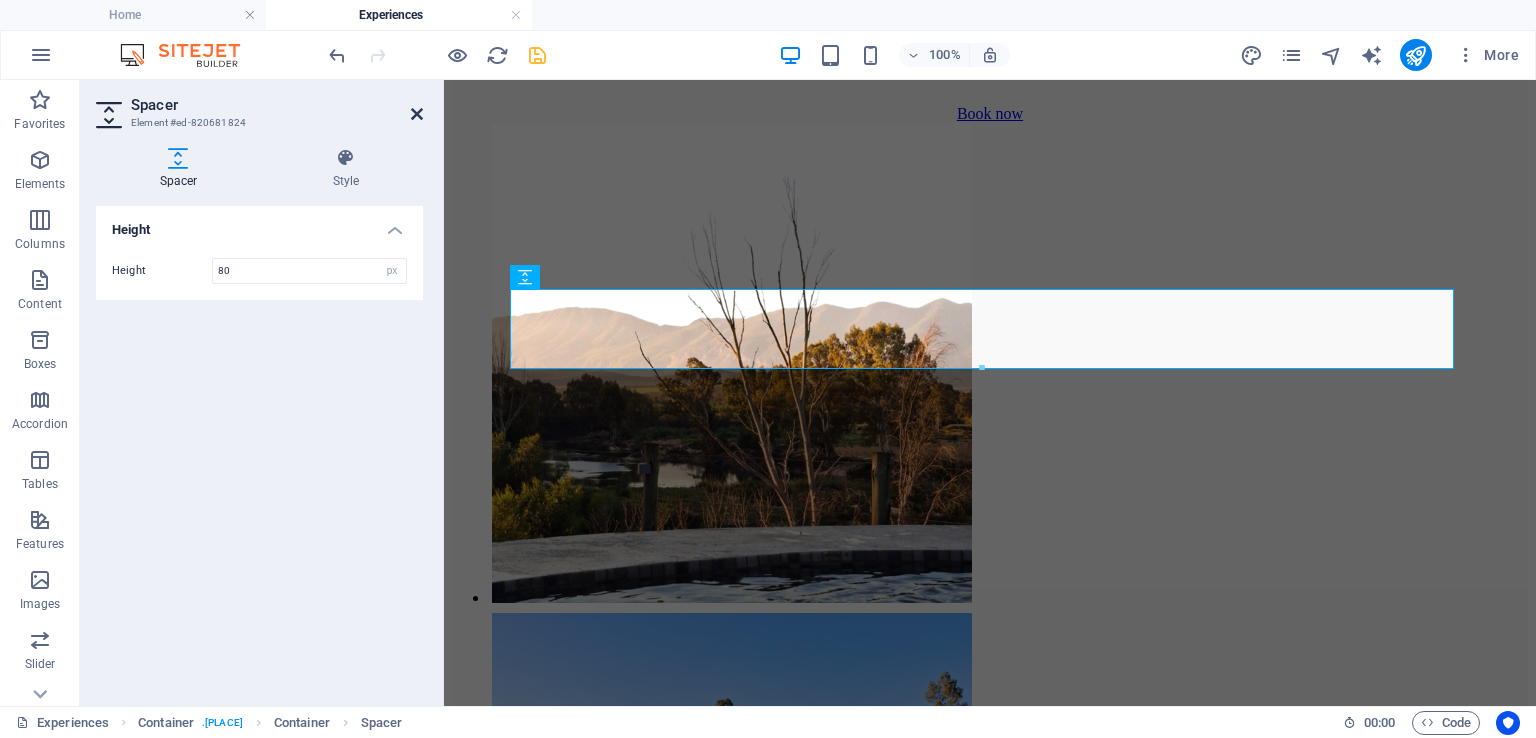 click at bounding box center [417, 114] 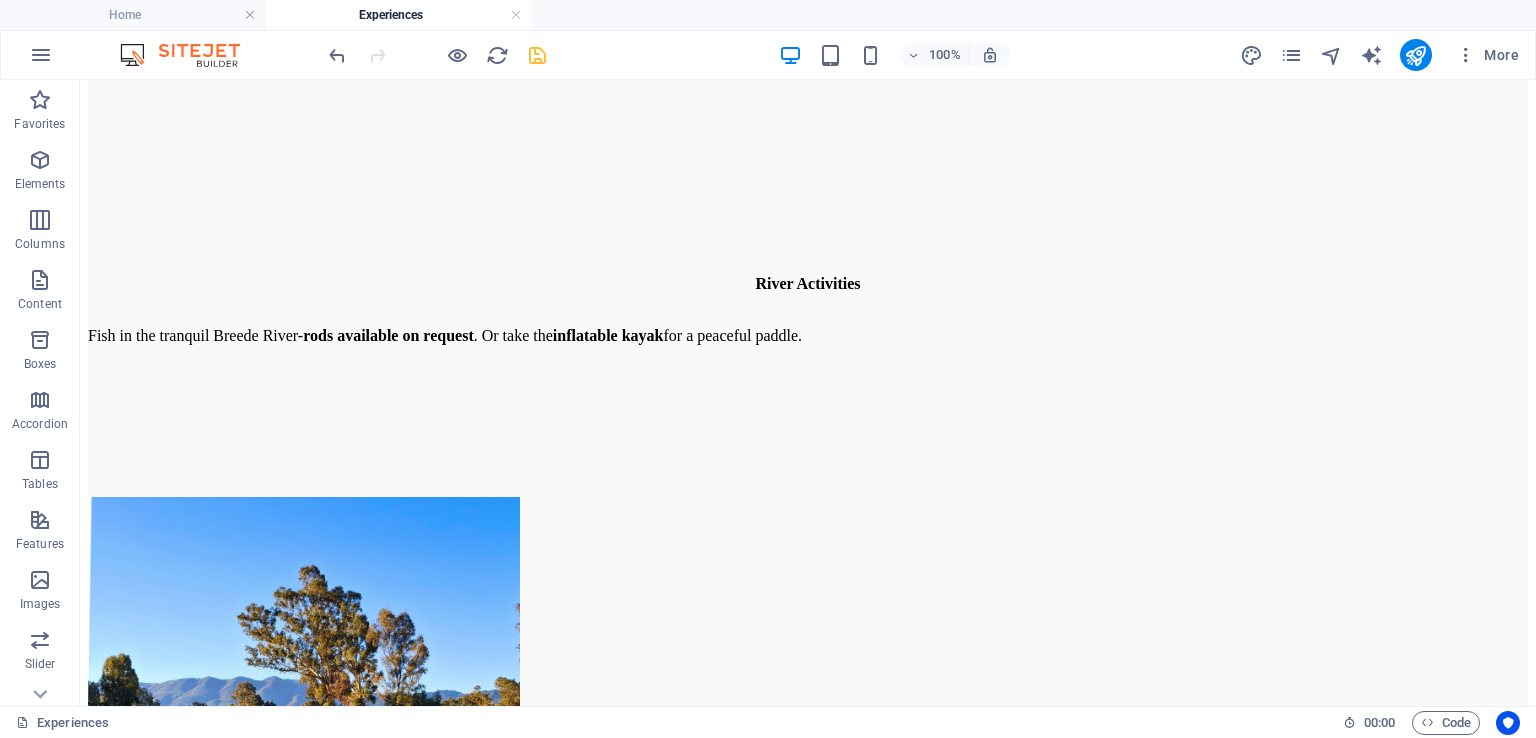 scroll, scrollTop: 4850, scrollLeft: 0, axis: vertical 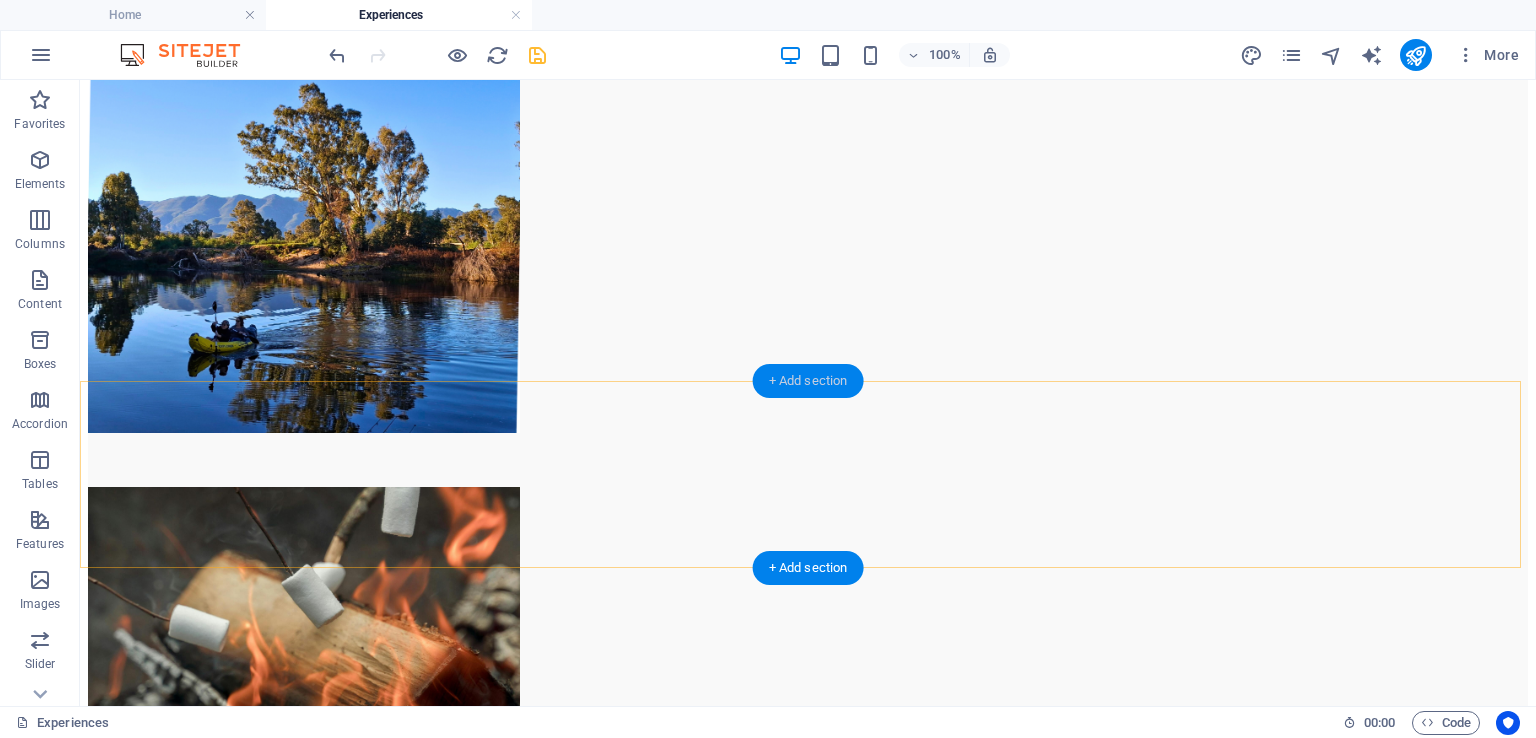 click on "+ Add section" at bounding box center [808, 381] 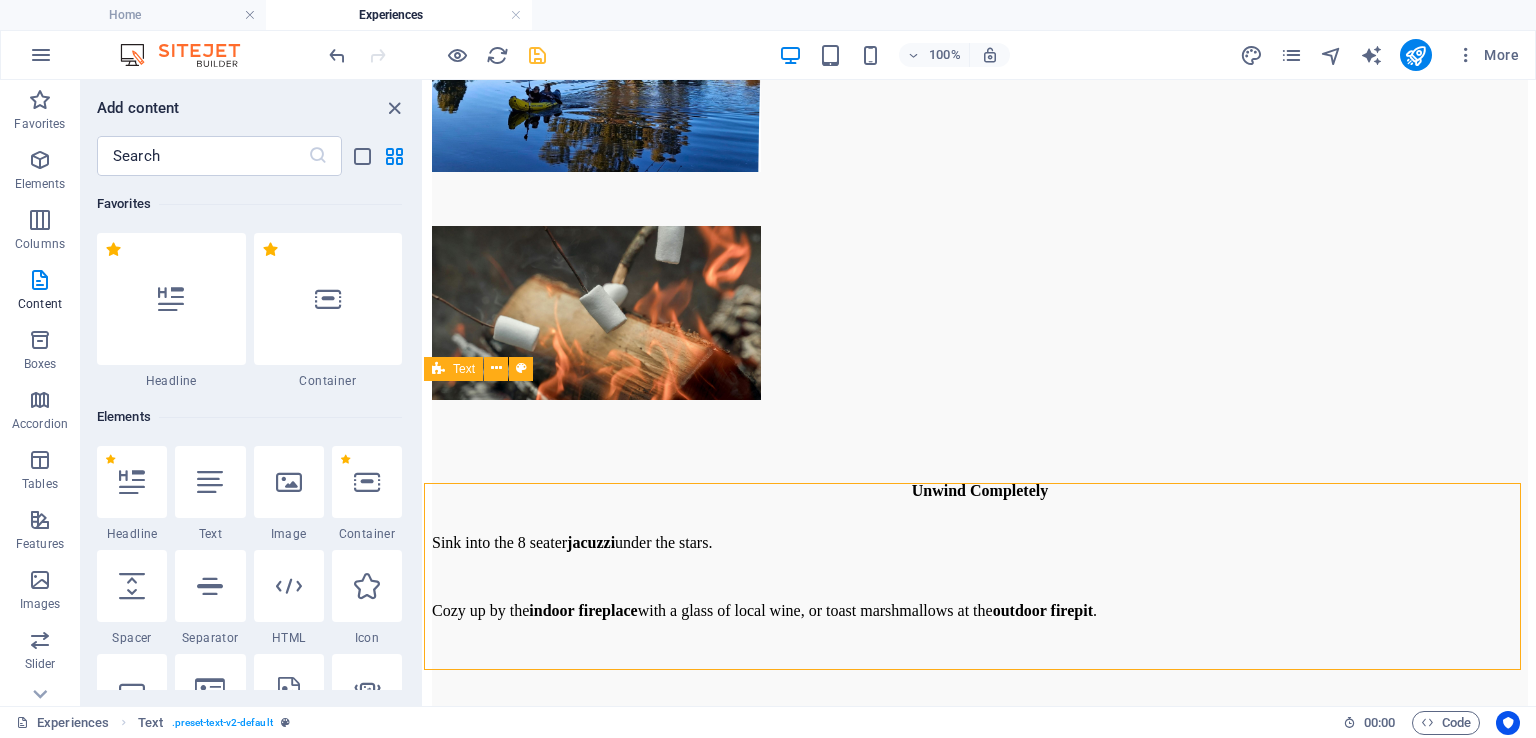 scroll, scrollTop: 5160, scrollLeft: 0, axis: vertical 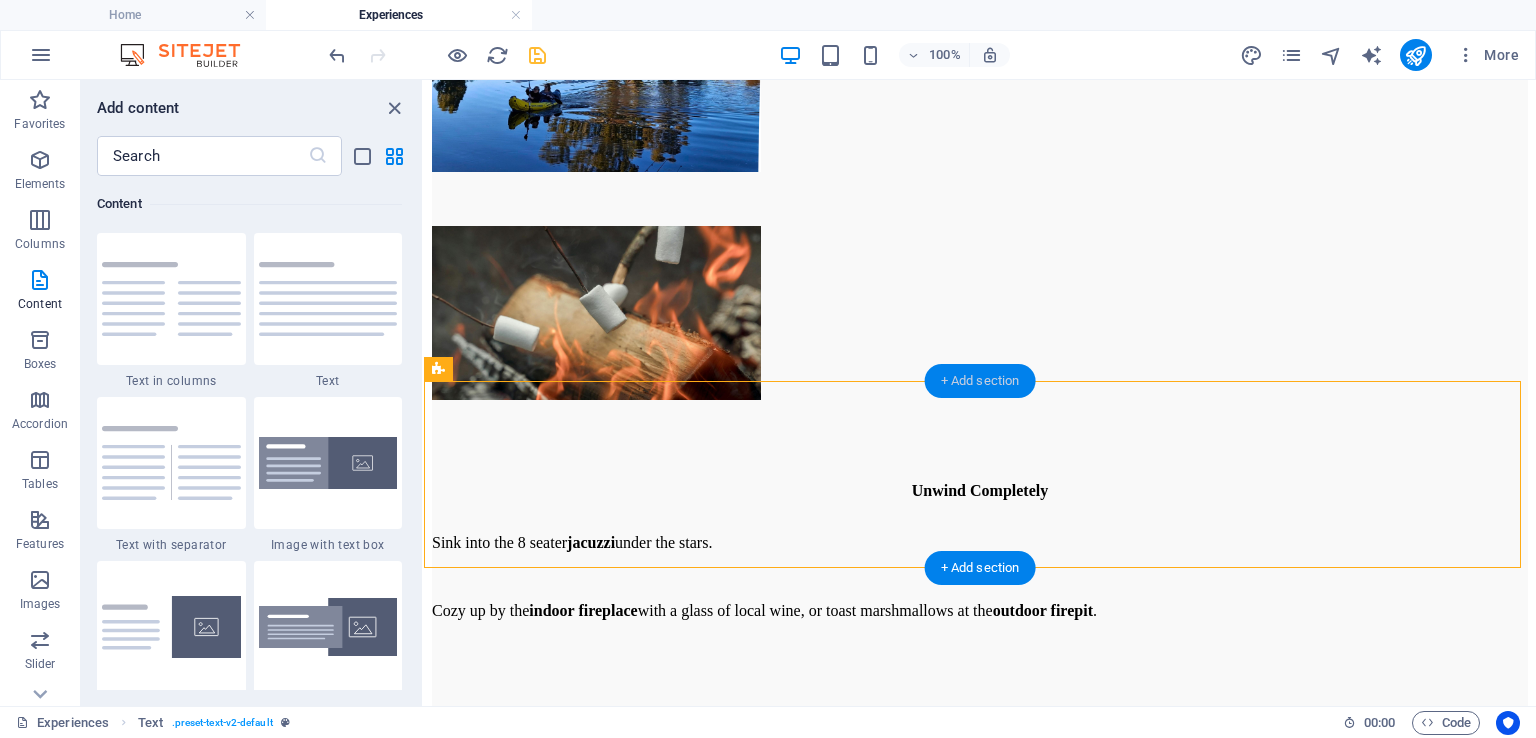 click on "+ Add section" at bounding box center [980, 381] 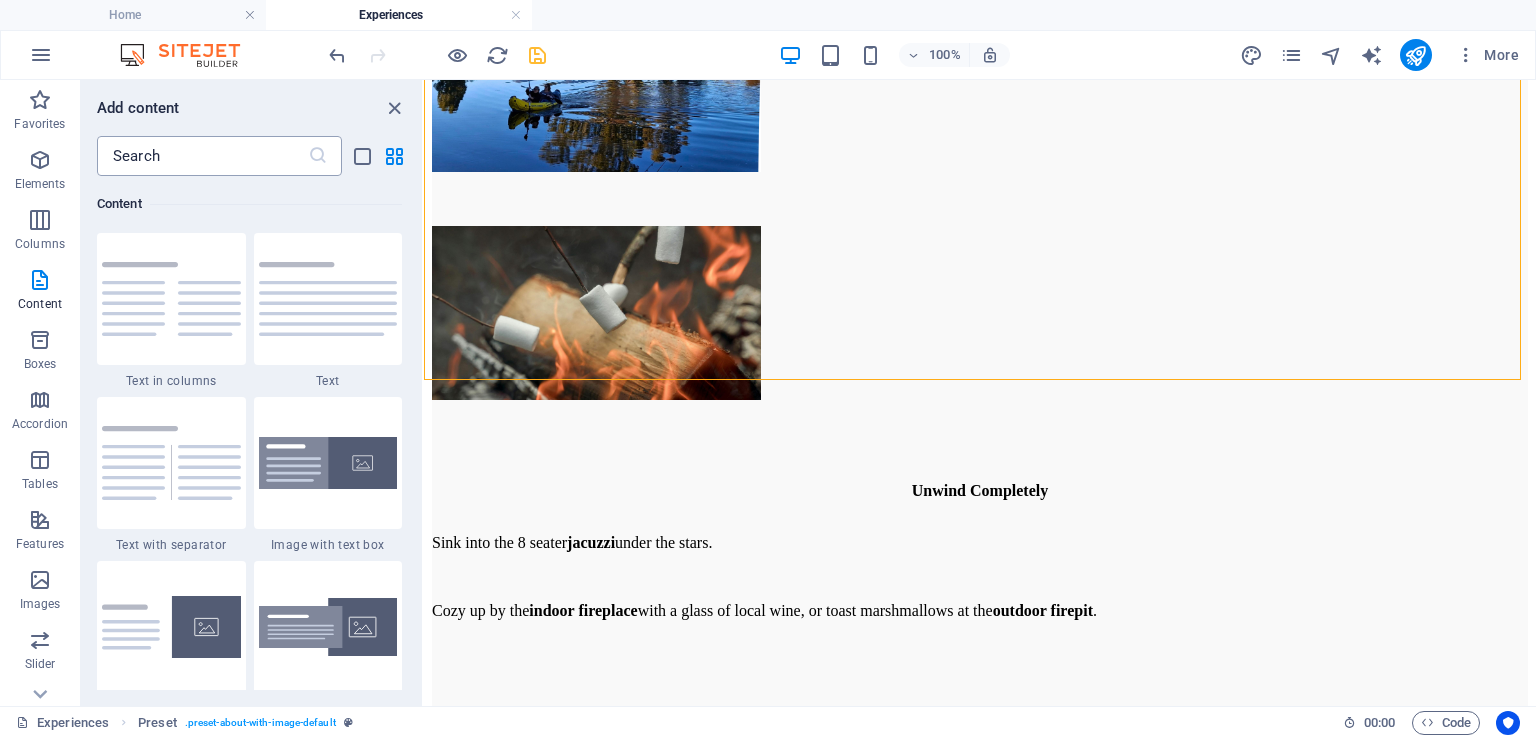 click at bounding box center [202, 156] 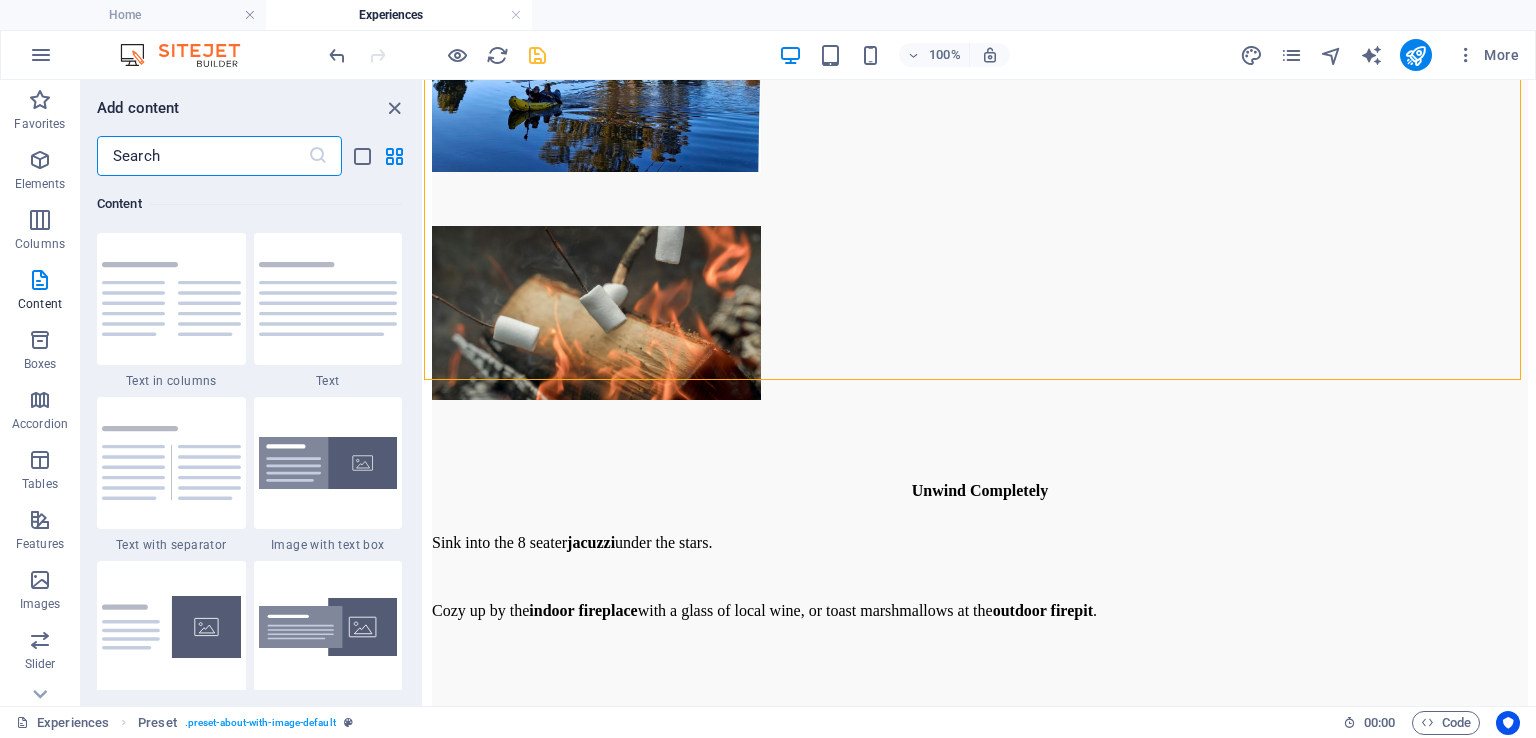 click at bounding box center (202, 156) 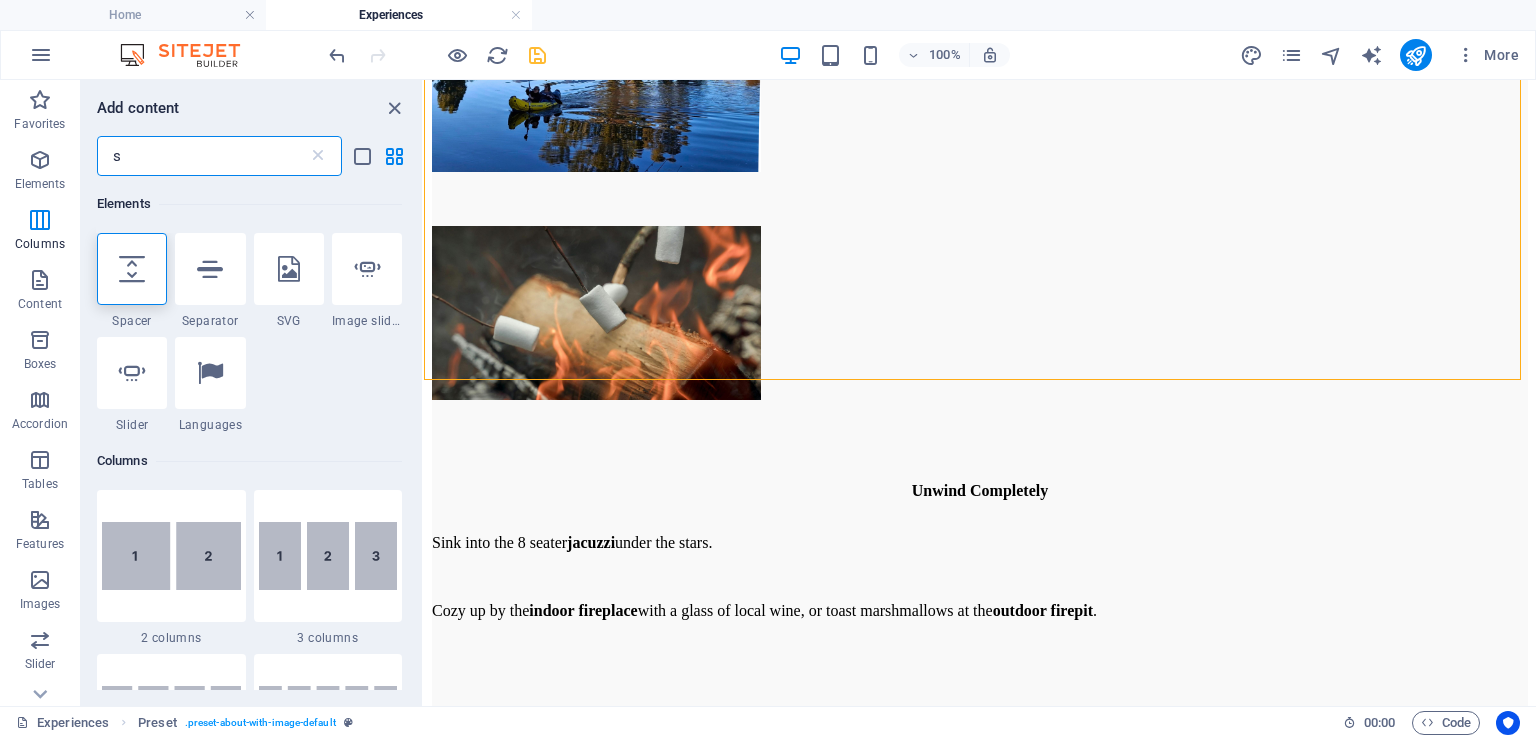 scroll, scrollTop: 0, scrollLeft: 0, axis: both 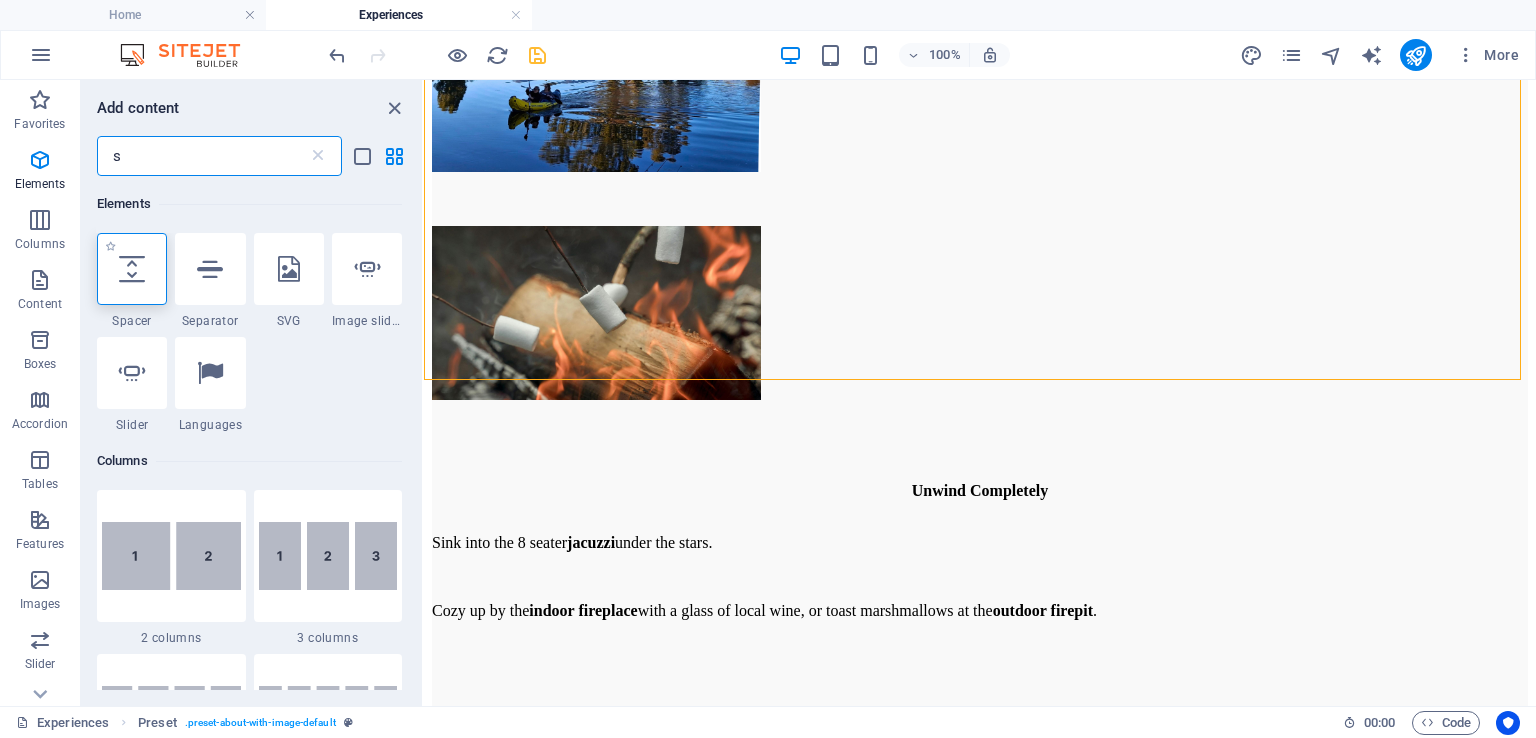 type on "s" 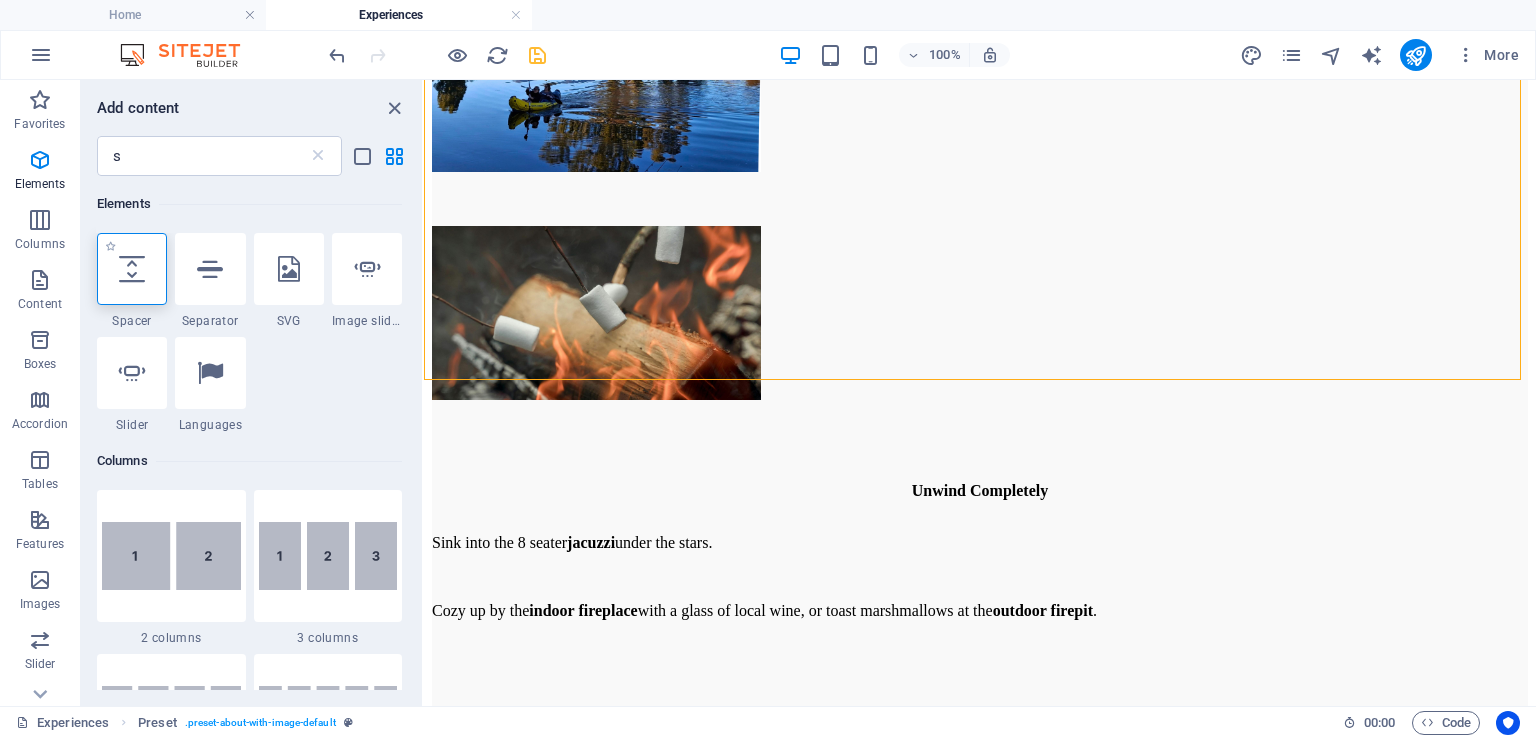 click at bounding box center [132, 269] 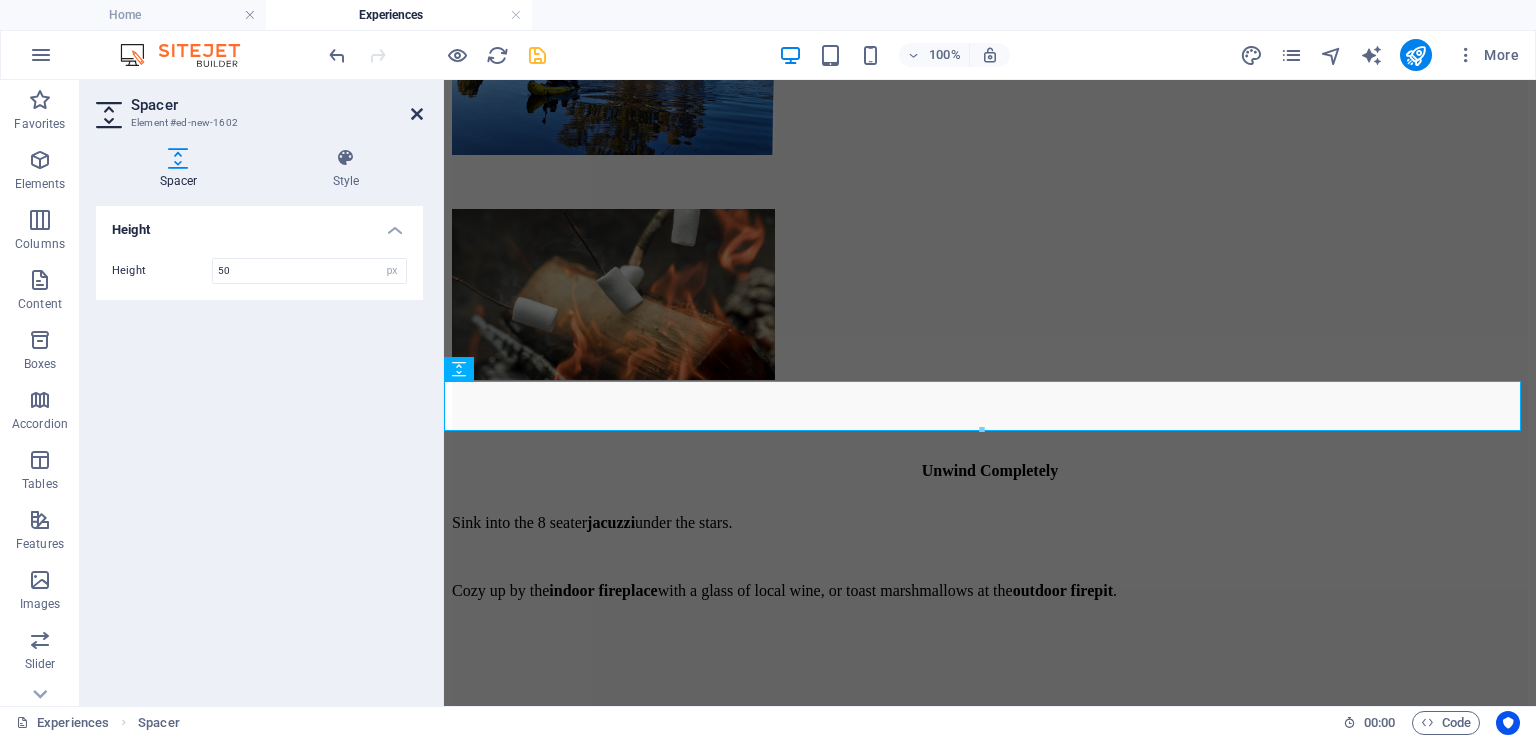 click at bounding box center (417, 114) 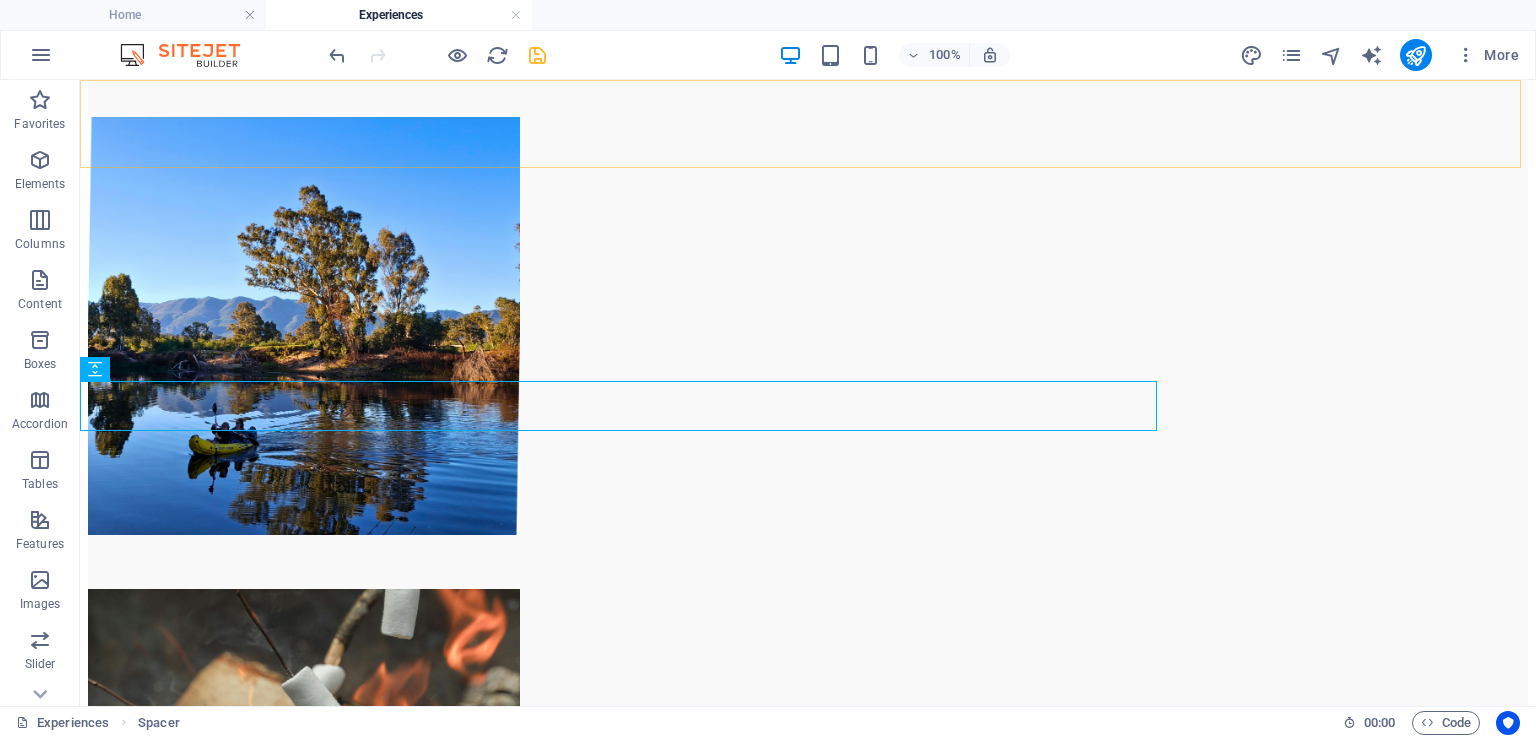 scroll, scrollTop: 5262, scrollLeft: 0, axis: vertical 